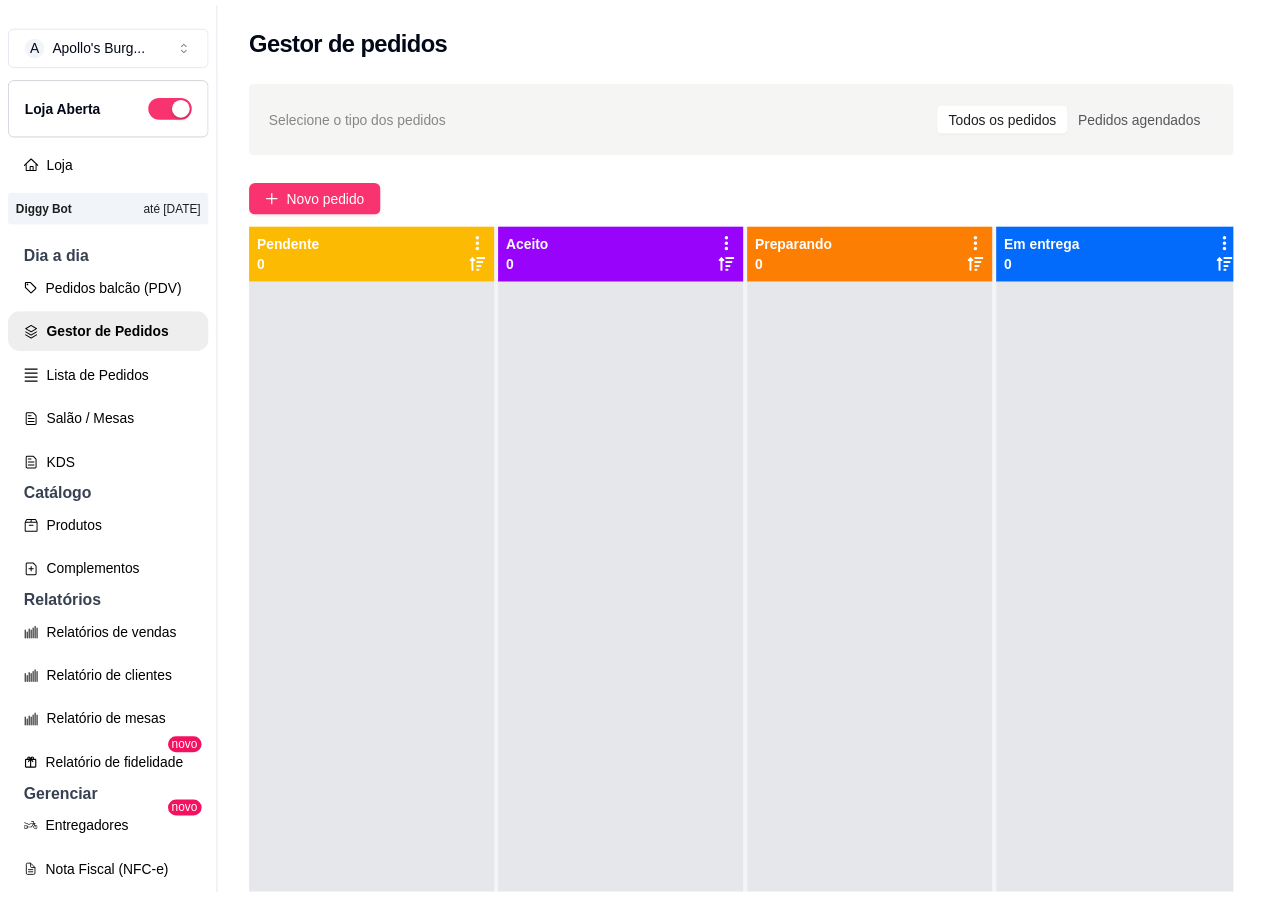 scroll, scrollTop: 0, scrollLeft: 0, axis: both 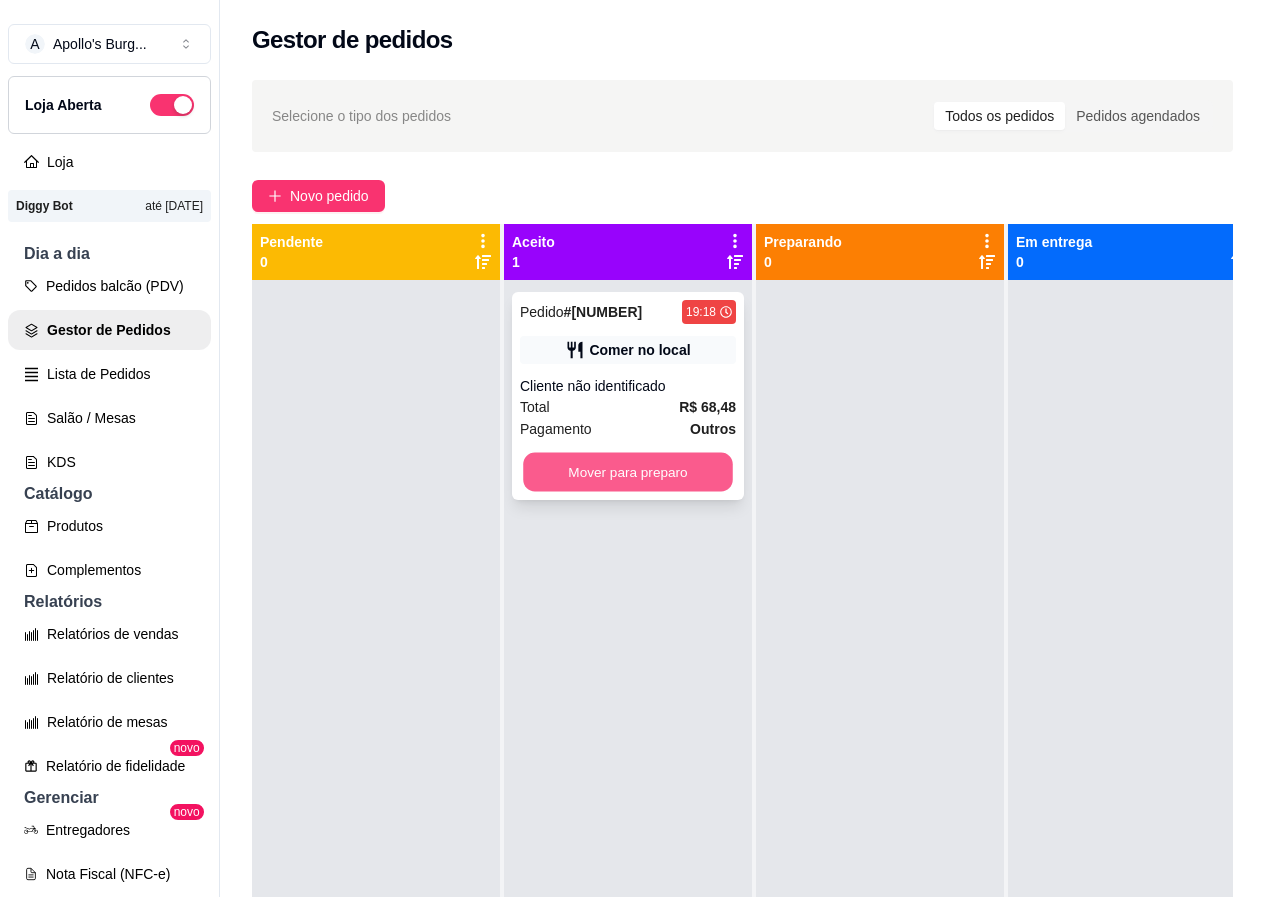 click on "Mover para preparo" at bounding box center [628, 472] 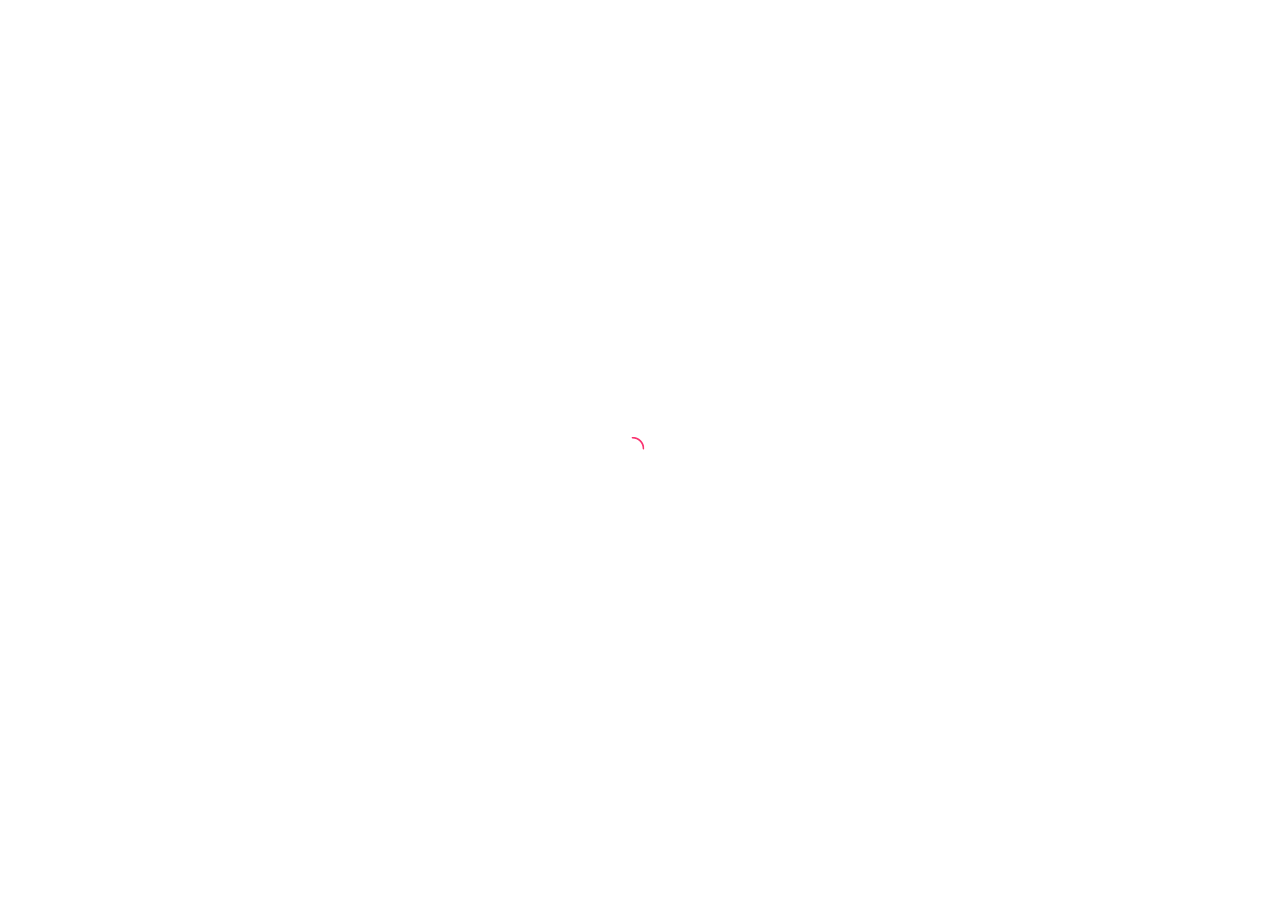 scroll, scrollTop: 0, scrollLeft: 0, axis: both 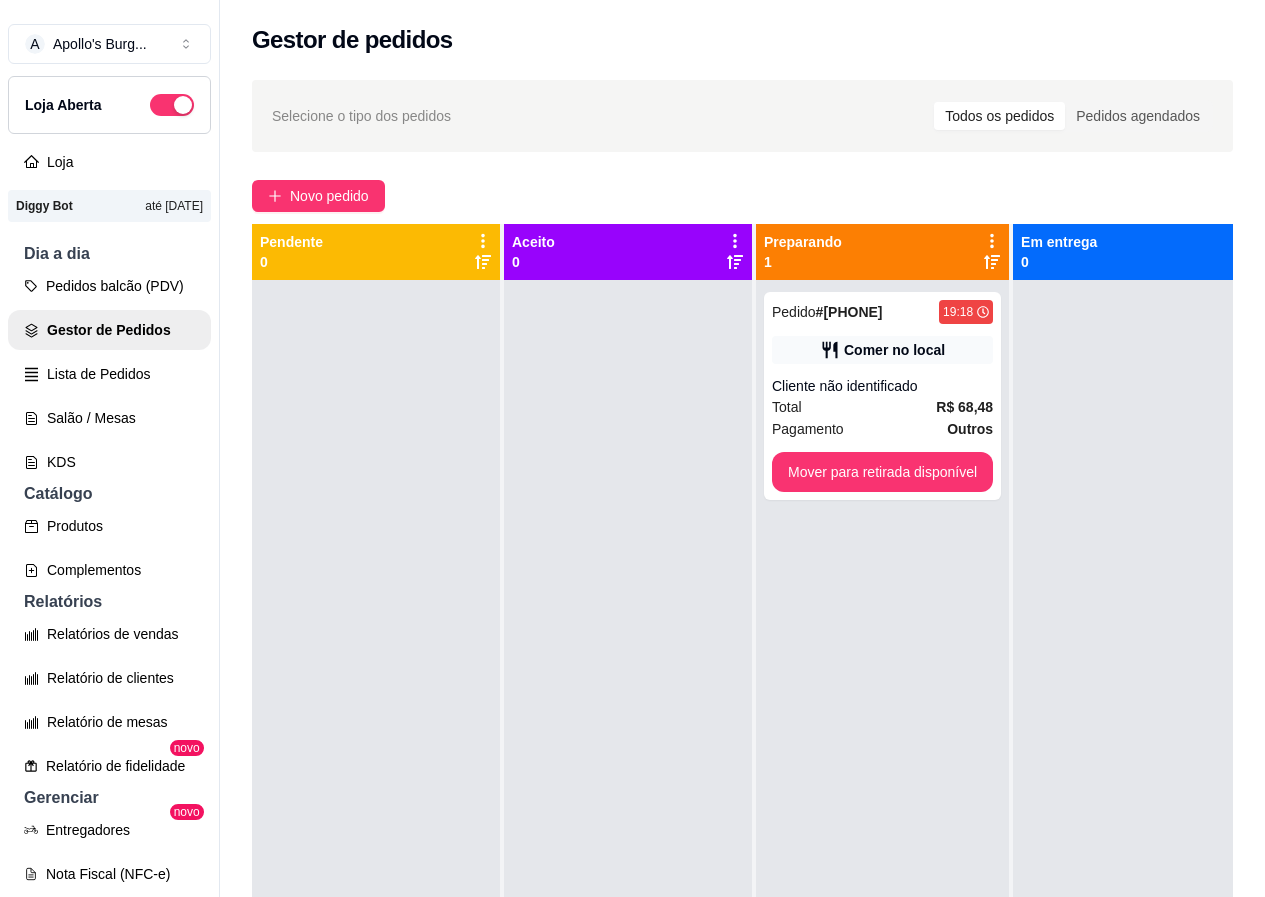 click on "Selecione o tipo dos pedidos Todos os pedidos Pedidos agendados" at bounding box center [742, 116] 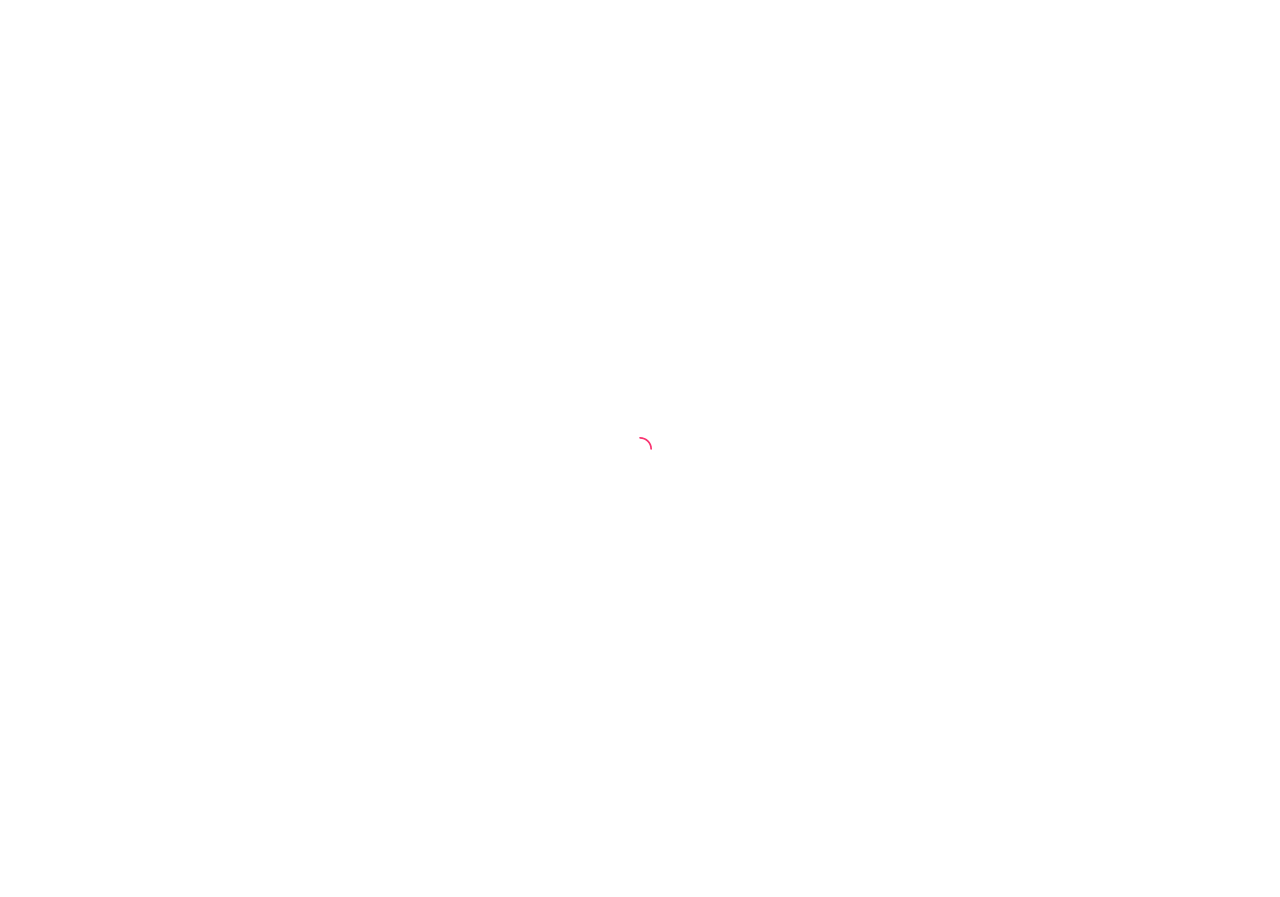 scroll, scrollTop: 0, scrollLeft: 0, axis: both 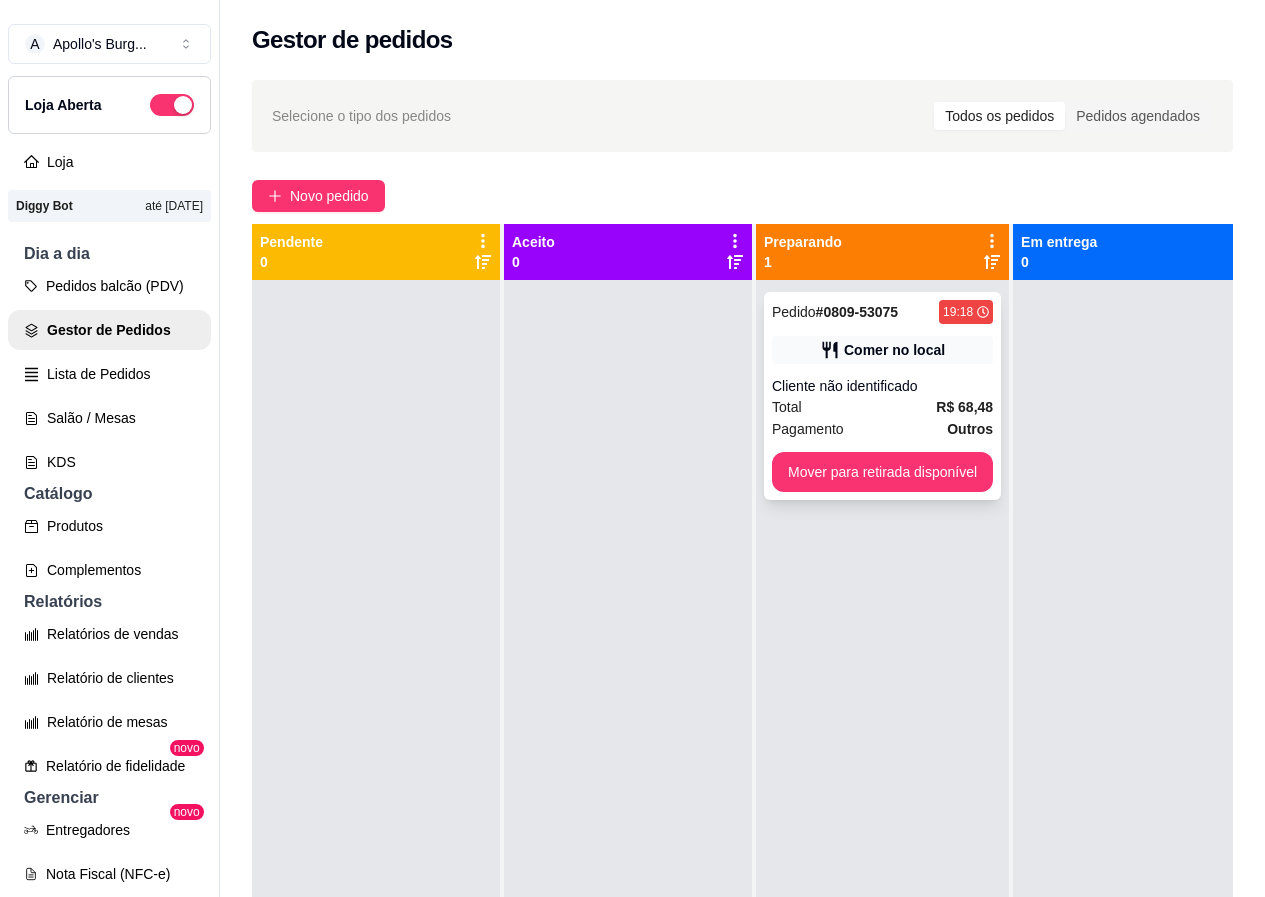 click on "Pagamento" at bounding box center (808, 429) 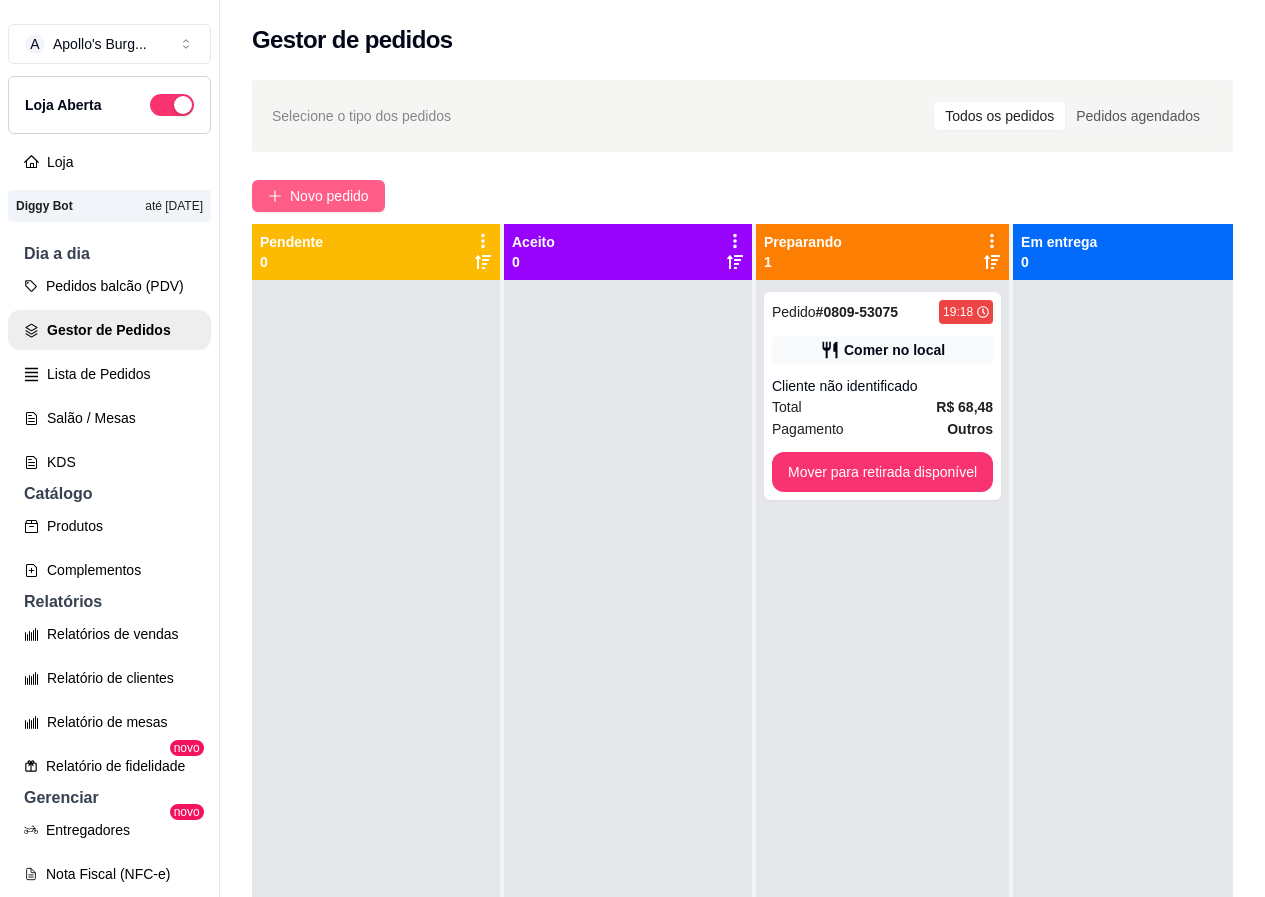 click on "Novo pedido" at bounding box center [329, 196] 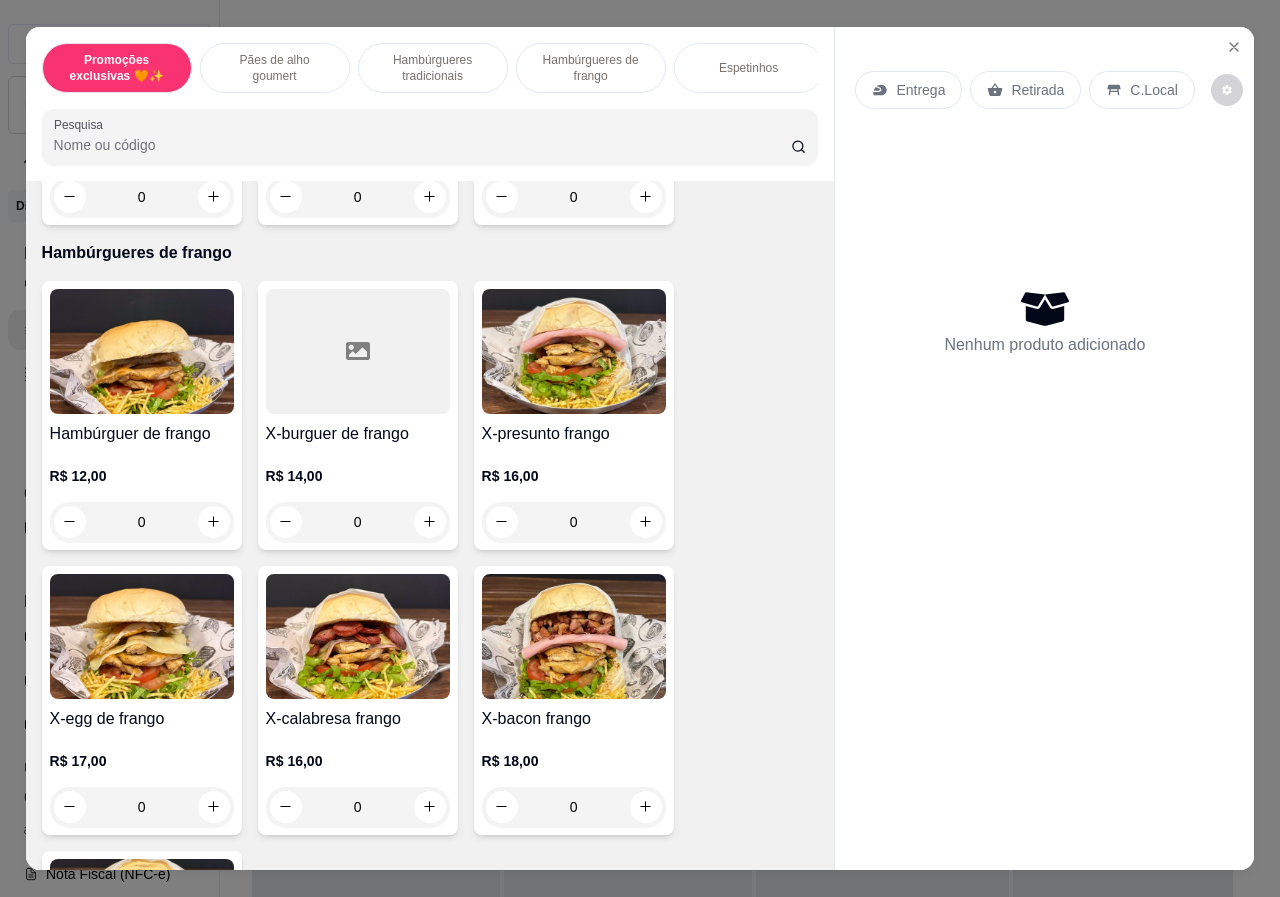 scroll, scrollTop: 2000, scrollLeft: 0, axis: vertical 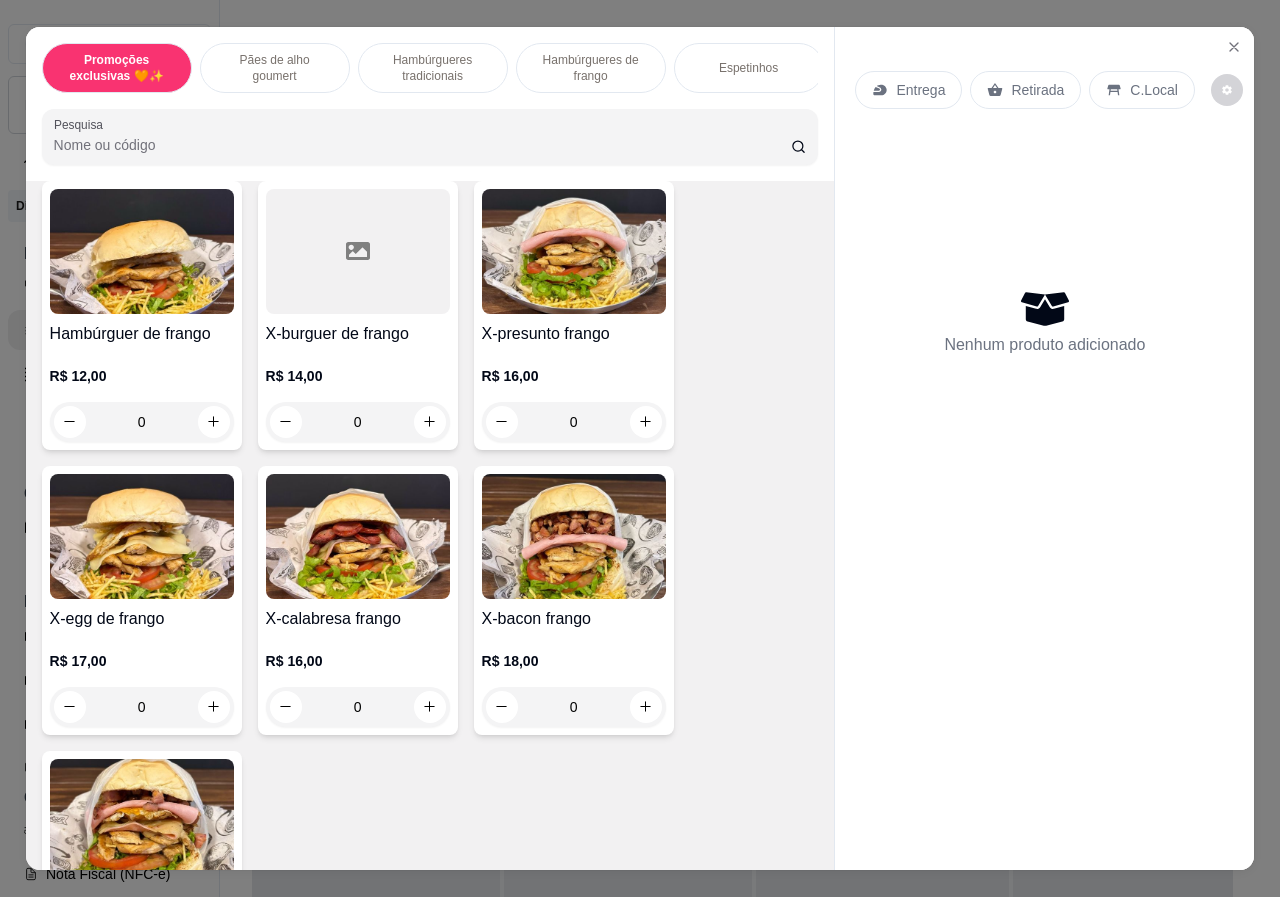 click on "0" at bounding box center [574, 707] 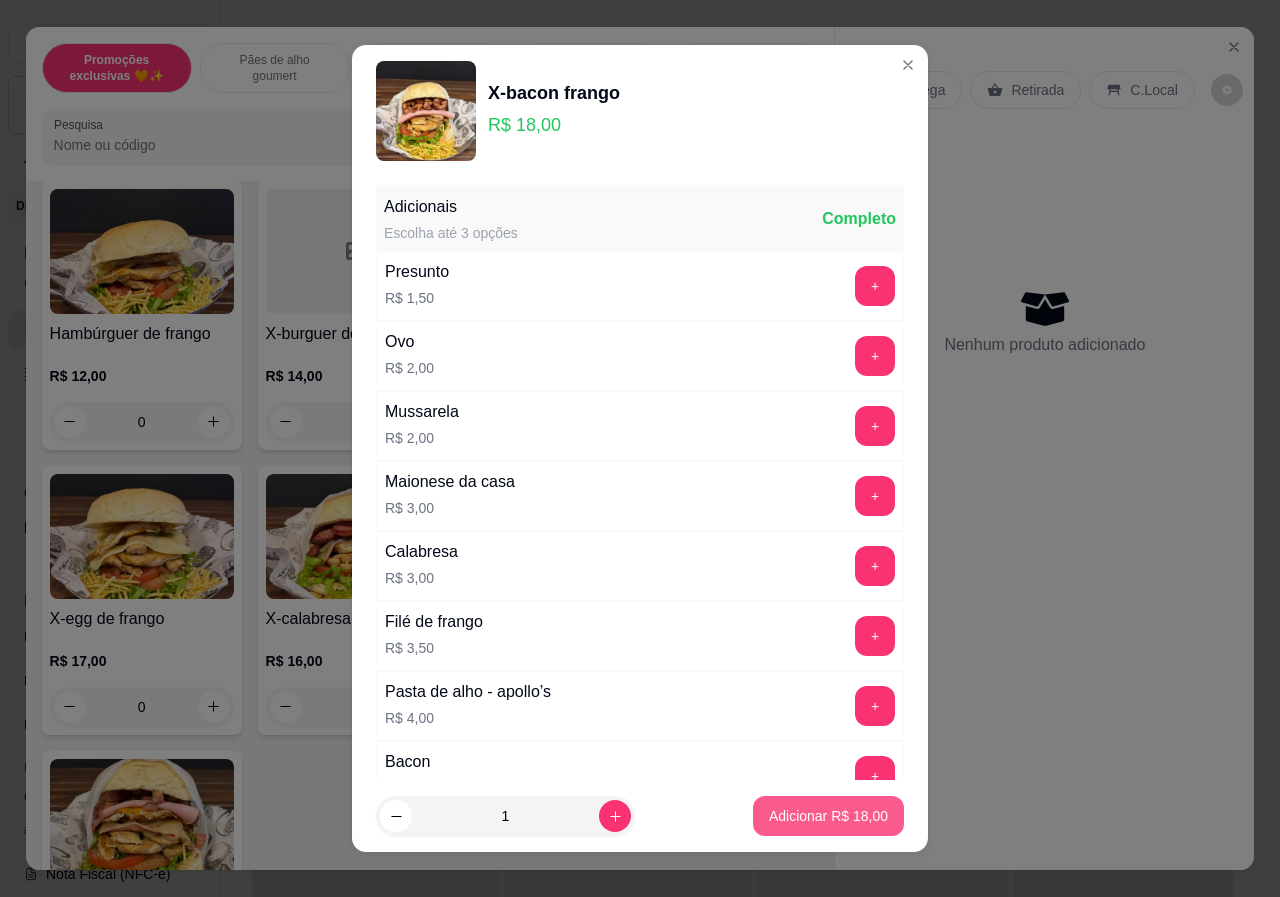 click on "Adicionar   R$ 18,00" at bounding box center [828, 816] 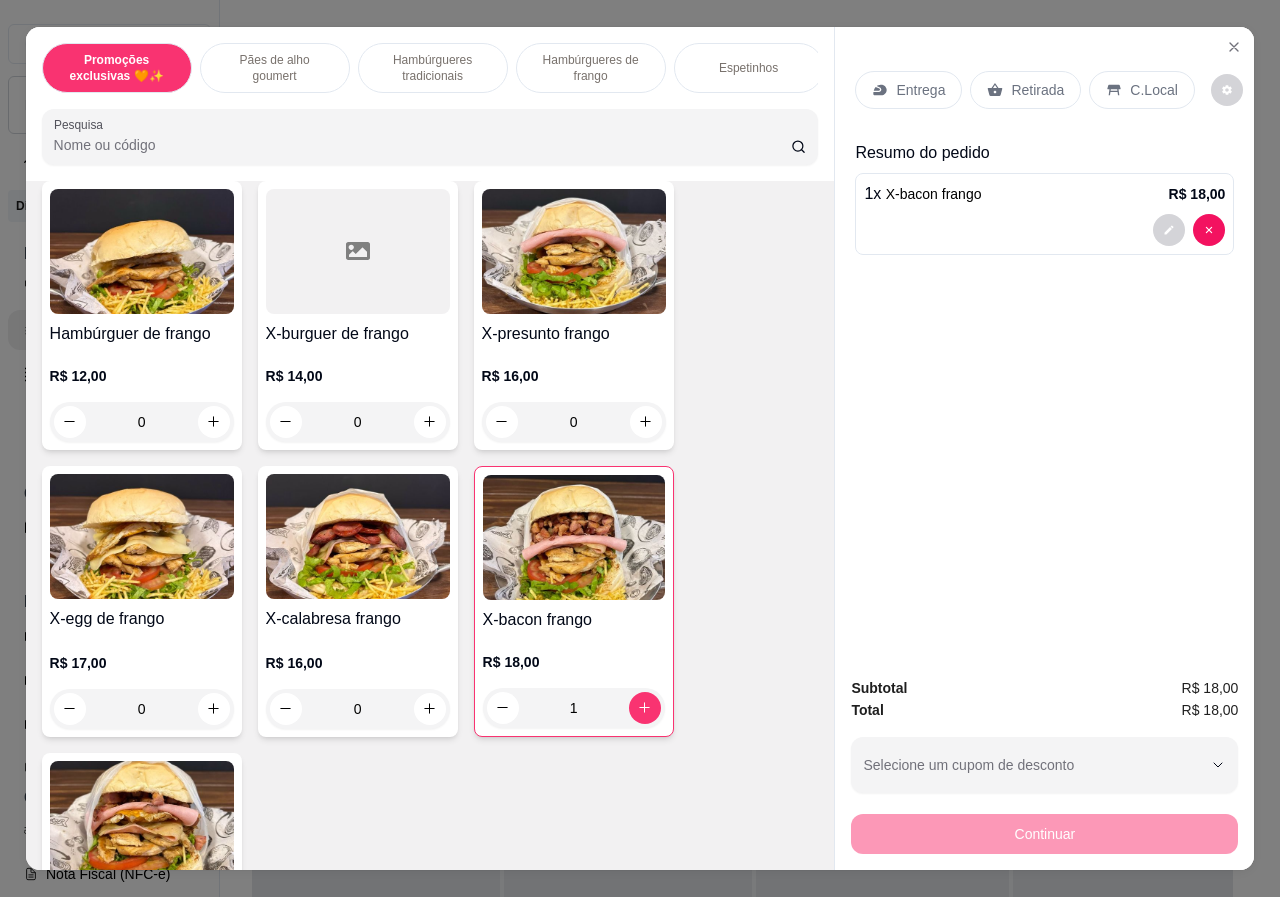 click on "Retirada" at bounding box center [1037, 90] 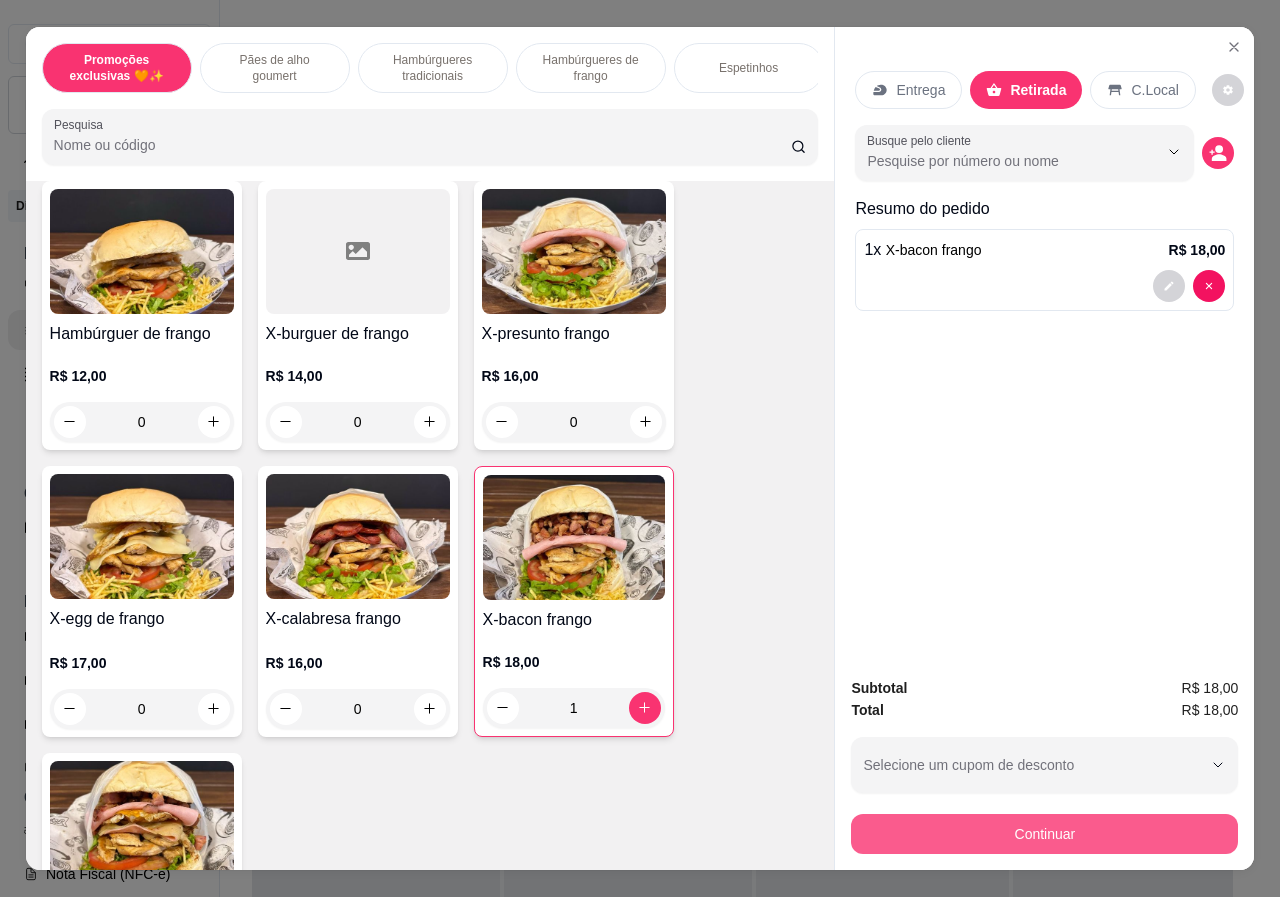 click on "Continuar" at bounding box center [1044, 834] 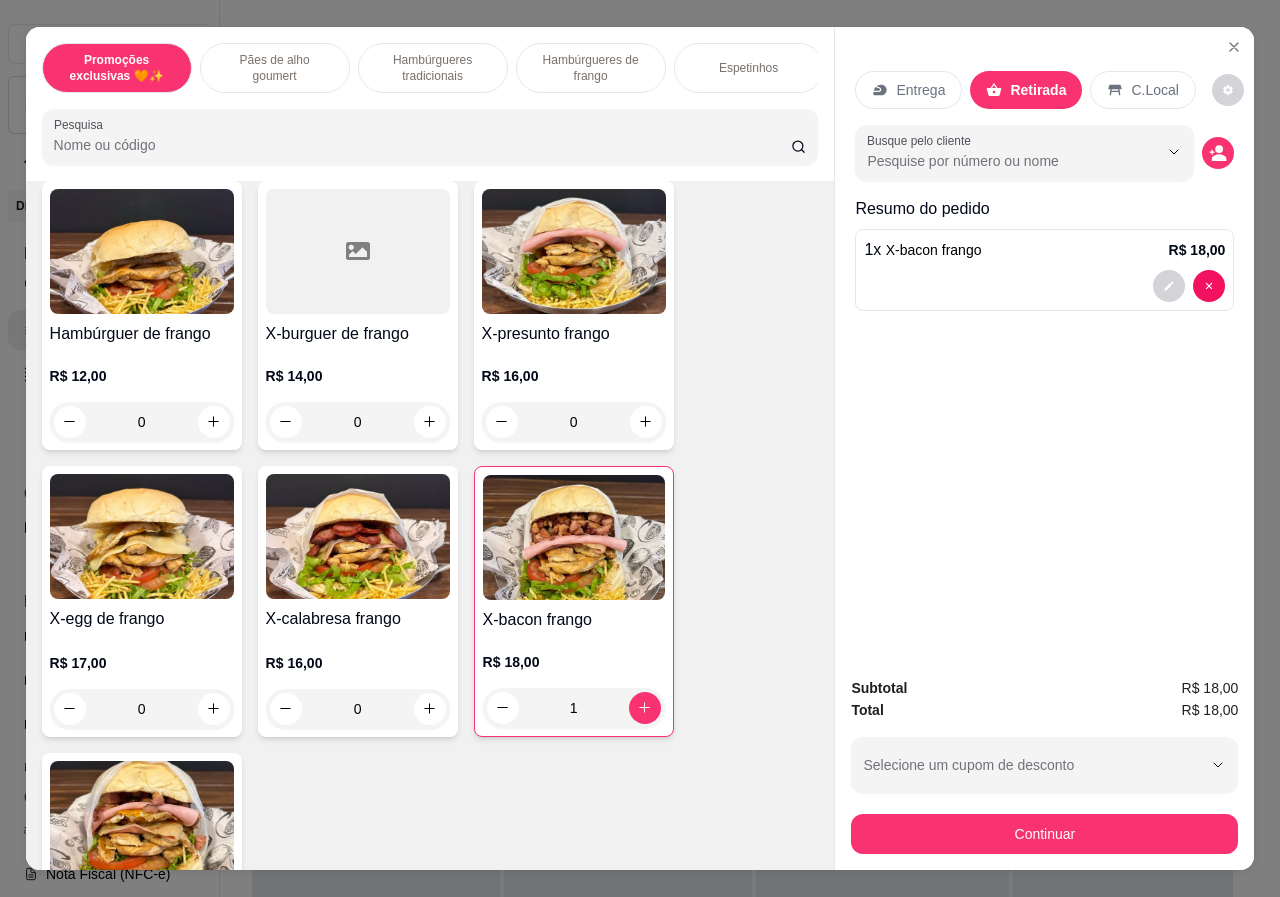 scroll, scrollTop: 0, scrollLeft: 479, axis: horizontal 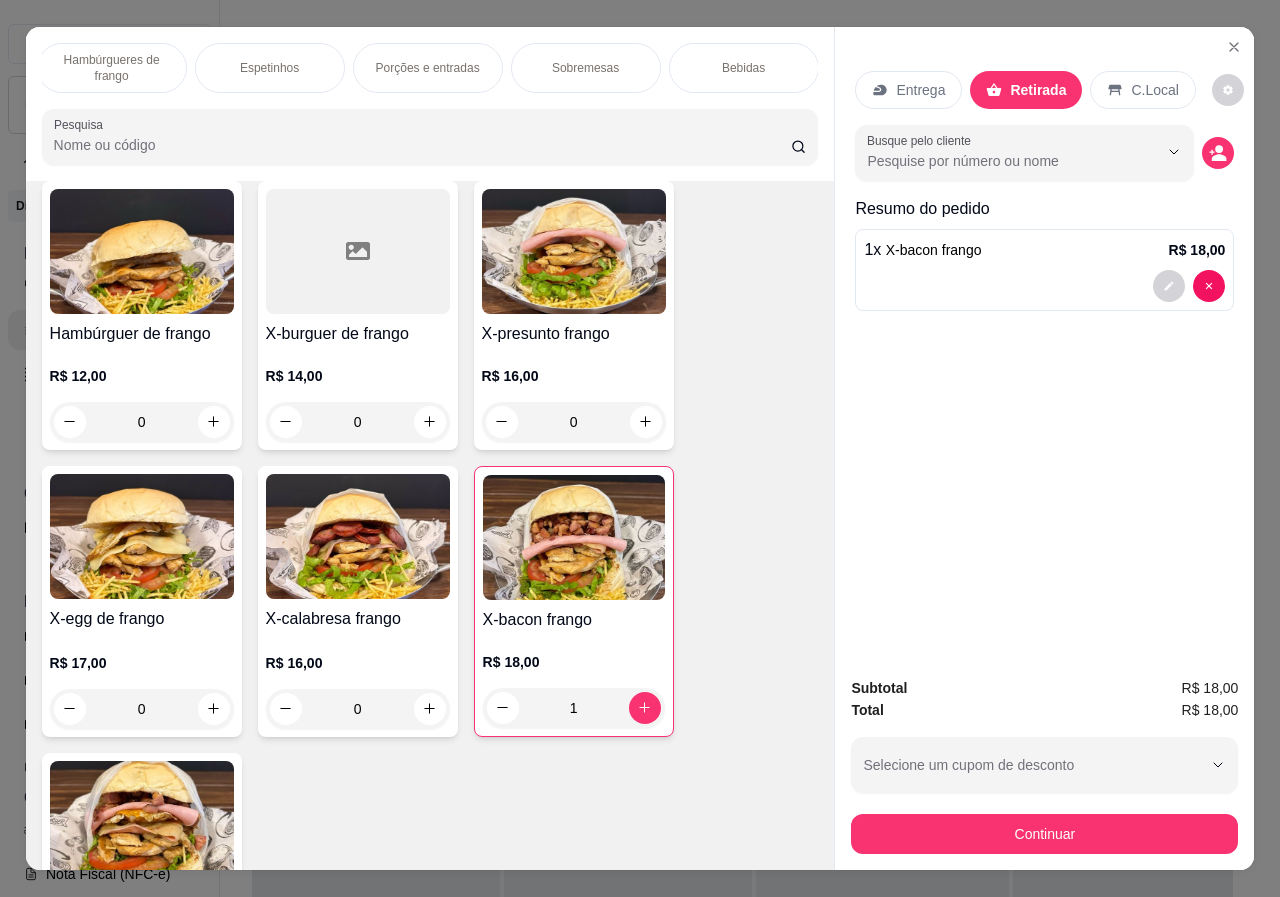 click on "Bebidas" at bounding box center [744, 68] 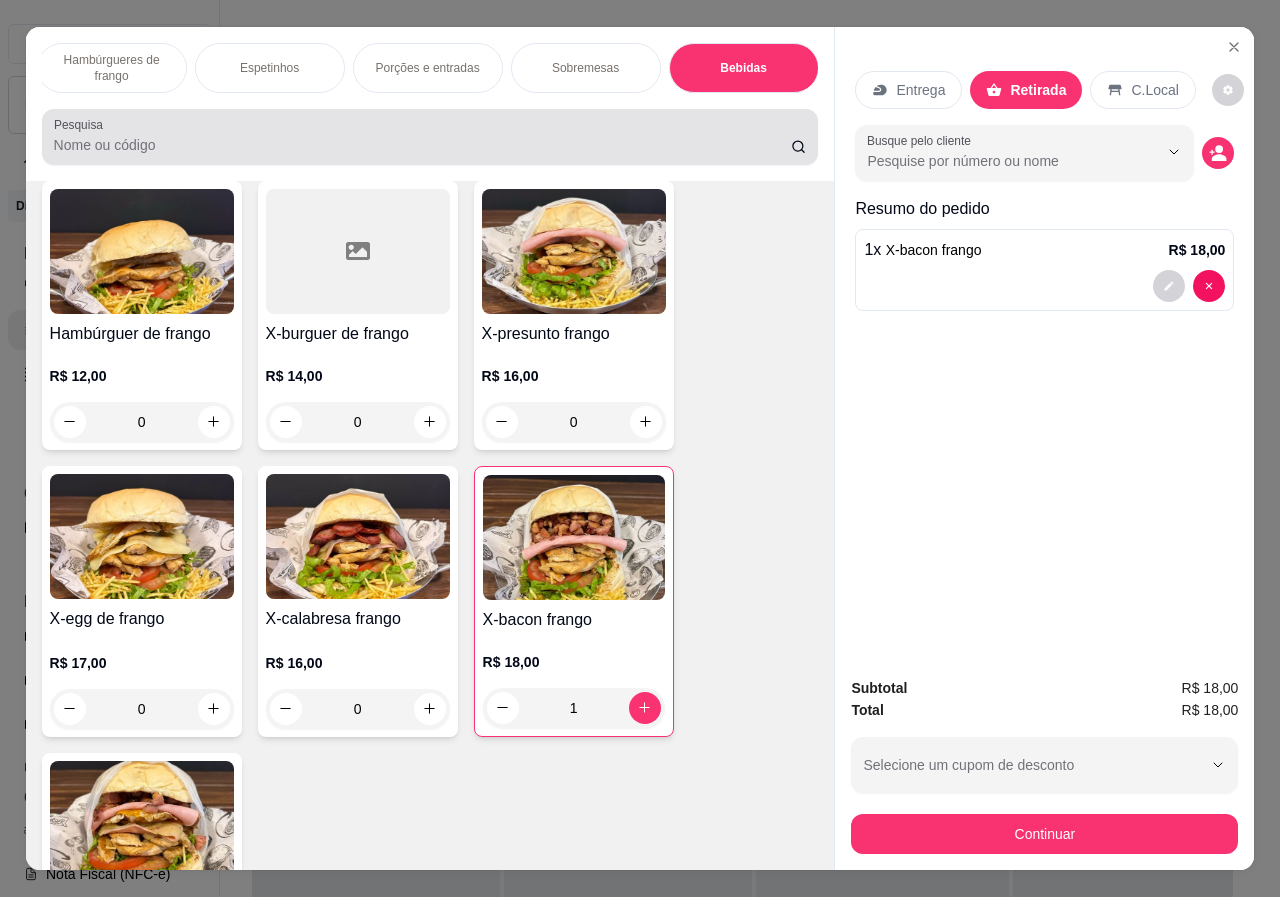 scroll, scrollTop: 3896, scrollLeft: 0, axis: vertical 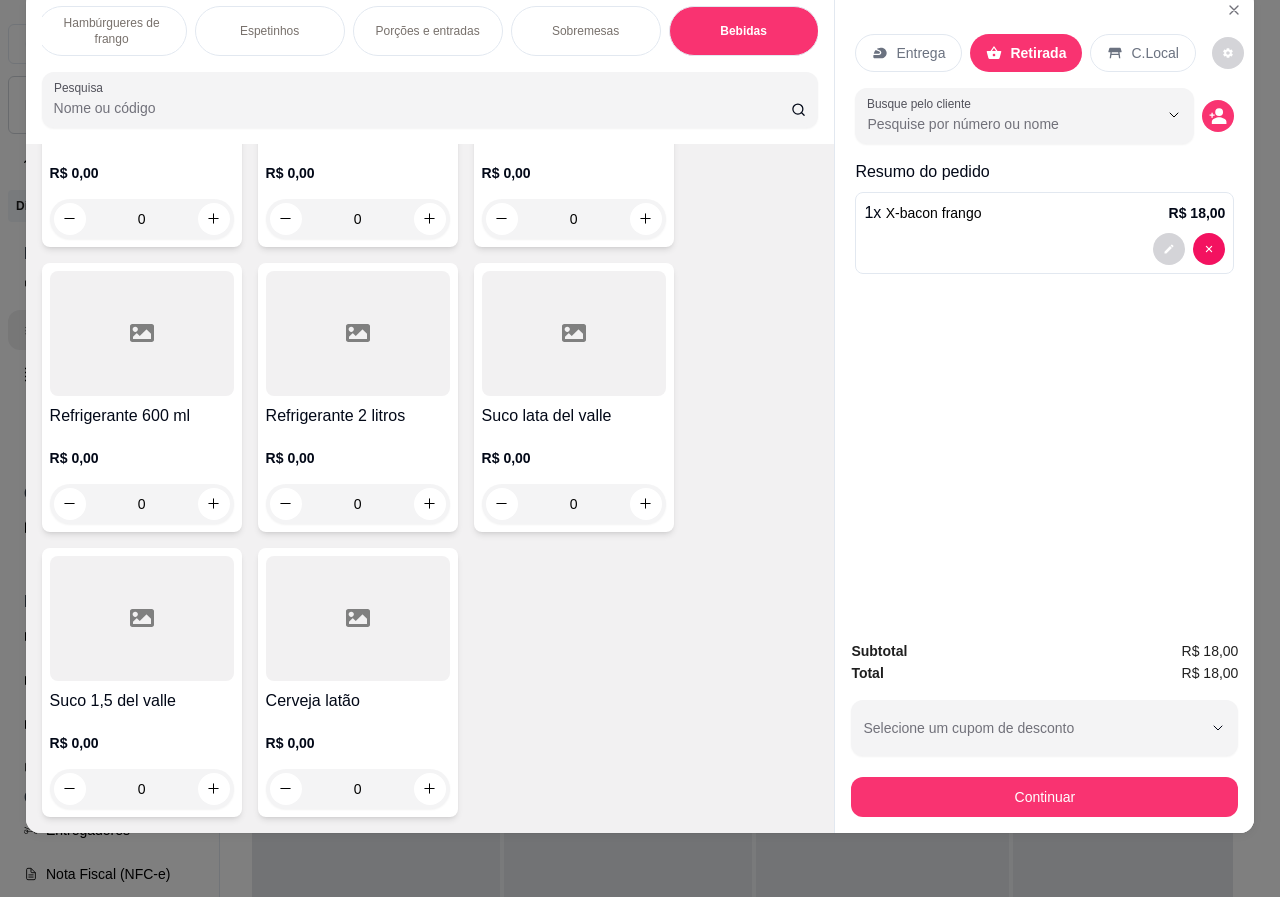 click on "0" at bounding box center (358, 789) 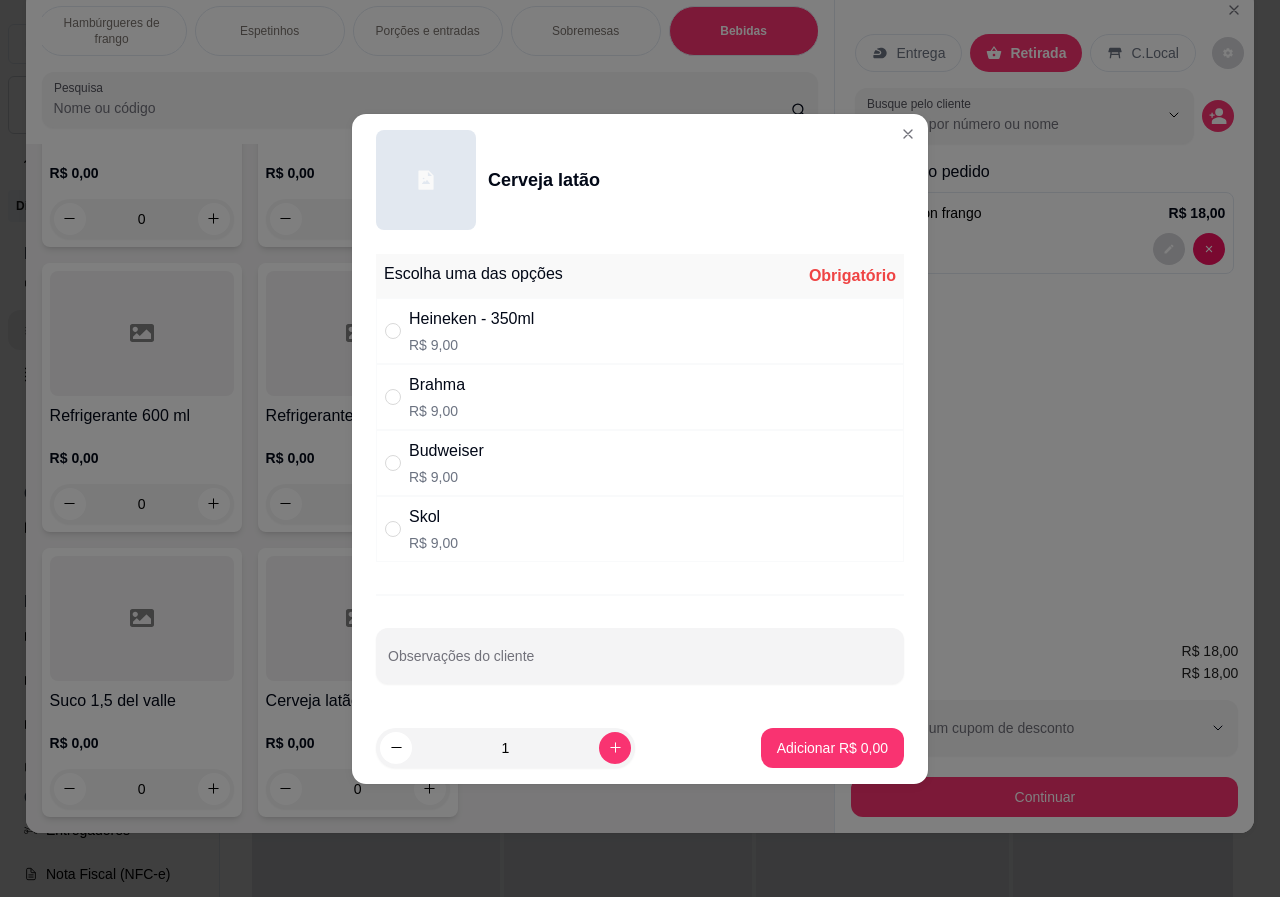 click on "Skol" at bounding box center [433, 517] 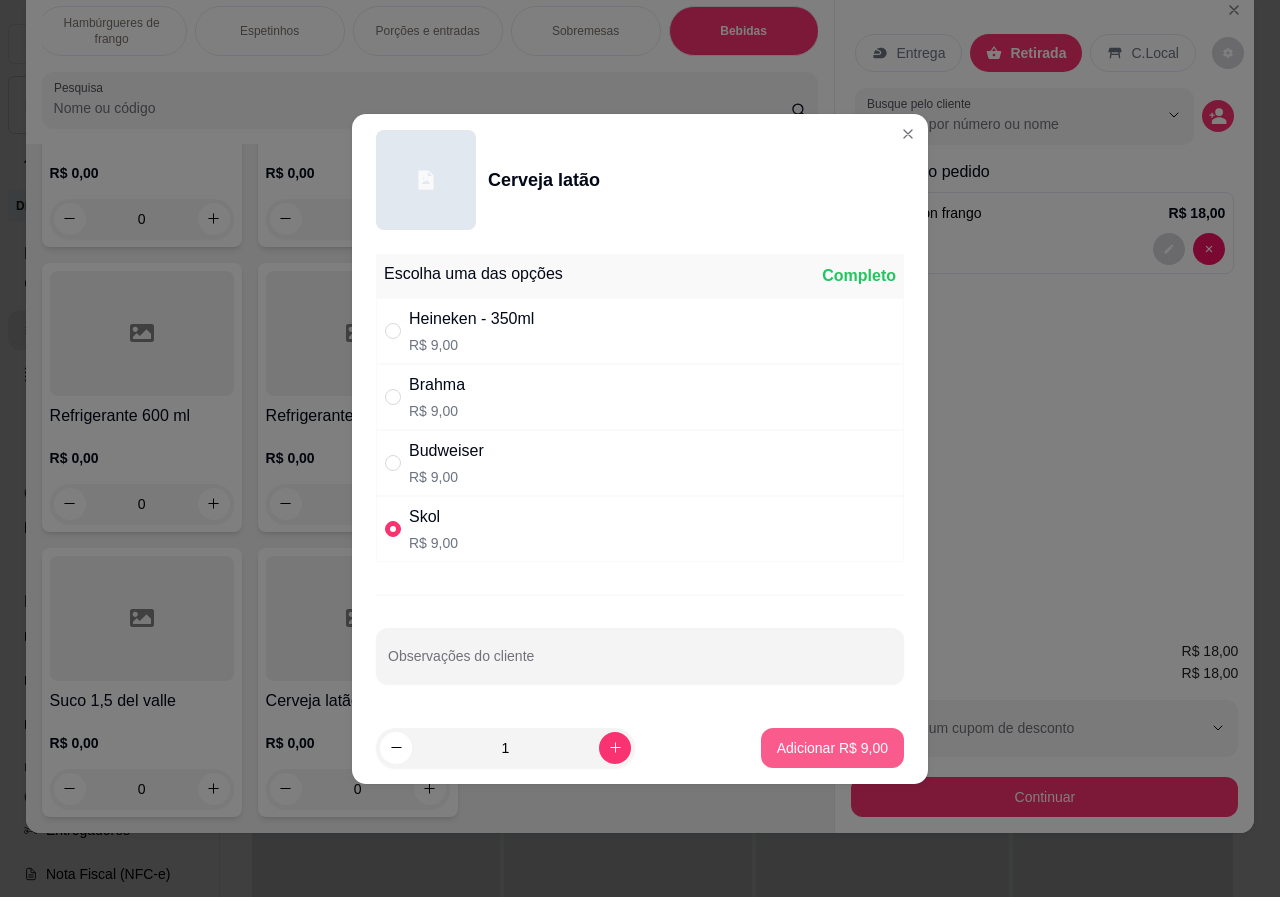 click on "Adicionar   R$ 9,00" at bounding box center [832, 748] 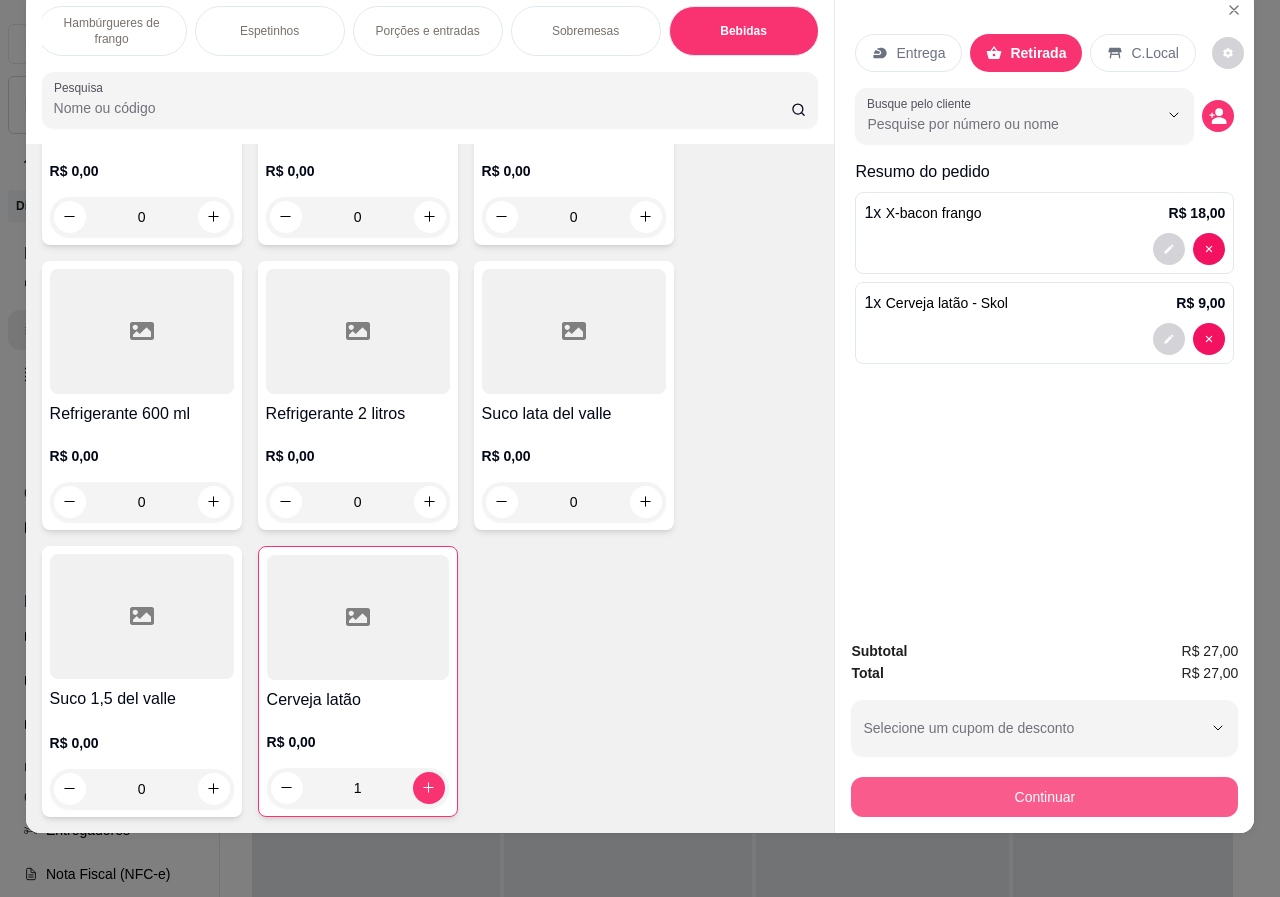 click on "Continuar" at bounding box center (1044, 797) 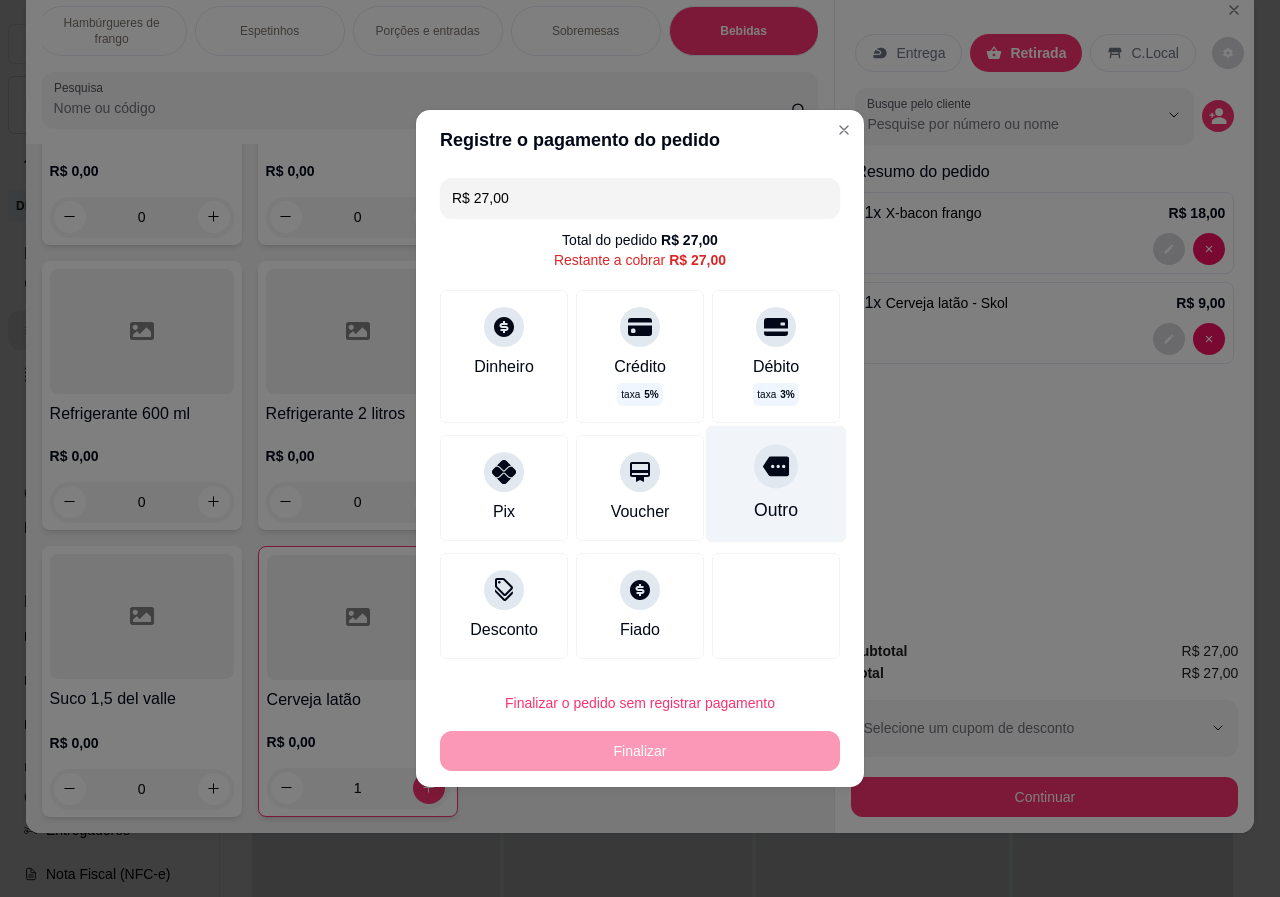 click 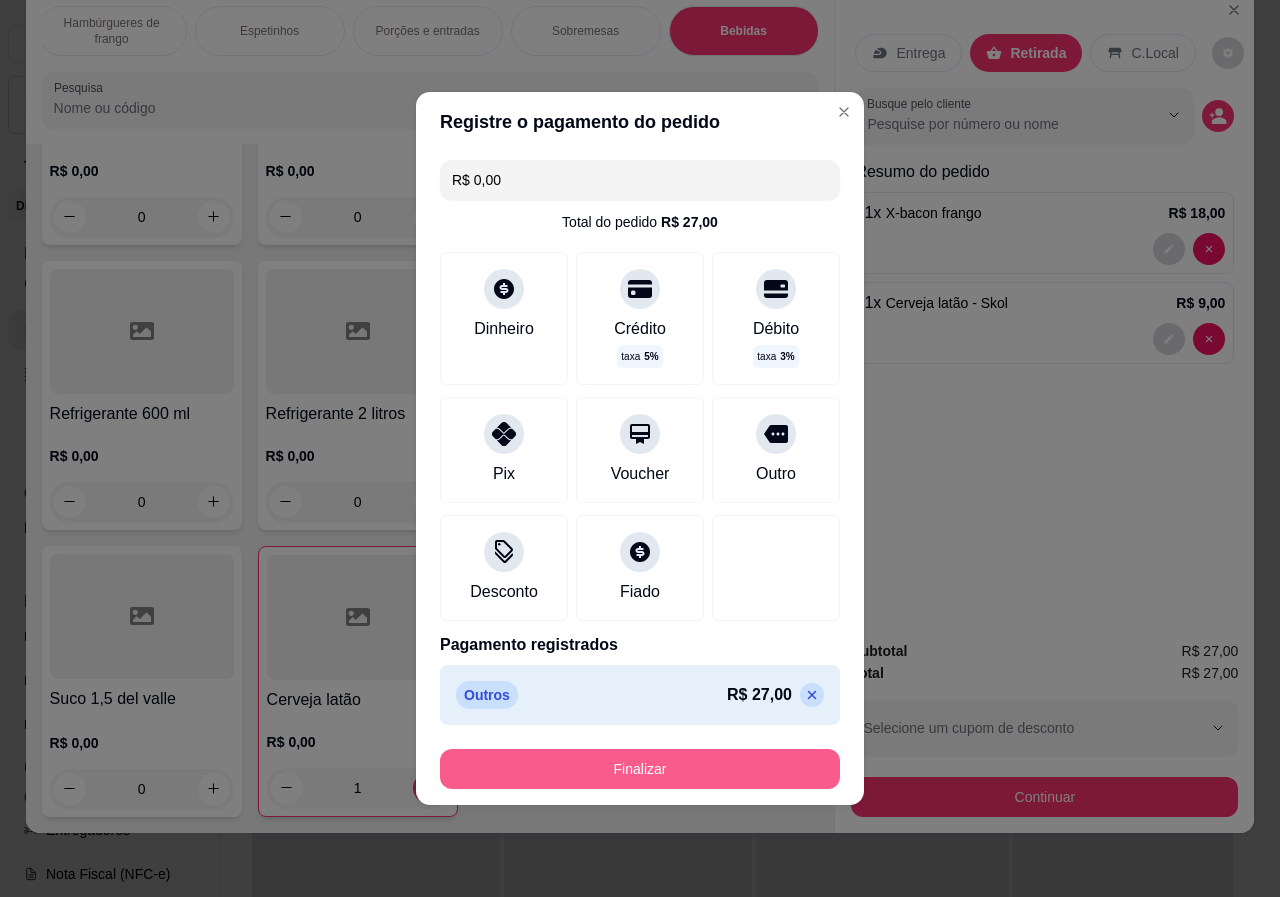 click on "Finalizar" at bounding box center (640, 769) 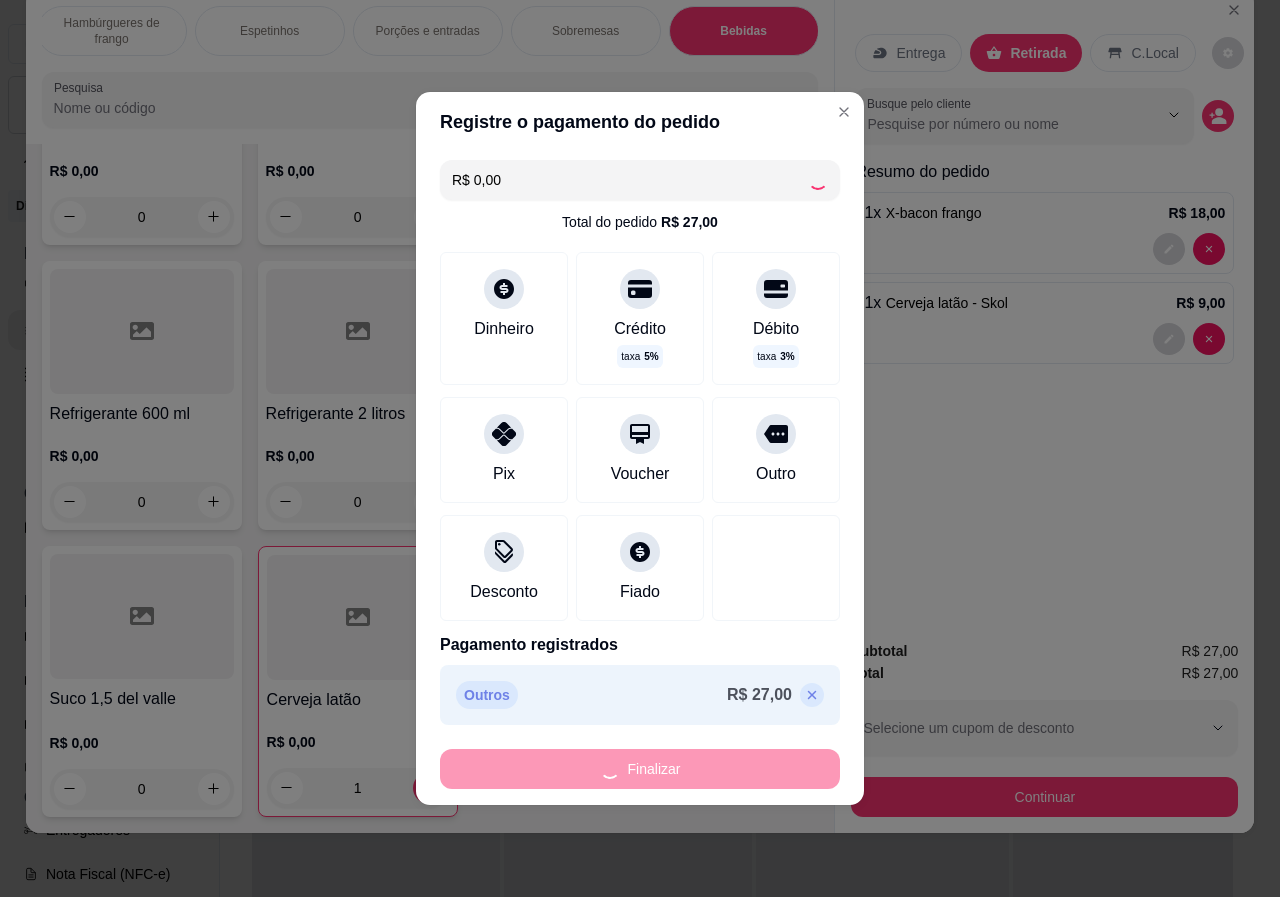 type on "0" 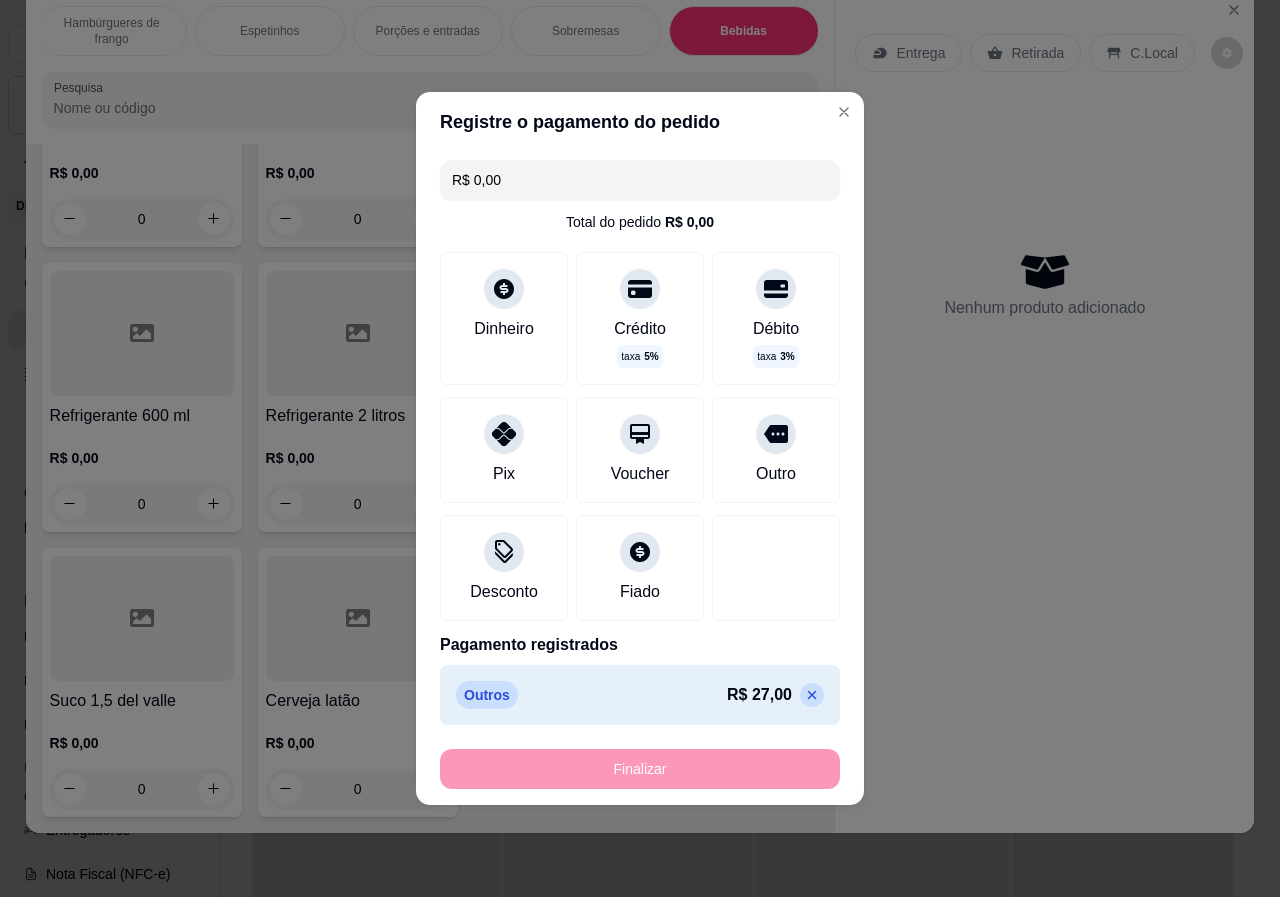 type on "-R$ 27,00" 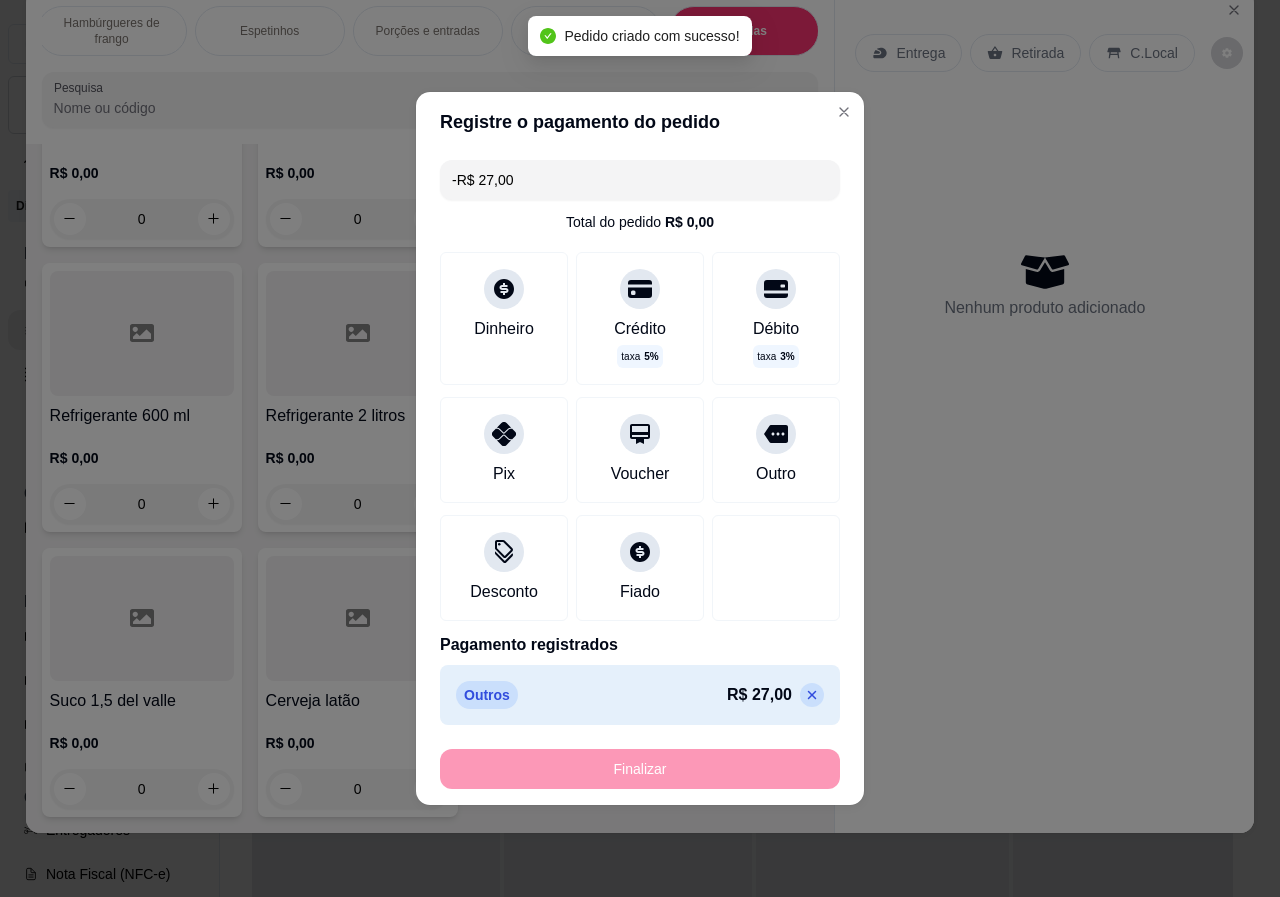 scroll, scrollTop: 4114, scrollLeft: 0, axis: vertical 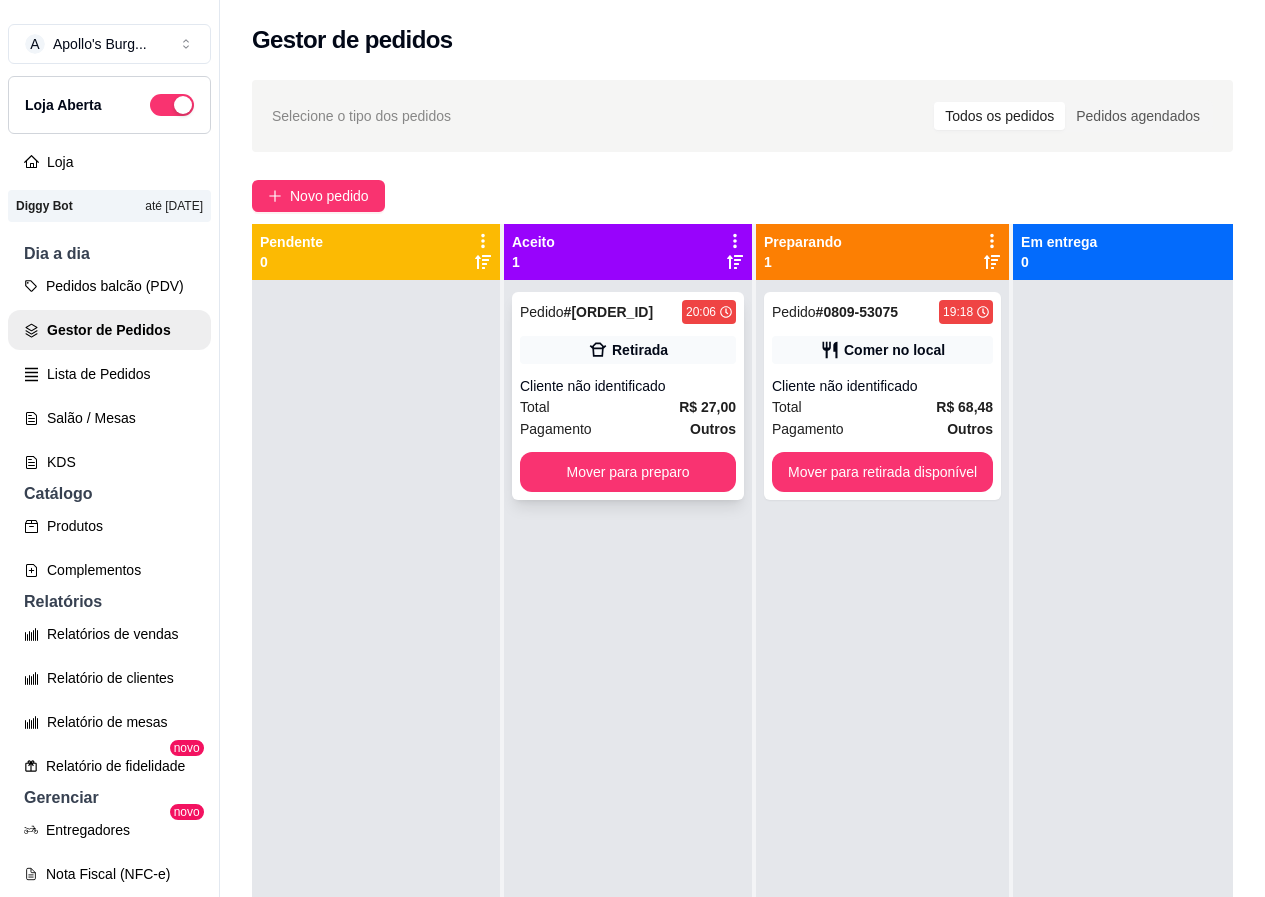 click on "Mover para preparo" at bounding box center (628, 472) 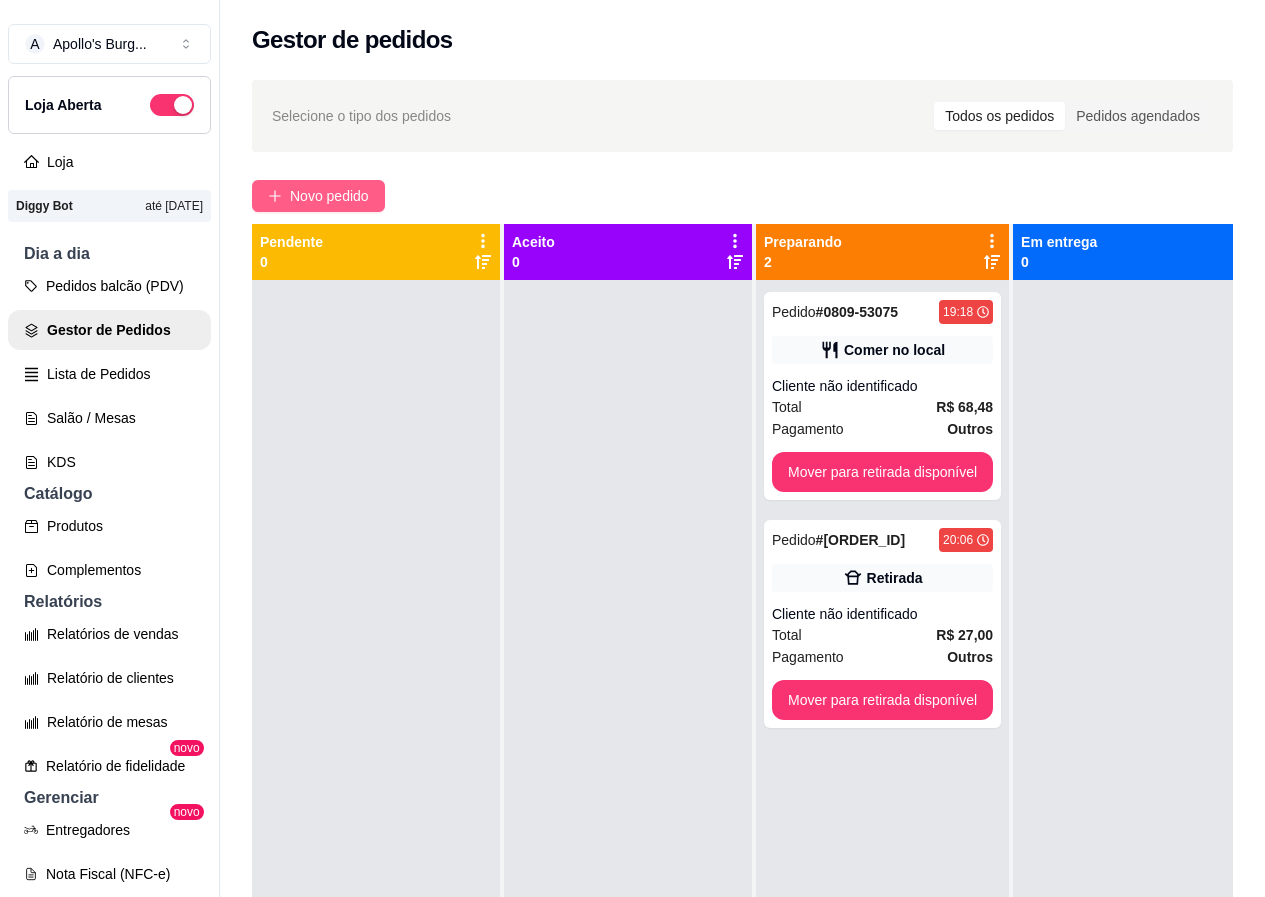 click on "Novo pedido" at bounding box center [329, 196] 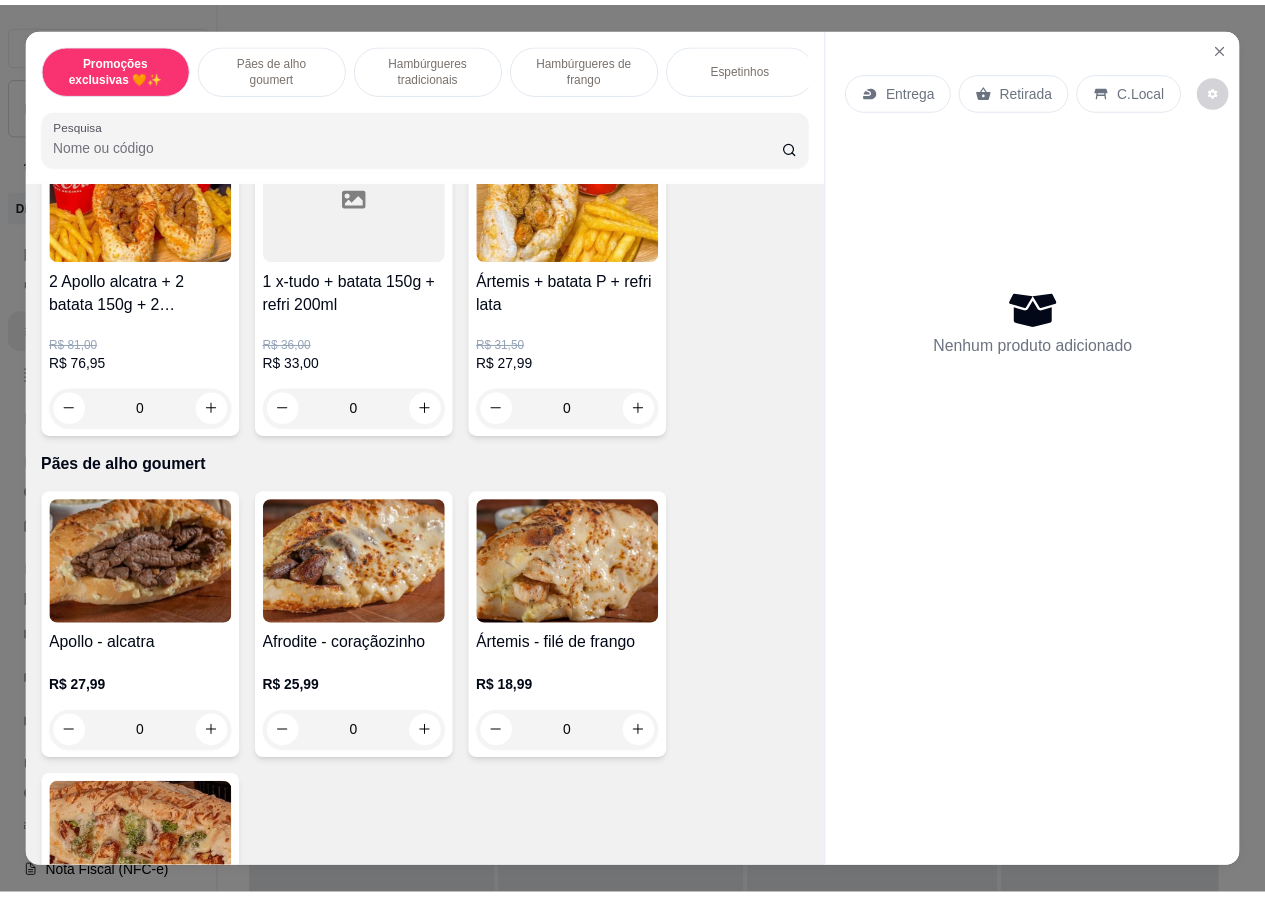 scroll, scrollTop: 200, scrollLeft: 0, axis: vertical 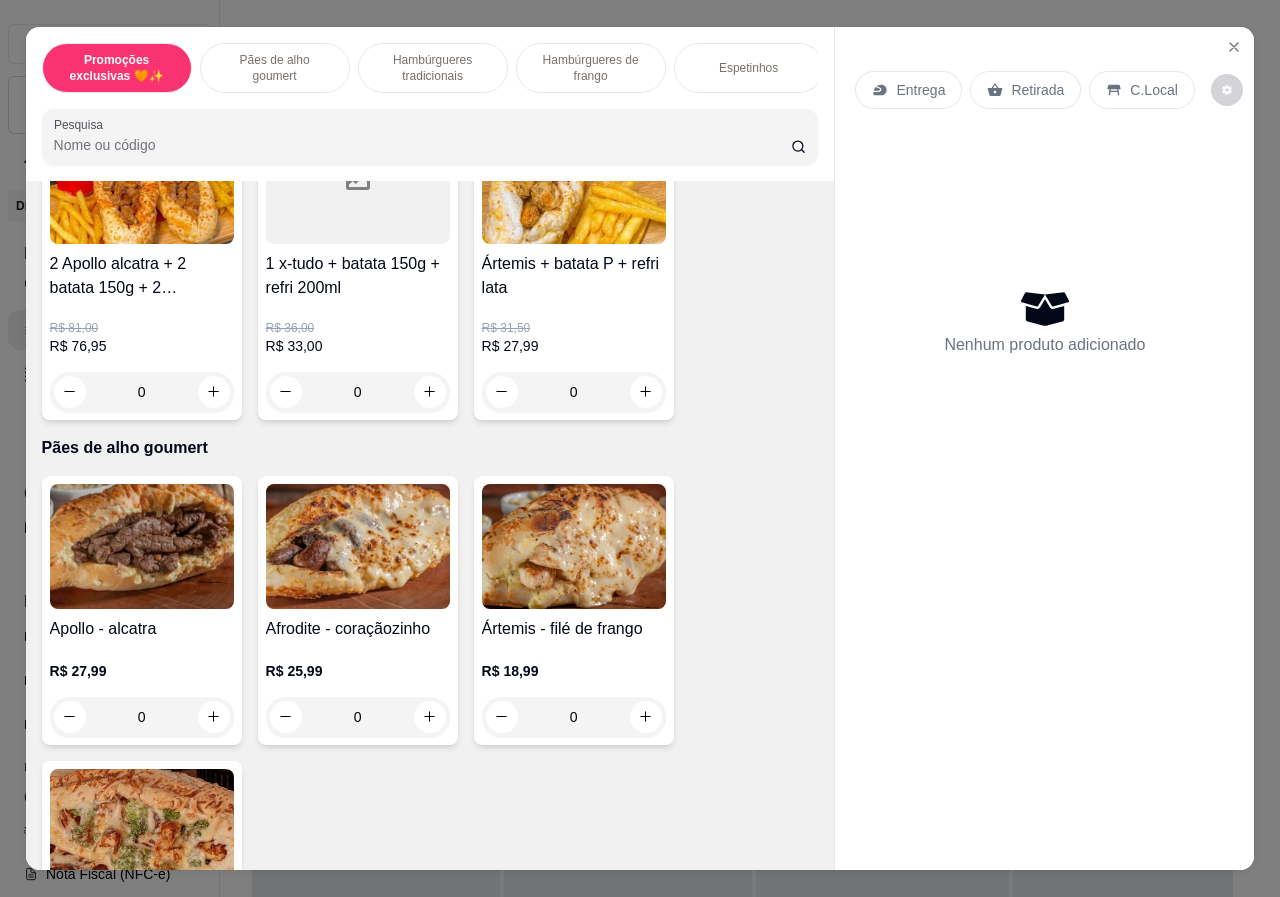 click on "0" at bounding box center (358, 717) 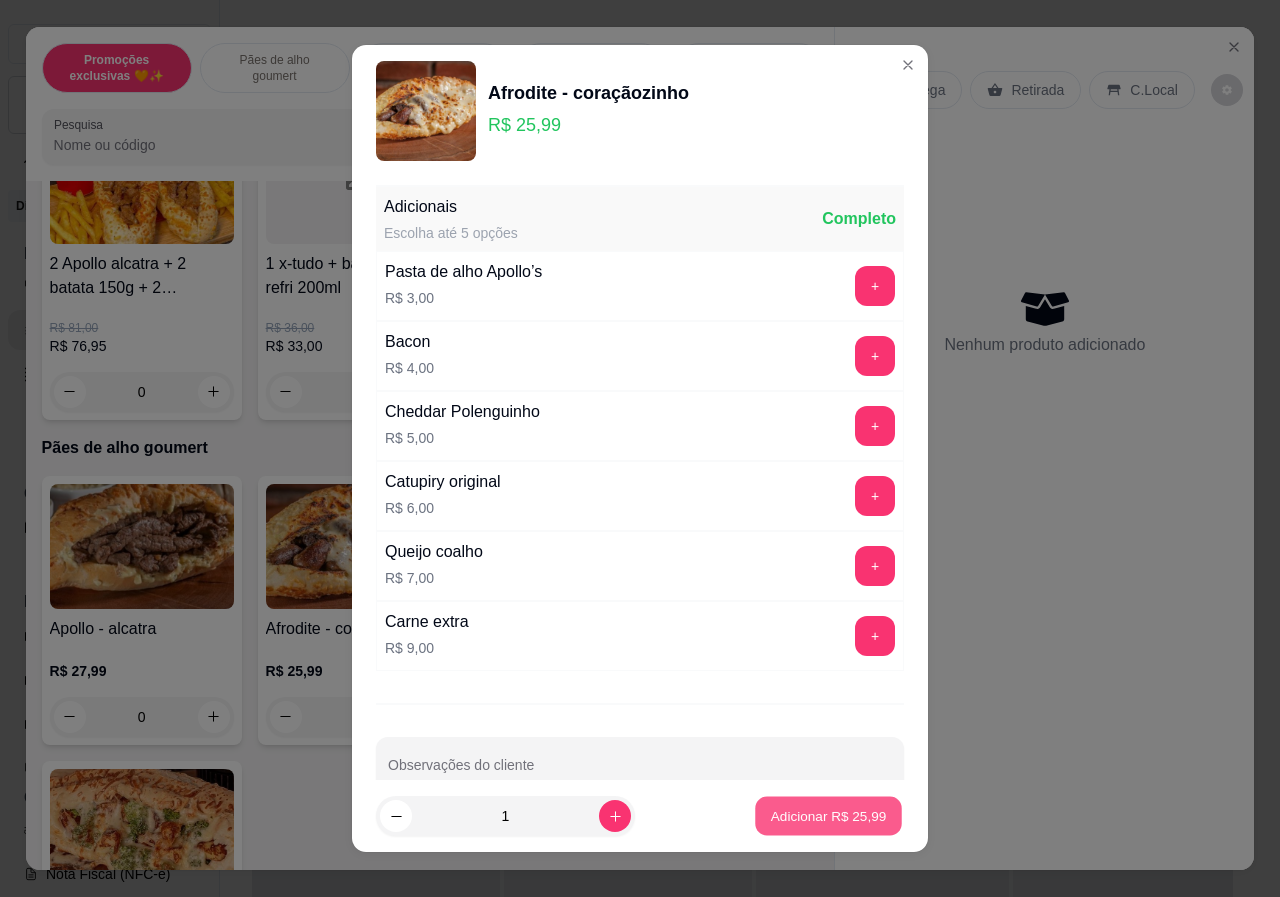 click on "Adicionar   R$ 25,99" at bounding box center [829, 815] 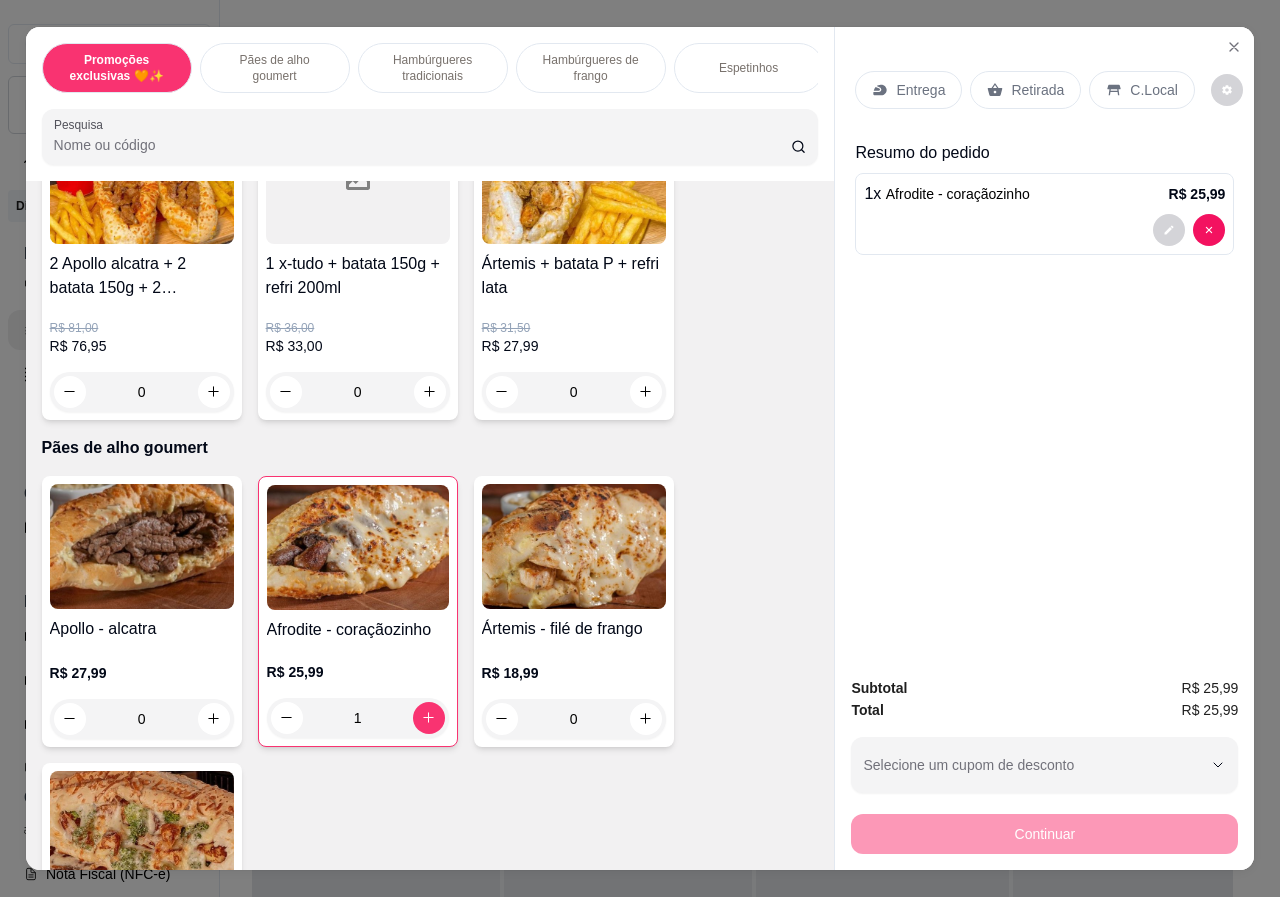 click on "Retirada" at bounding box center [1037, 90] 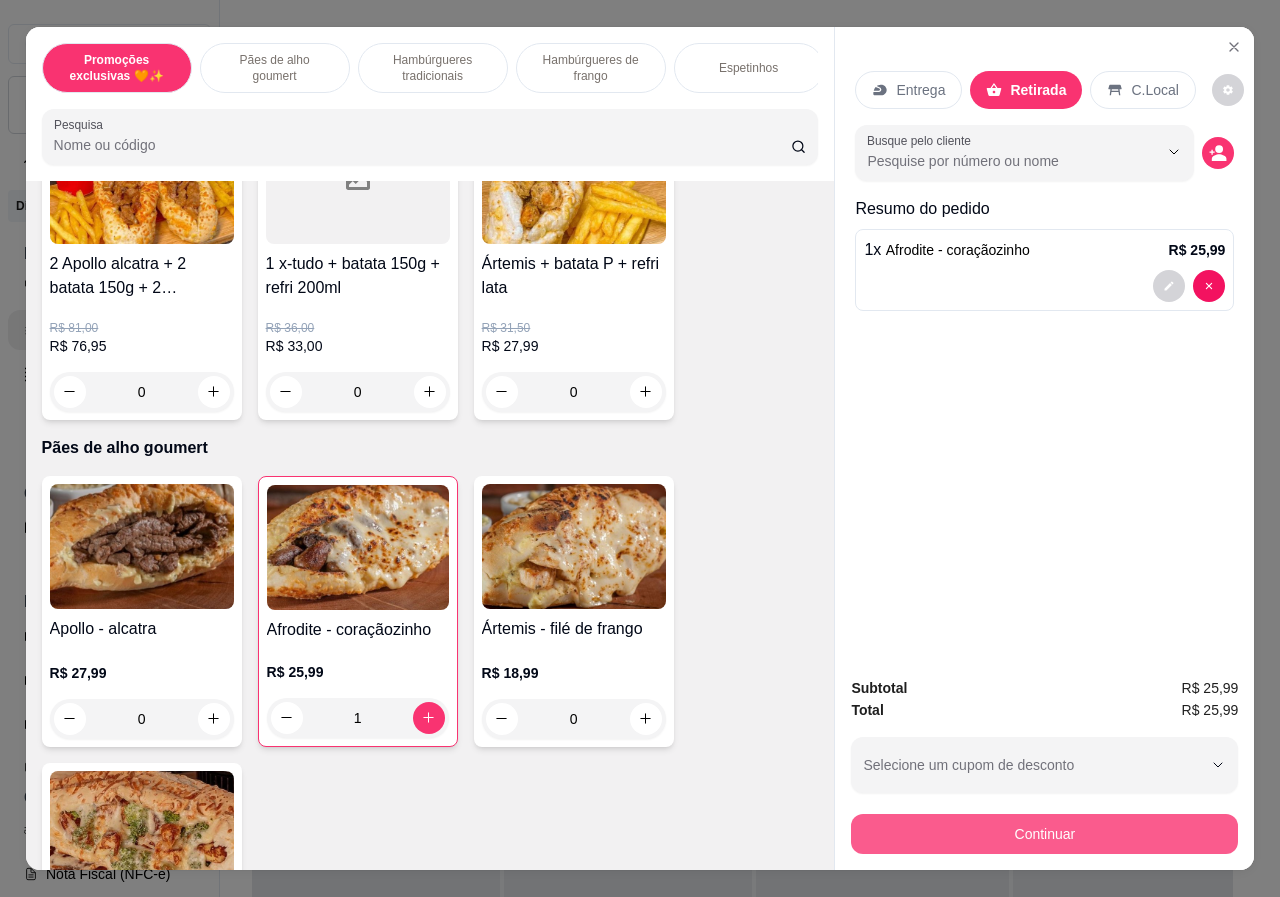 click on "Continuar" at bounding box center [1044, 834] 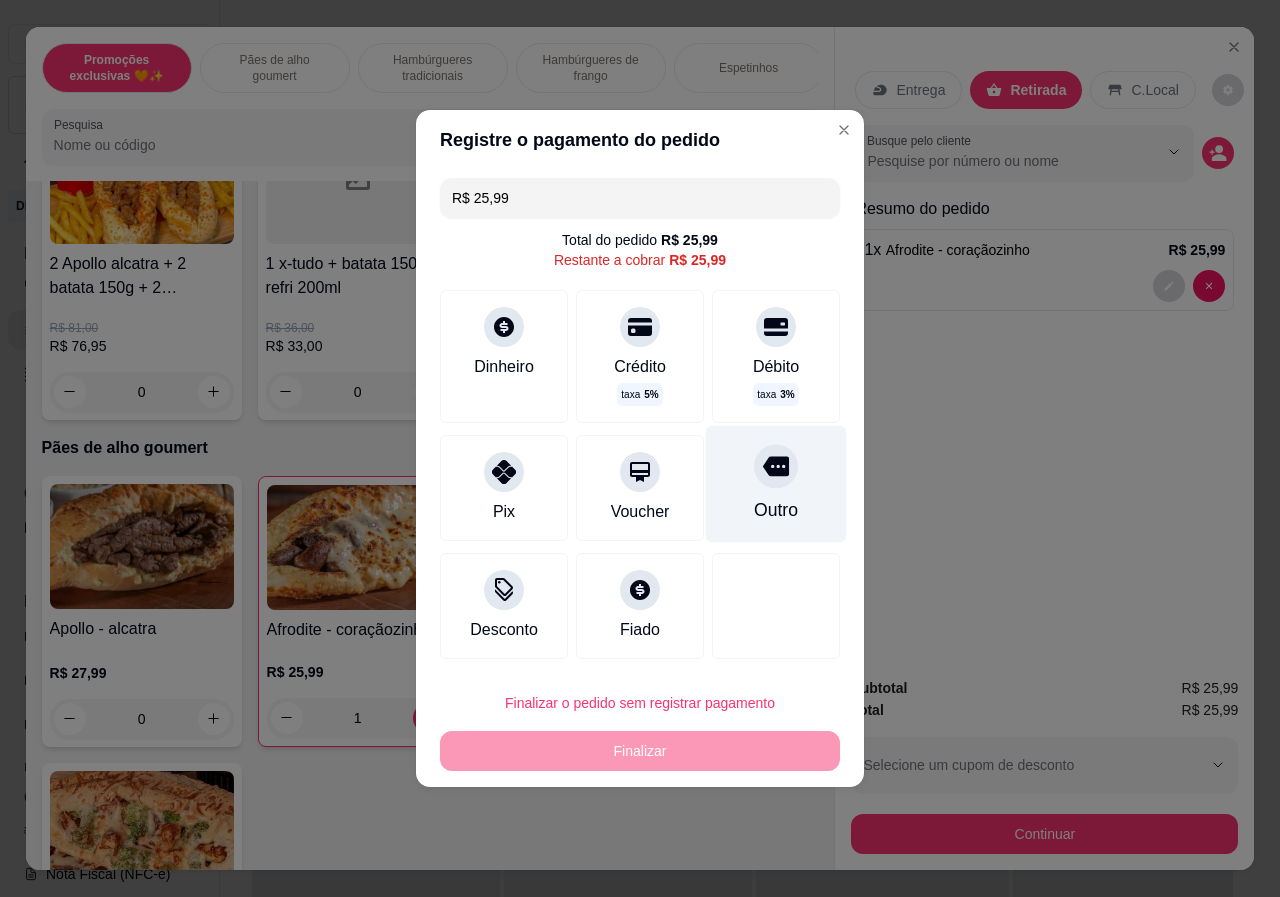 click 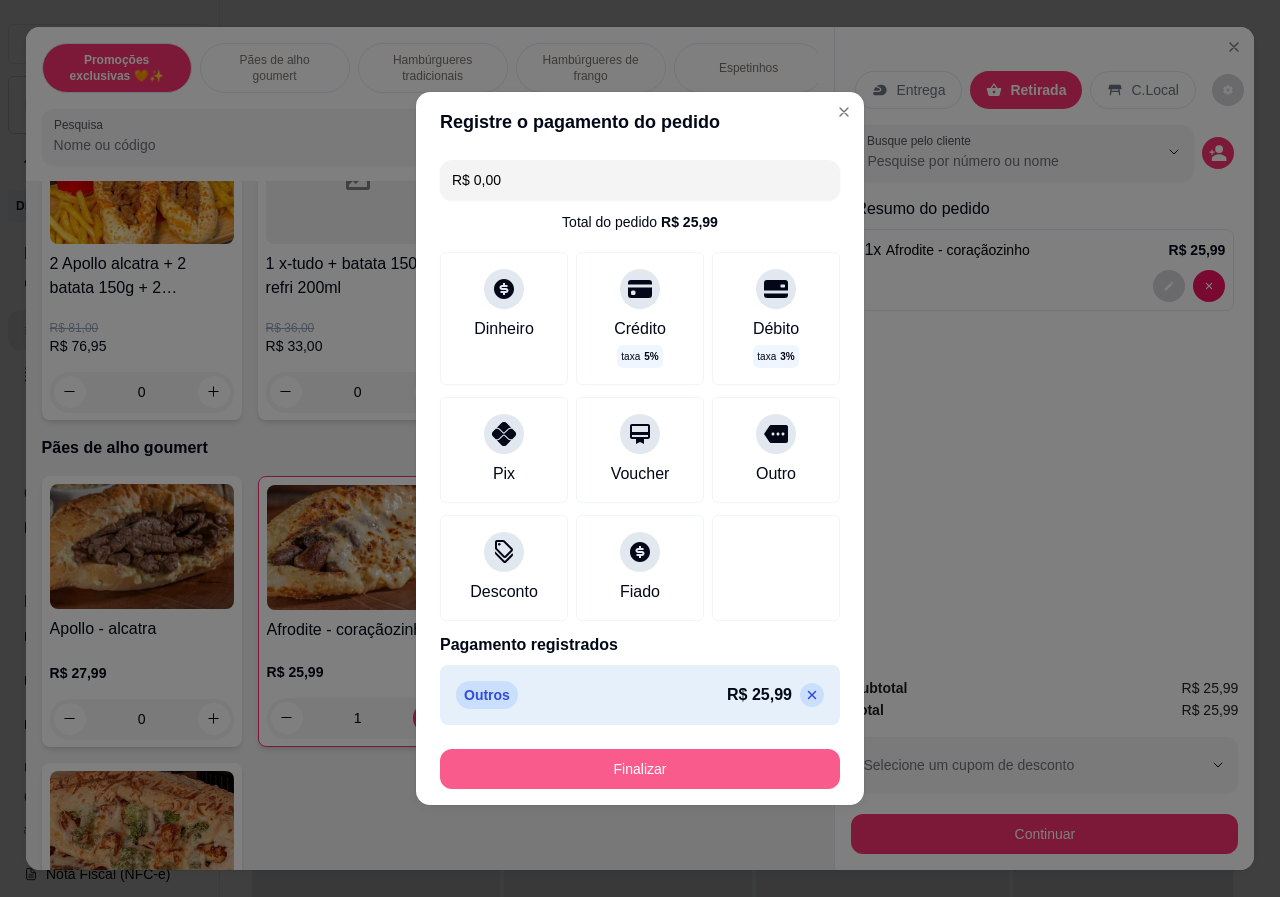click on "Finalizar" at bounding box center [640, 769] 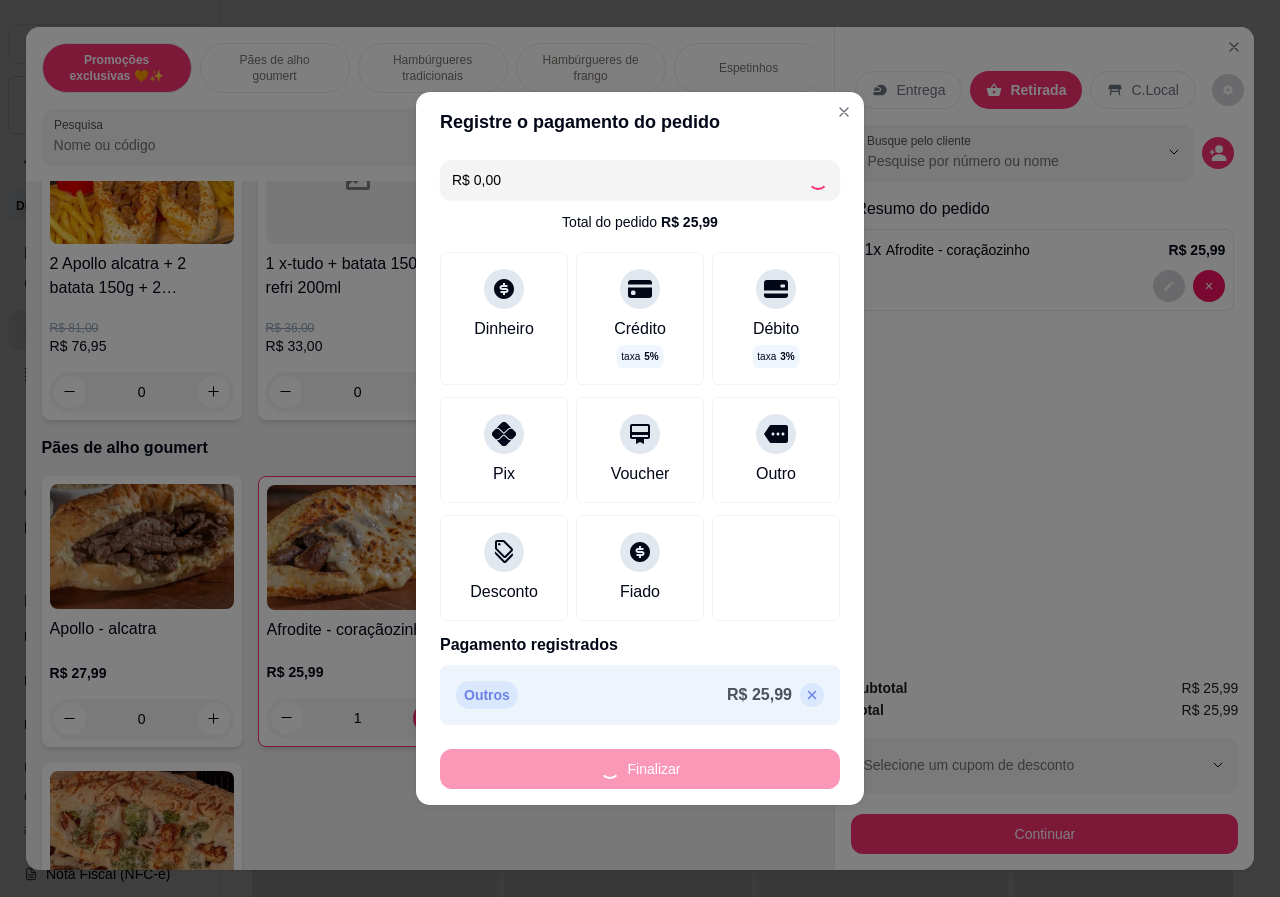 type on "0" 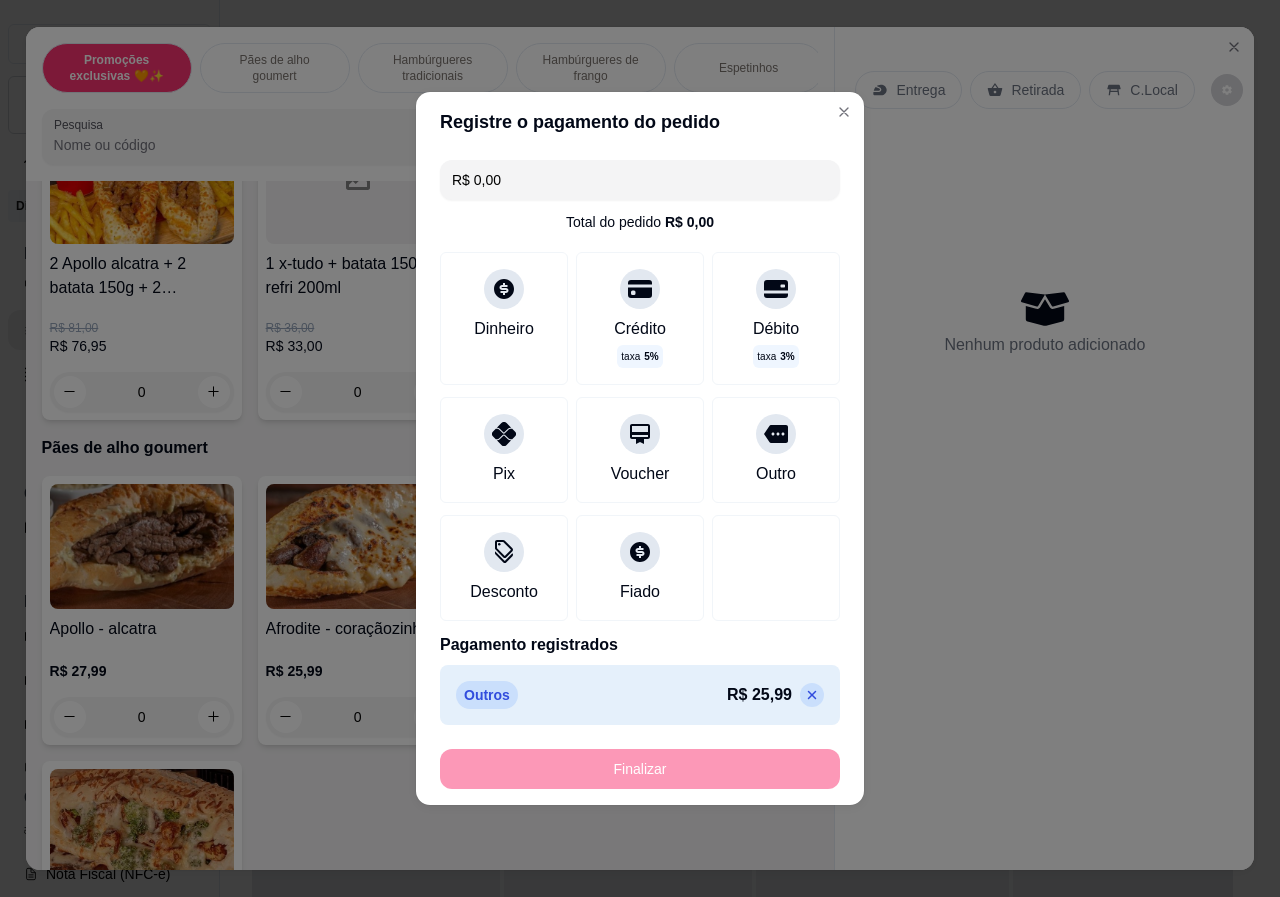 type on "-R$ 25,99" 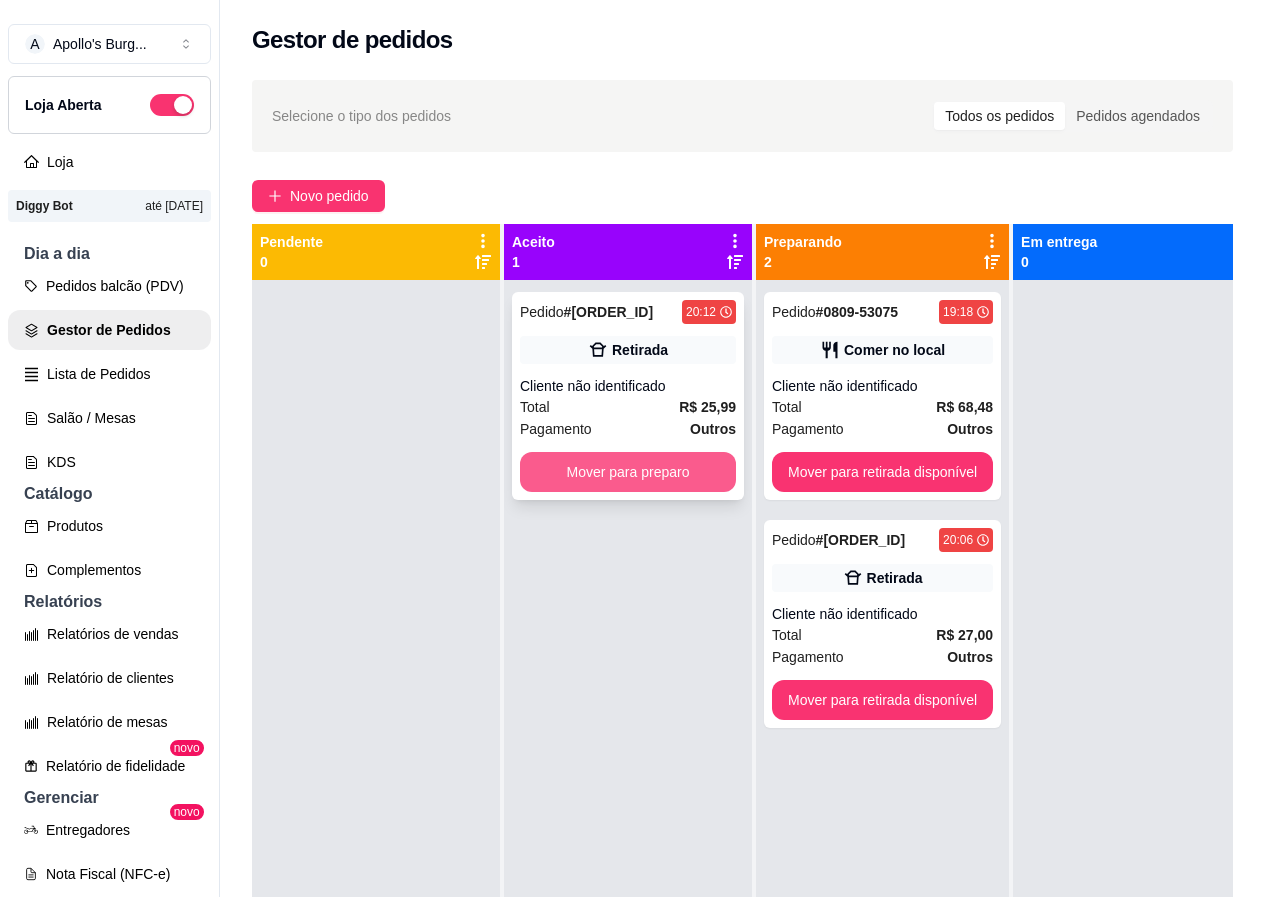 click on "Mover para preparo" at bounding box center [628, 472] 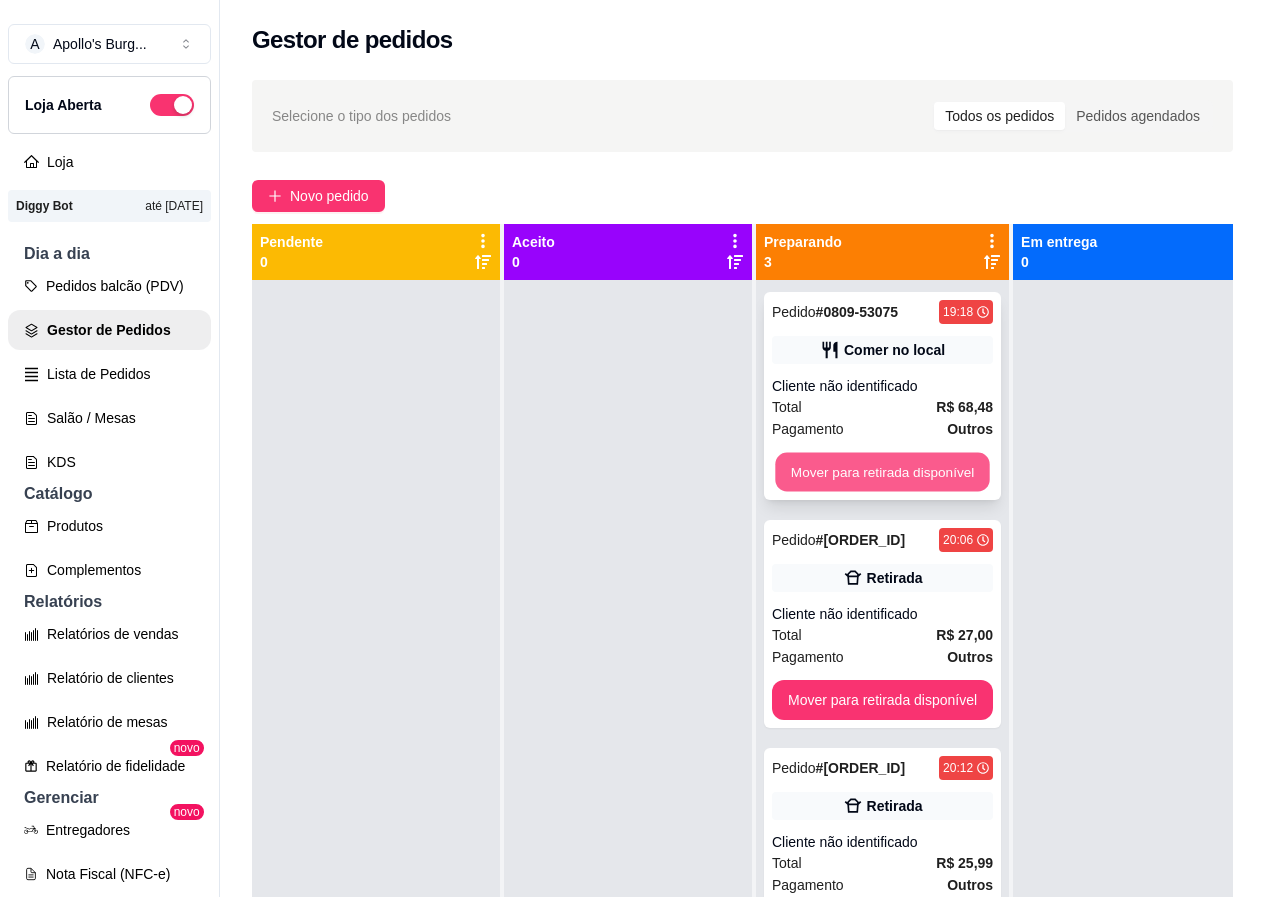 click on "Mover para retirada disponível" at bounding box center [882, 472] 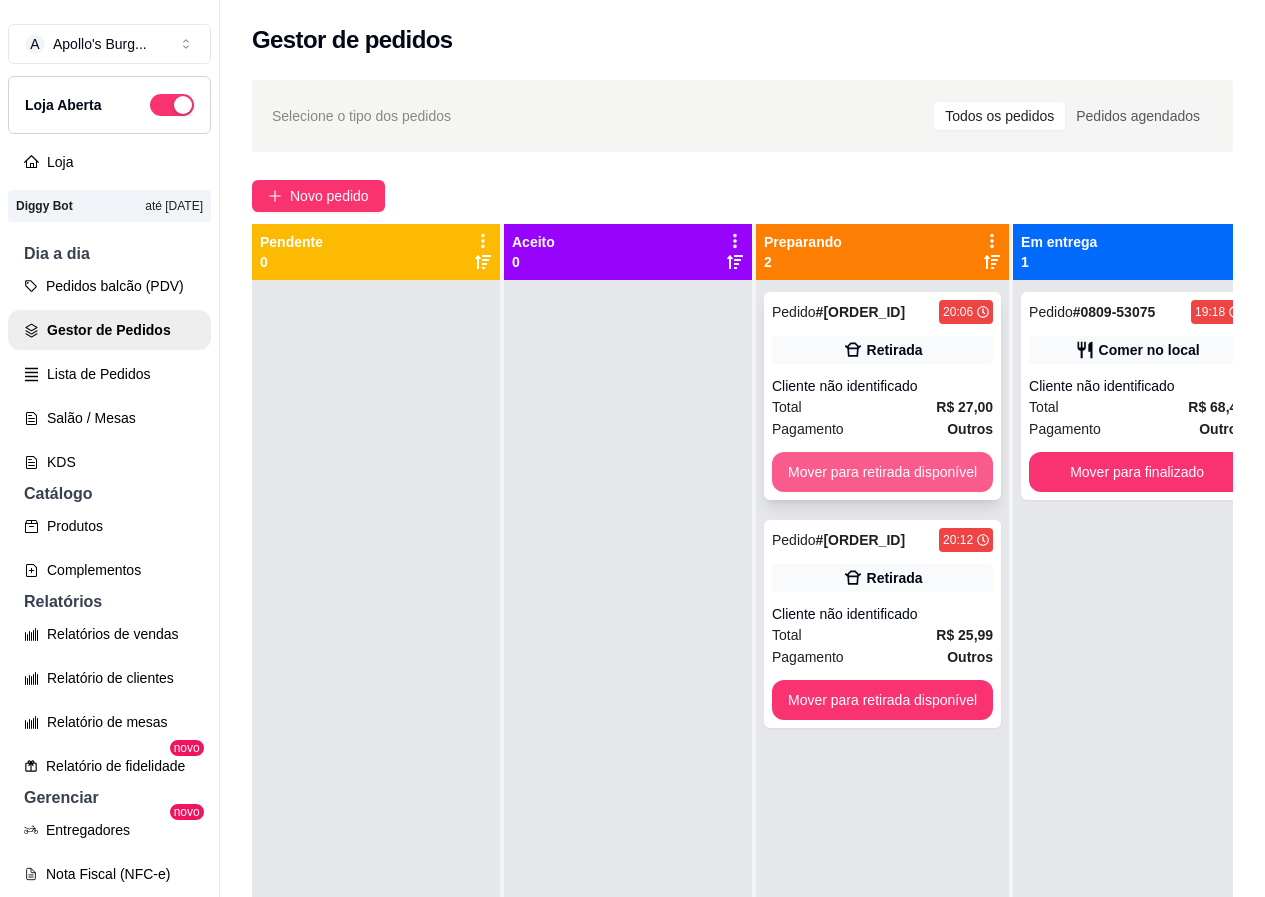 click on "Mover para retirada disponível" at bounding box center [882, 472] 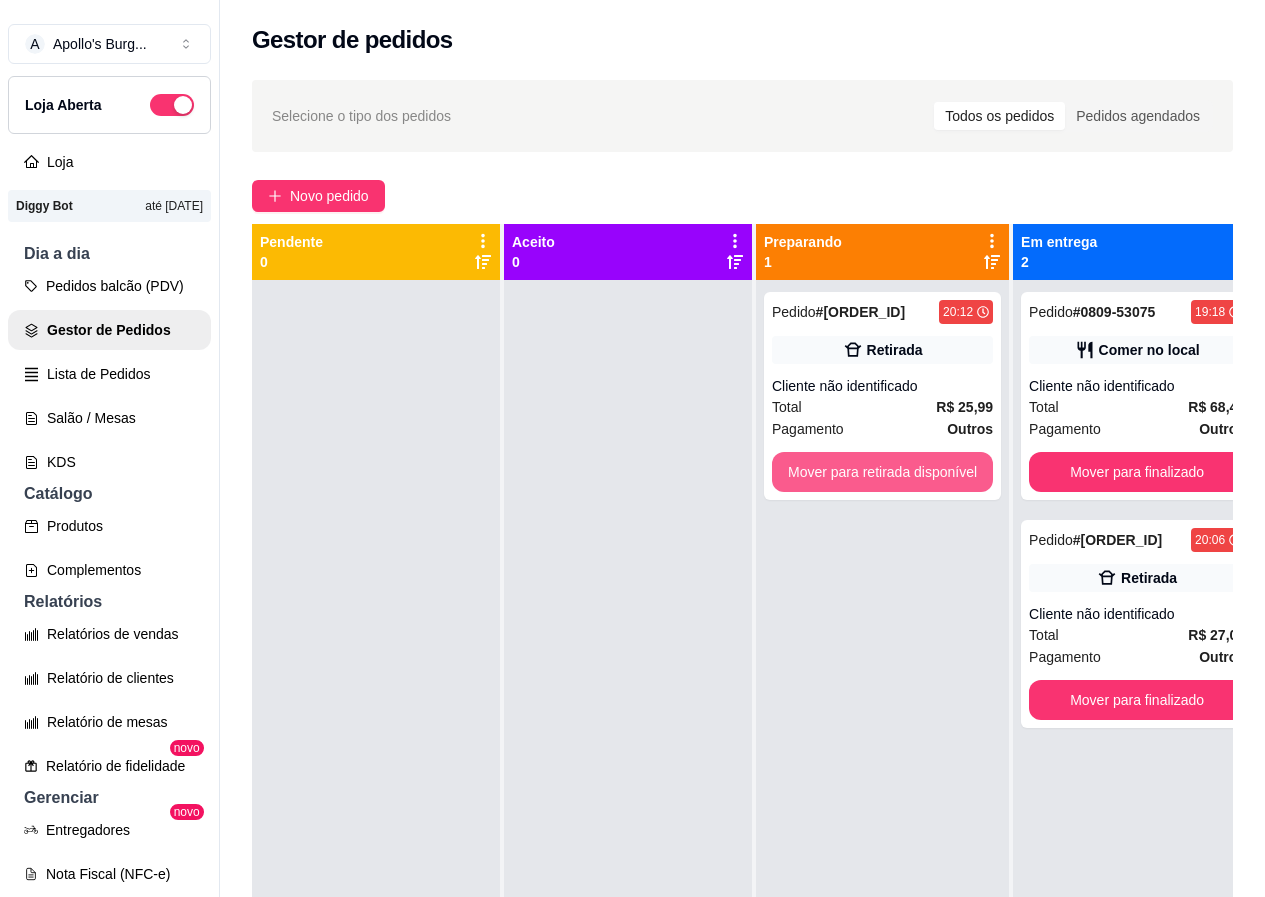 click on "Mover para retirada disponível" at bounding box center [882, 472] 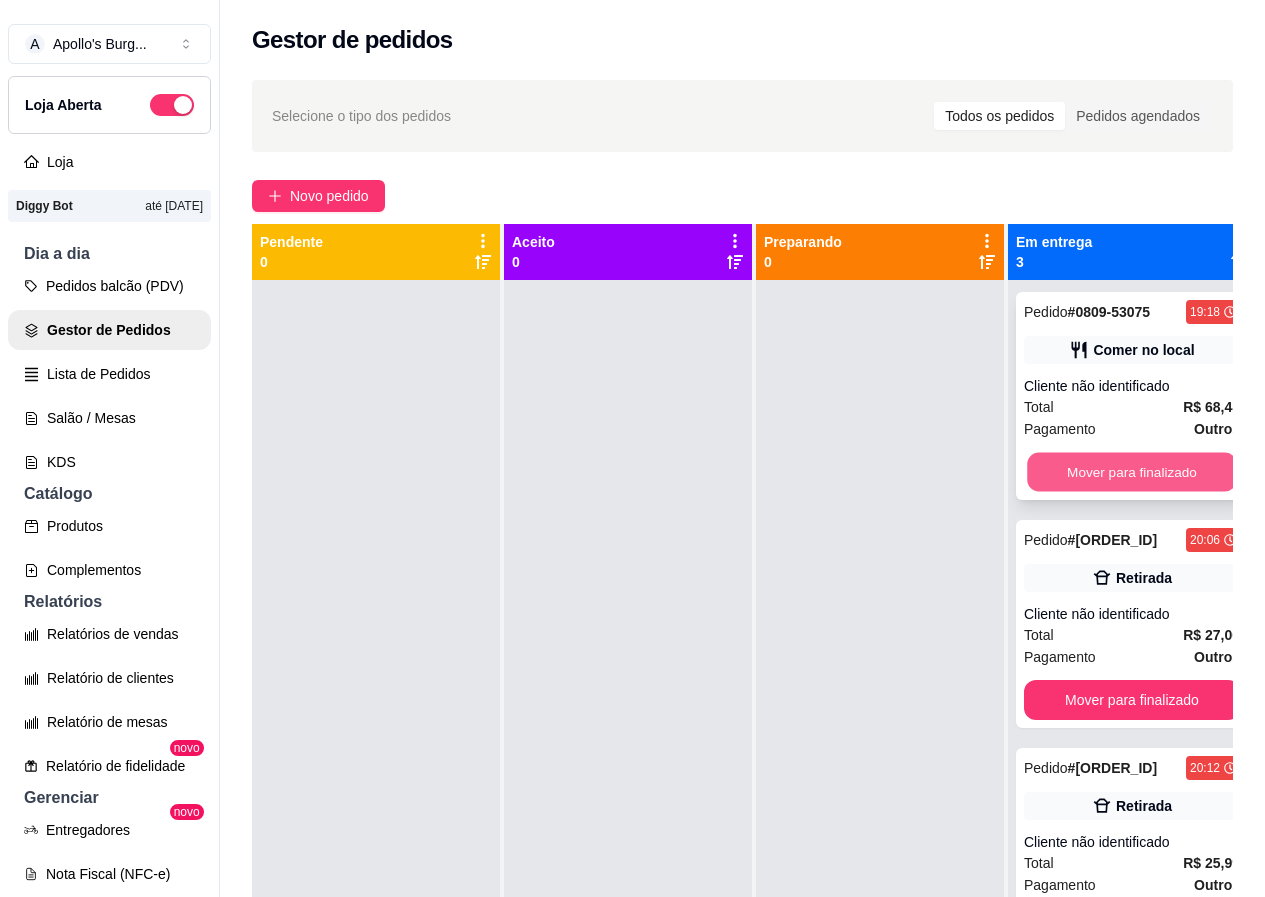 click on "Mover para finalizado" at bounding box center (1132, 472) 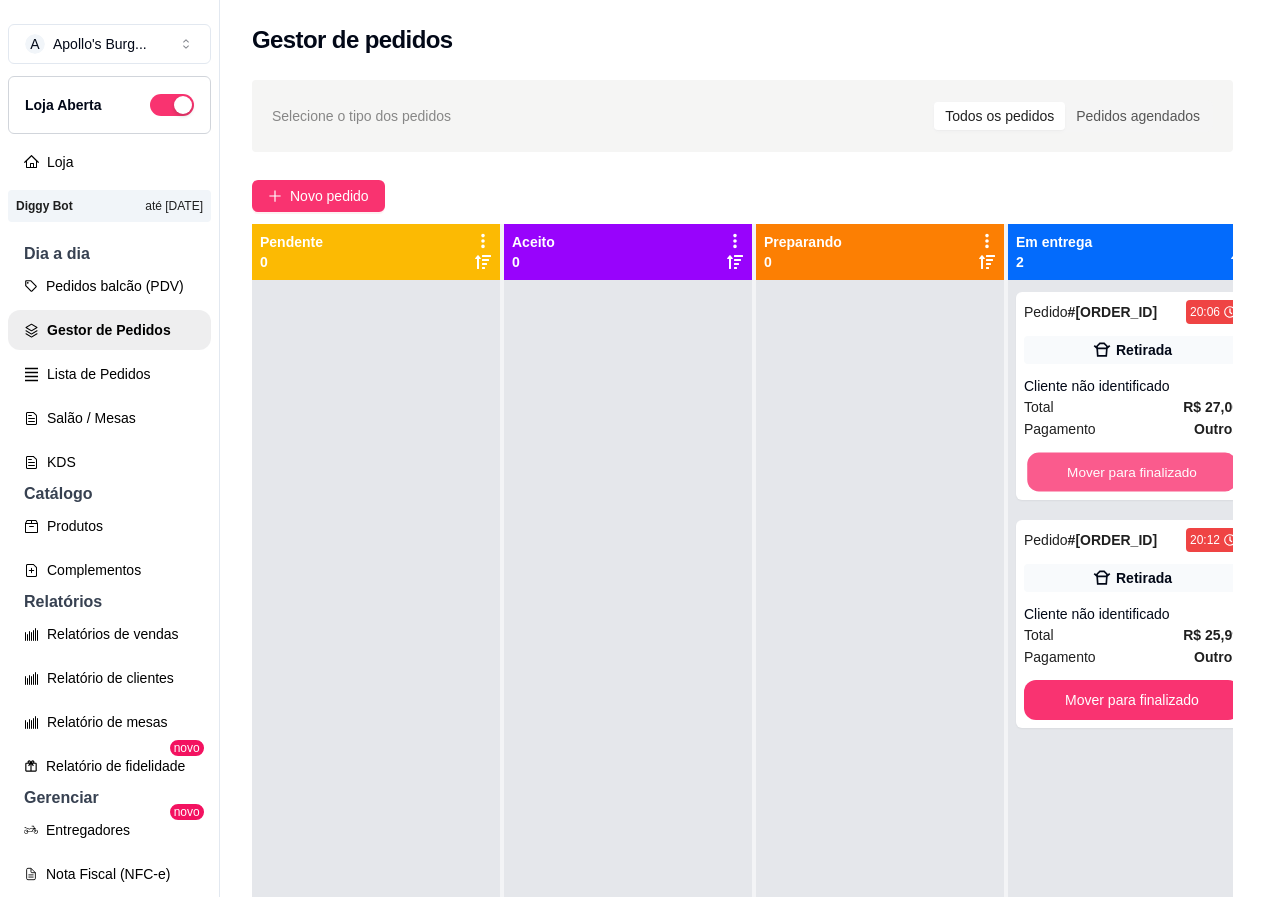 click on "Mover para finalizado" at bounding box center [1132, 472] 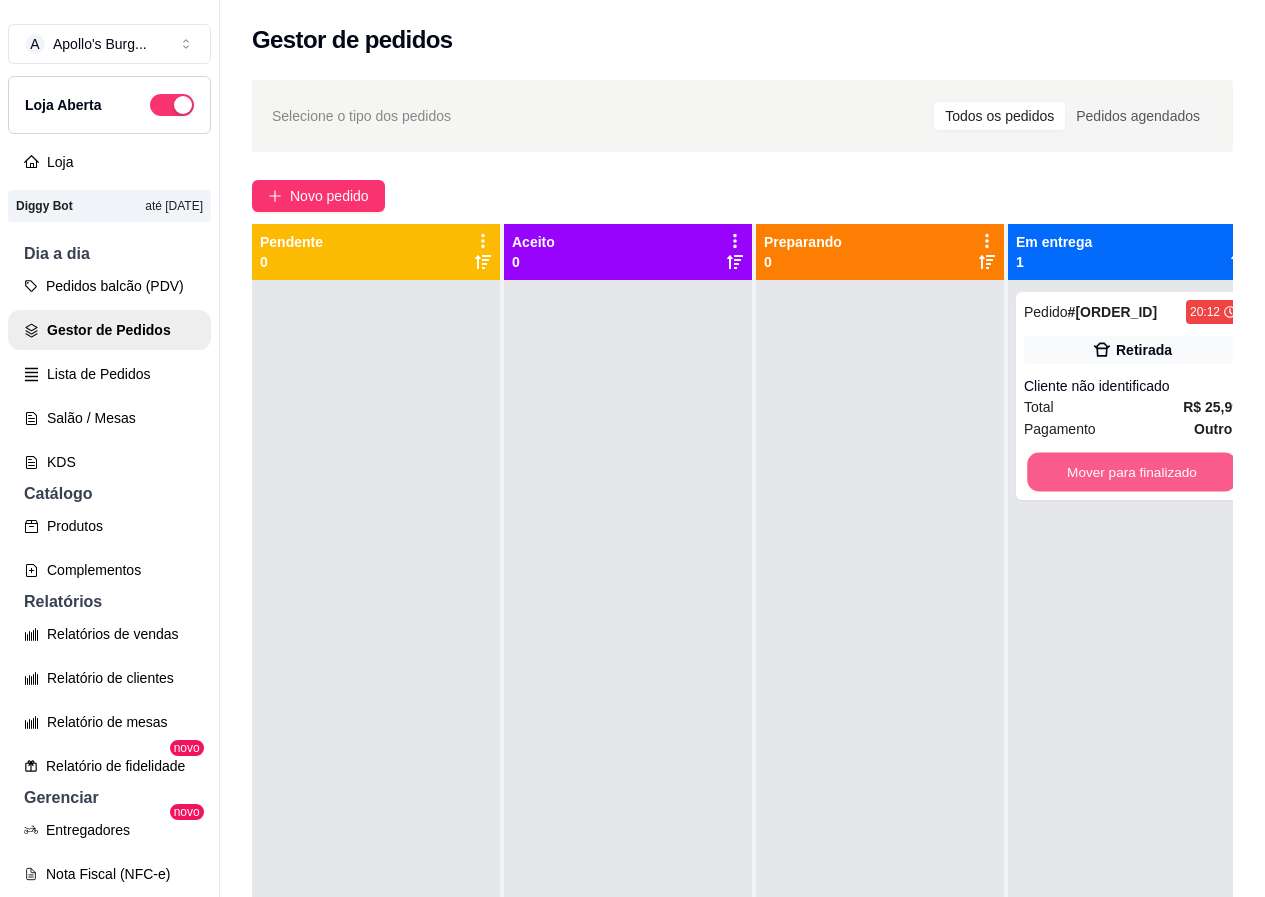 click on "Mover para finalizado" at bounding box center (1132, 472) 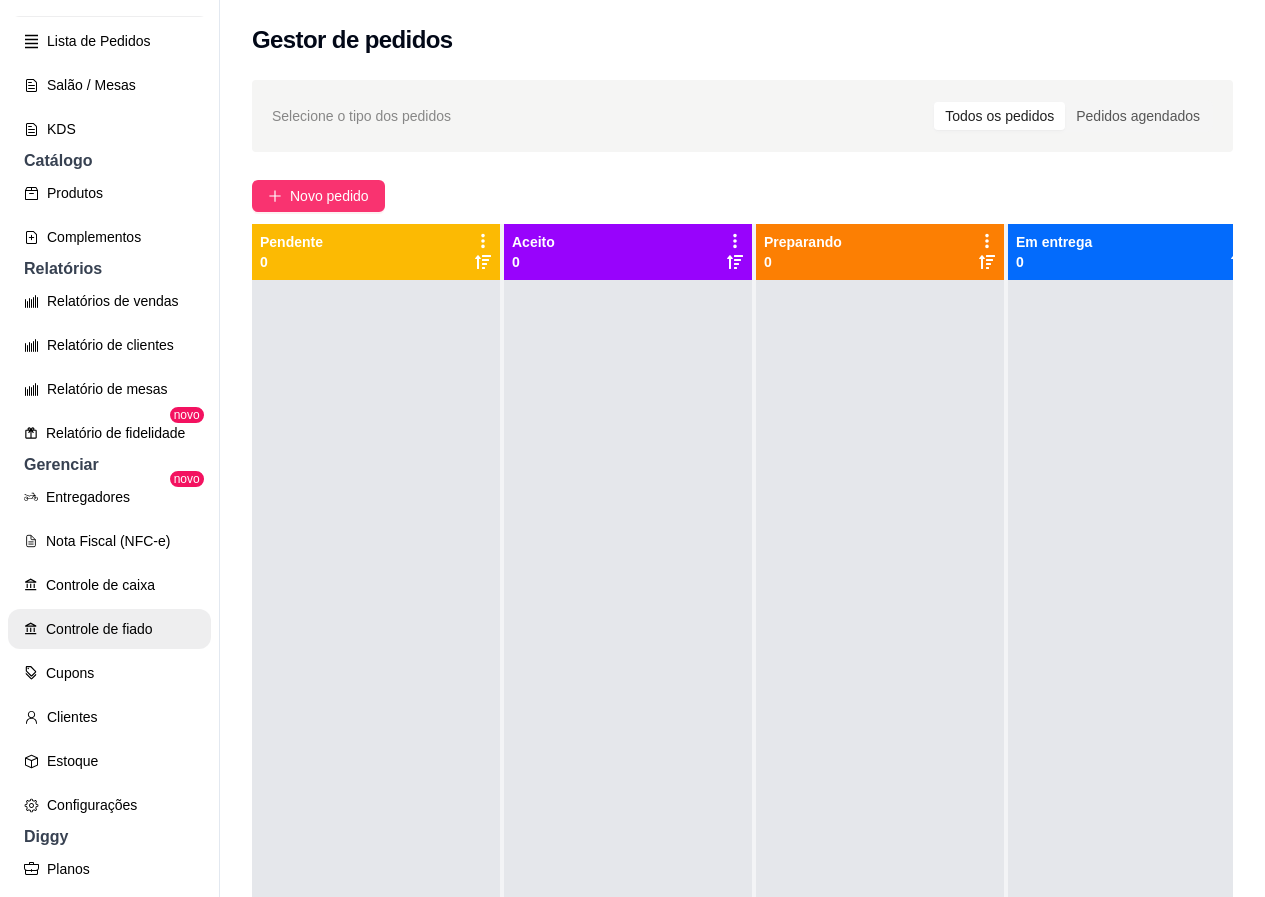 scroll, scrollTop: 473, scrollLeft: 0, axis: vertical 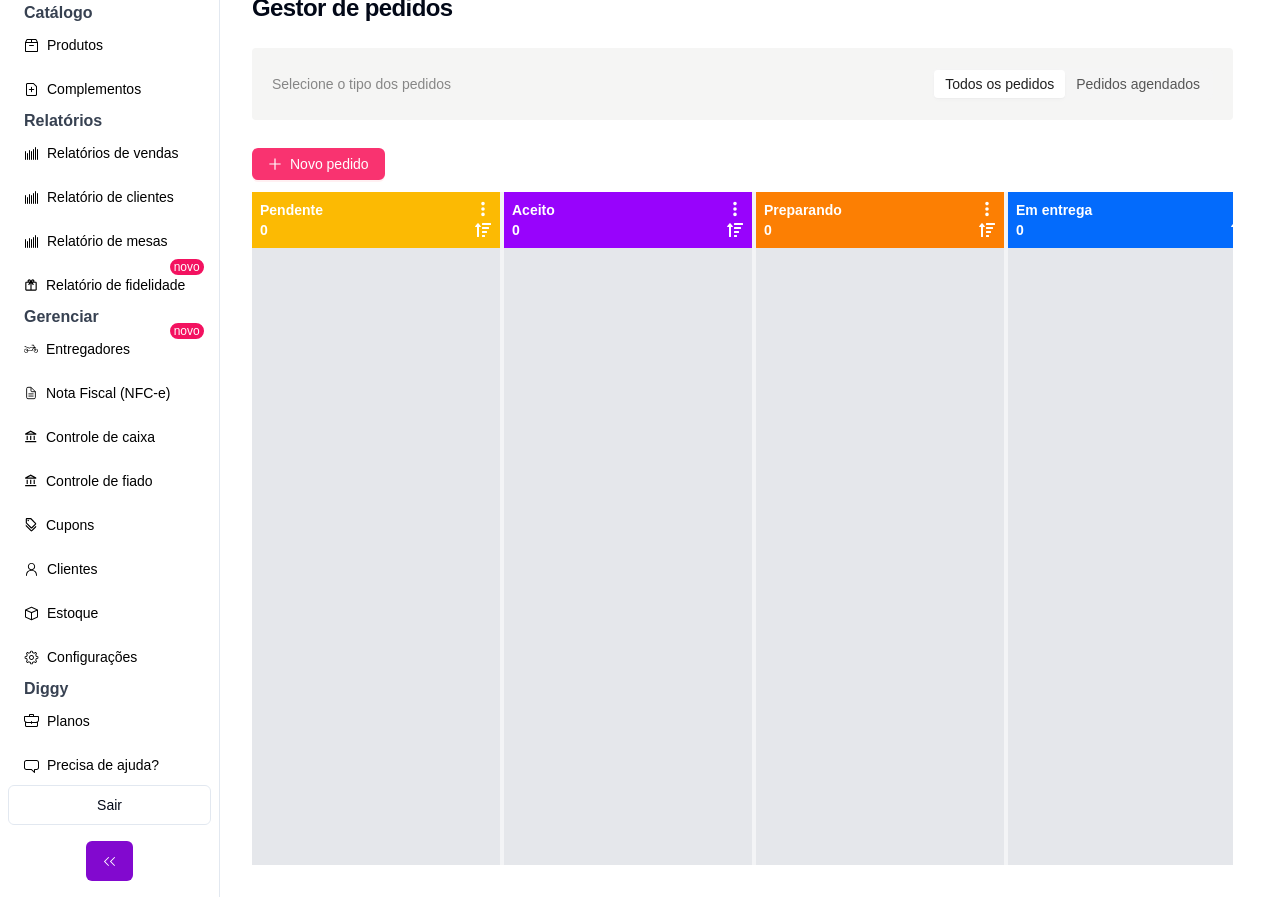 click on "Sair" at bounding box center (109, 805) 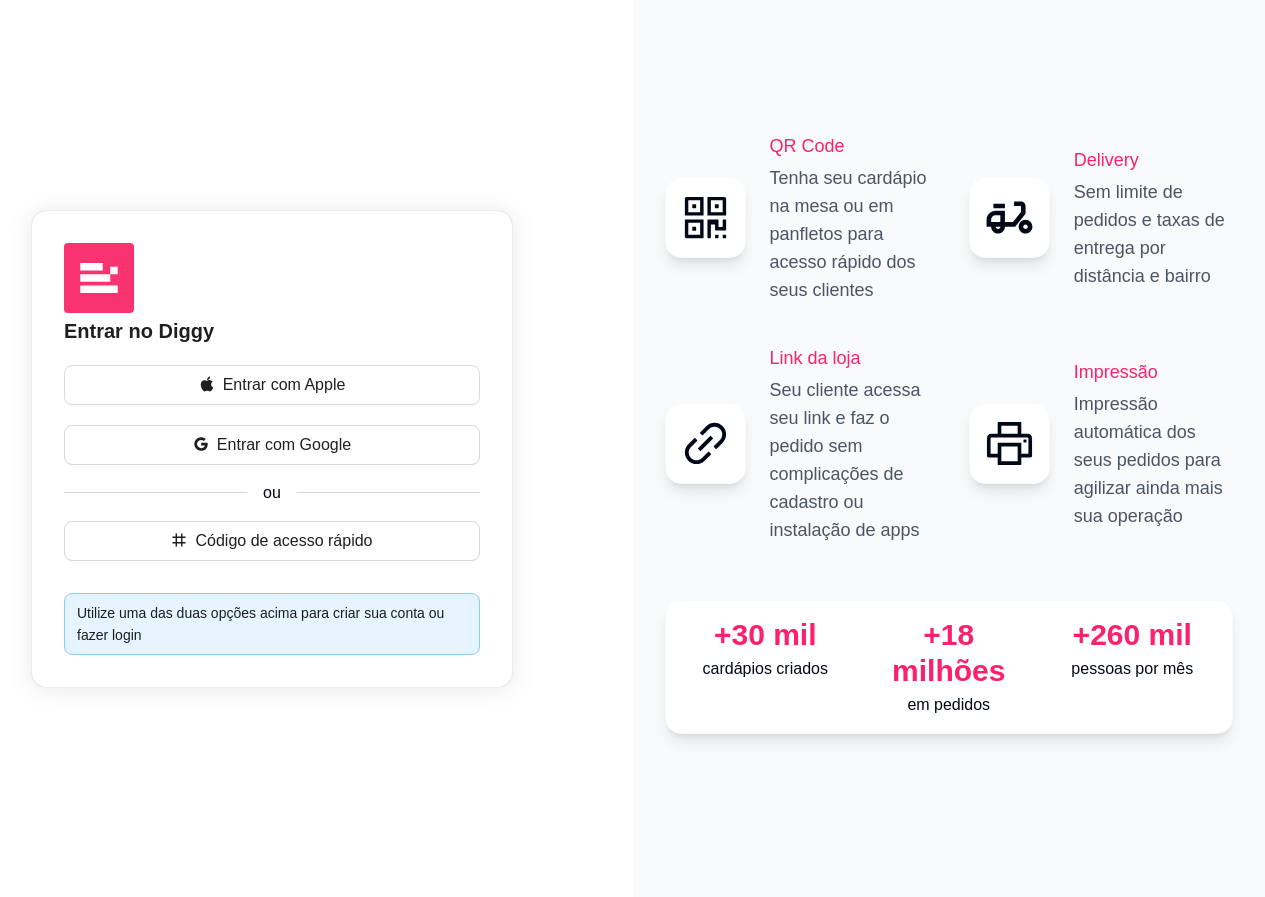 scroll, scrollTop: 0, scrollLeft: 0, axis: both 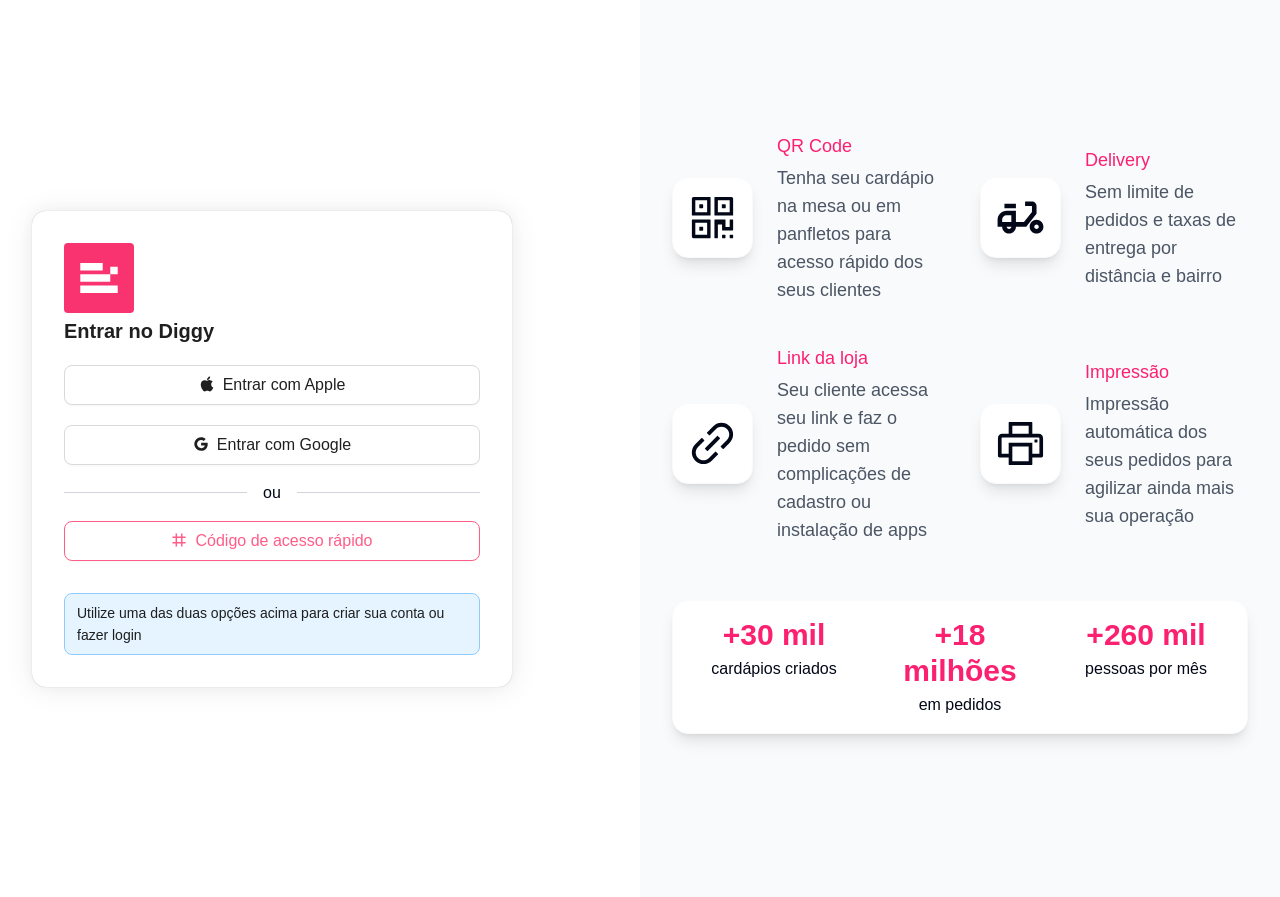 click on "Código de acesso rápido" at bounding box center (283, 541) 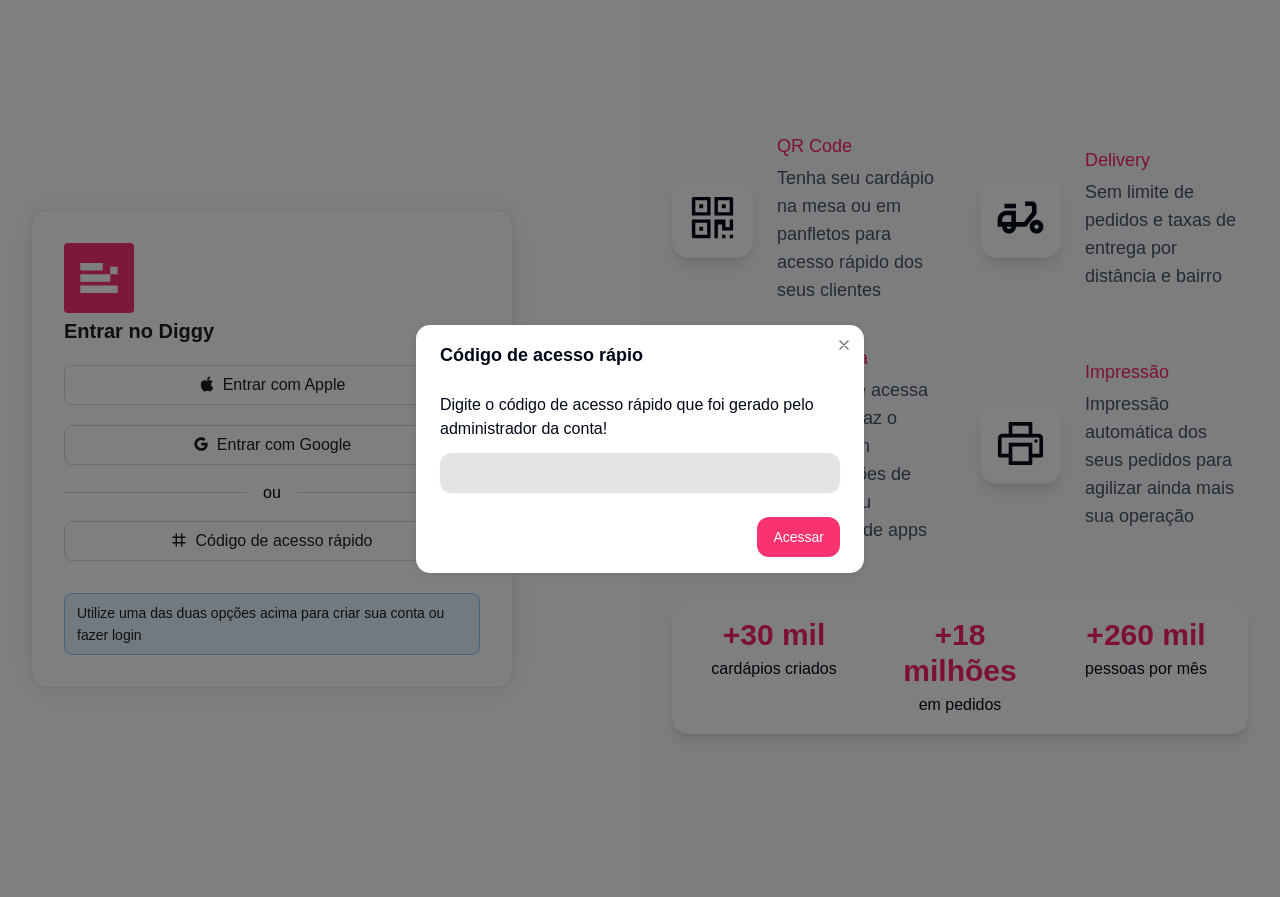 click at bounding box center [640, 473] 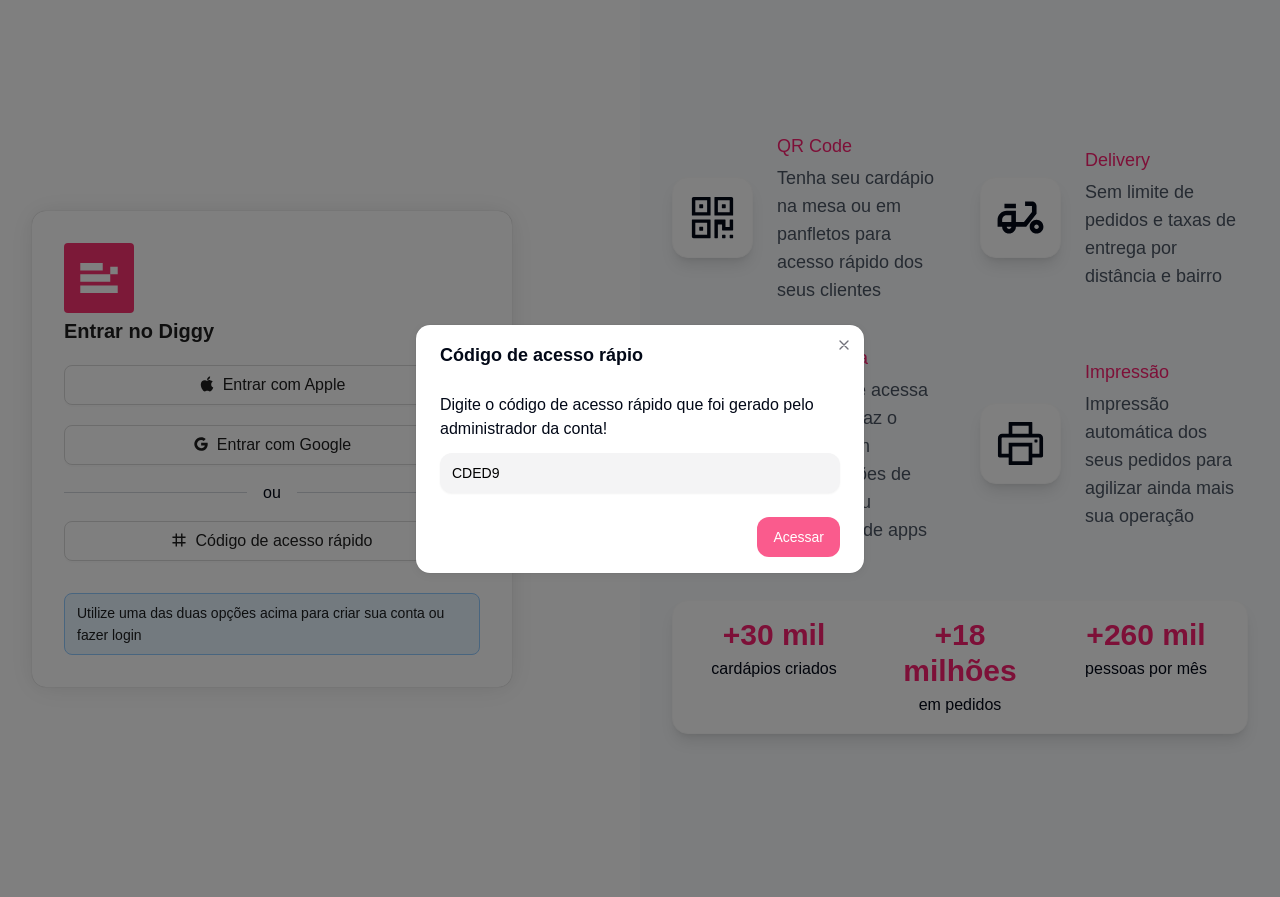 type on "CDED9" 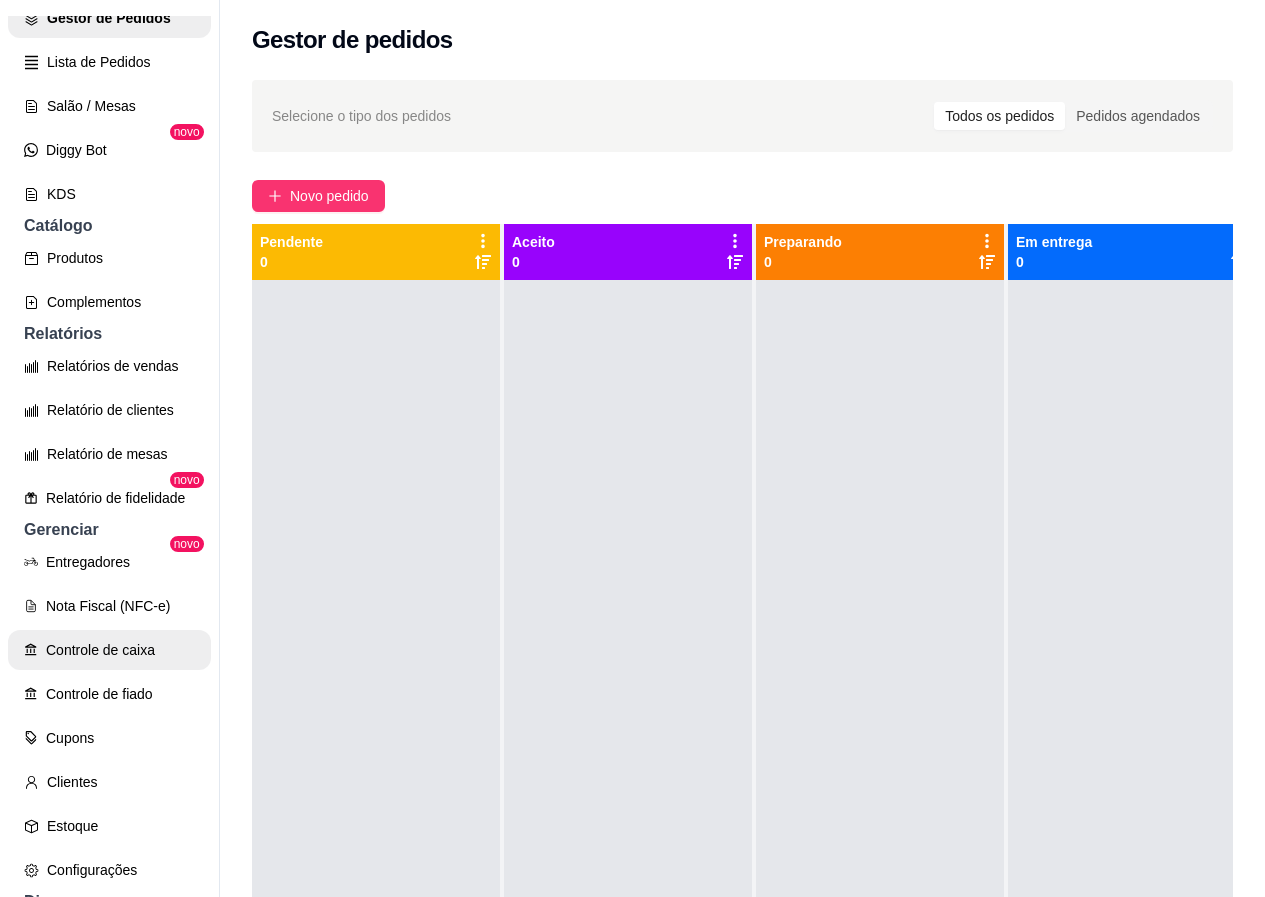 scroll, scrollTop: 517, scrollLeft: 0, axis: vertical 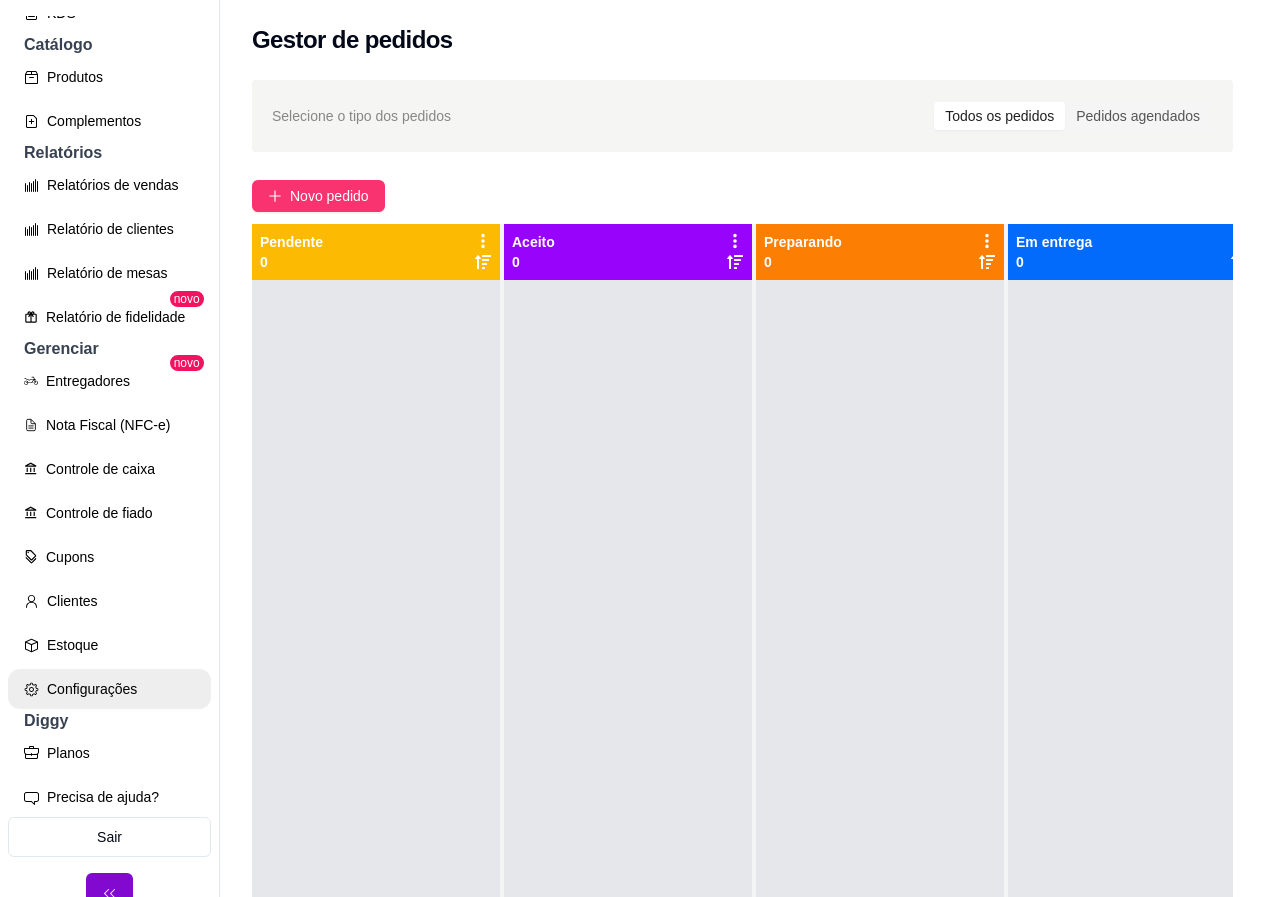 click on "Configurações" at bounding box center [109, 689] 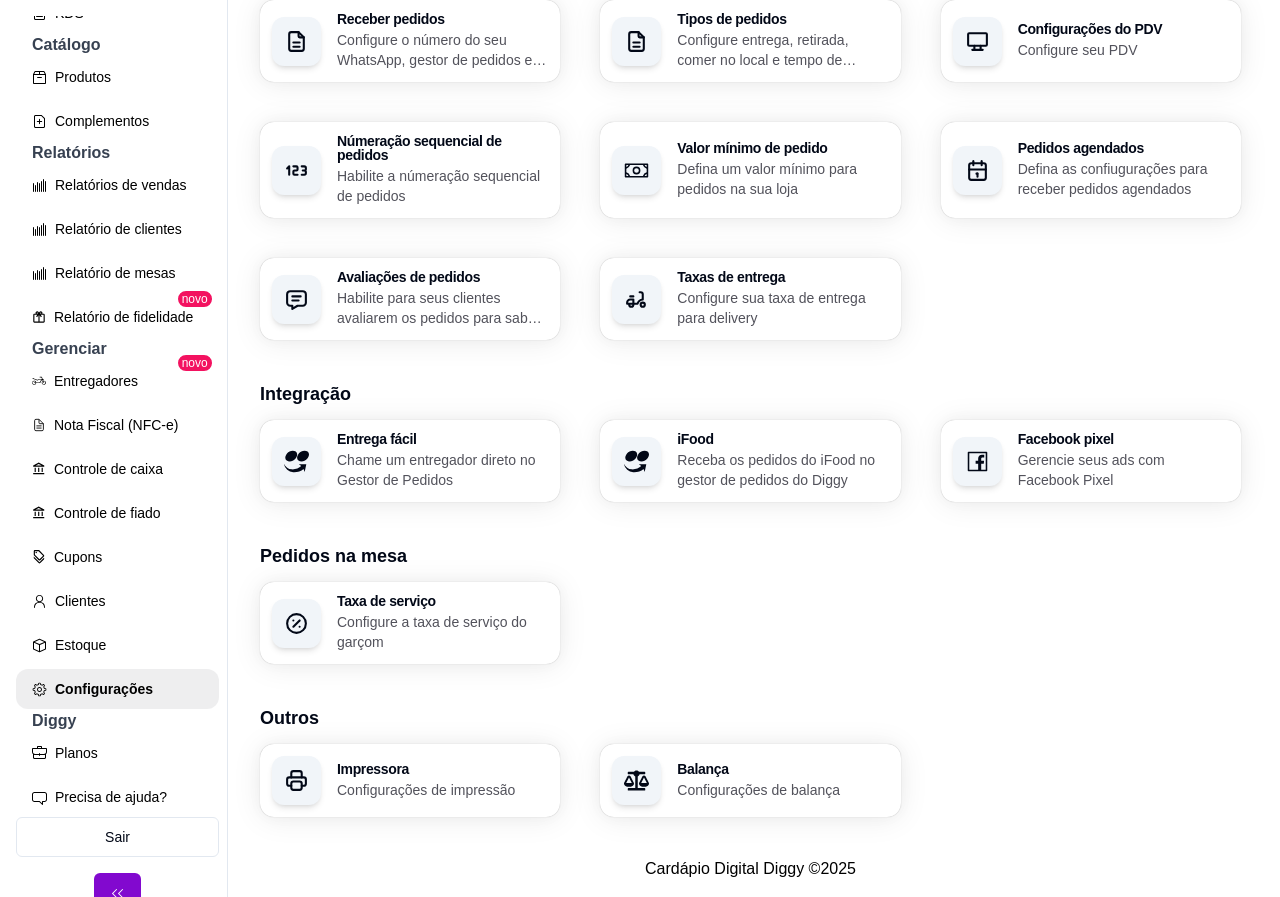 scroll, scrollTop: 541, scrollLeft: 0, axis: vertical 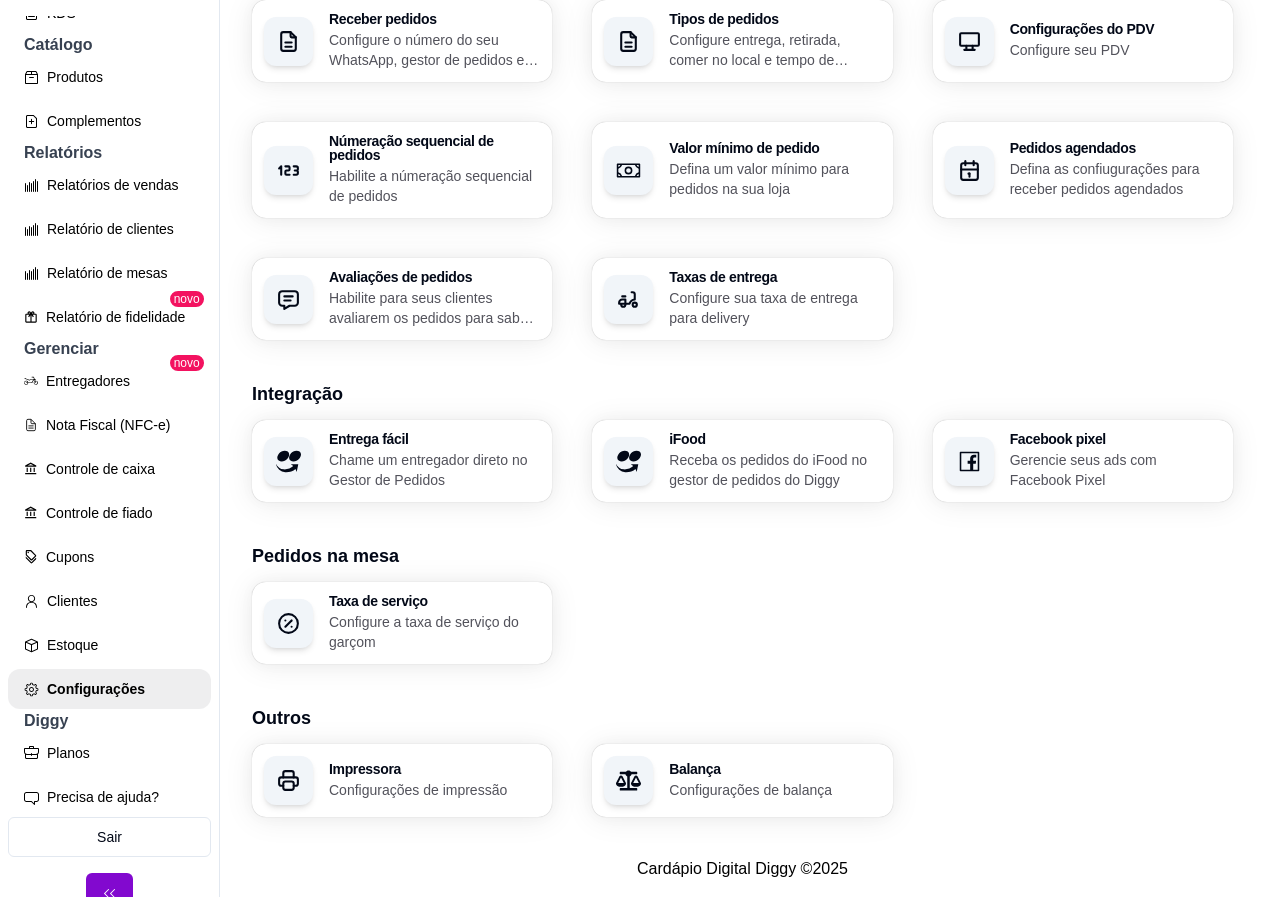click on "Impressora" at bounding box center [434, 769] 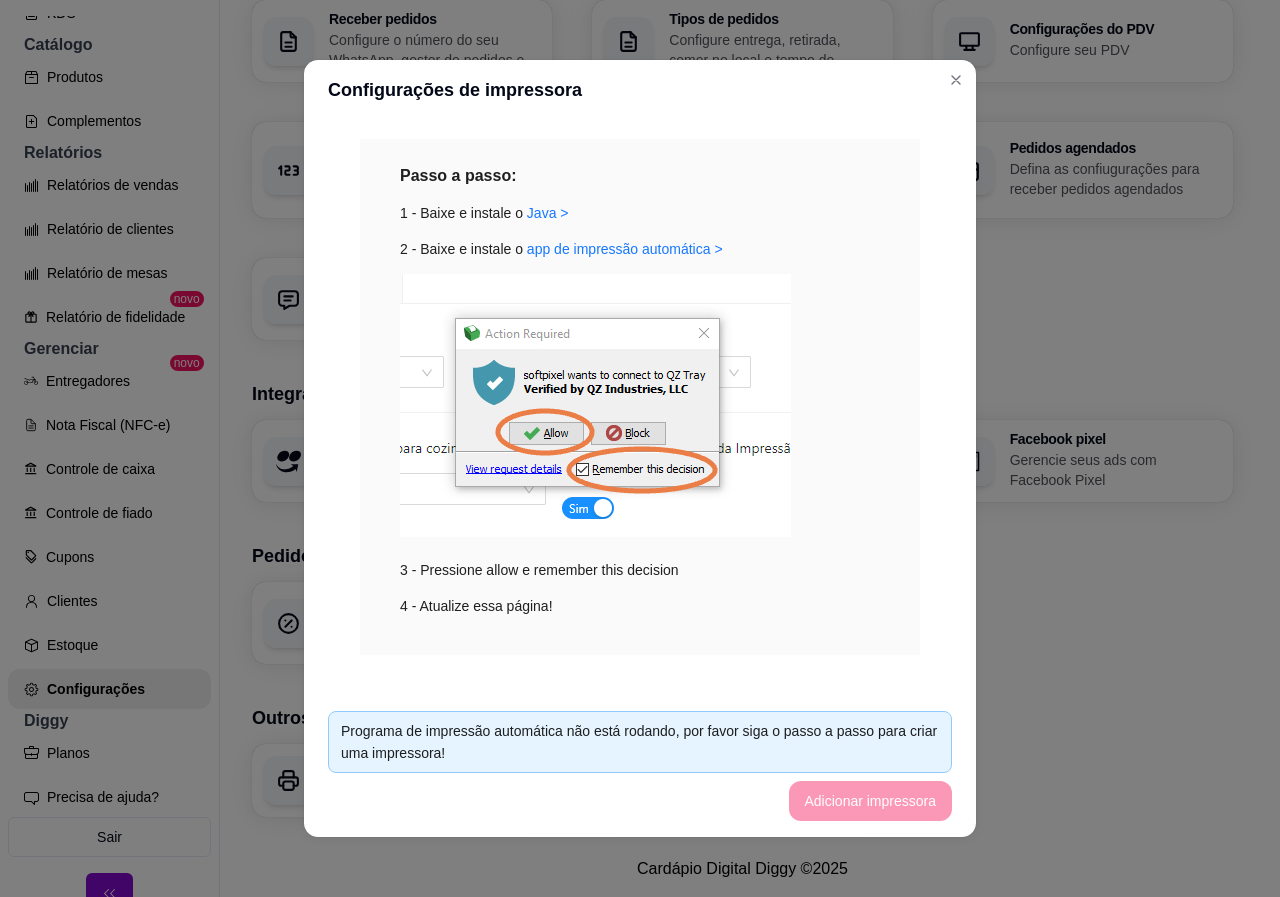 scroll, scrollTop: 235, scrollLeft: 0, axis: vertical 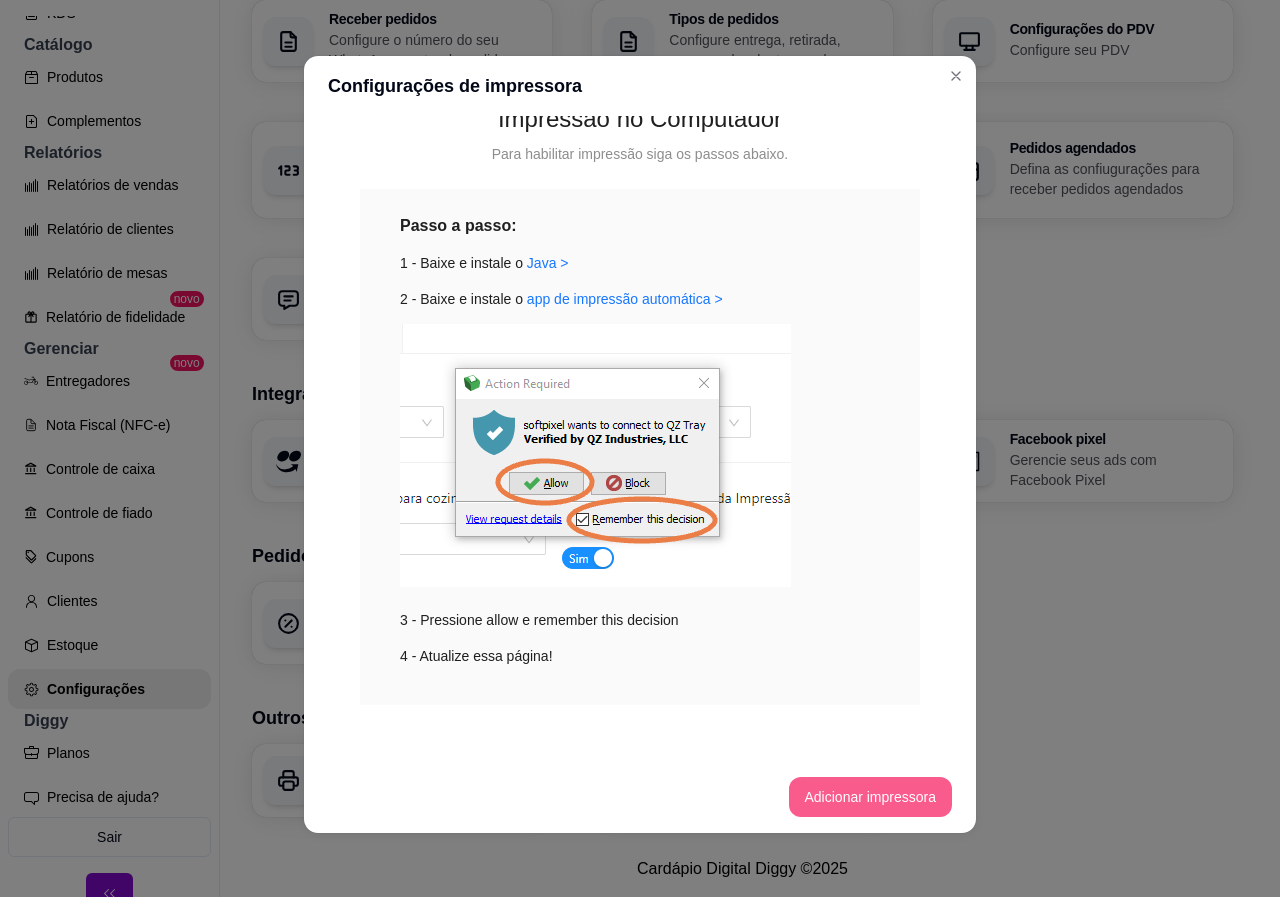 click on "Adicionar impressora" at bounding box center [871, 797] 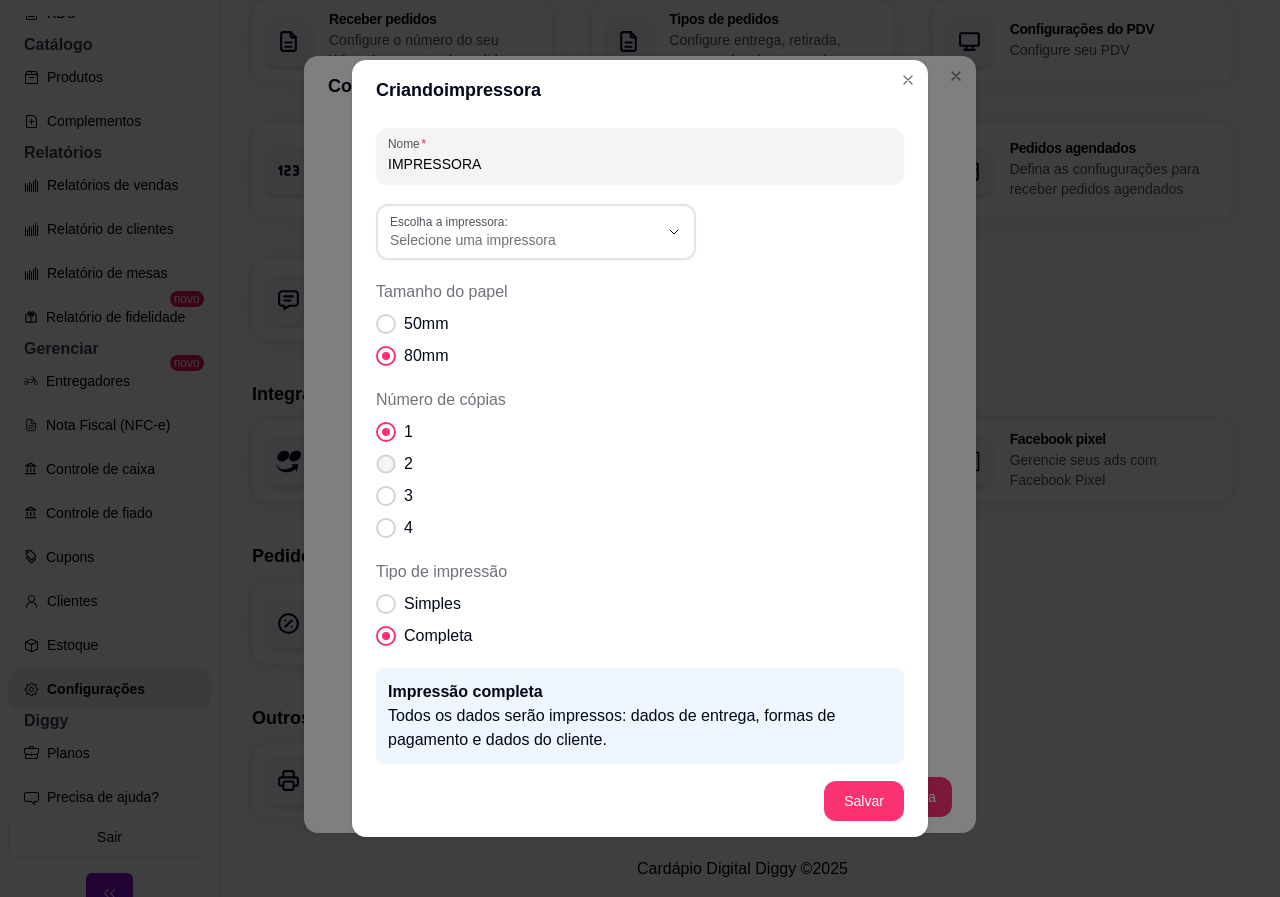 click on "2" at bounding box center [394, 464] 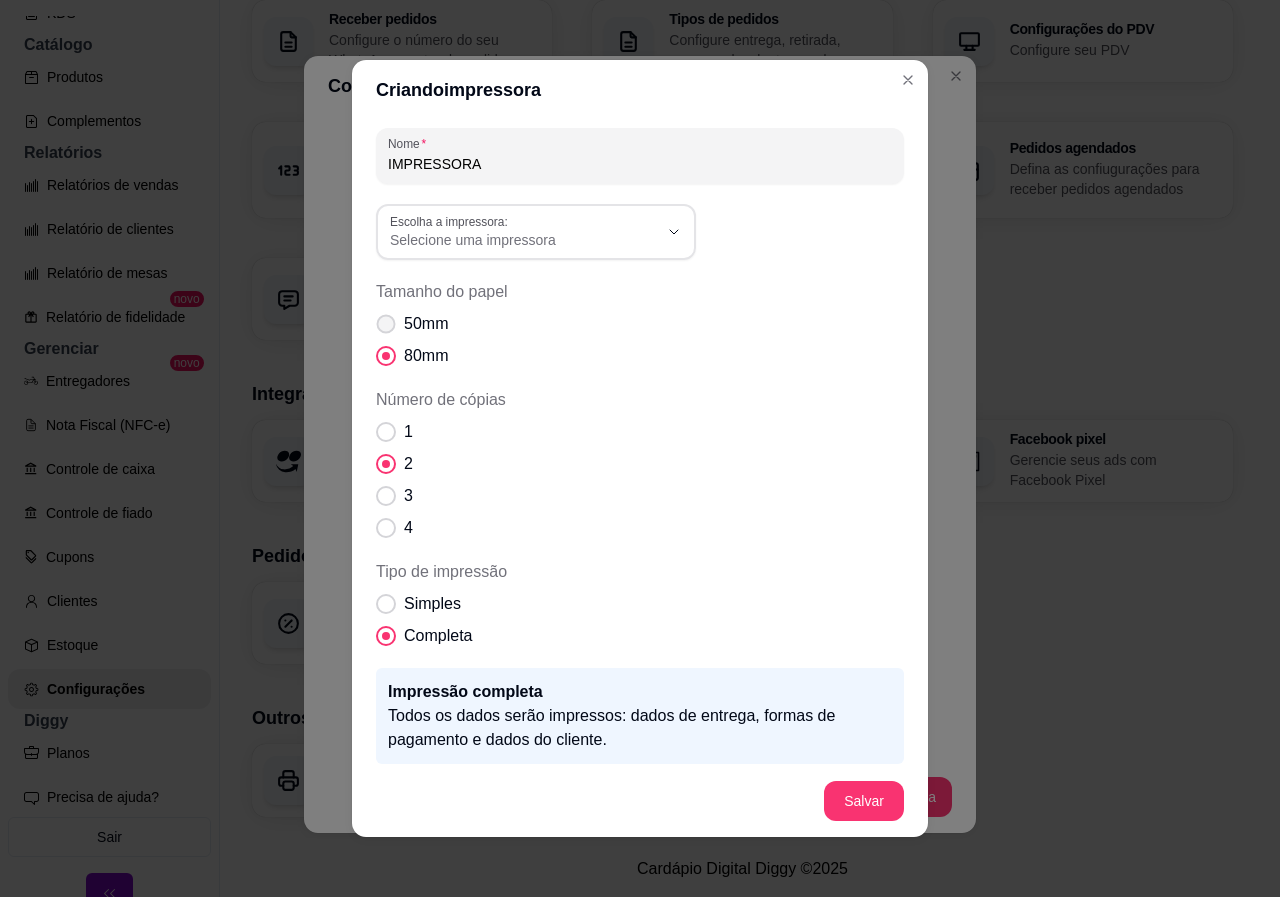 click at bounding box center [386, 324] 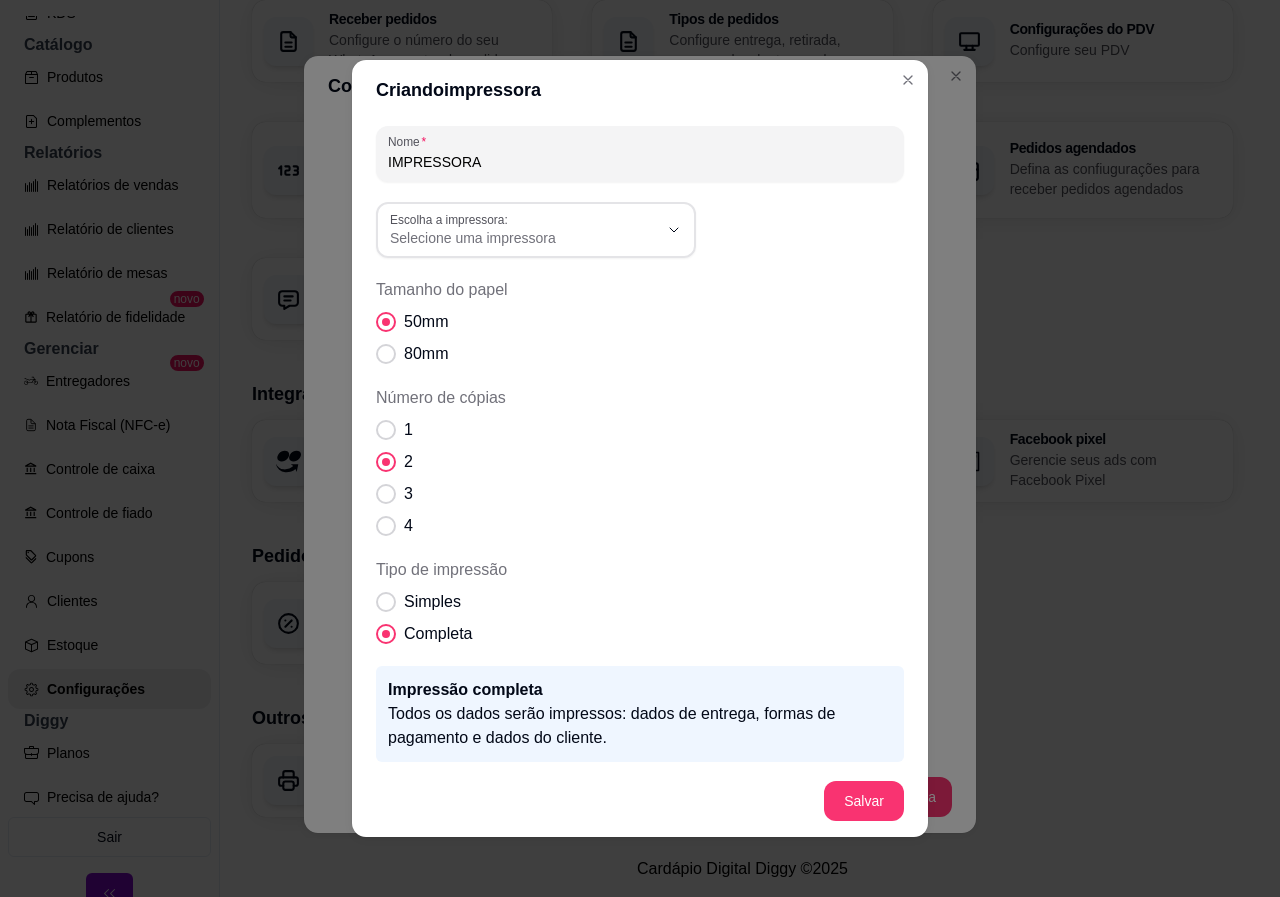 scroll, scrollTop: 0, scrollLeft: 0, axis: both 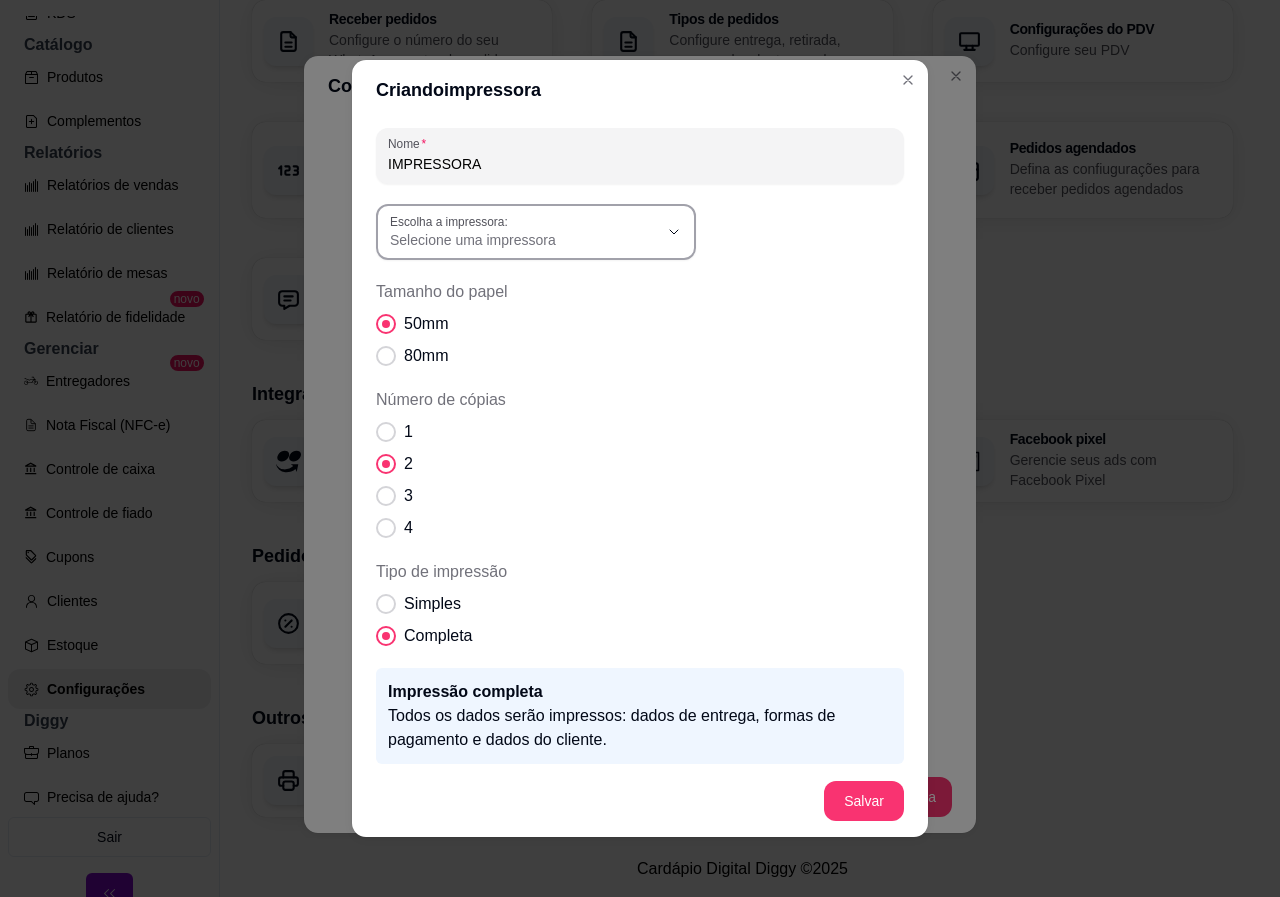 click on "Escolha a impressora: Selecione uma impressora" at bounding box center (536, 232) 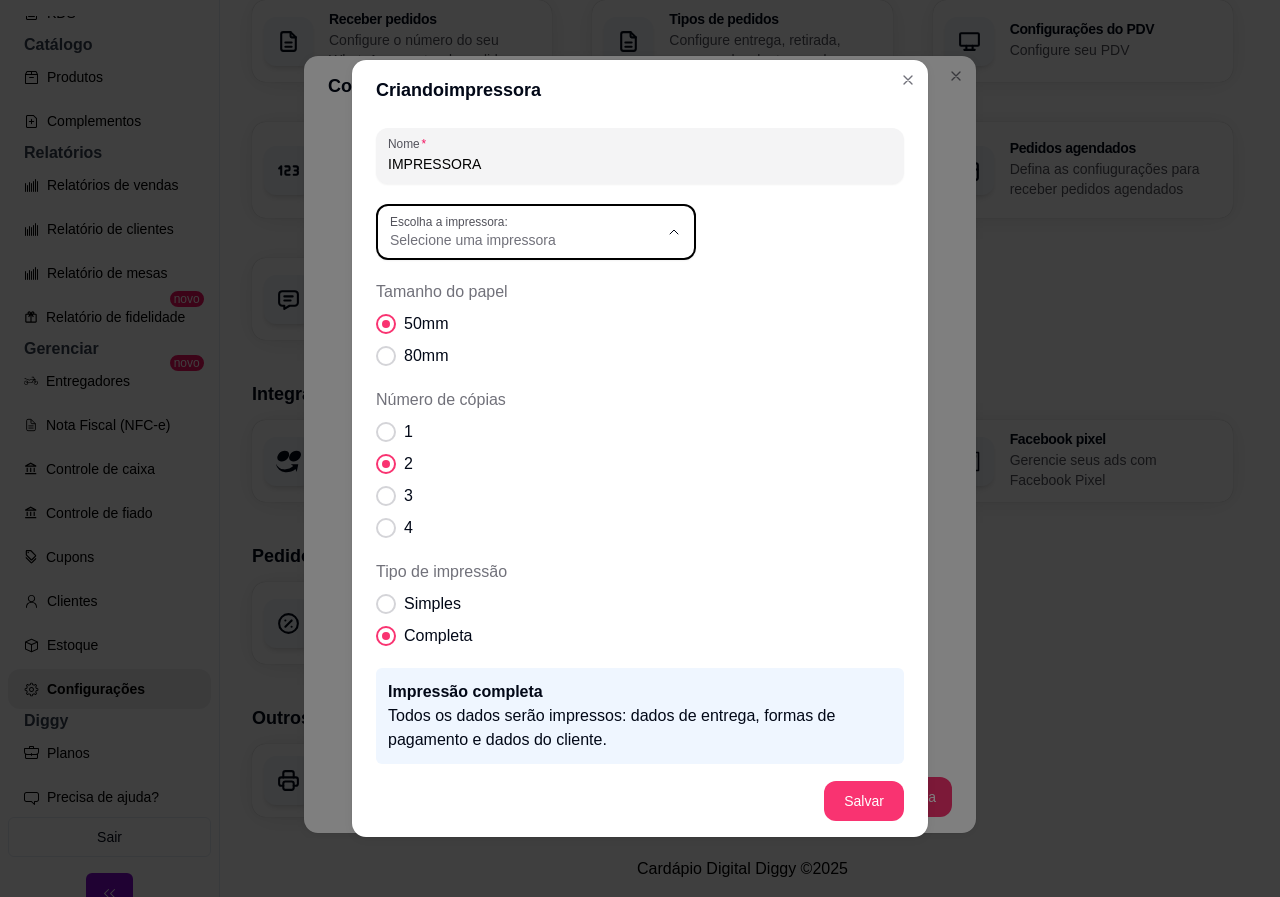 click on "POS58 10.0.0.6" at bounding box center (518, 353) 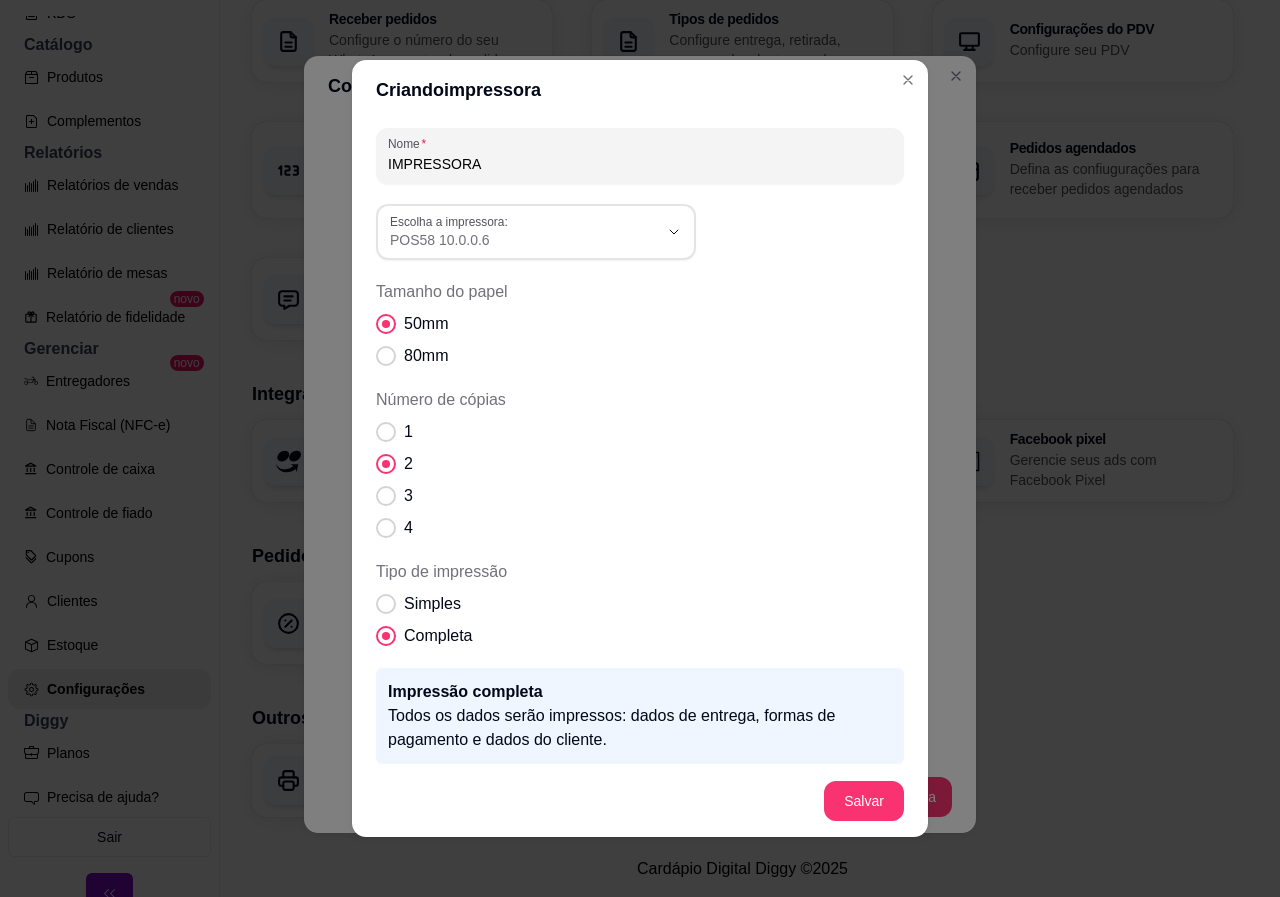 scroll, scrollTop: 19, scrollLeft: 0, axis: vertical 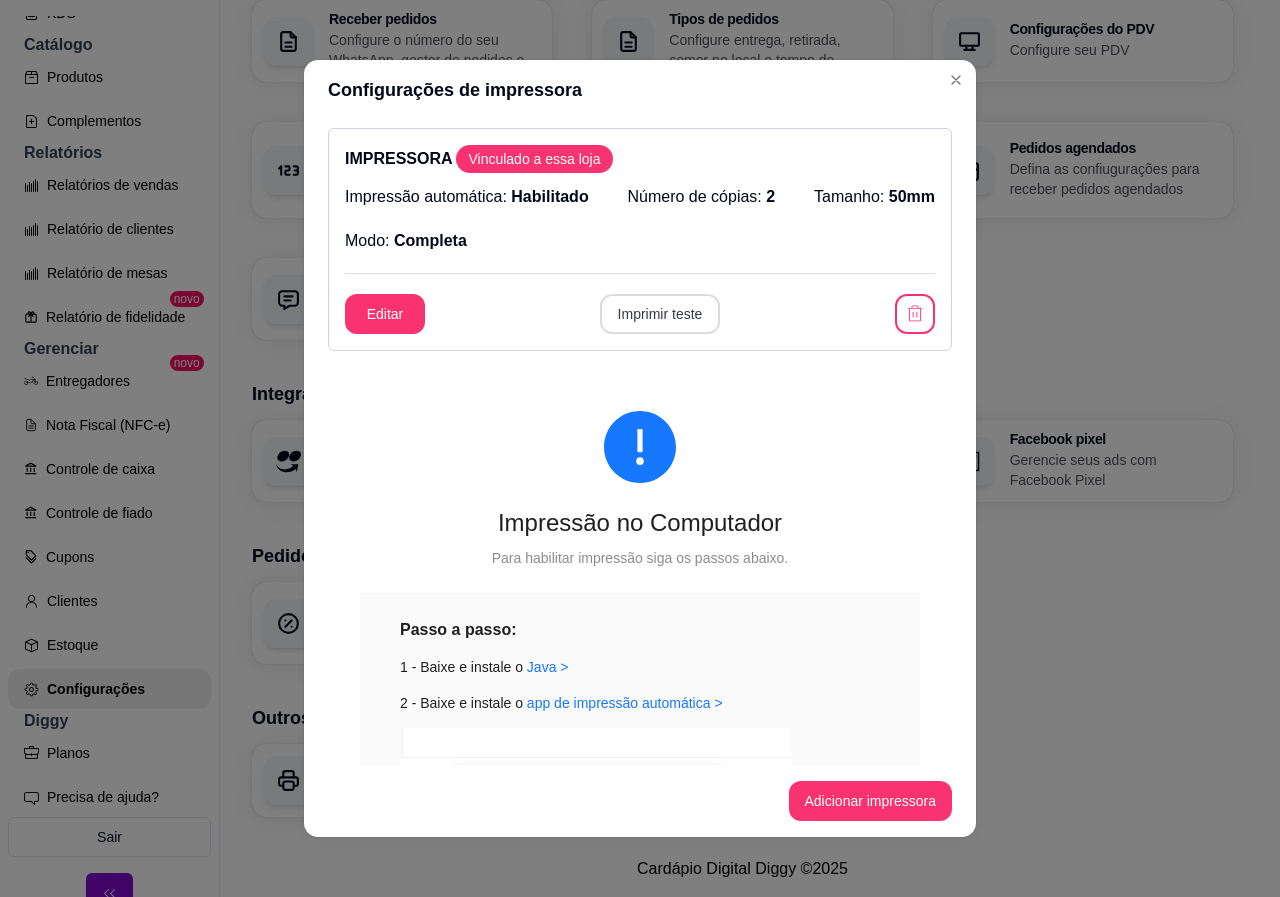 click on "Imprimir teste" at bounding box center (660, 314) 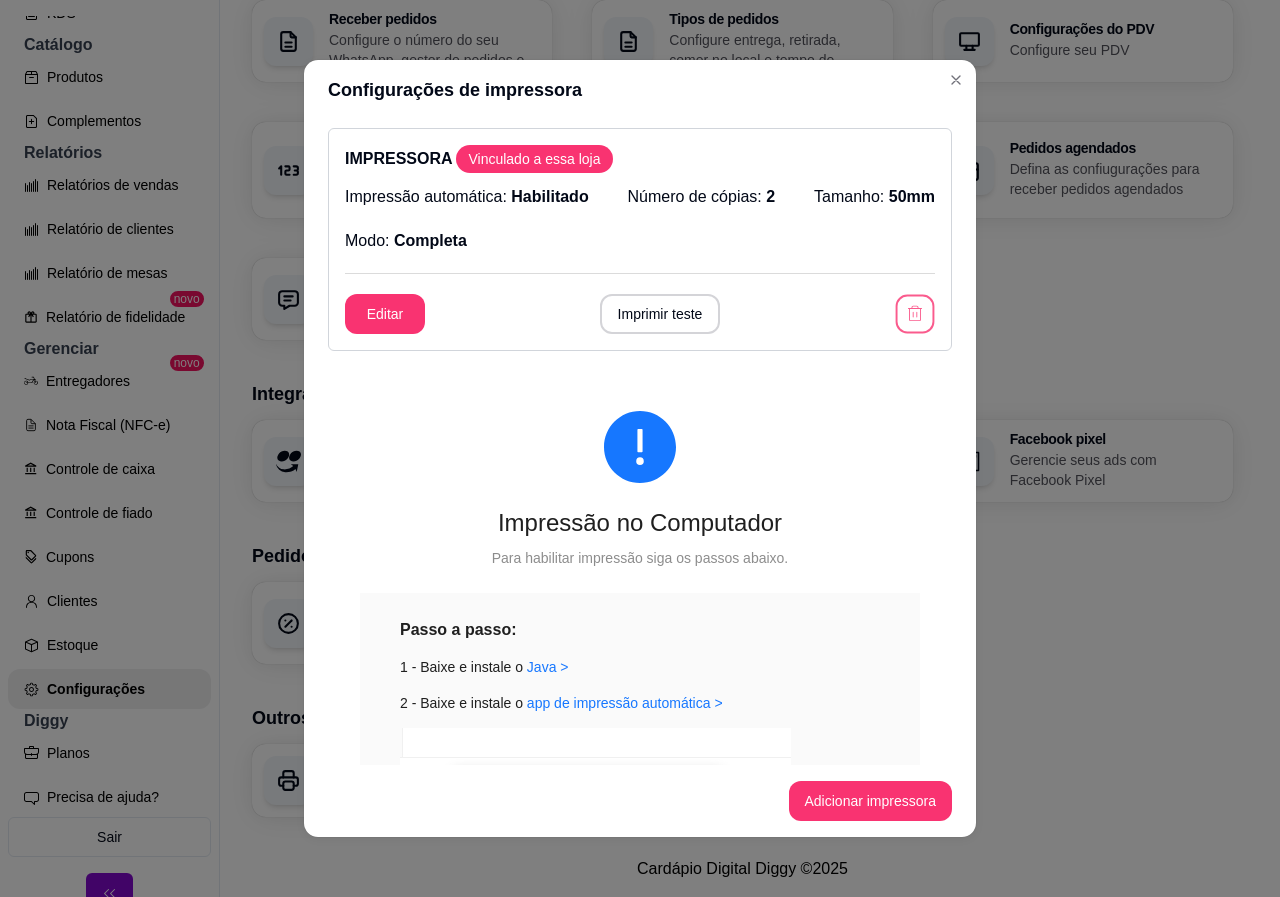click 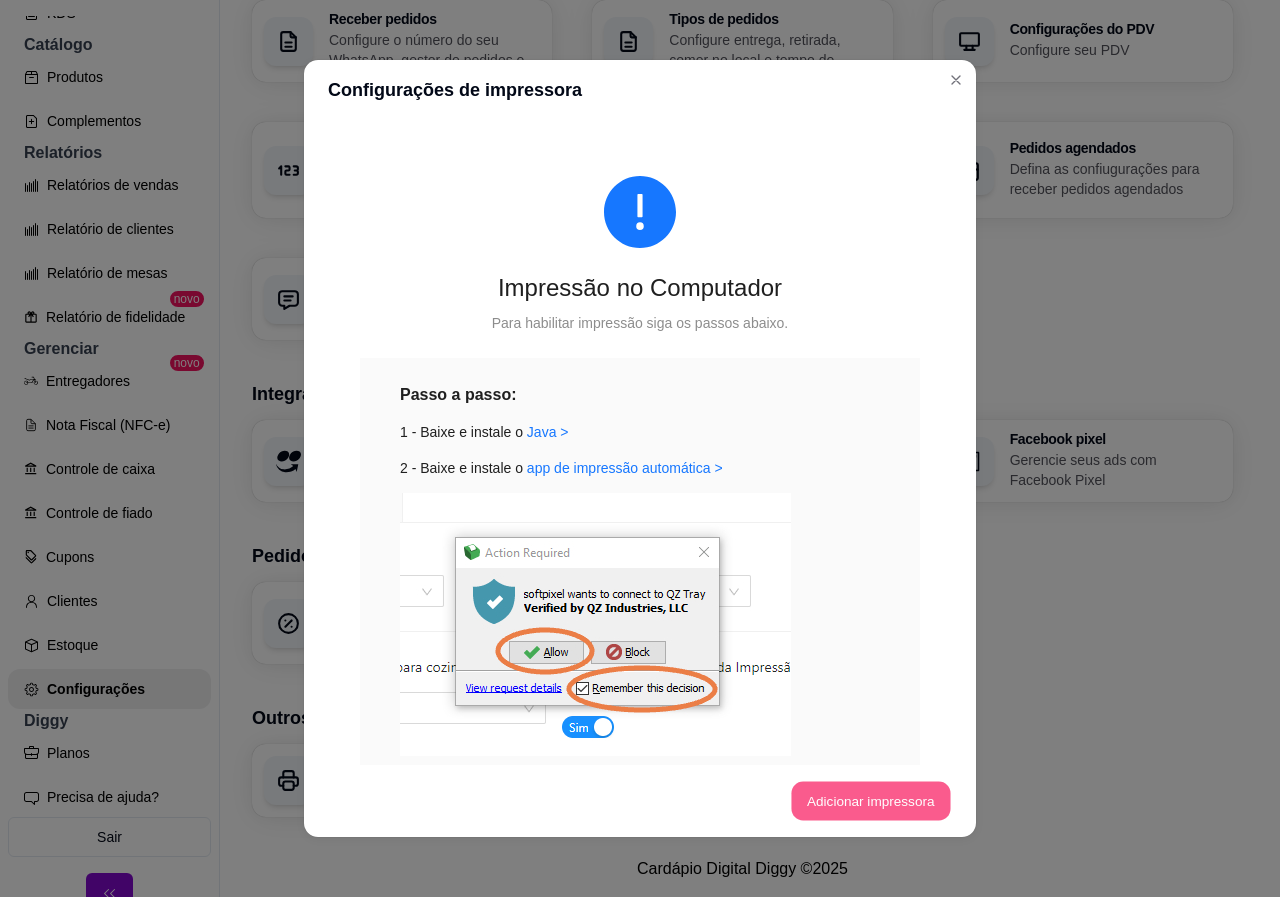 click on "Adicionar impressora" at bounding box center (870, 801) 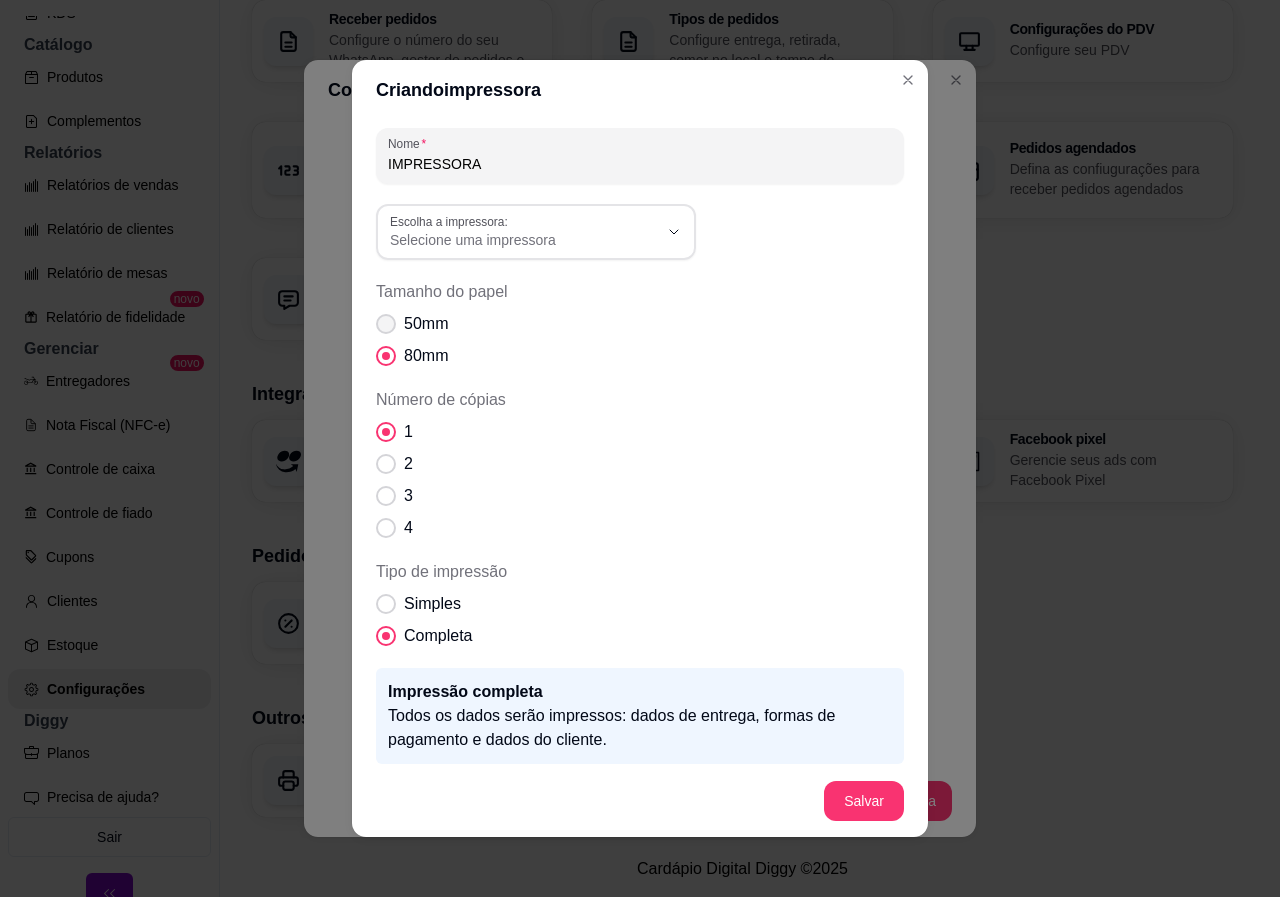 click on "50mm" at bounding box center [426, 324] 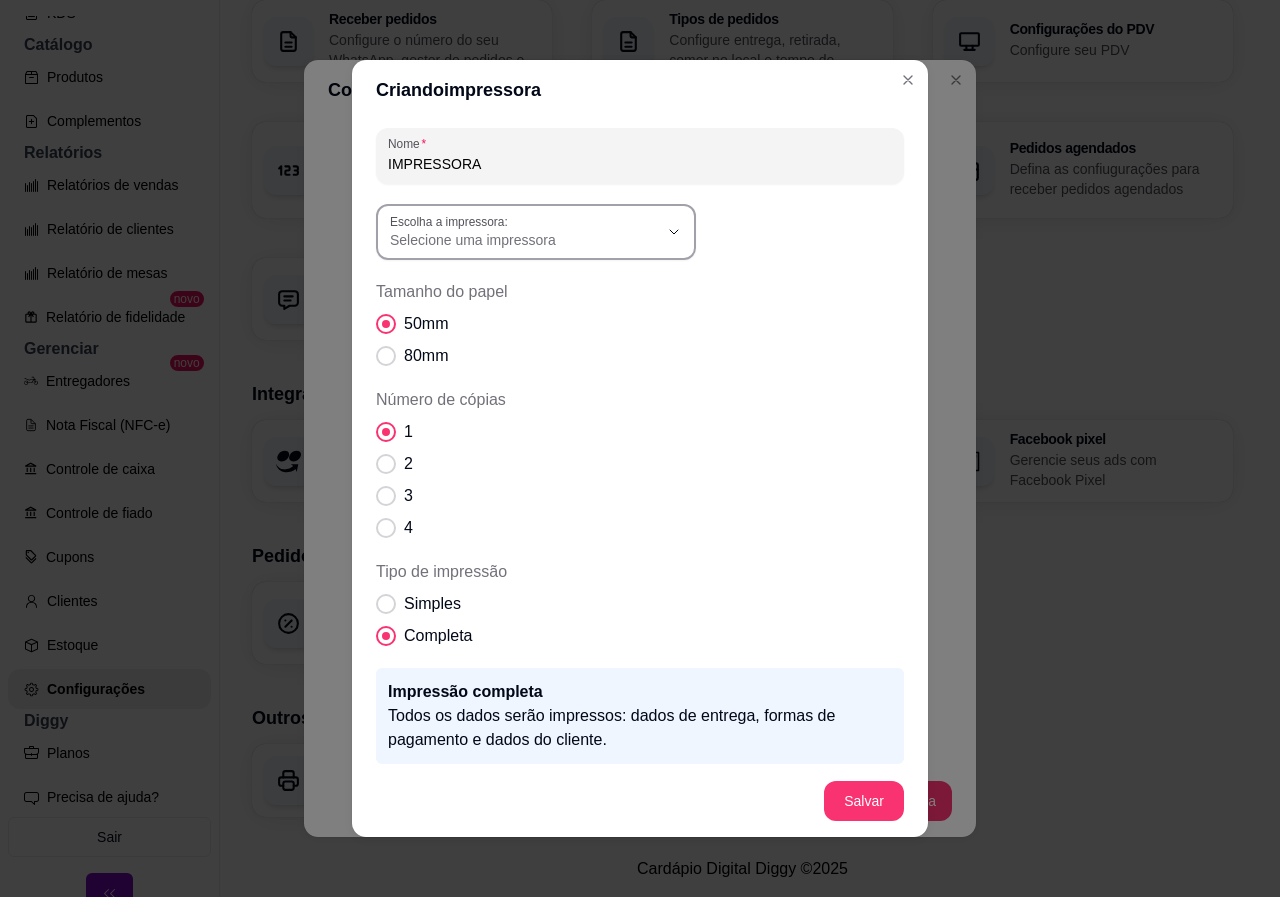 click on "Selecione uma impressora" at bounding box center [524, 240] 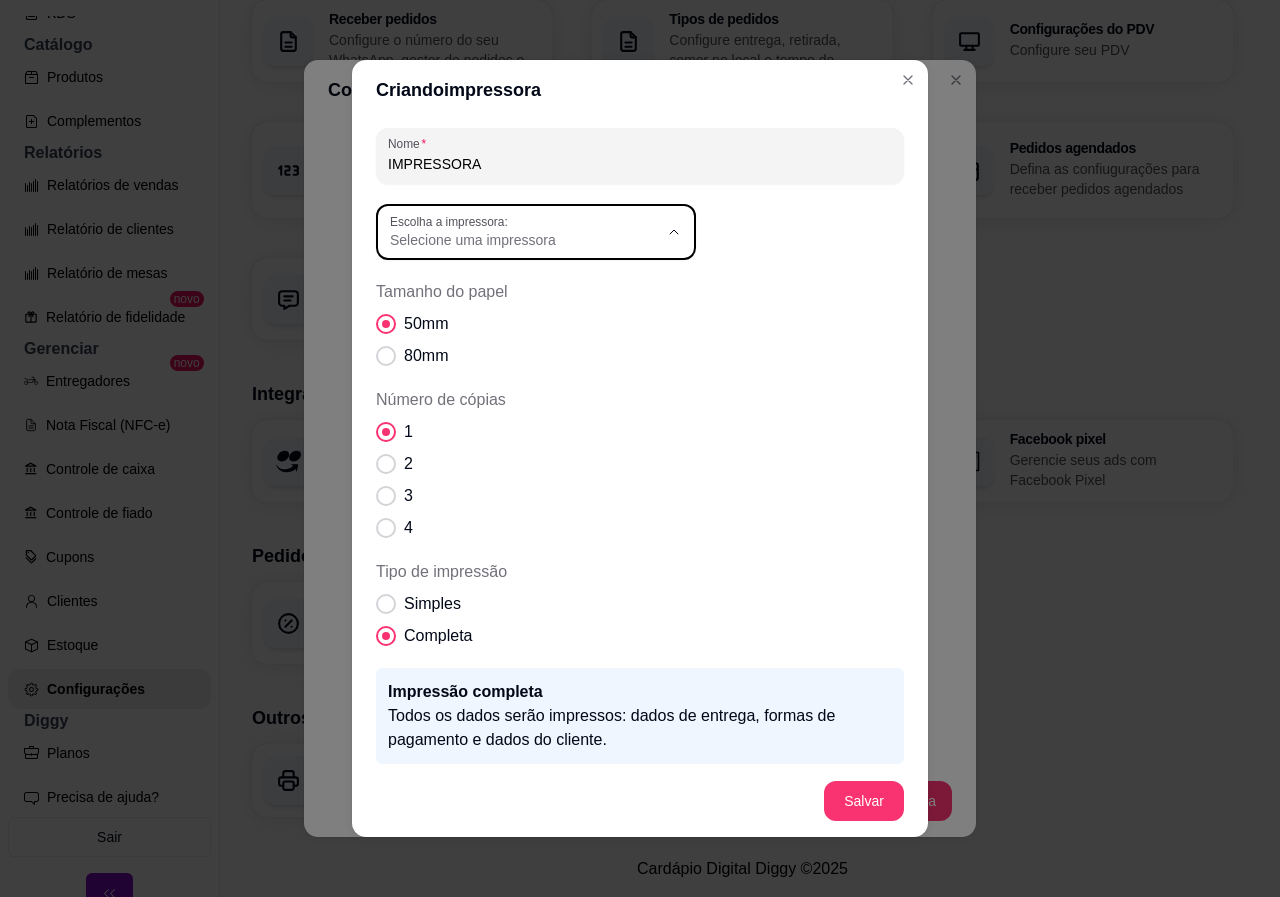 click on "POS-58" at bounding box center (518, 320) 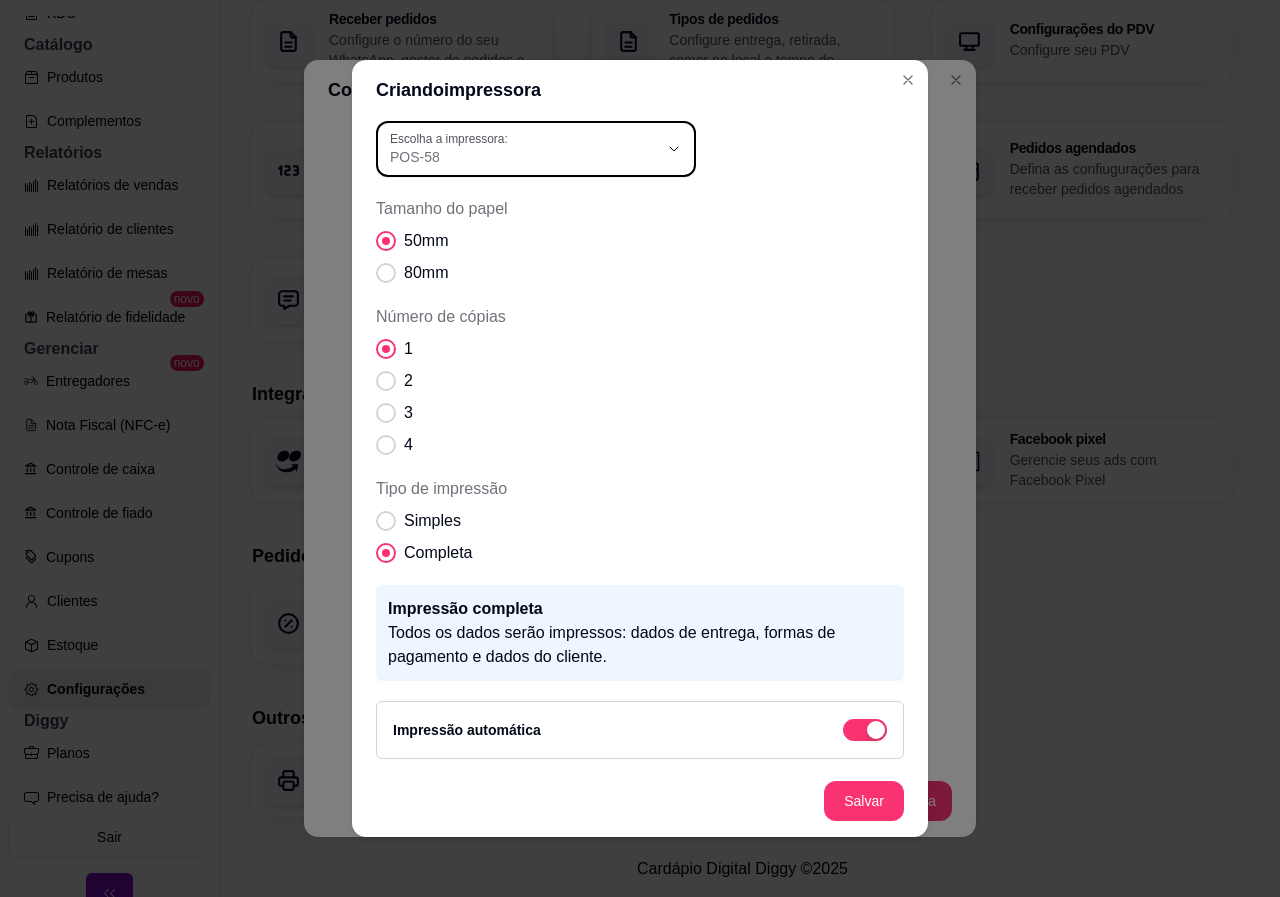 scroll, scrollTop: 85, scrollLeft: 0, axis: vertical 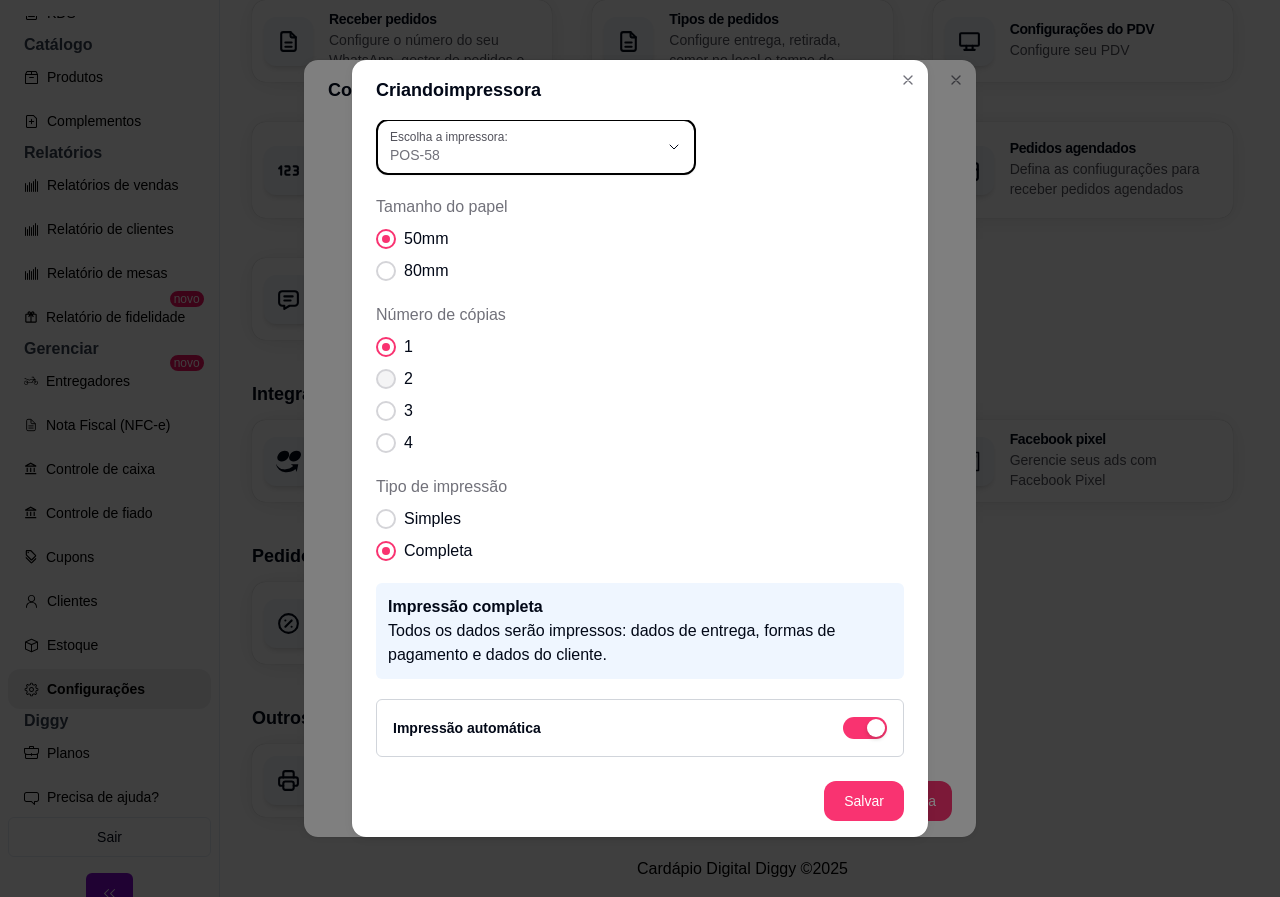 click at bounding box center [386, 379] 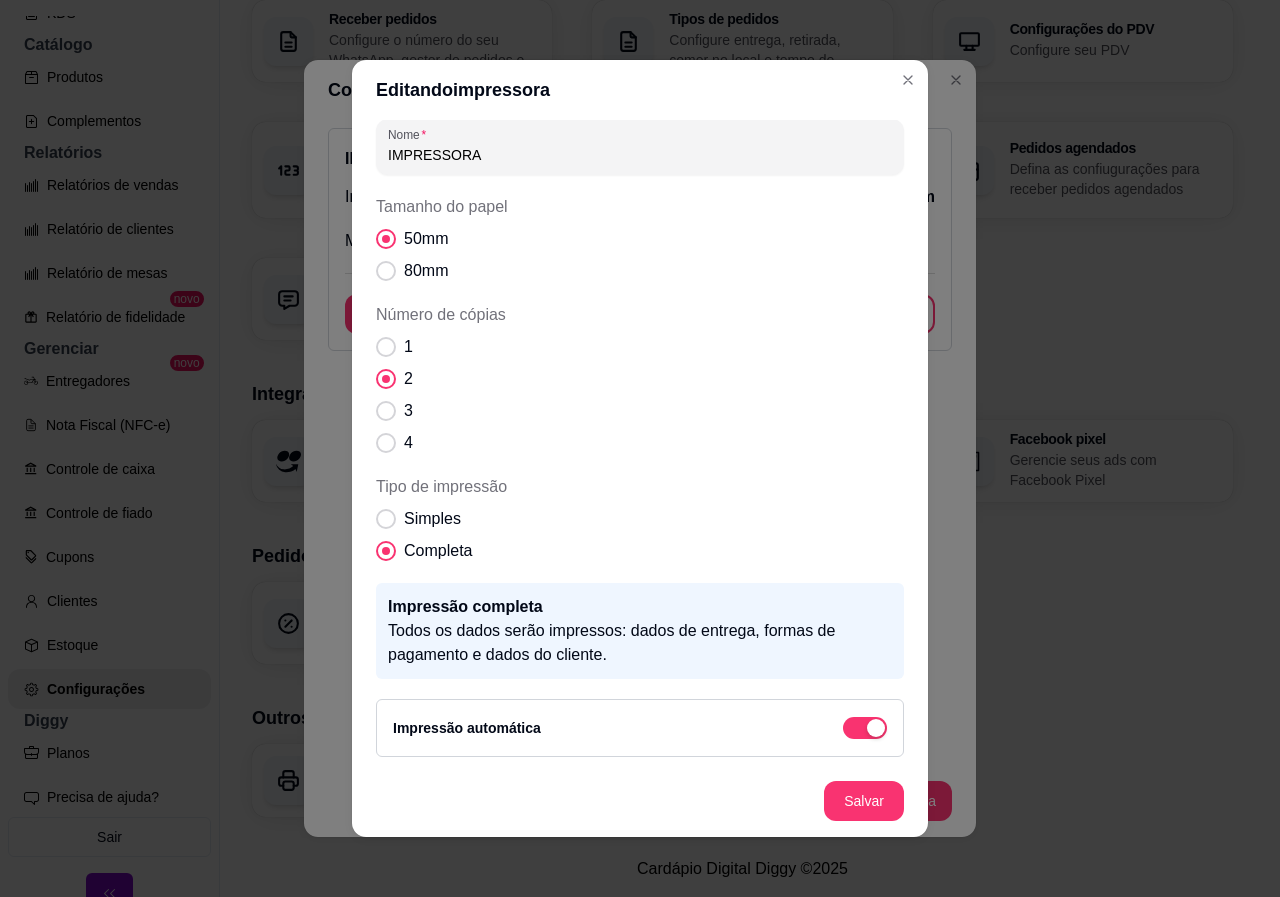 scroll, scrollTop: 9, scrollLeft: 0, axis: vertical 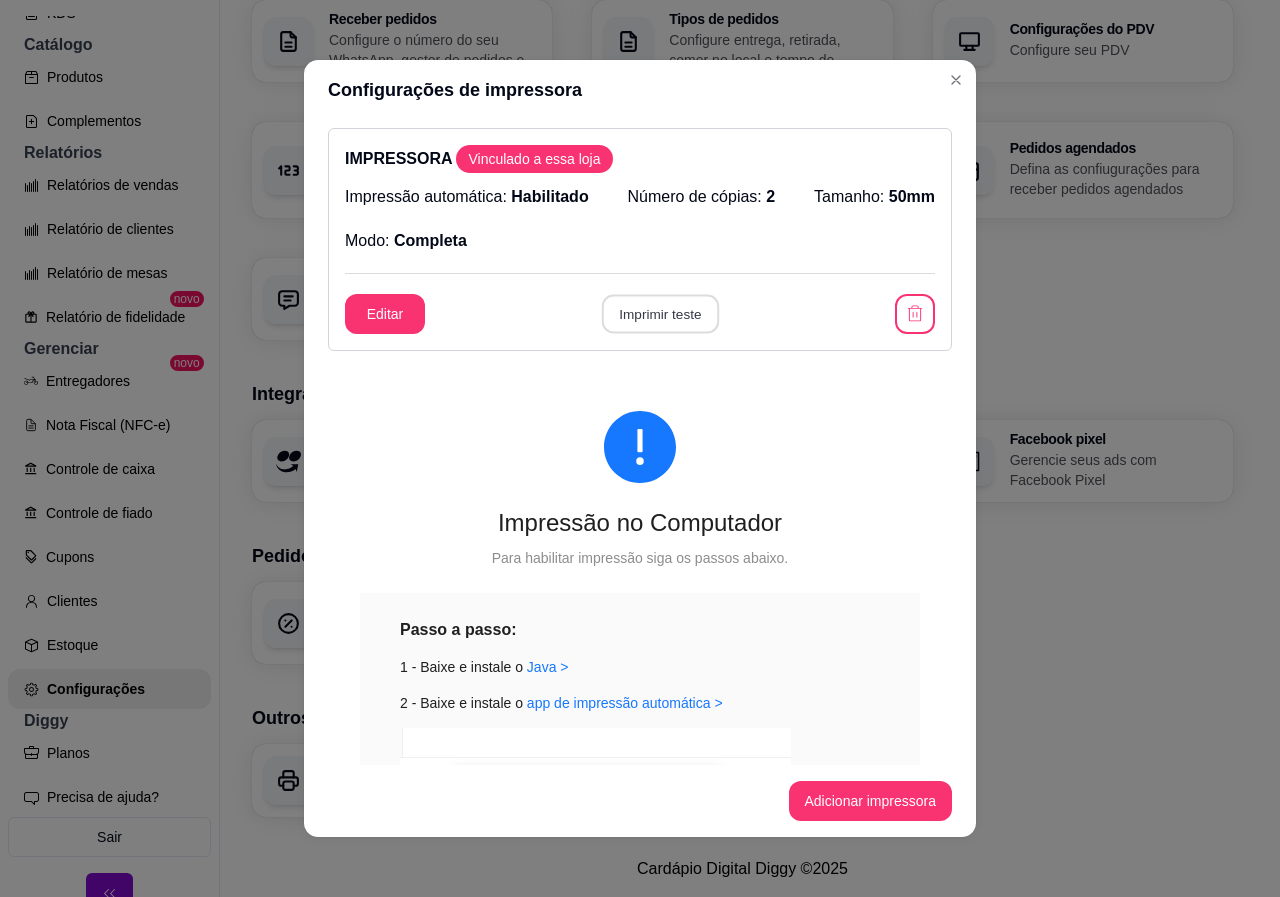 click on "Imprimir teste" at bounding box center (659, 314) 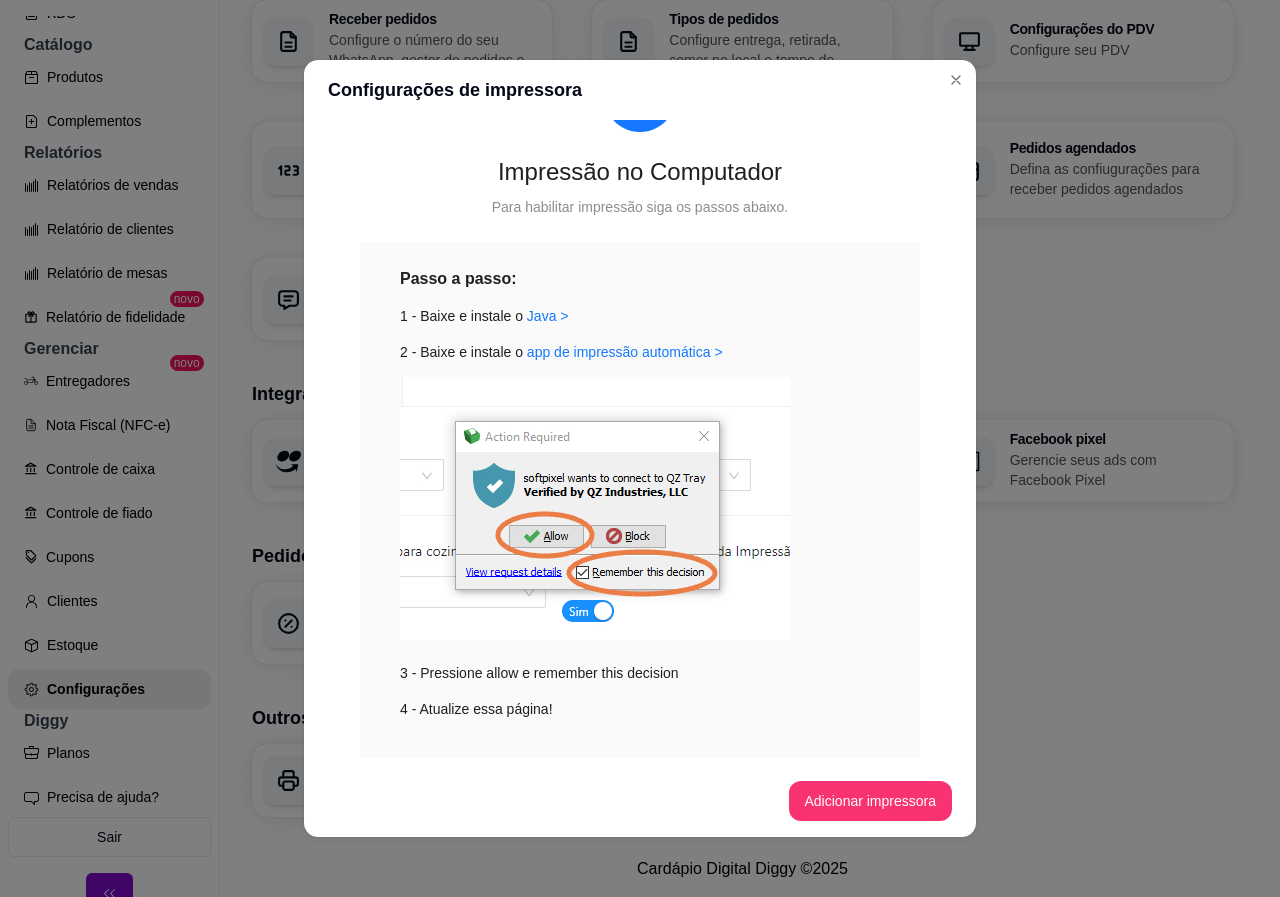 scroll, scrollTop: 400, scrollLeft: 0, axis: vertical 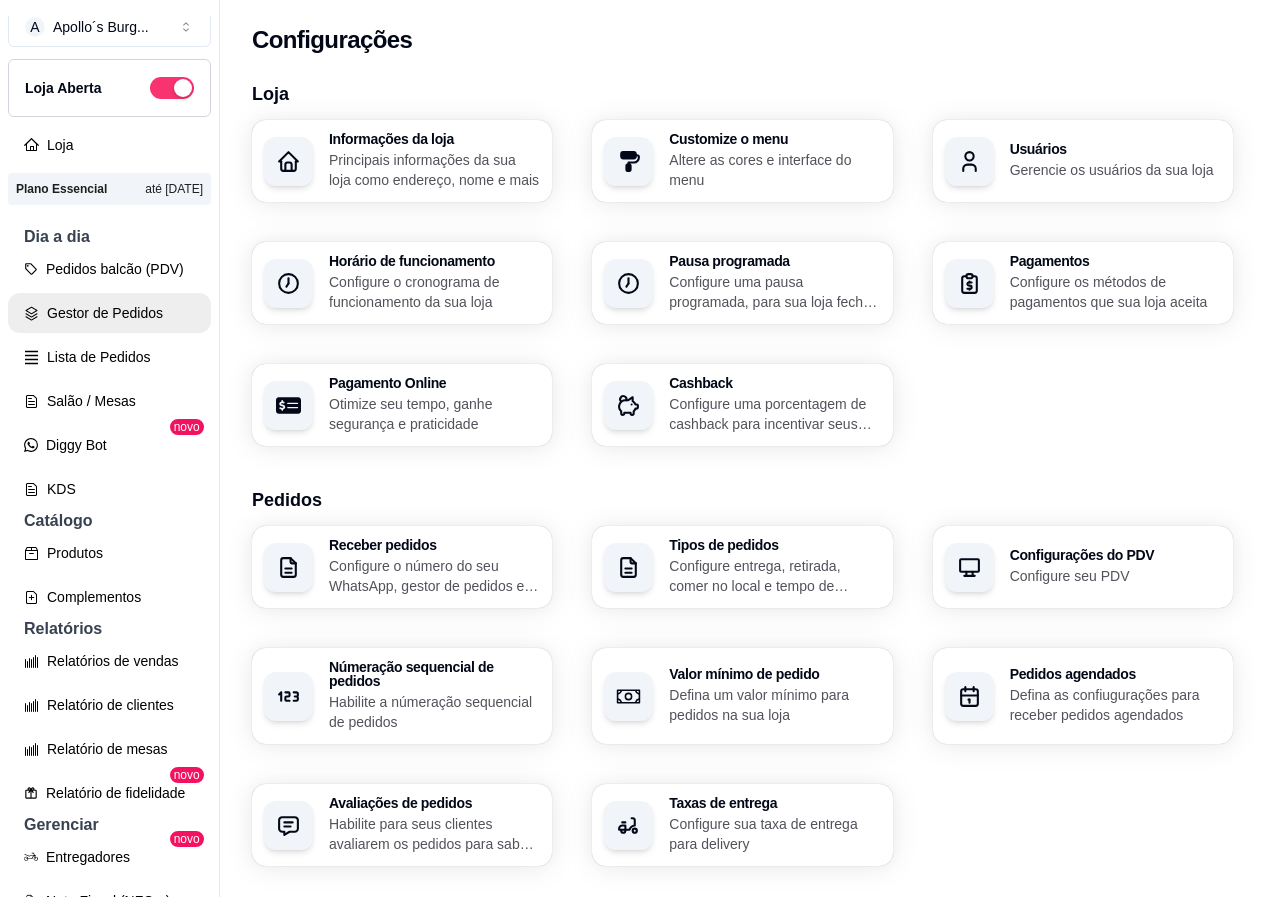 click on "Gestor de Pedidos" at bounding box center (109, 313) 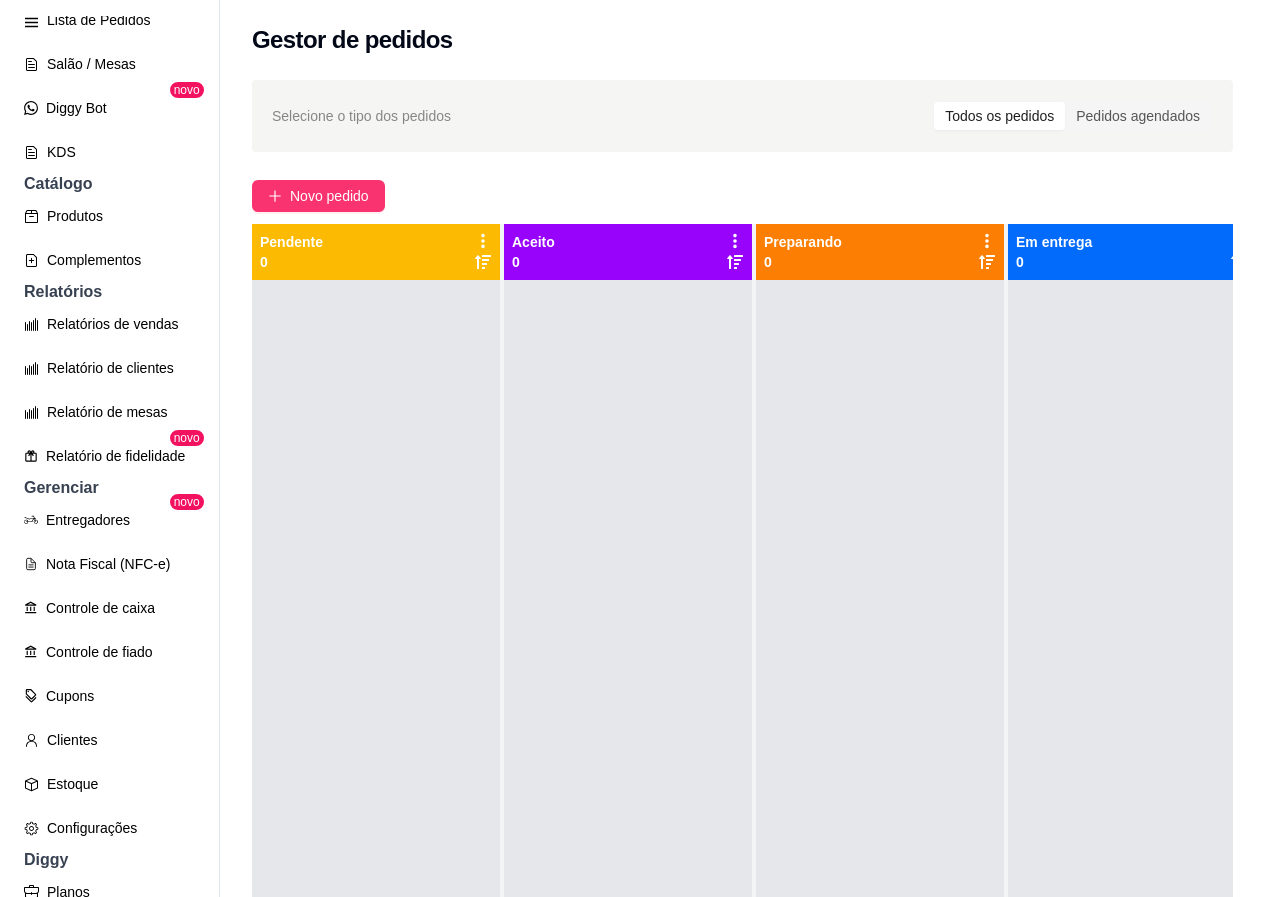 scroll, scrollTop: 417, scrollLeft: 0, axis: vertical 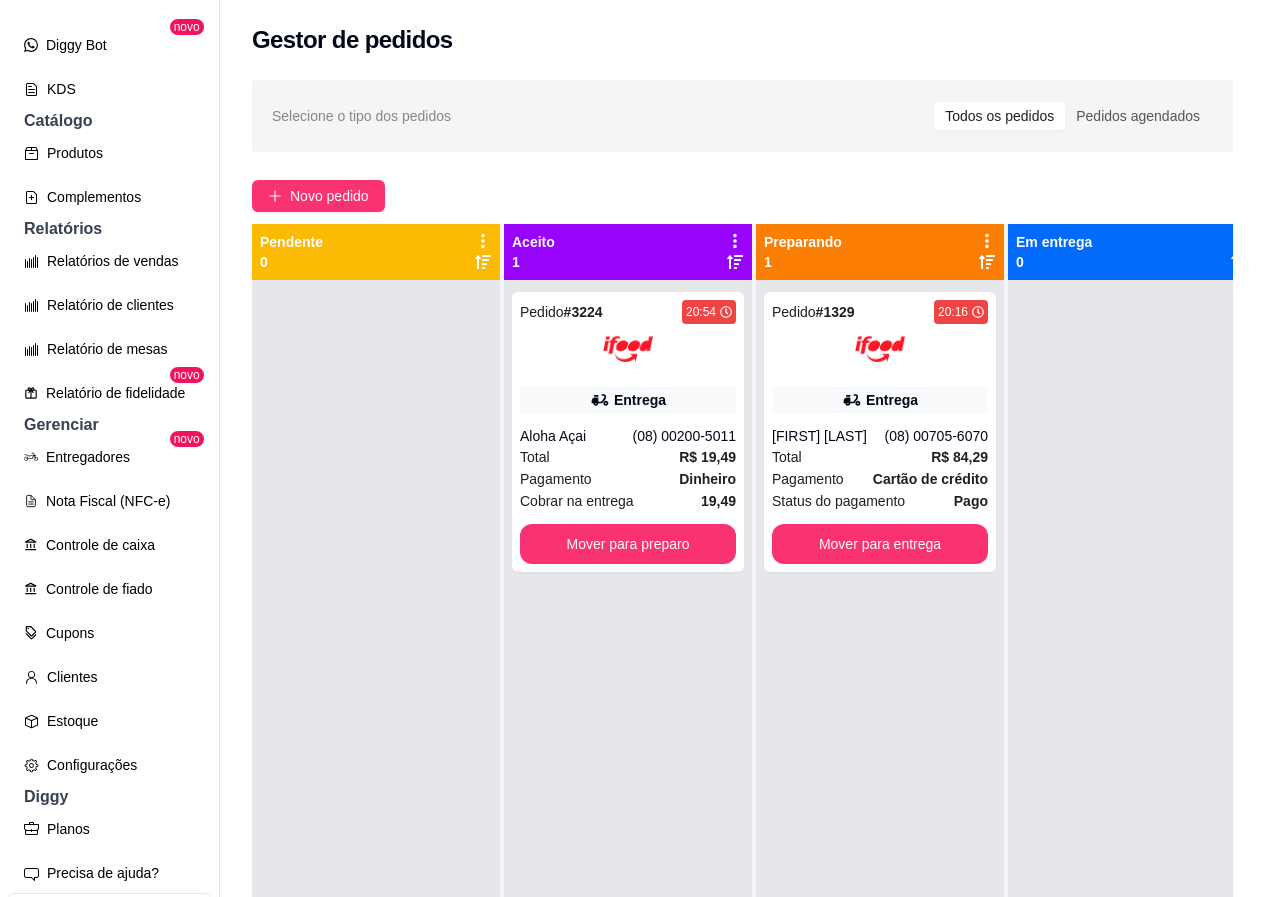 drag, startPoint x: 468, startPoint y: 390, endPoint x: 480, endPoint y: 393, distance: 12.369317 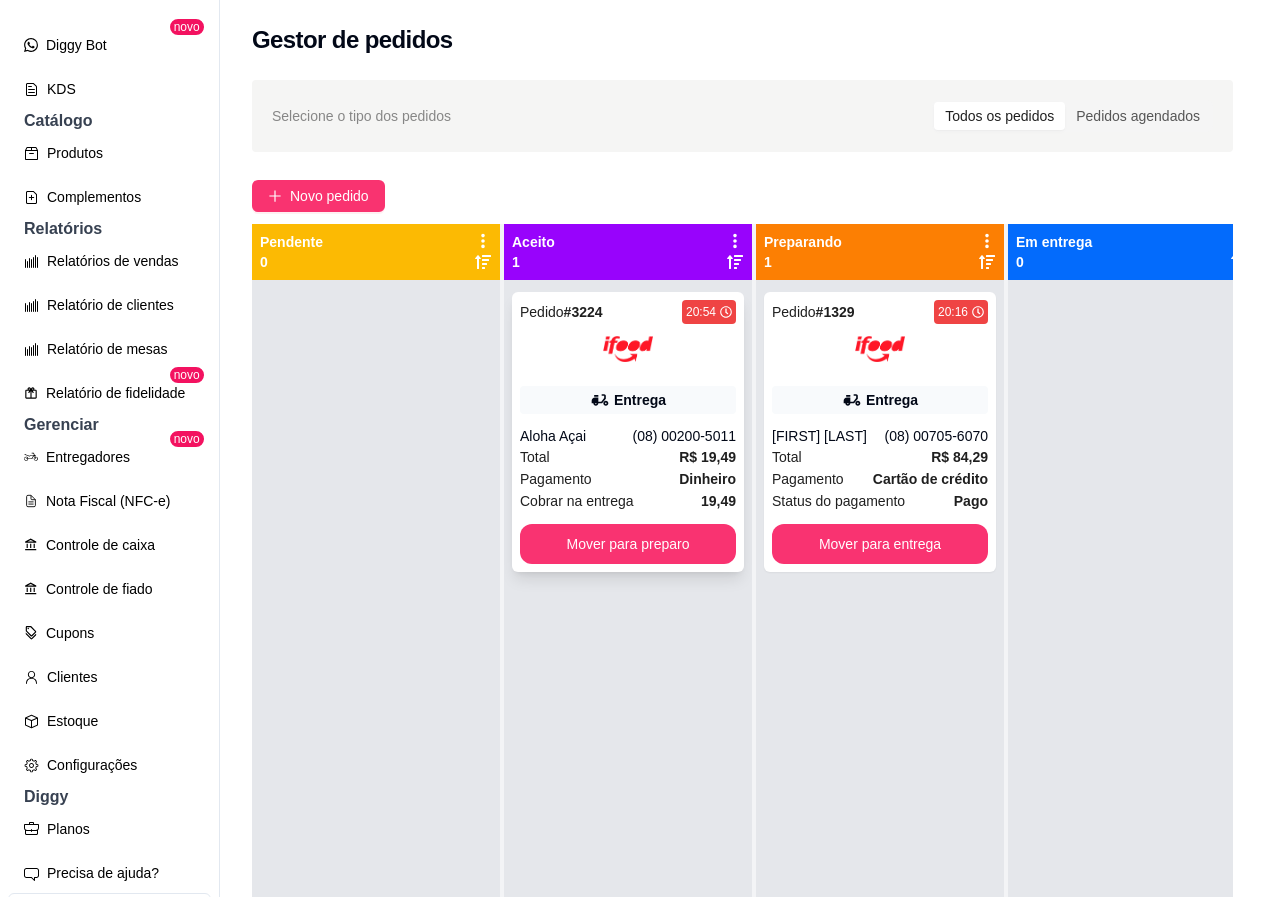 click on "Entrega" at bounding box center [628, 400] 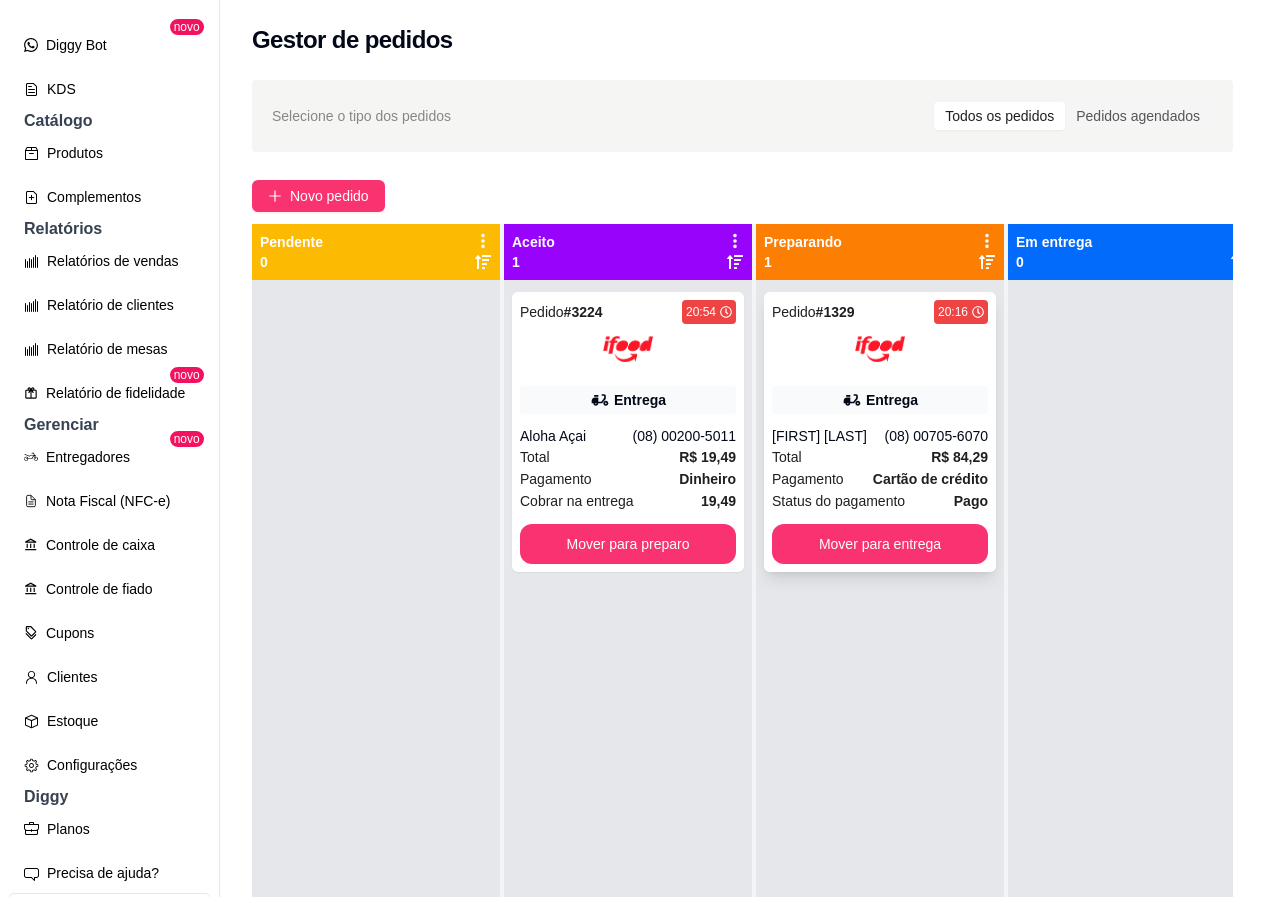 click on "Entrega" at bounding box center [892, 400] 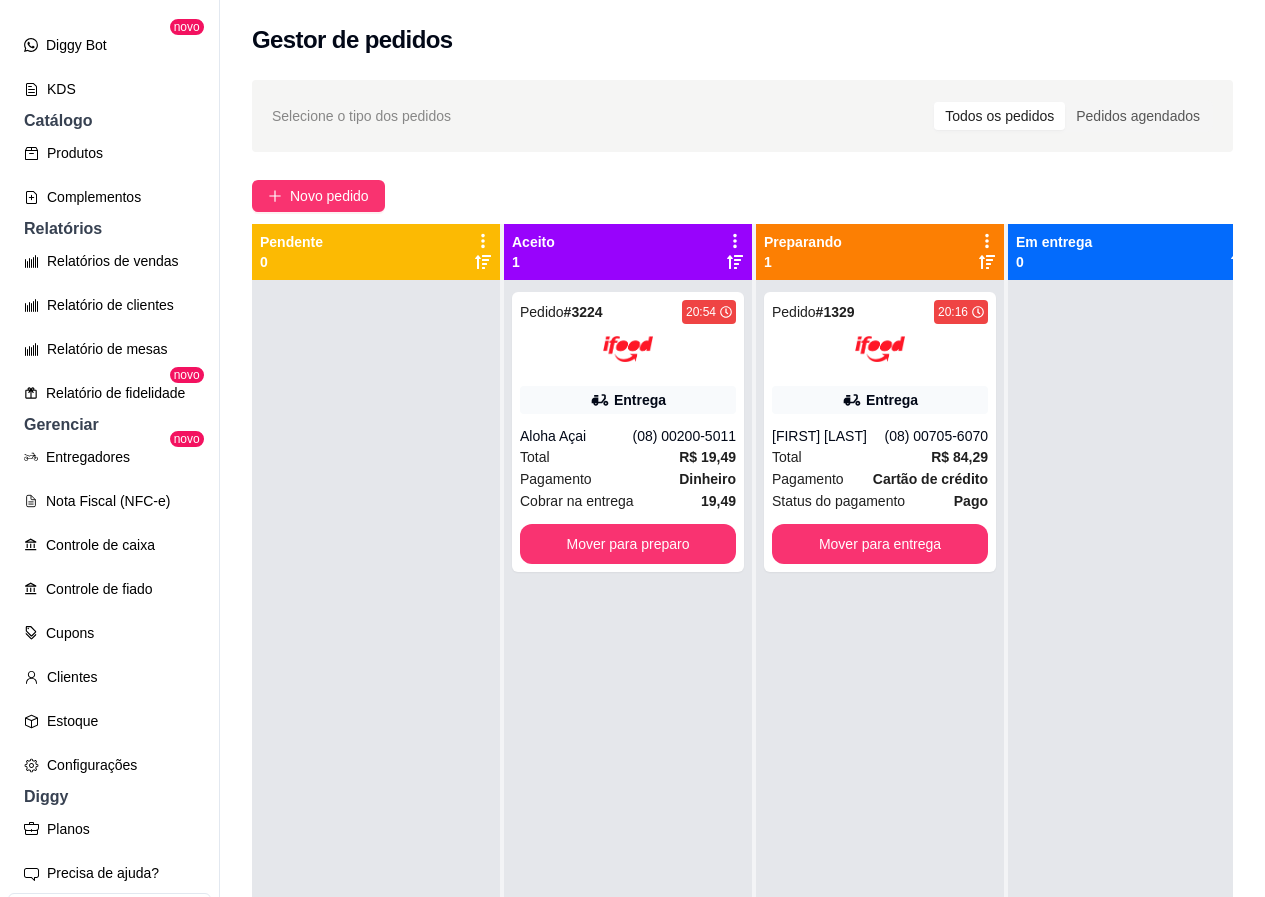 drag, startPoint x: 1243, startPoint y: 0, endPoint x: 612, endPoint y: 77, distance: 635.6807 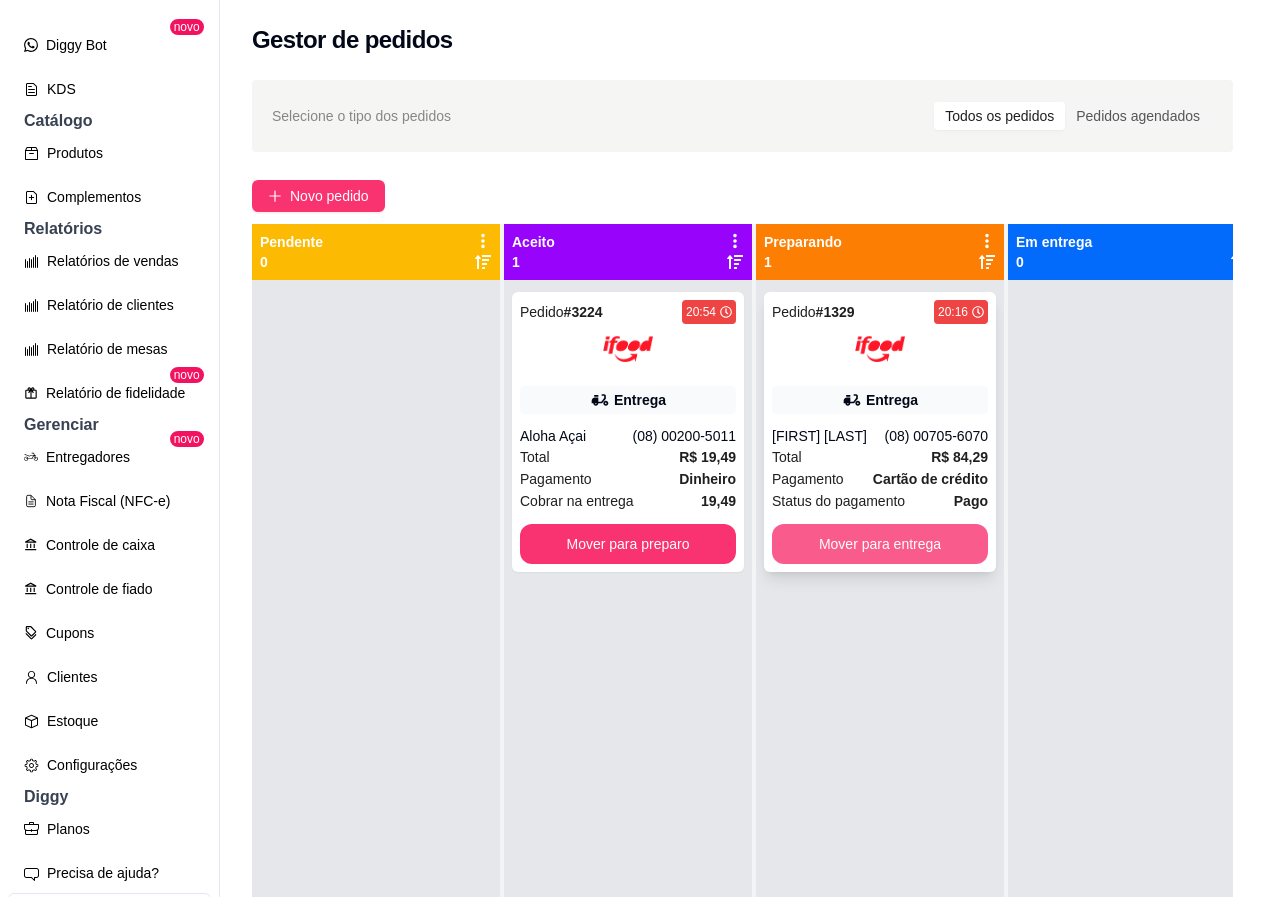 click on "Mover para entrega" at bounding box center [880, 544] 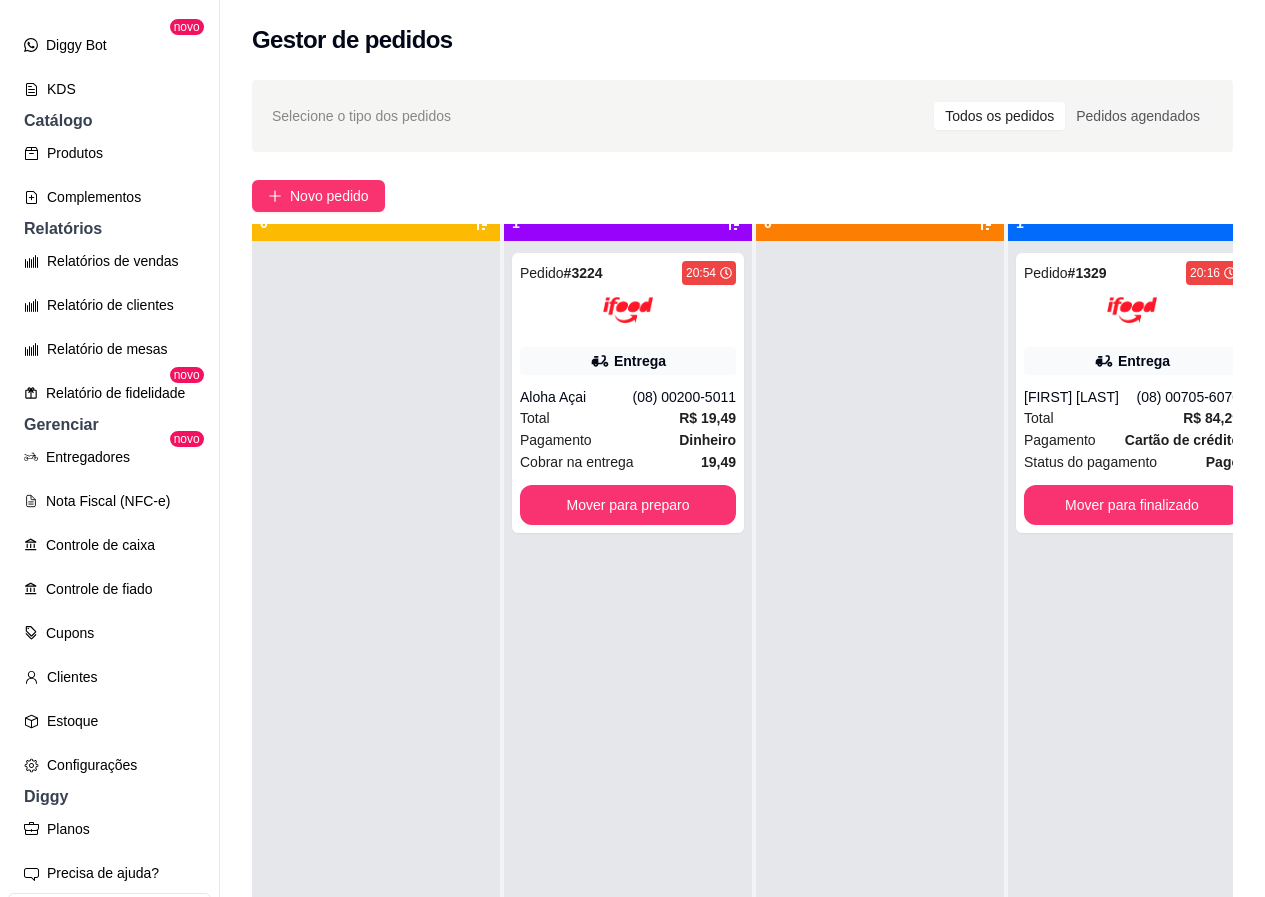 scroll, scrollTop: 0, scrollLeft: 0, axis: both 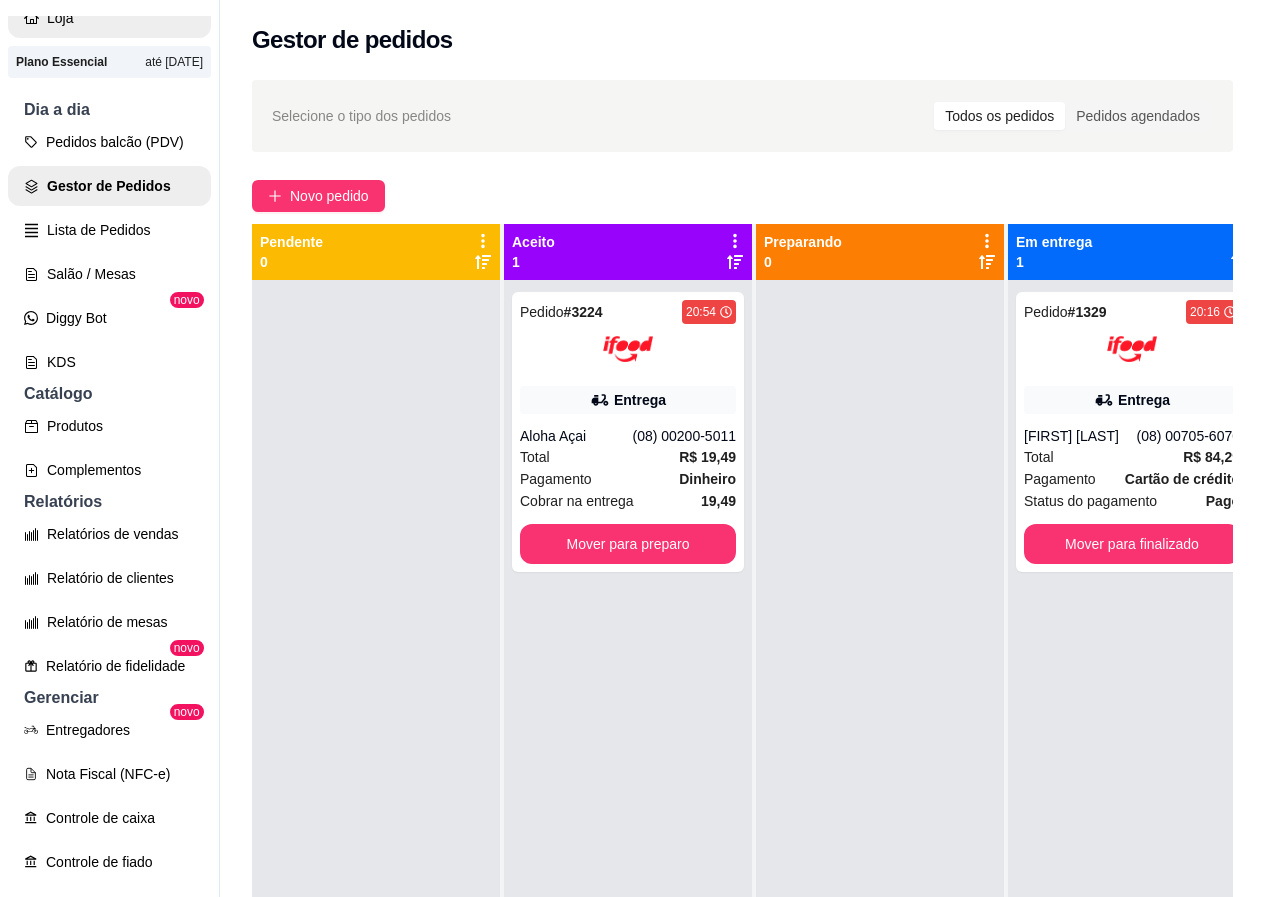 click on "Loja" at bounding box center [109, 18] 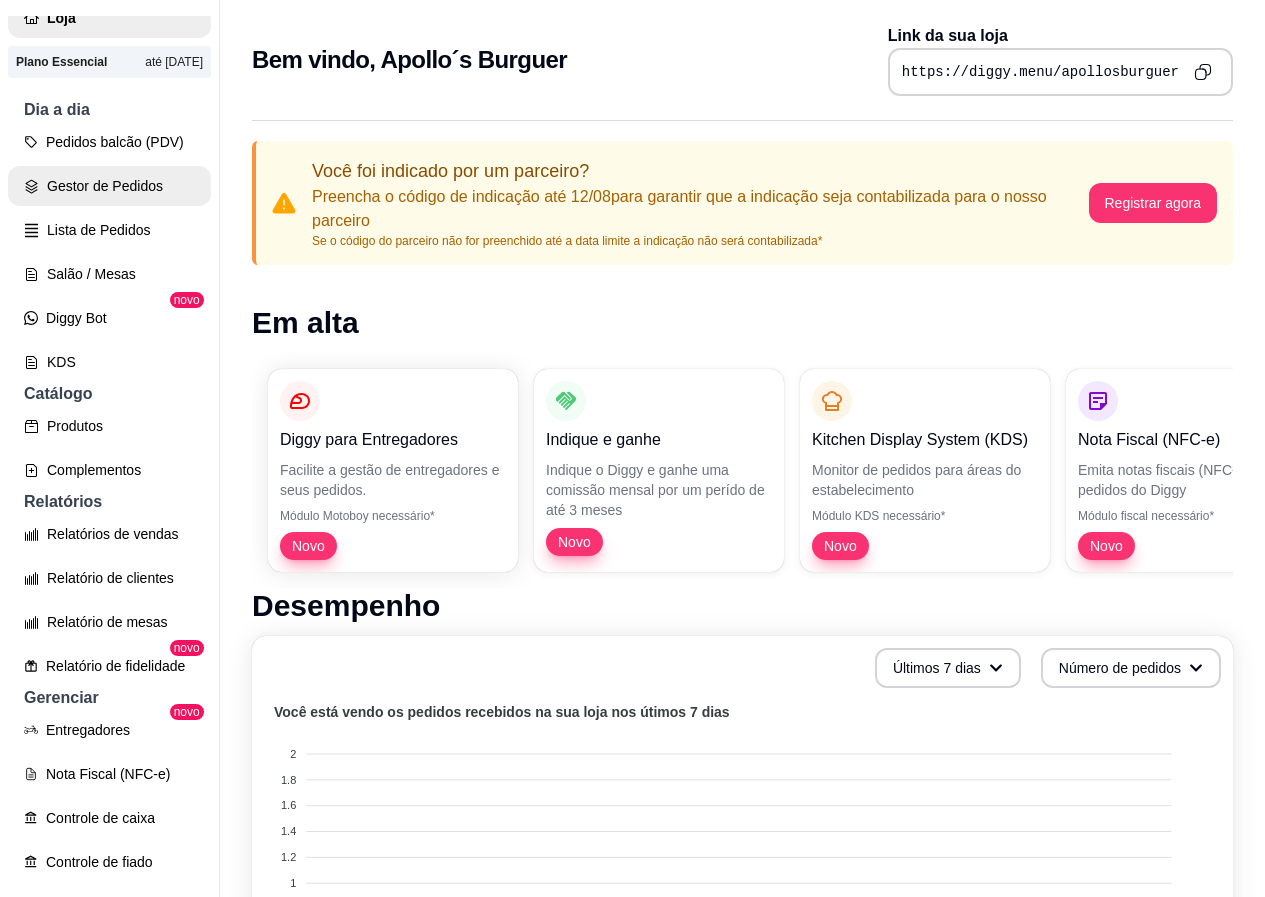click on "Gestor de Pedidos" at bounding box center [109, 186] 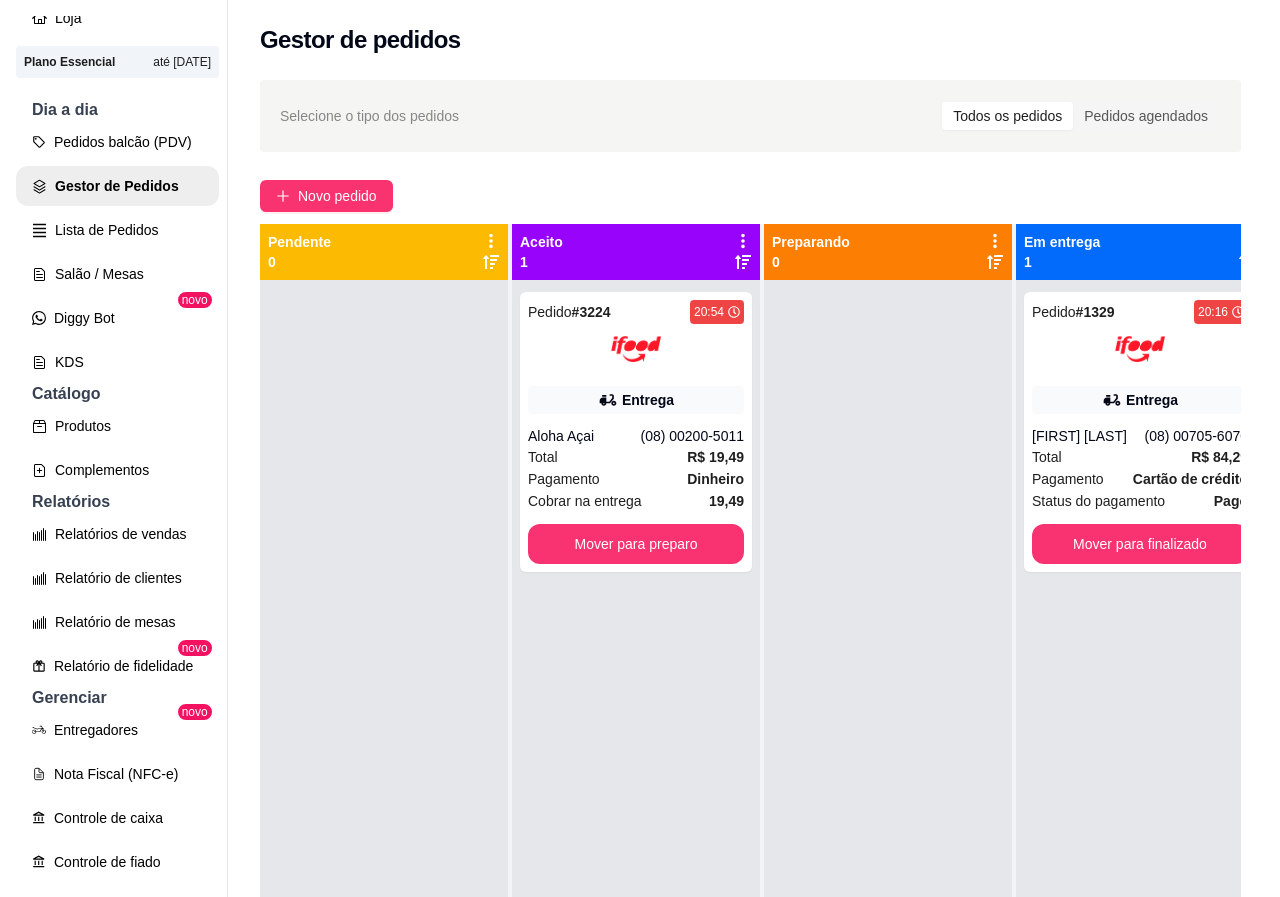 scroll, scrollTop: 0, scrollLeft: 0, axis: both 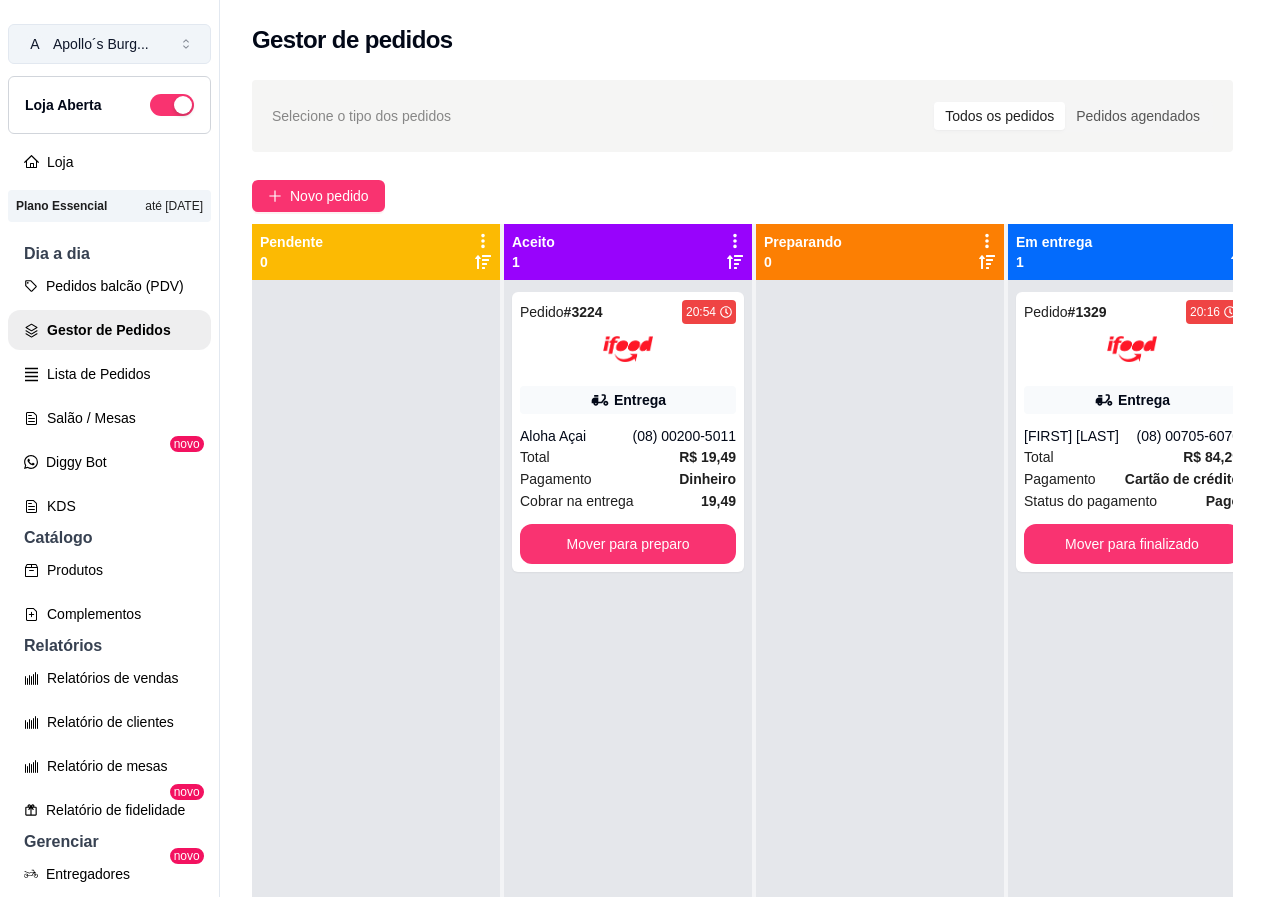 click on "Apollo´s Burg ..." at bounding box center (101, 44) 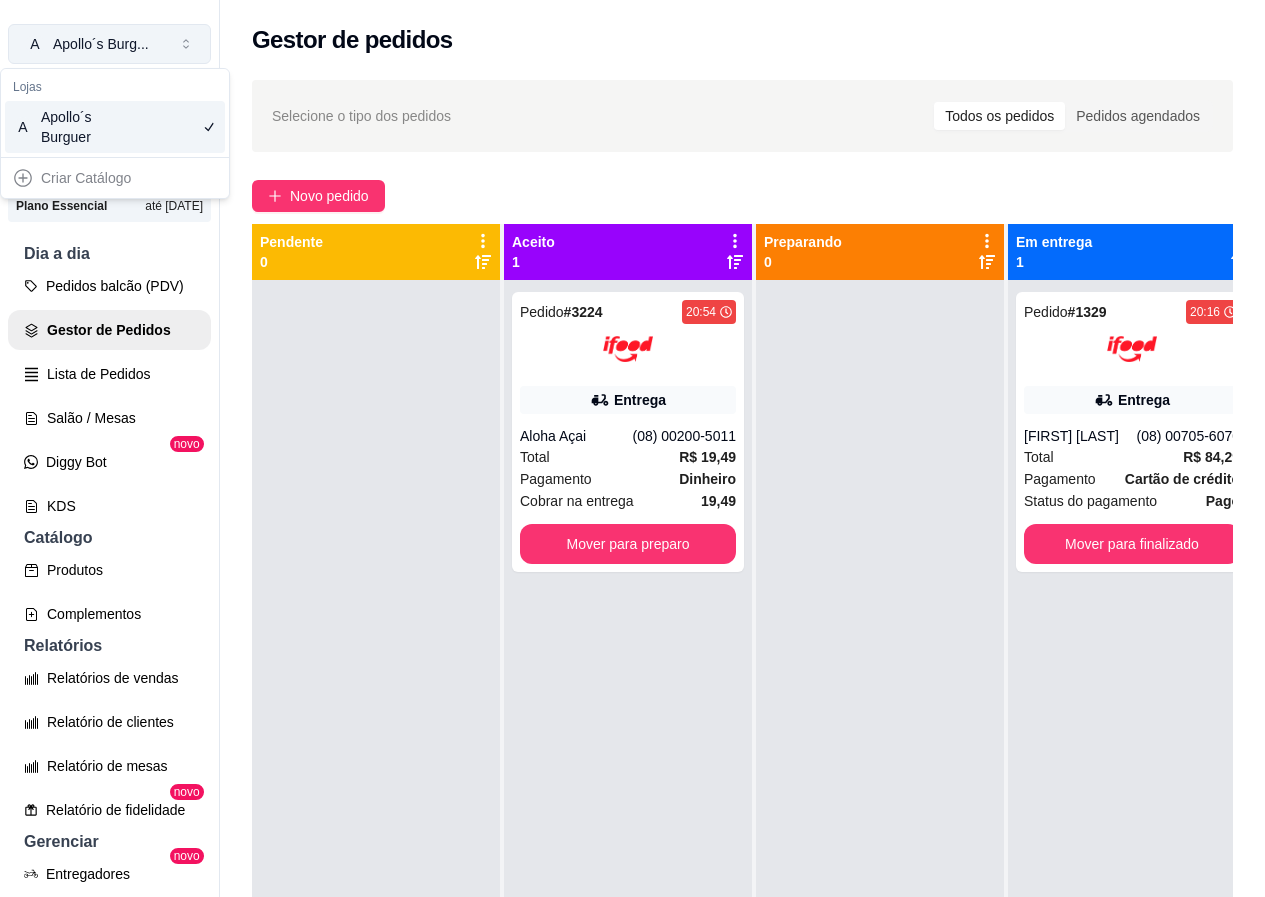 click on "Apollo´s Burg ..." at bounding box center (101, 44) 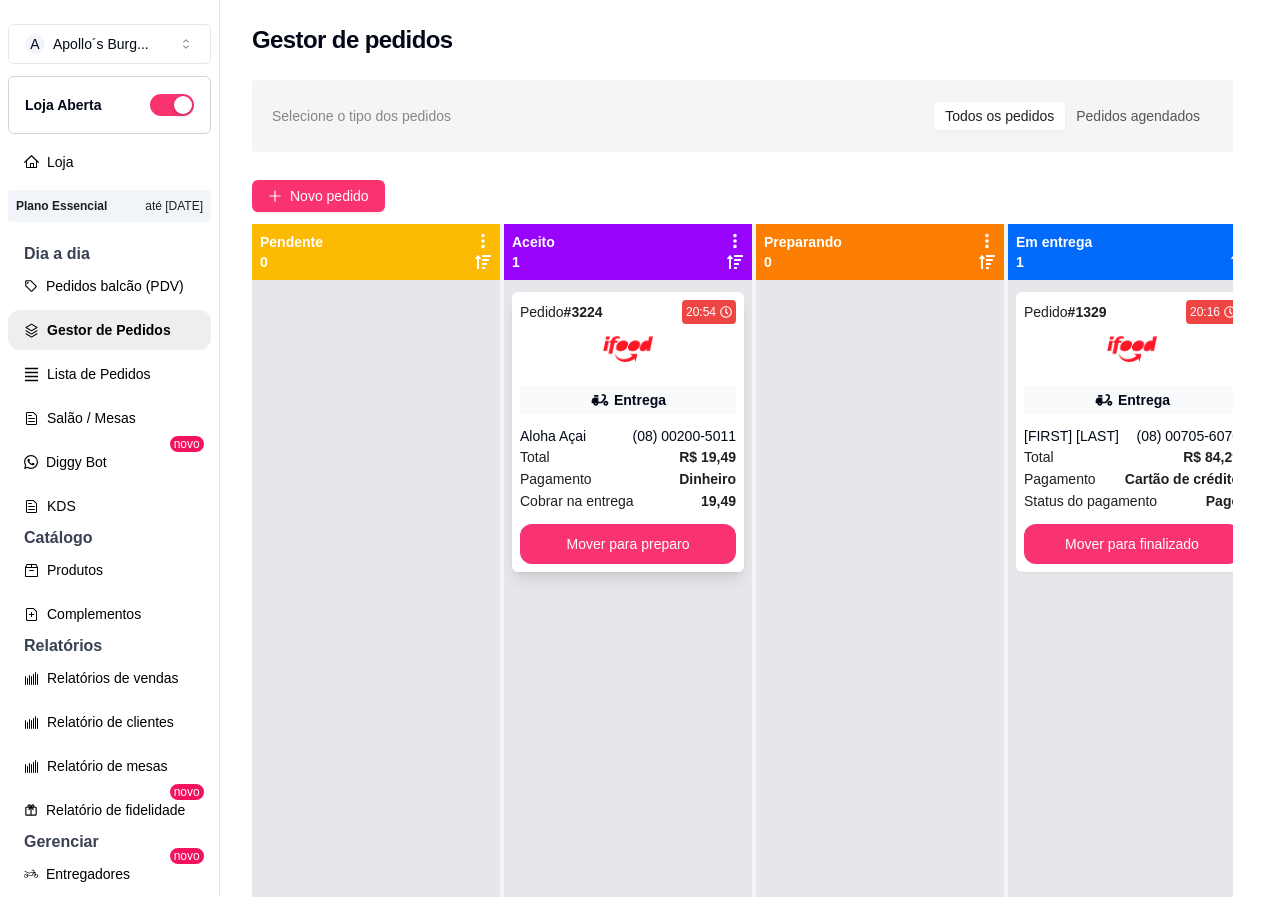 click on "Total R$ 19,49" at bounding box center [628, 457] 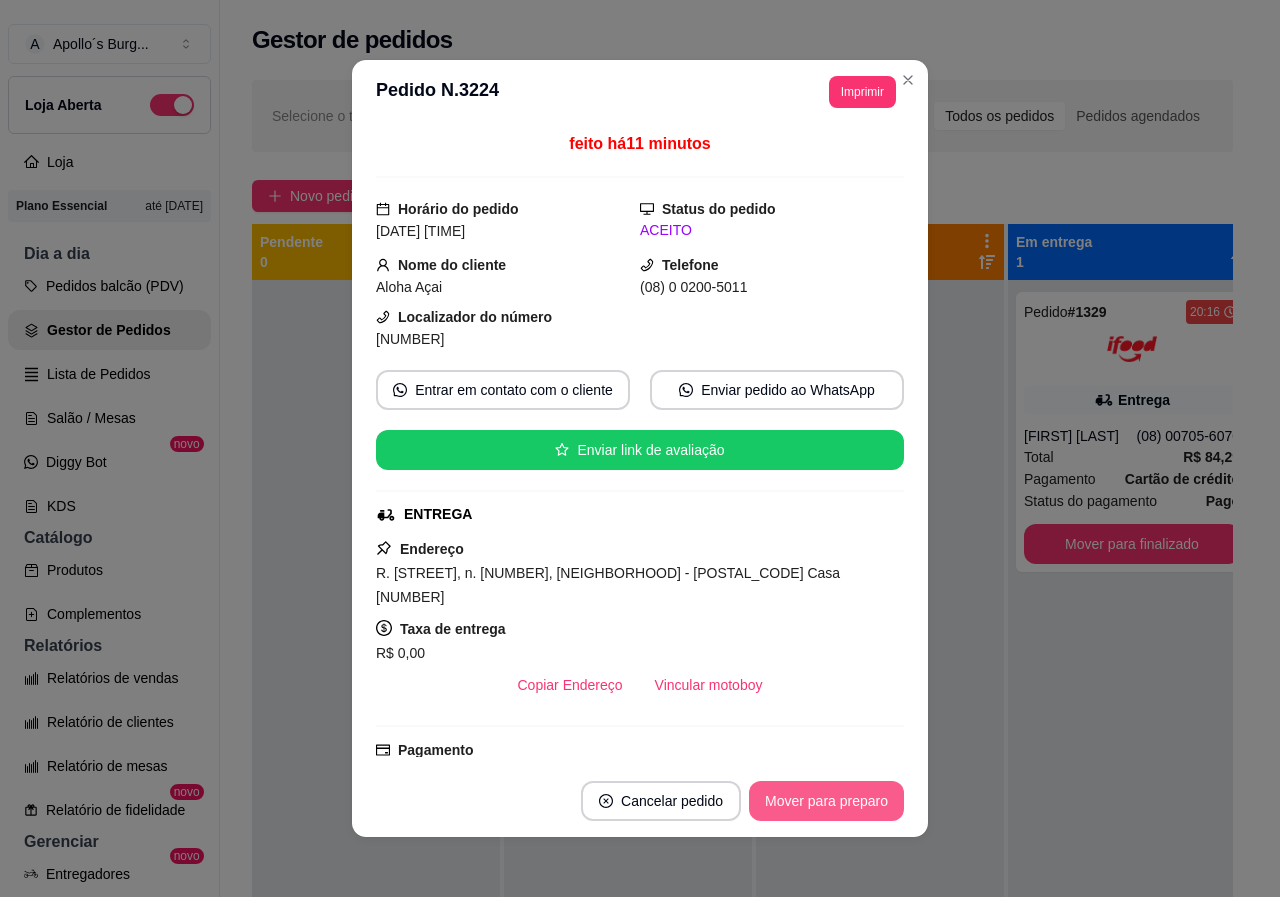 click on "Mover para preparo" at bounding box center [826, 801] 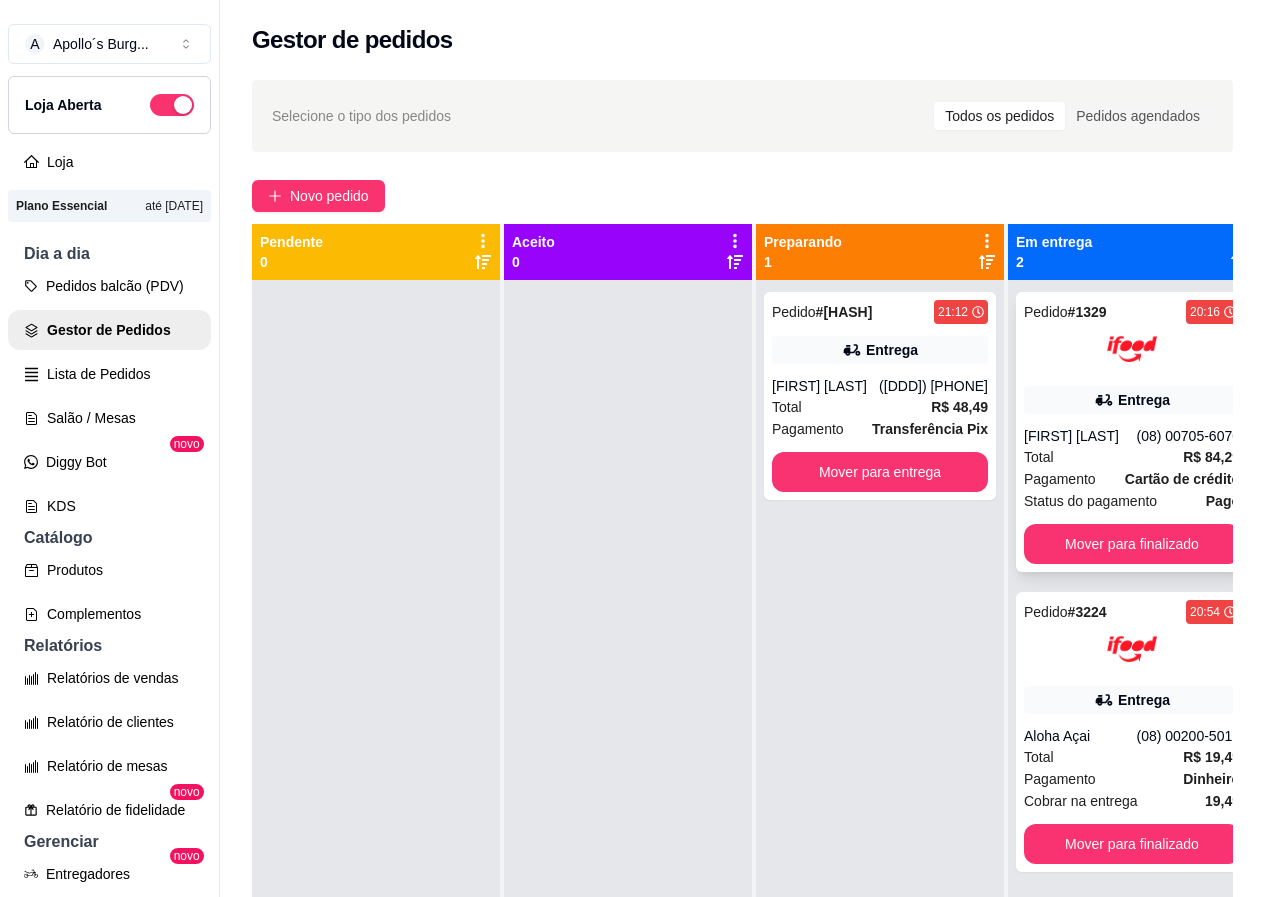 click on "Pagamento Cartão de crédito" at bounding box center (1132, 479) 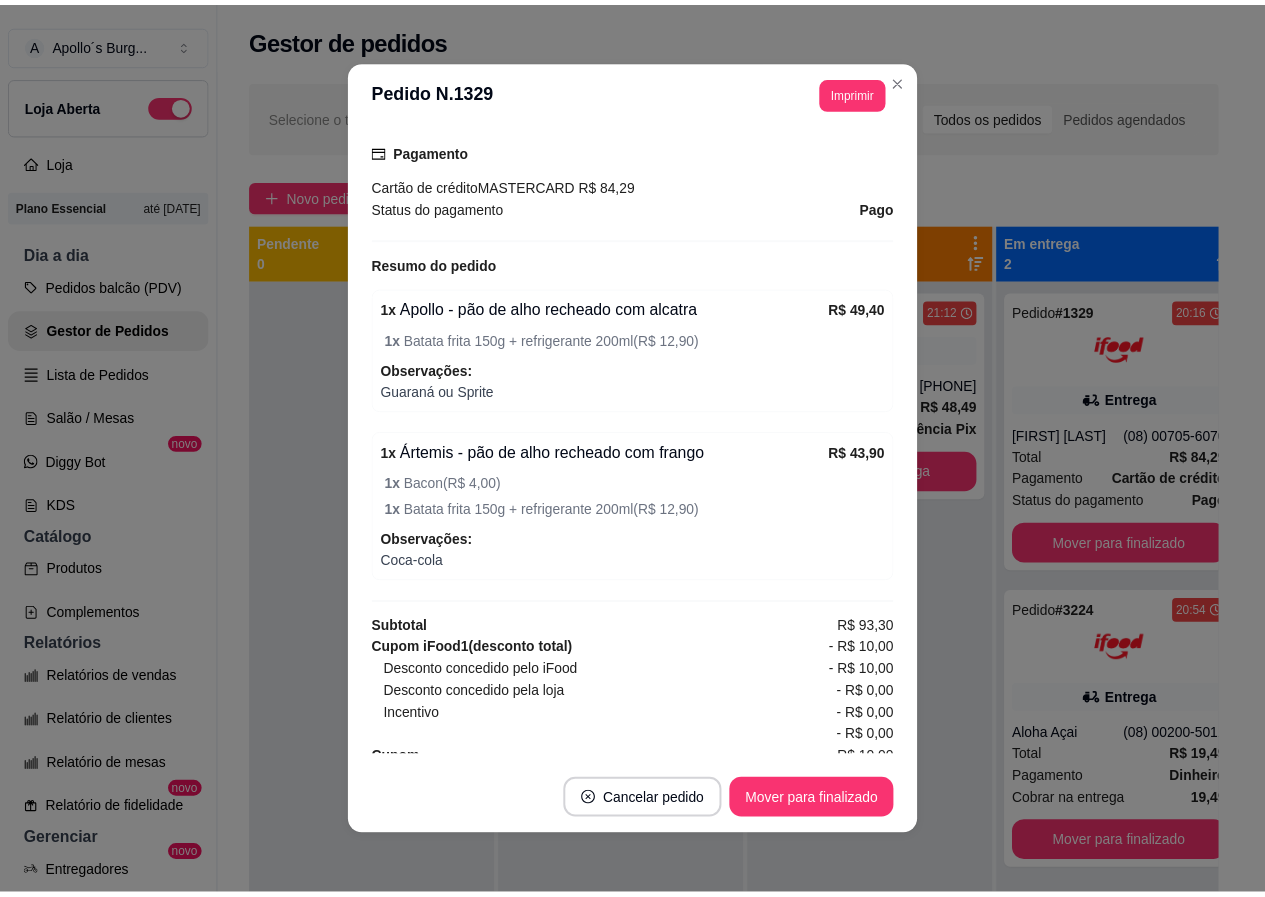 scroll, scrollTop: 600, scrollLeft: 0, axis: vertical 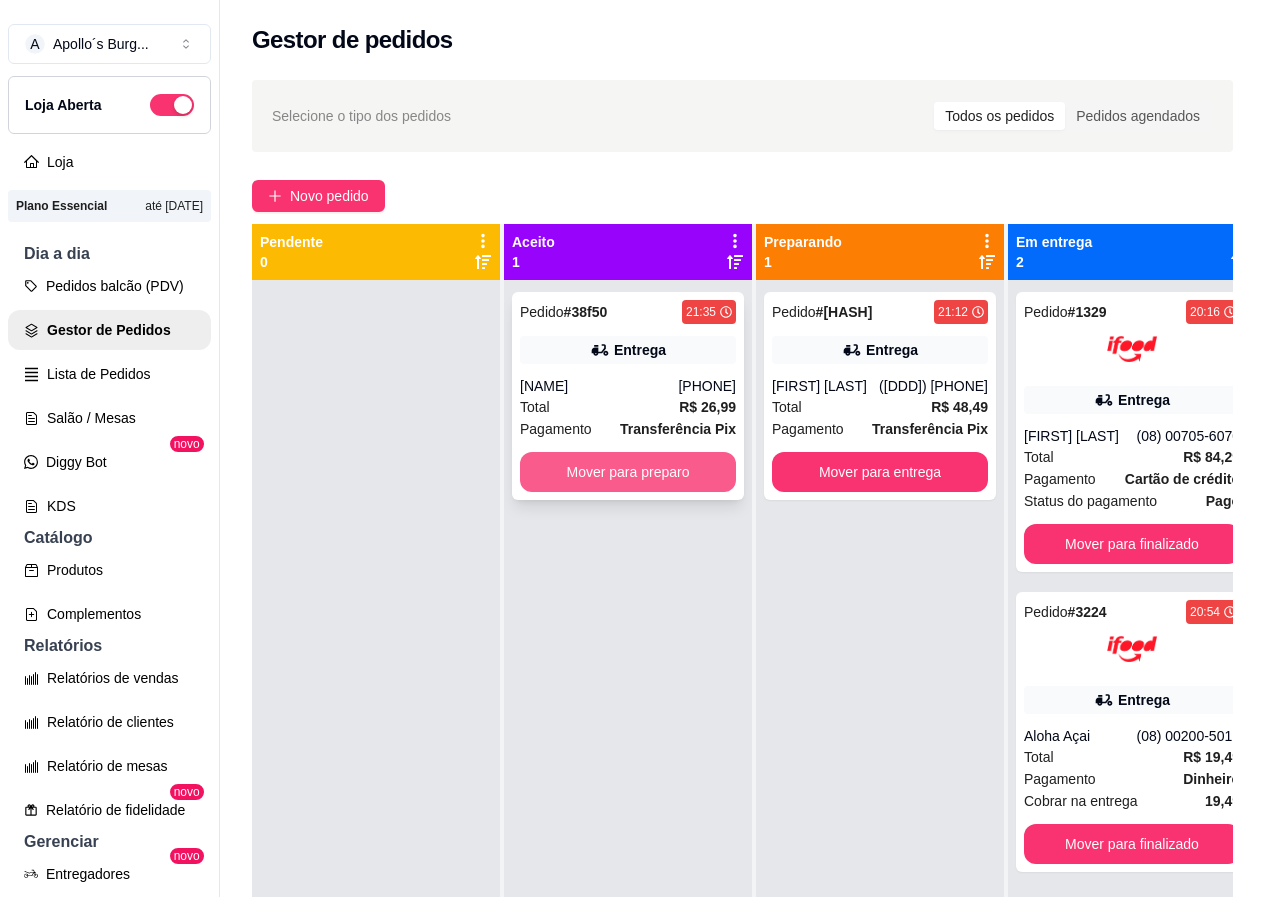 click on "Mover para preparo" at bounding box center [628, 472] 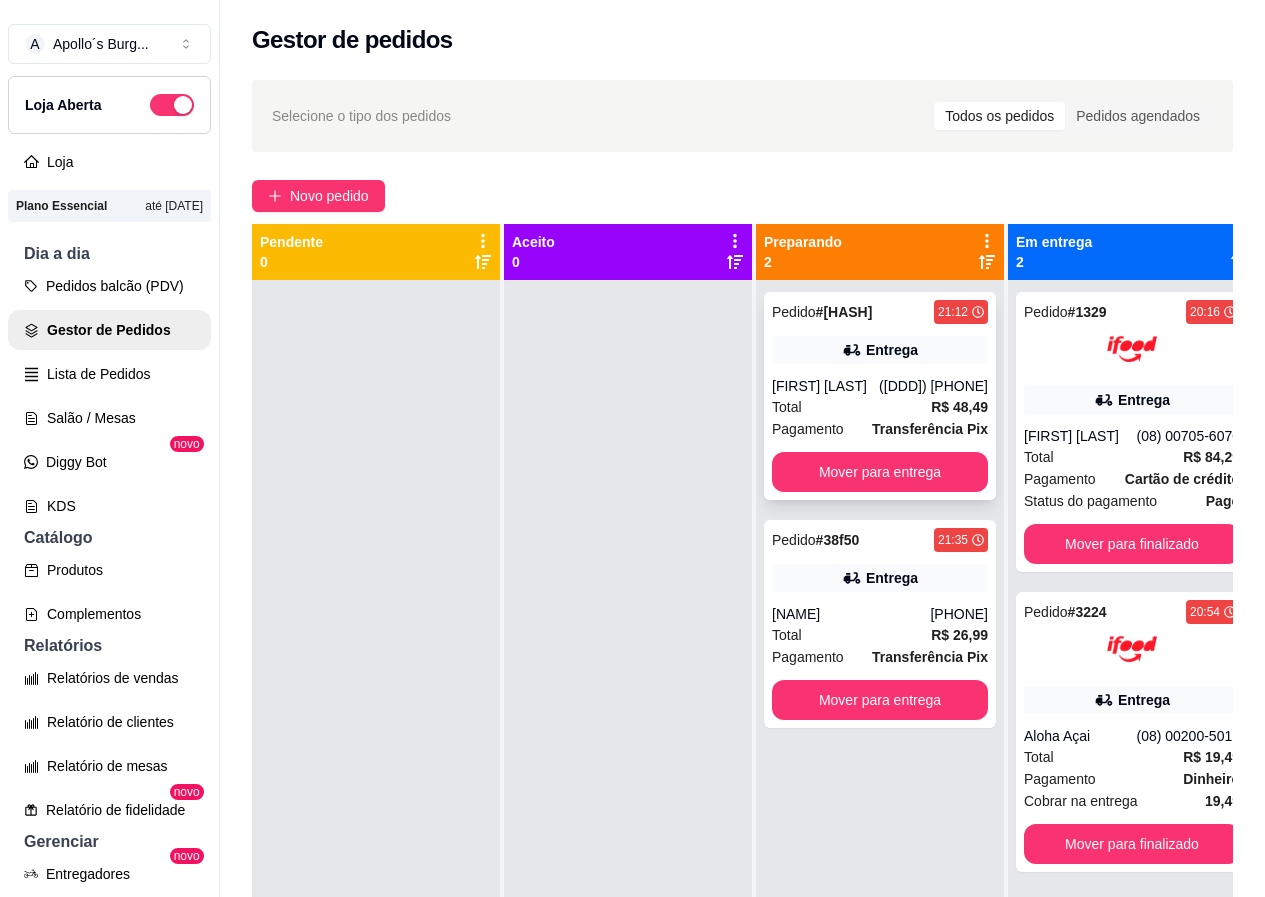 click on "([DDD]) [PHONE]" at bounding box center [933, 386] 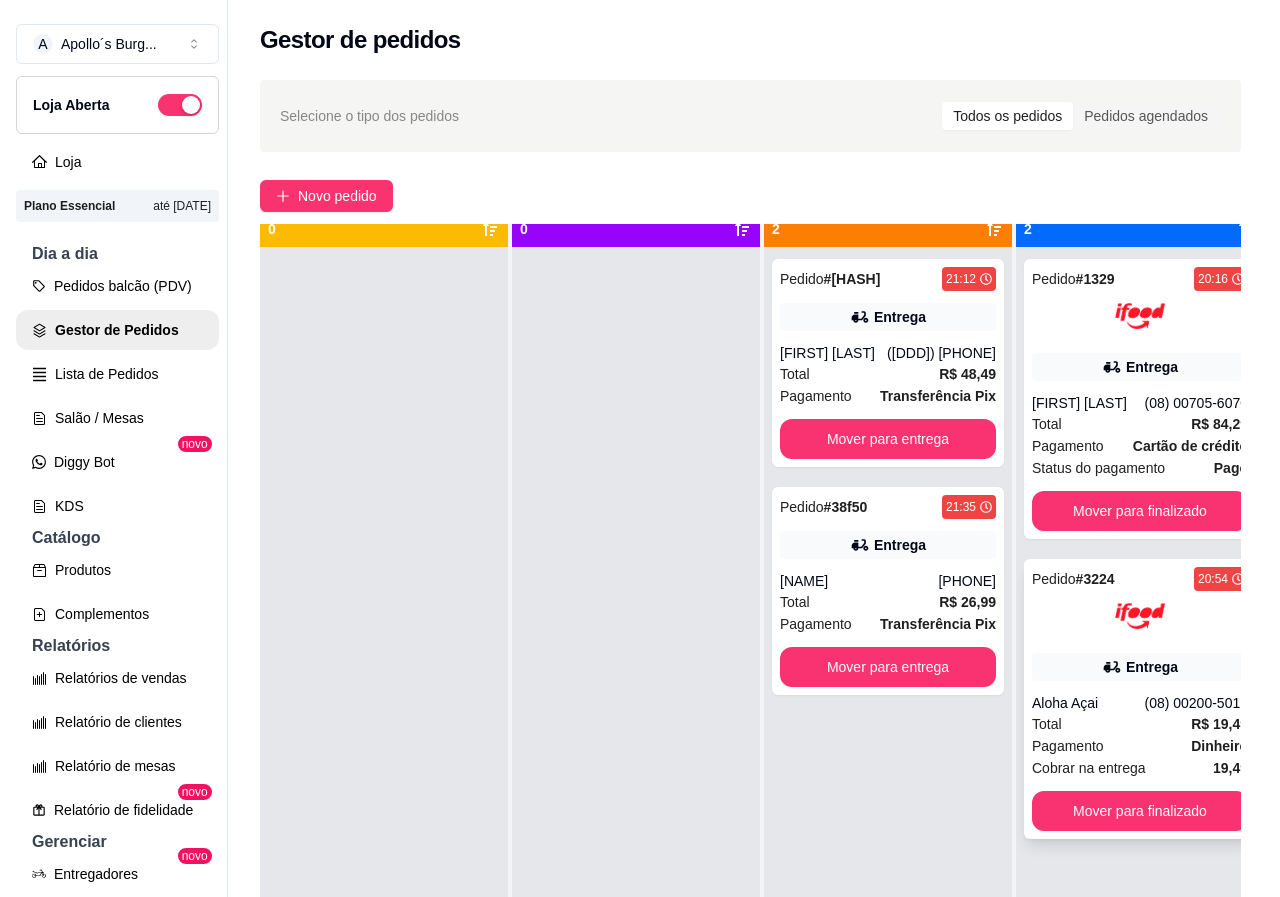 scroll, scrollTop: 71, scrollLeft: 0, axis: vertical 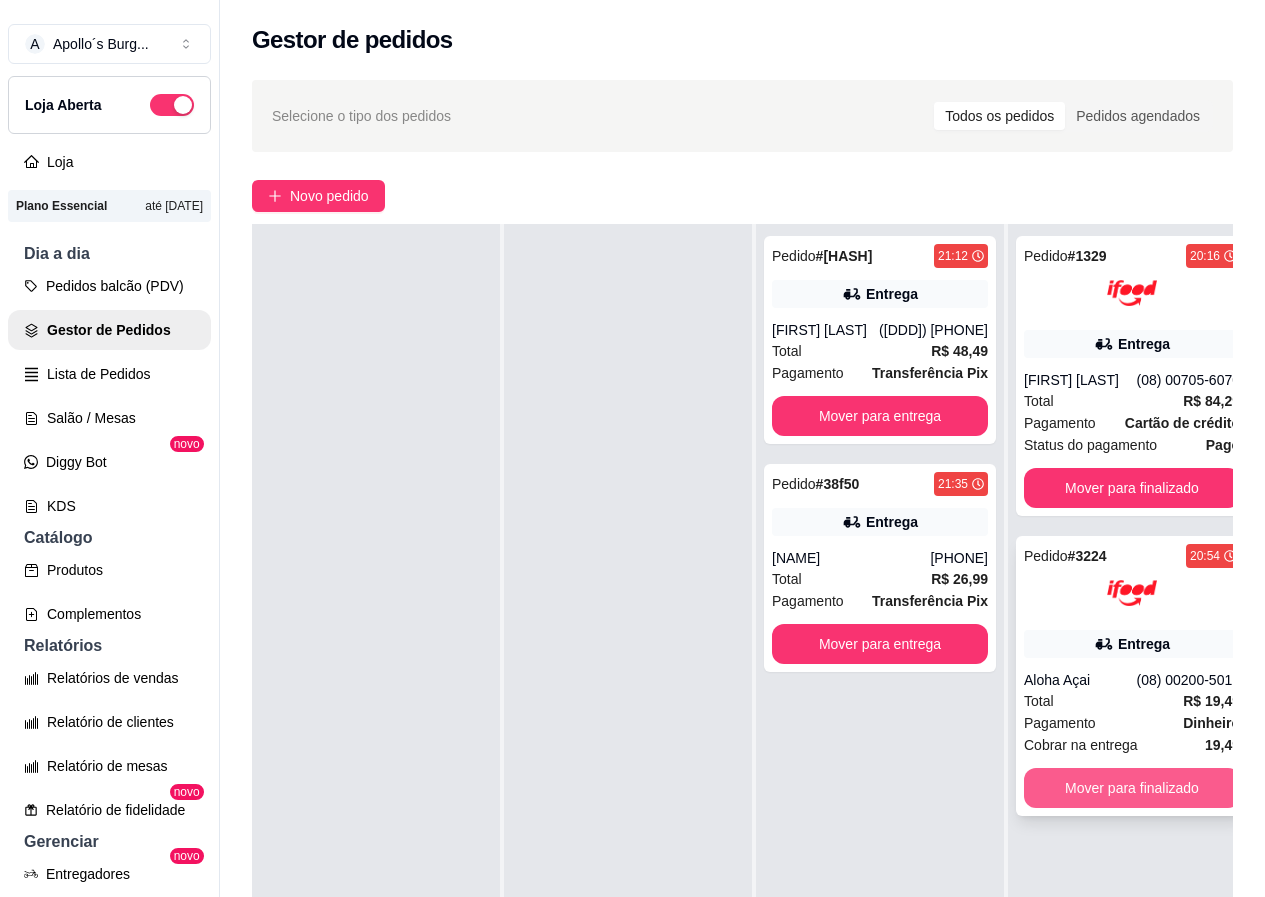 click on "Mover para finalizado" at bounding box center (1132, 788) 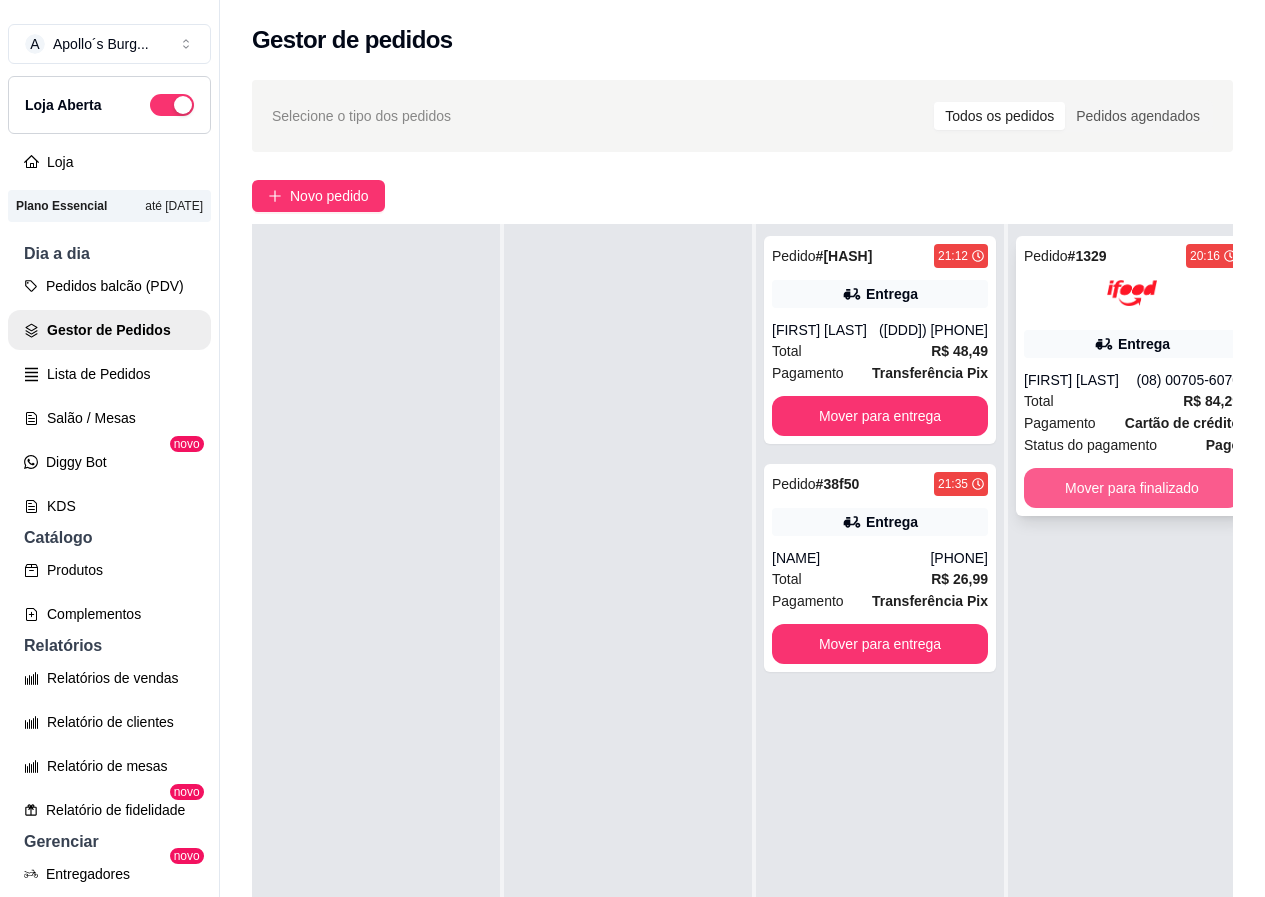 click on "Mover para finalizado" at bounding box center [1132, 488] 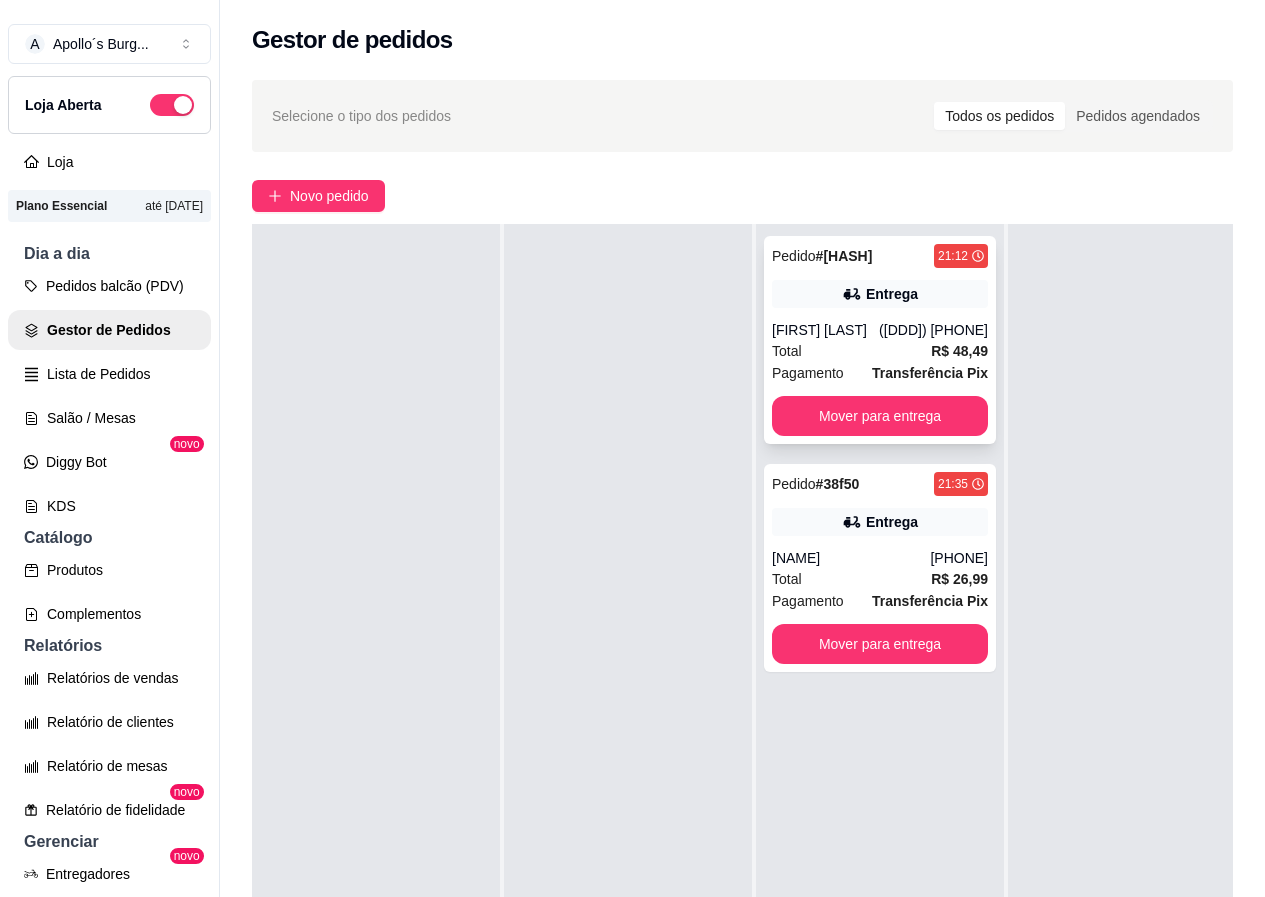 click on "([DDD]) [PHONE]" at bounding box center (933, 330) 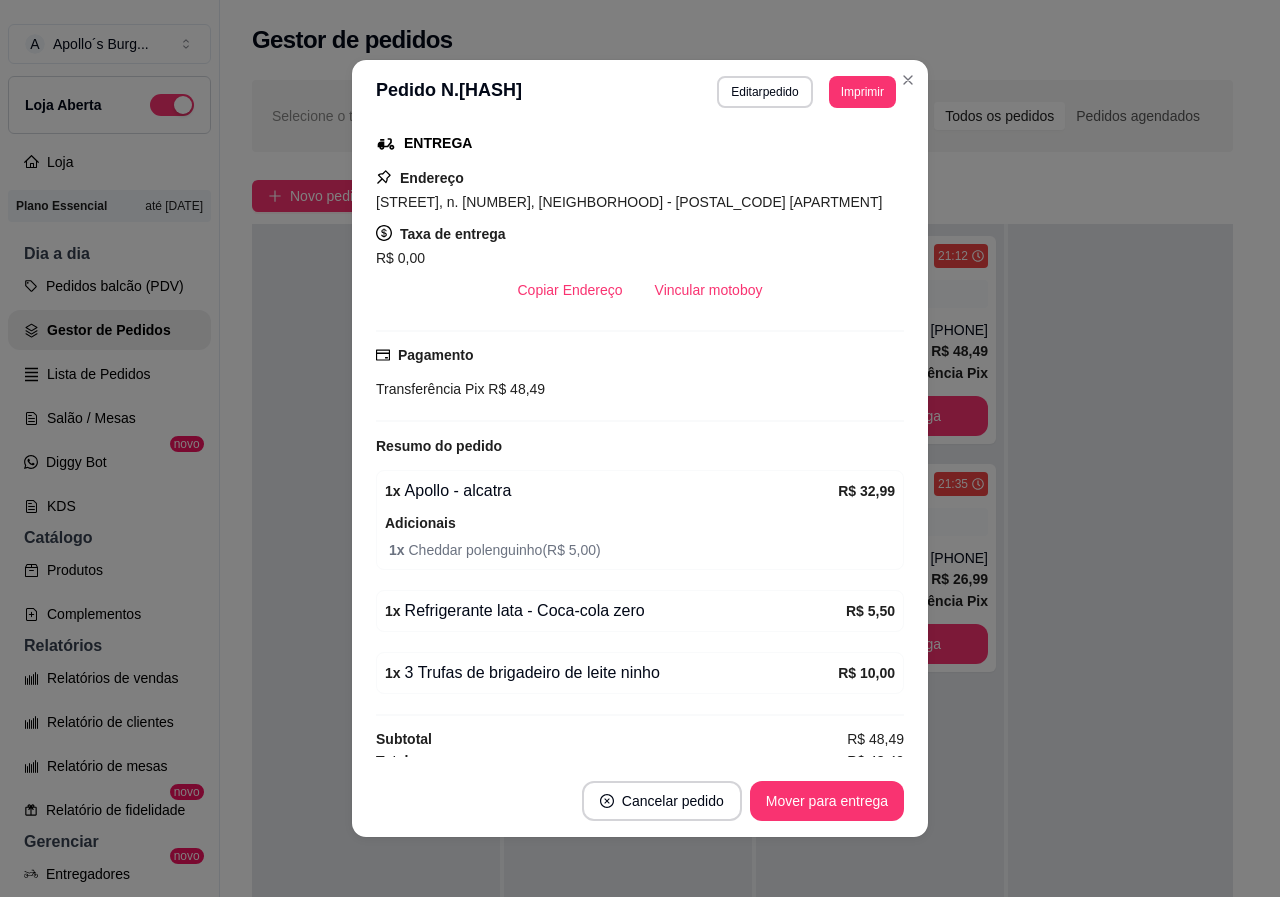 scroll, scrollTop: 334, scrollLeft: 0, axis: vertical 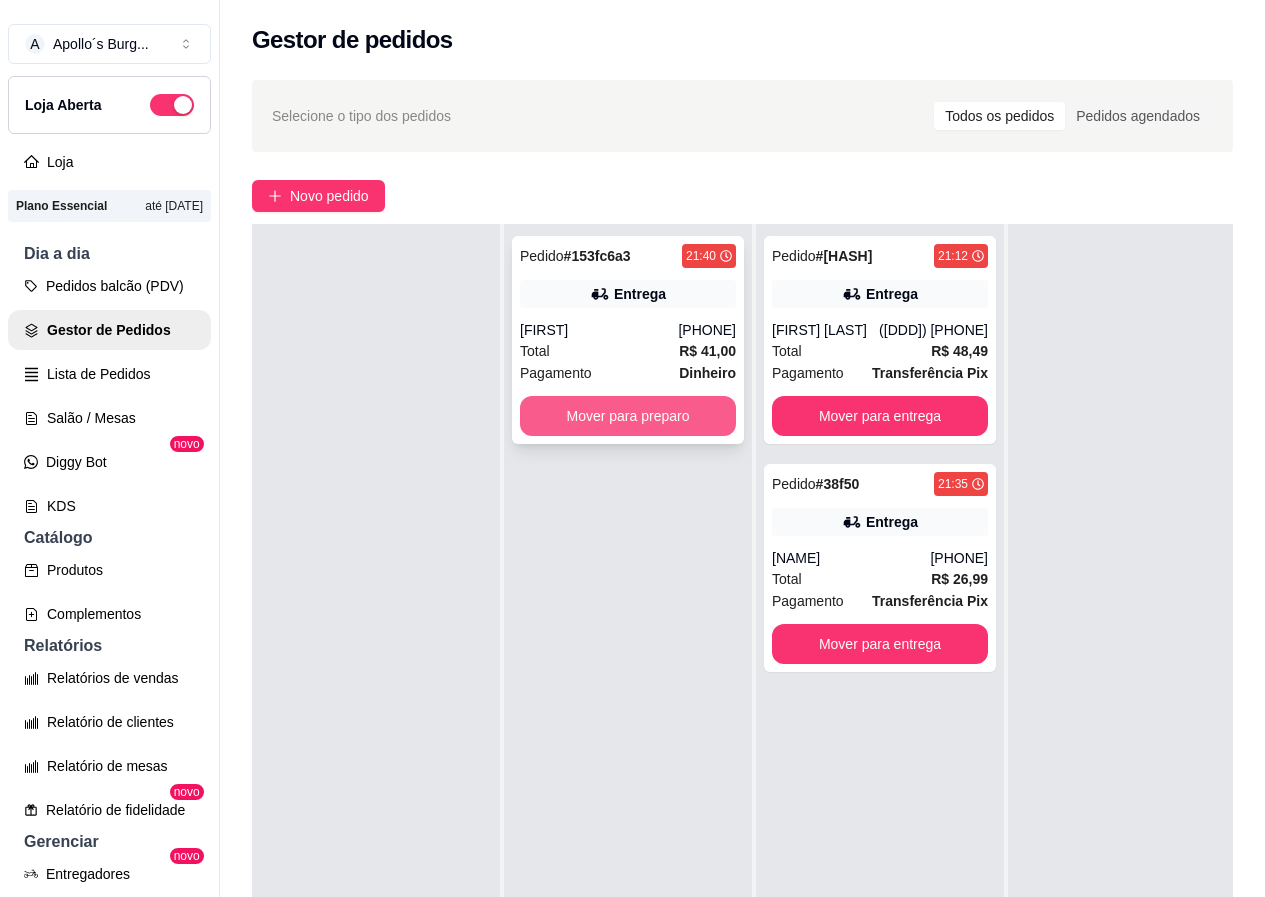 click on "Mover para preparo" at bounding box center [628, 416] 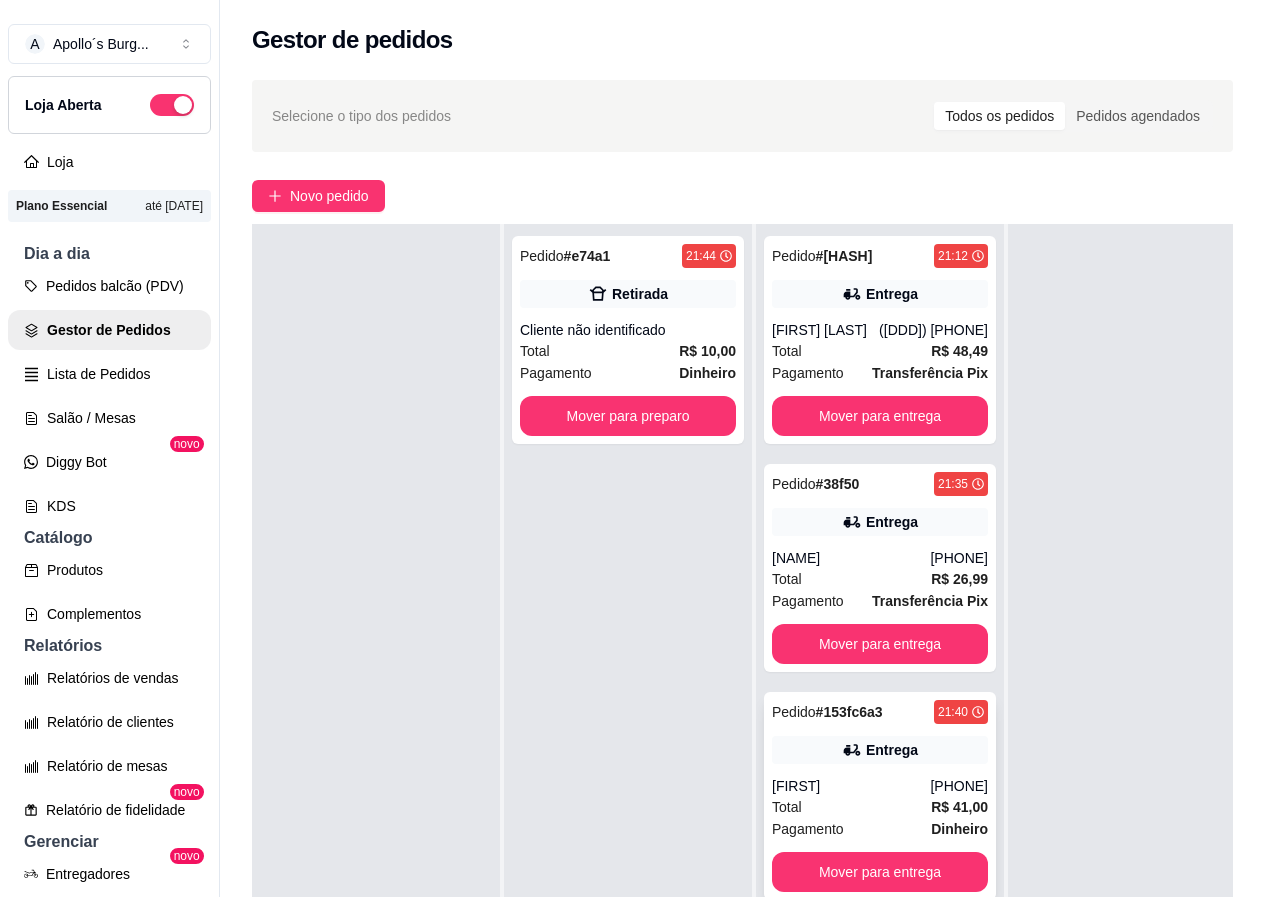 click on "Pedido  # 153fc6a3 21:40 Entrega [FIRST] [PHONE] Total R$ 41,00 Pagamento Dinheiro Mover para entrega" at bounding box center (880, 796) 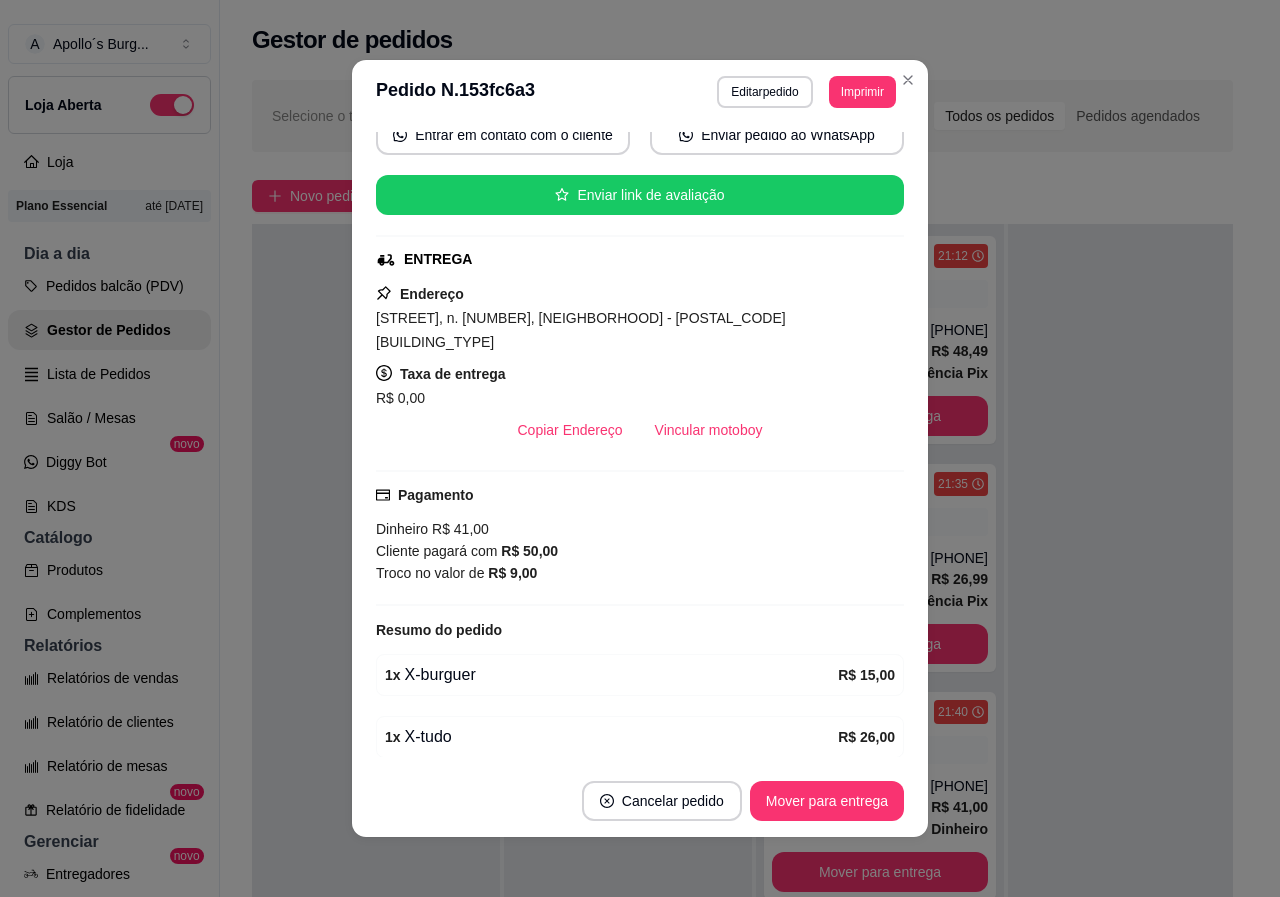 scroll, scrollTop: 258, scrollLeft: 0, axis: vertical 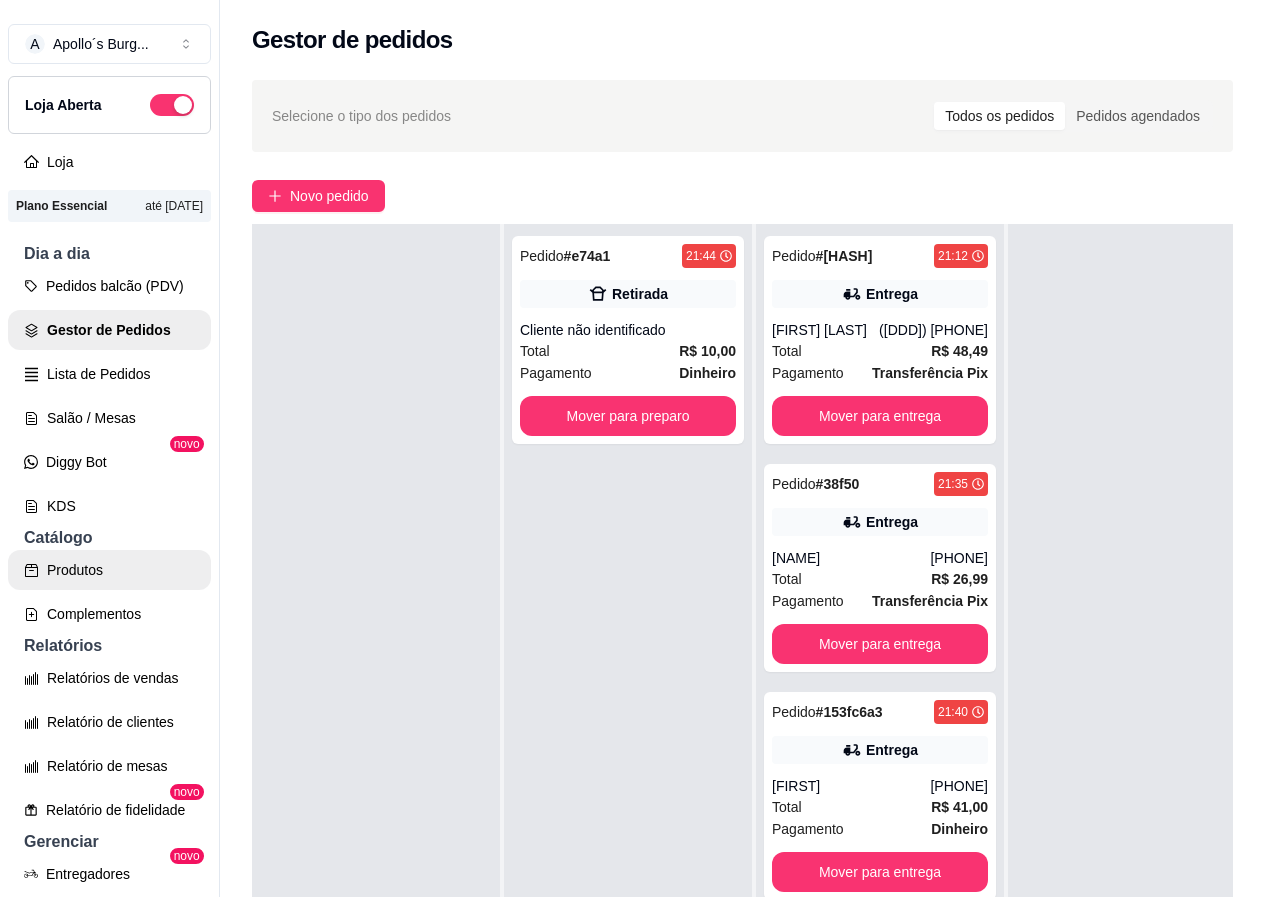 click on "Produtos" at bounding box center [109, 570] 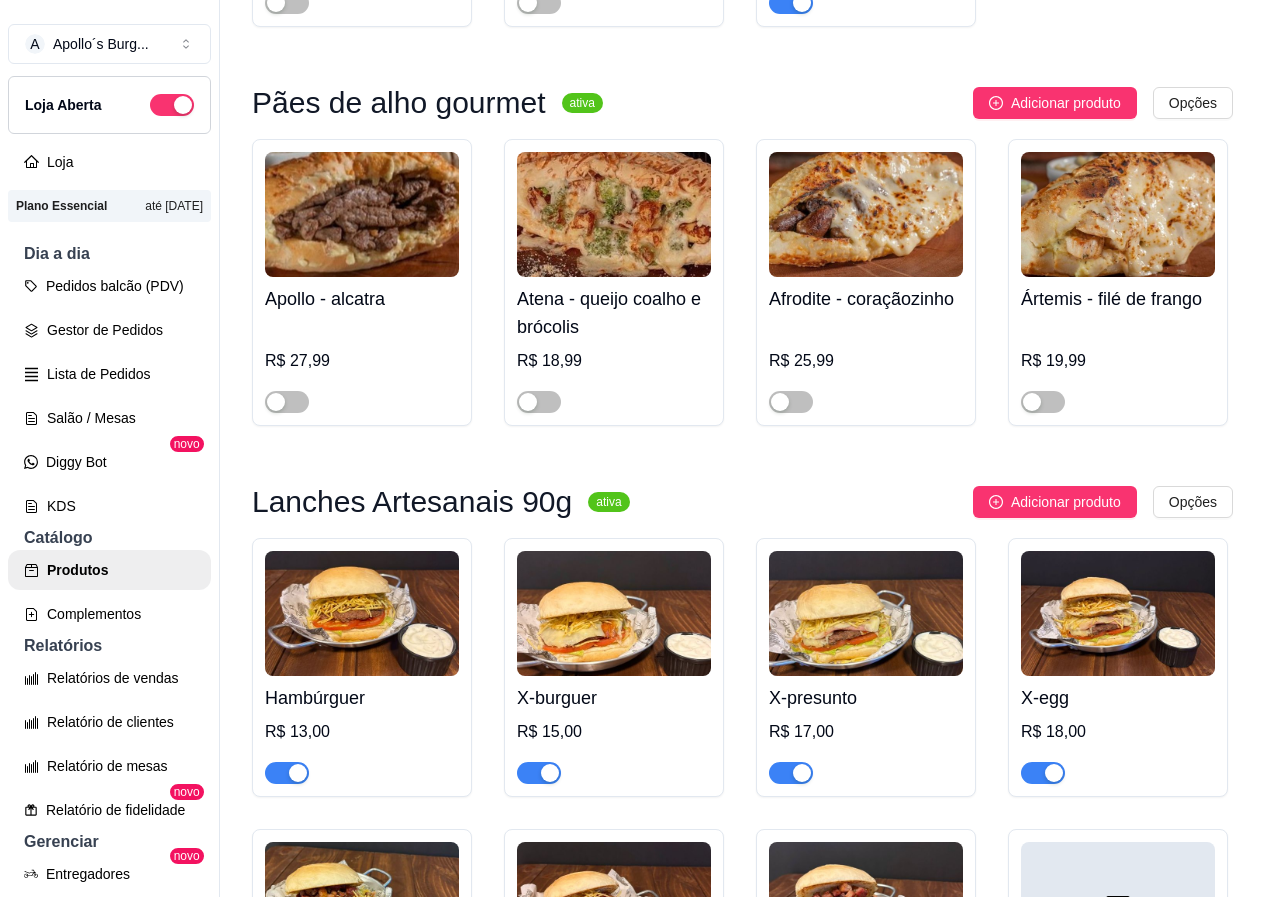scroll, scrollTop: 100, scrollLeft: 0, axis: vertical 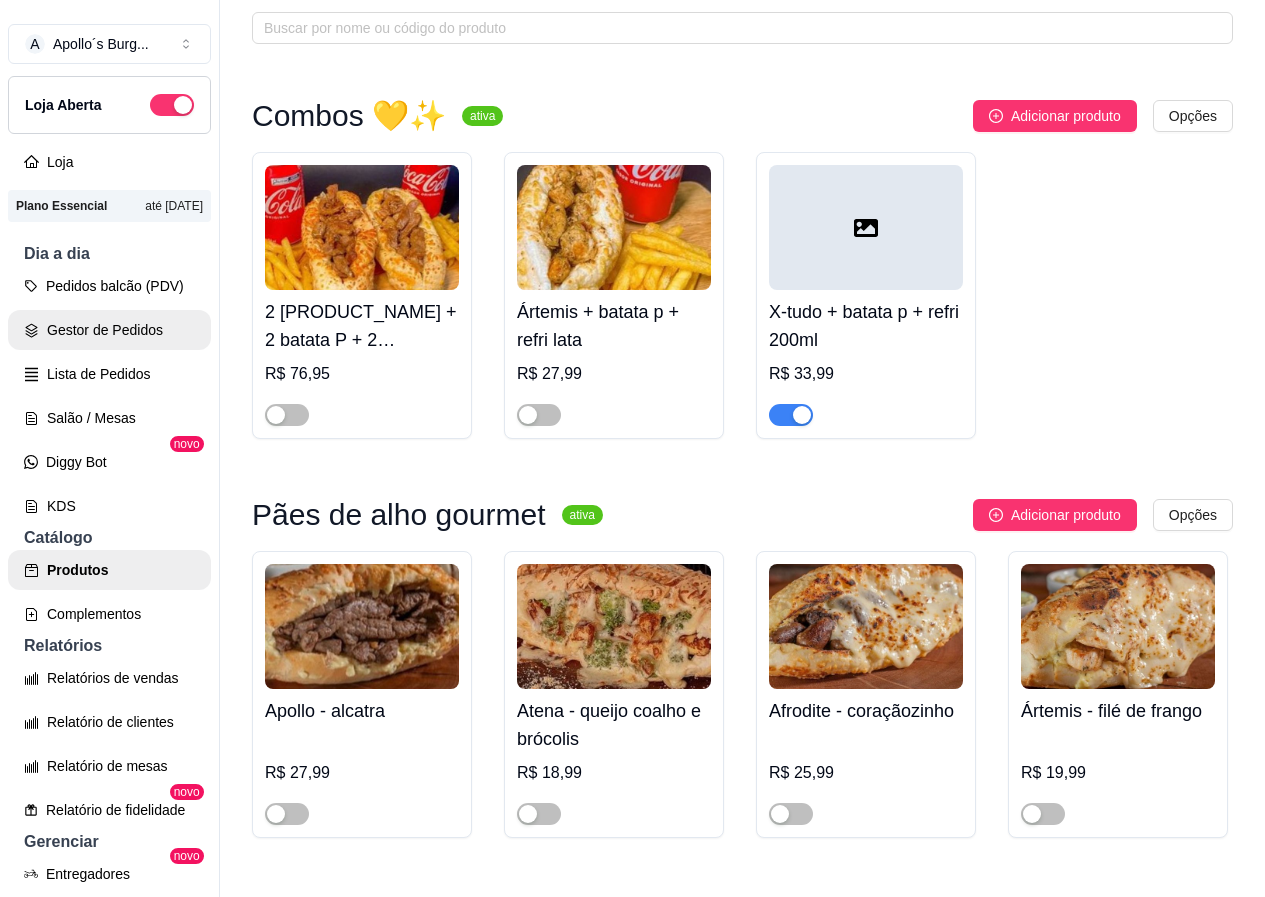 click on "Gestor de Pedidos" at bounding box center (109, 330) 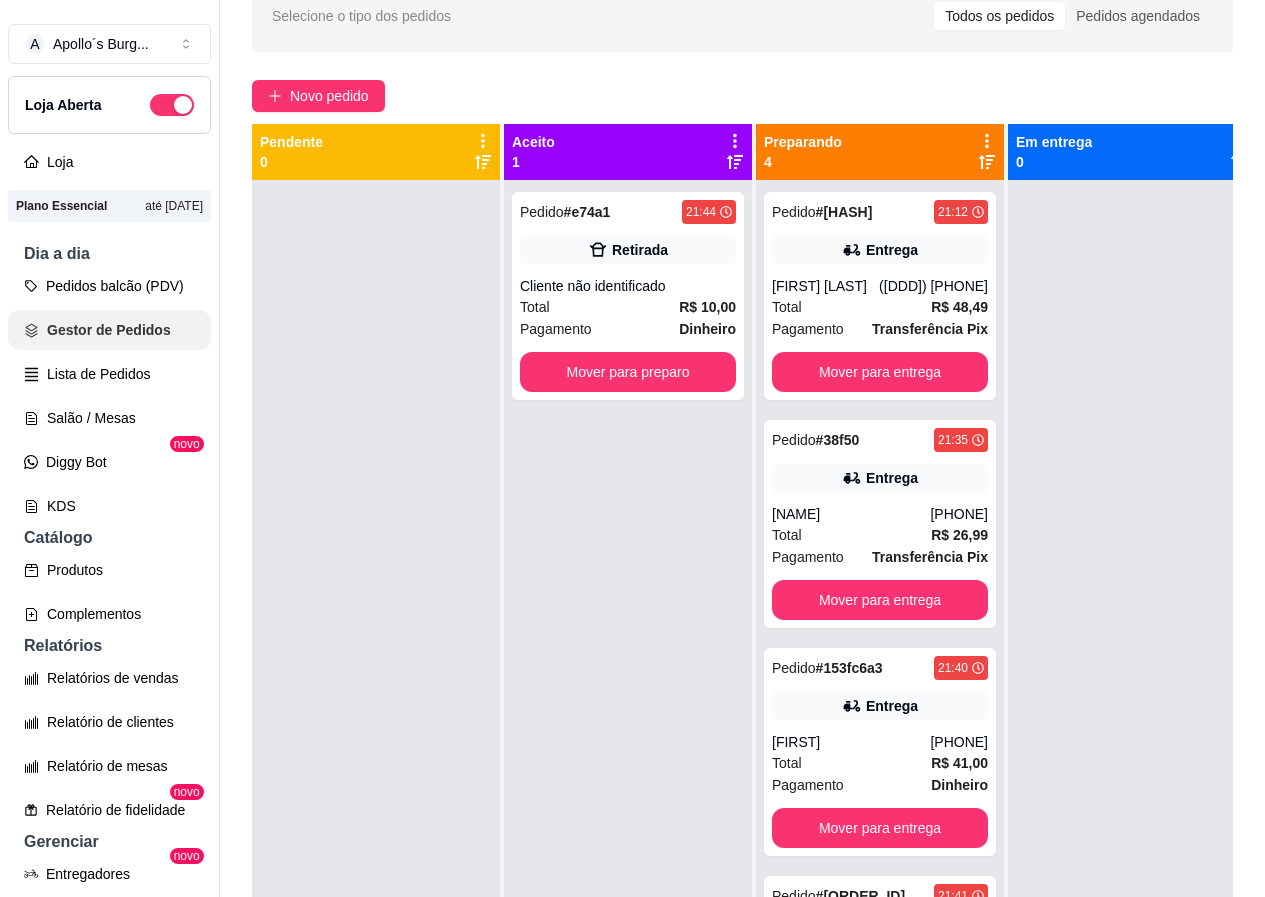 scroll, scrollTop: 0, scrollLeft: 0, axis: both 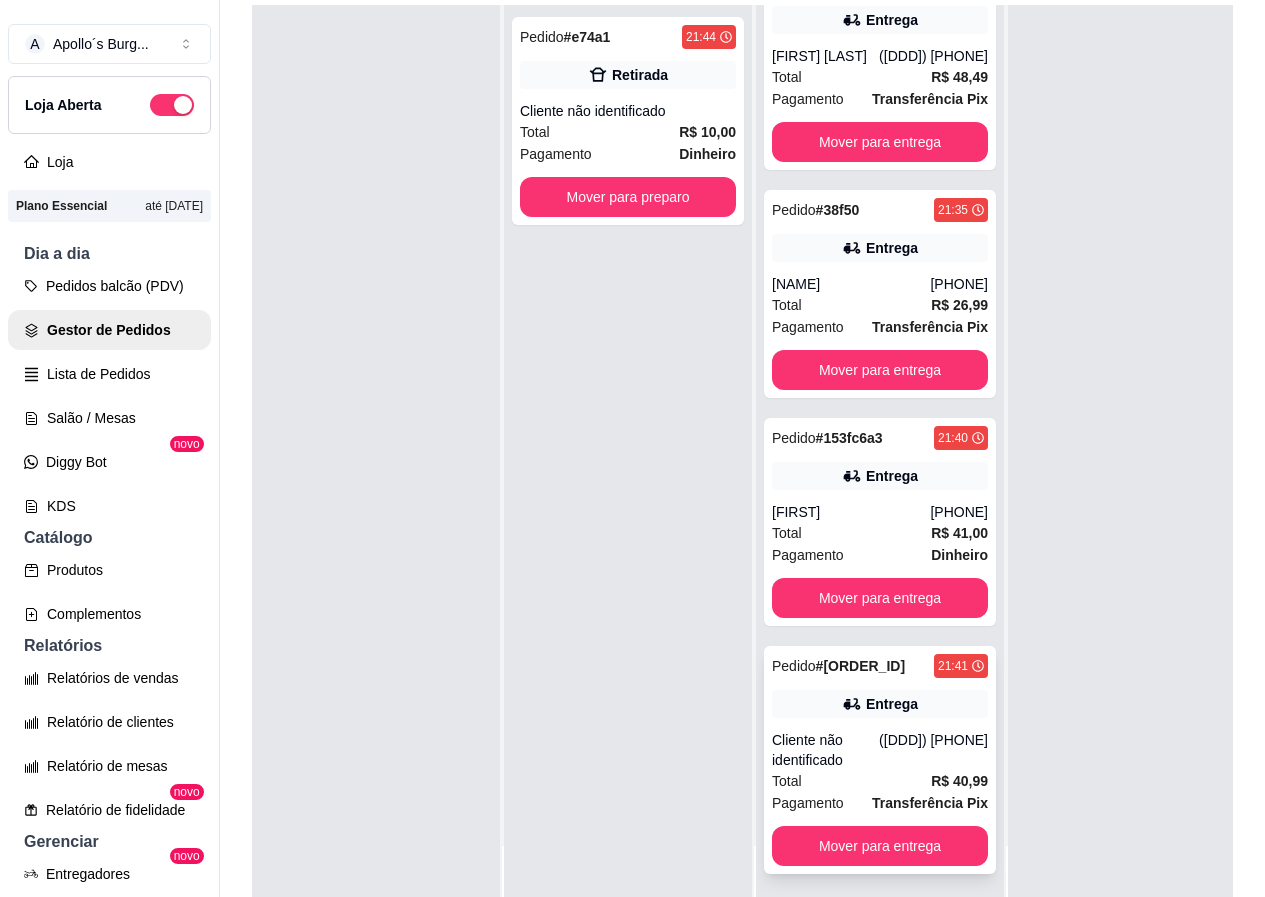 click on "([DDD]) [PHONE]" at bounding box center [933, 750] 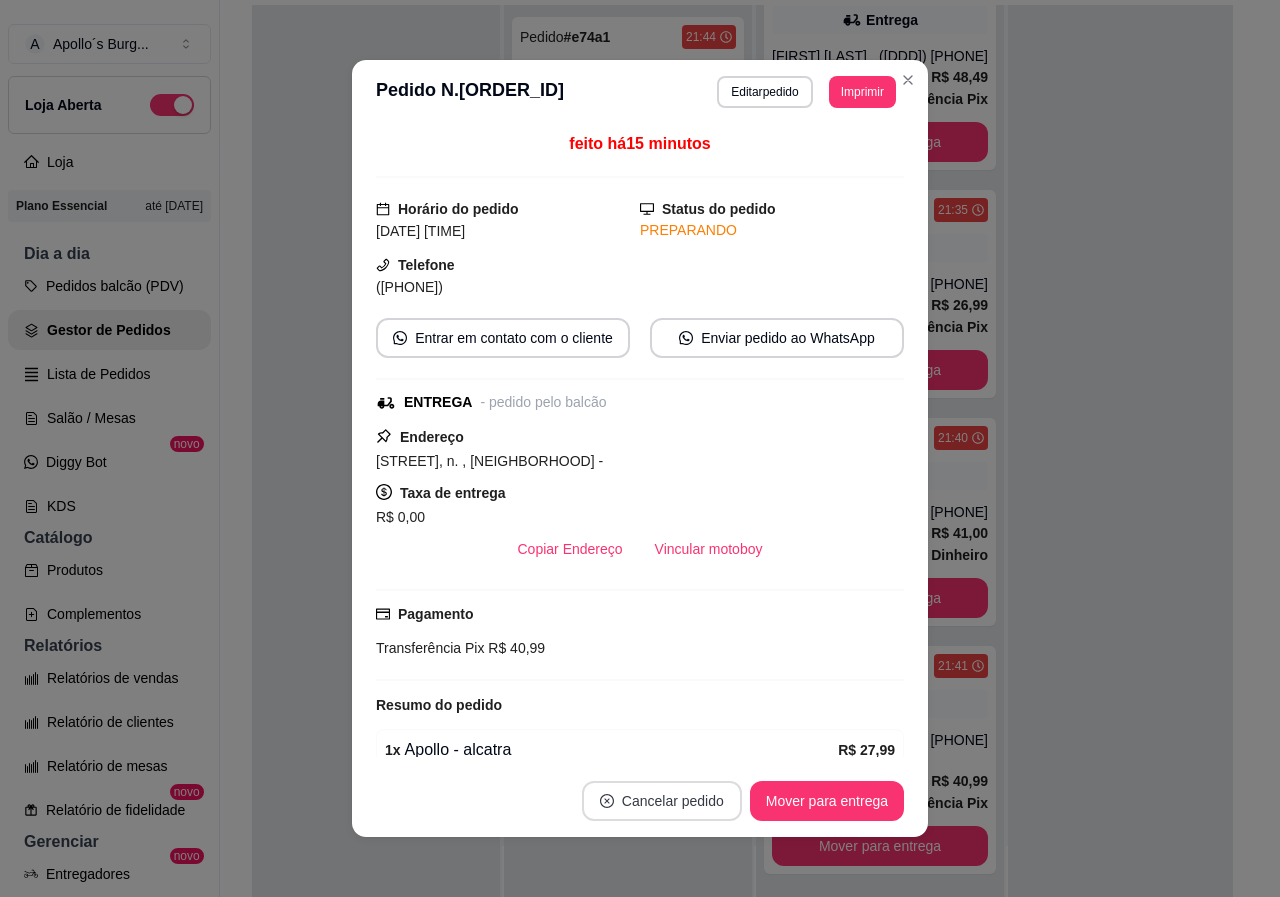 click on "Cancelar pedido" at bounding box center (662, 801) 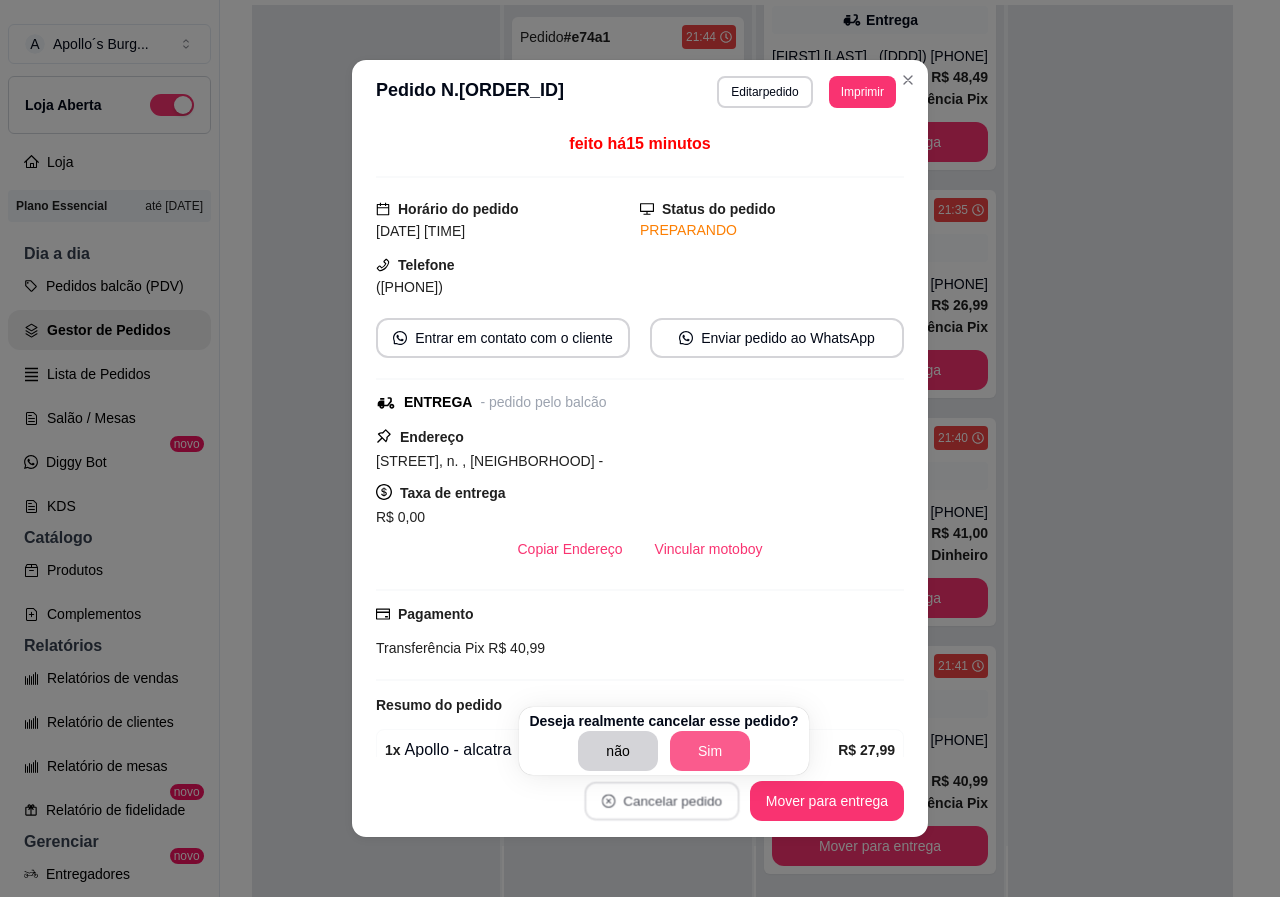 click on "Sim" at bounding box center (710, 751) 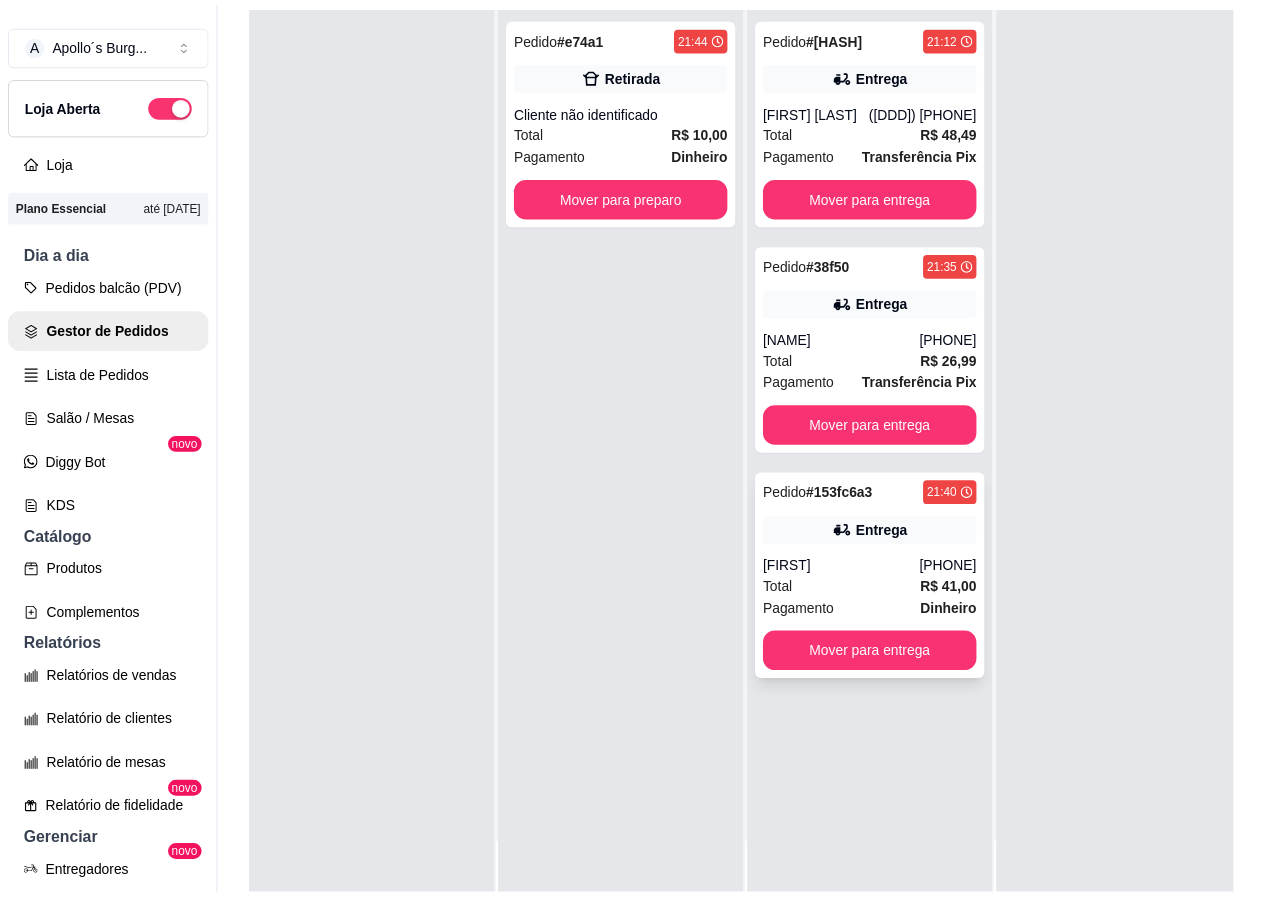scroll, scrollTop: 0, scrollLeft: 0, axis: both 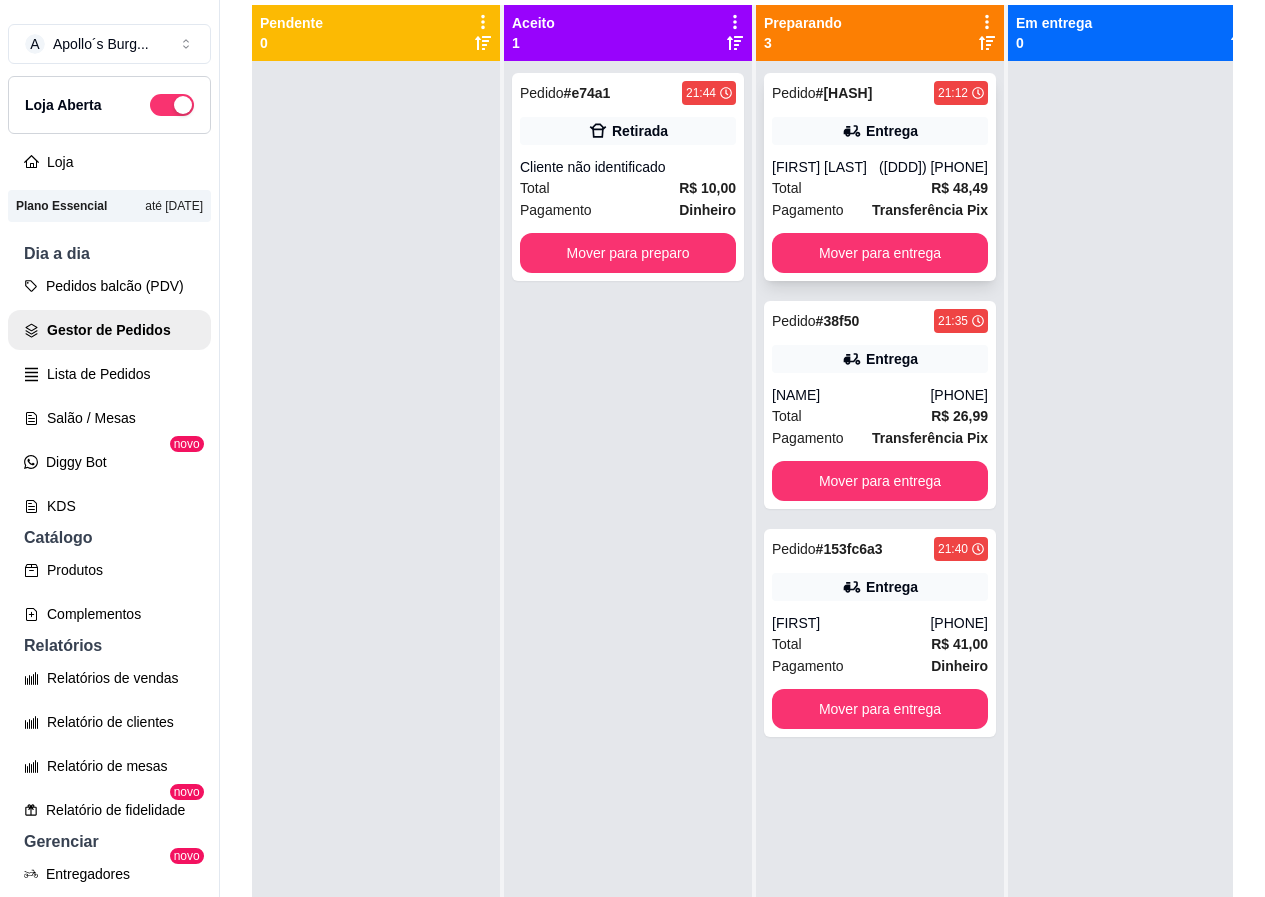 click on "Entrega" at bounding box center [892, 131] 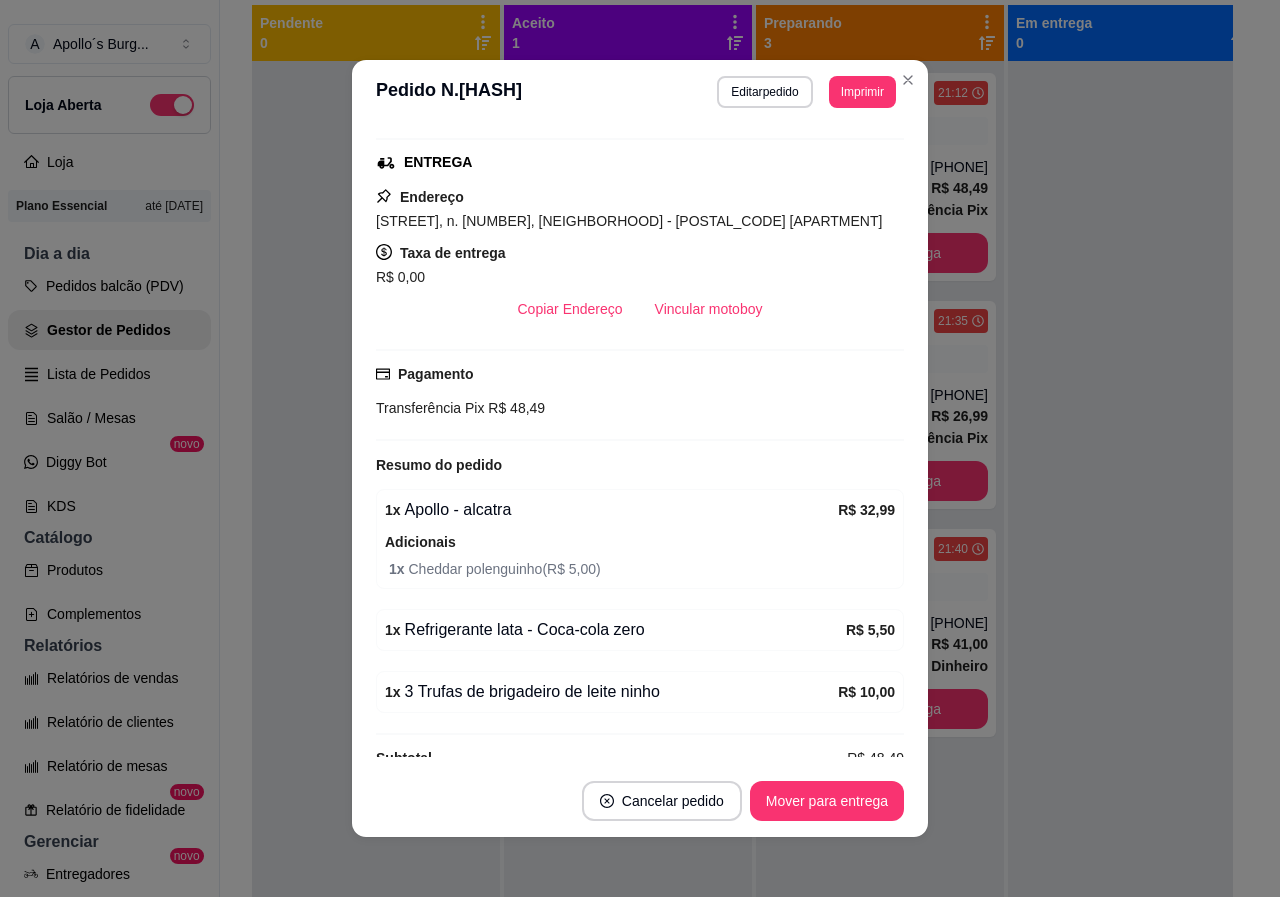 scroll, scrollTop: 334, scrollLeft: 0, axis: vertical 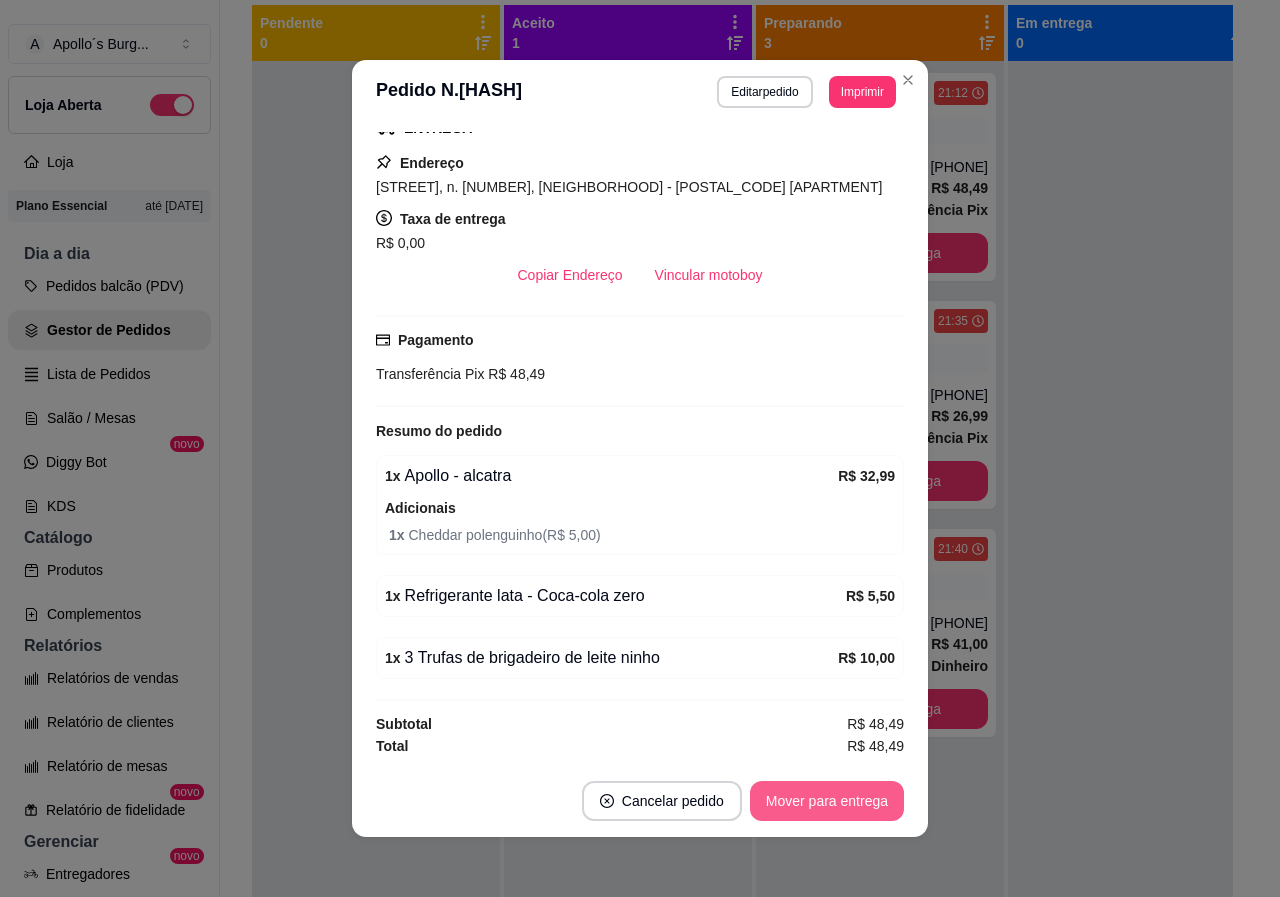 click on "Mover para entrega" at bounding box center [827, 801] 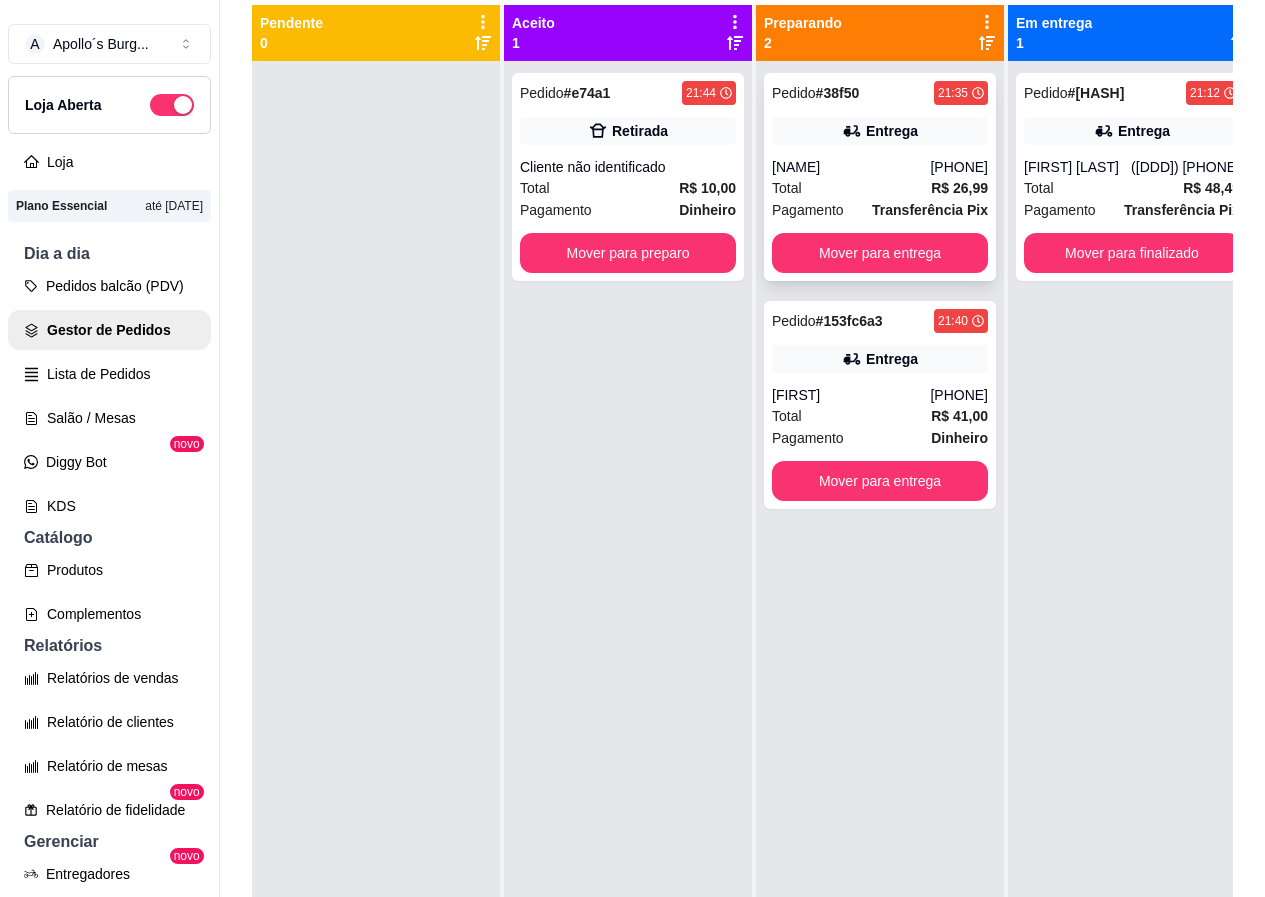 click on "R$ 26,99" at bounding box center (959, 188) 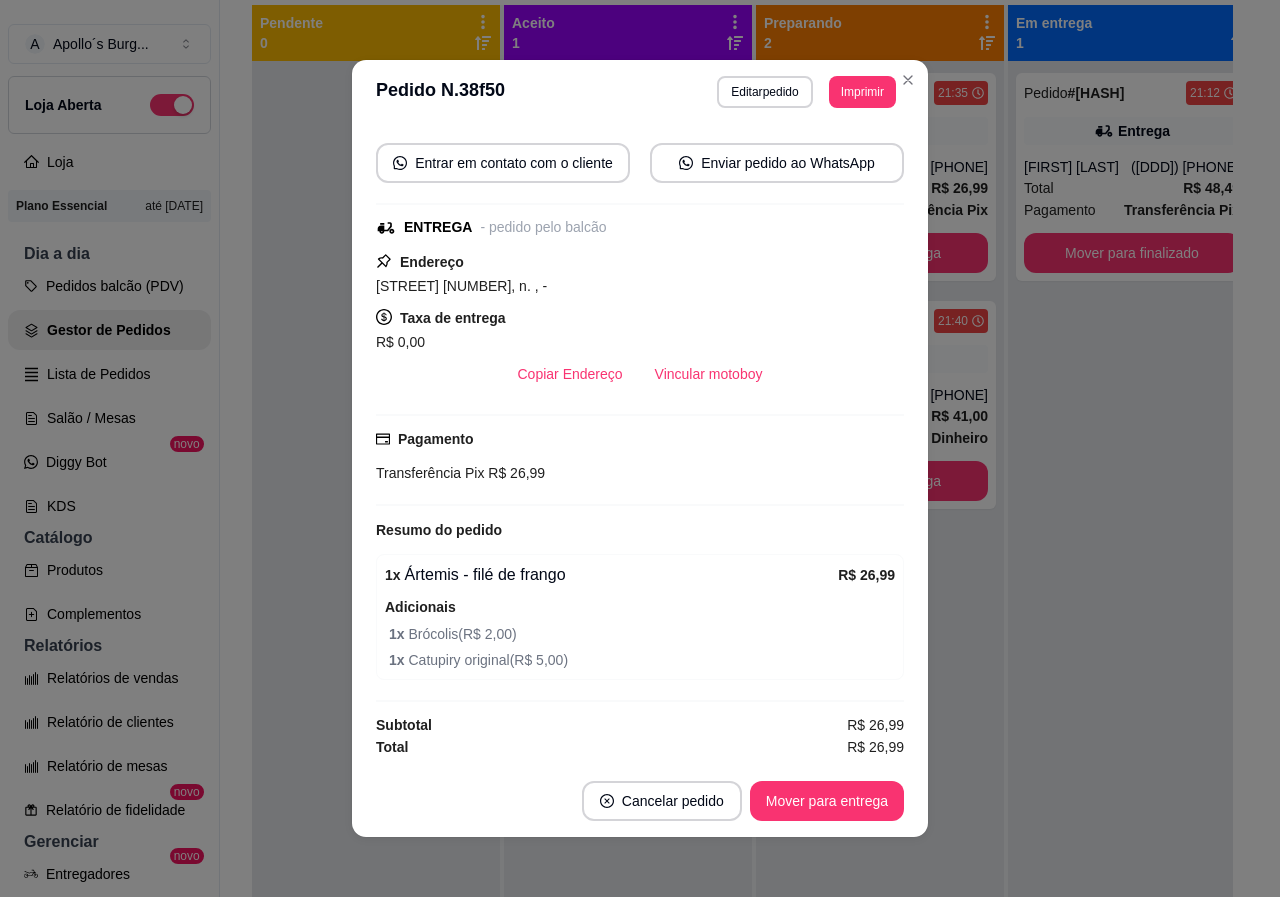 scroll, scrollTop: 176, scrollLeft: 0, axis: vertical 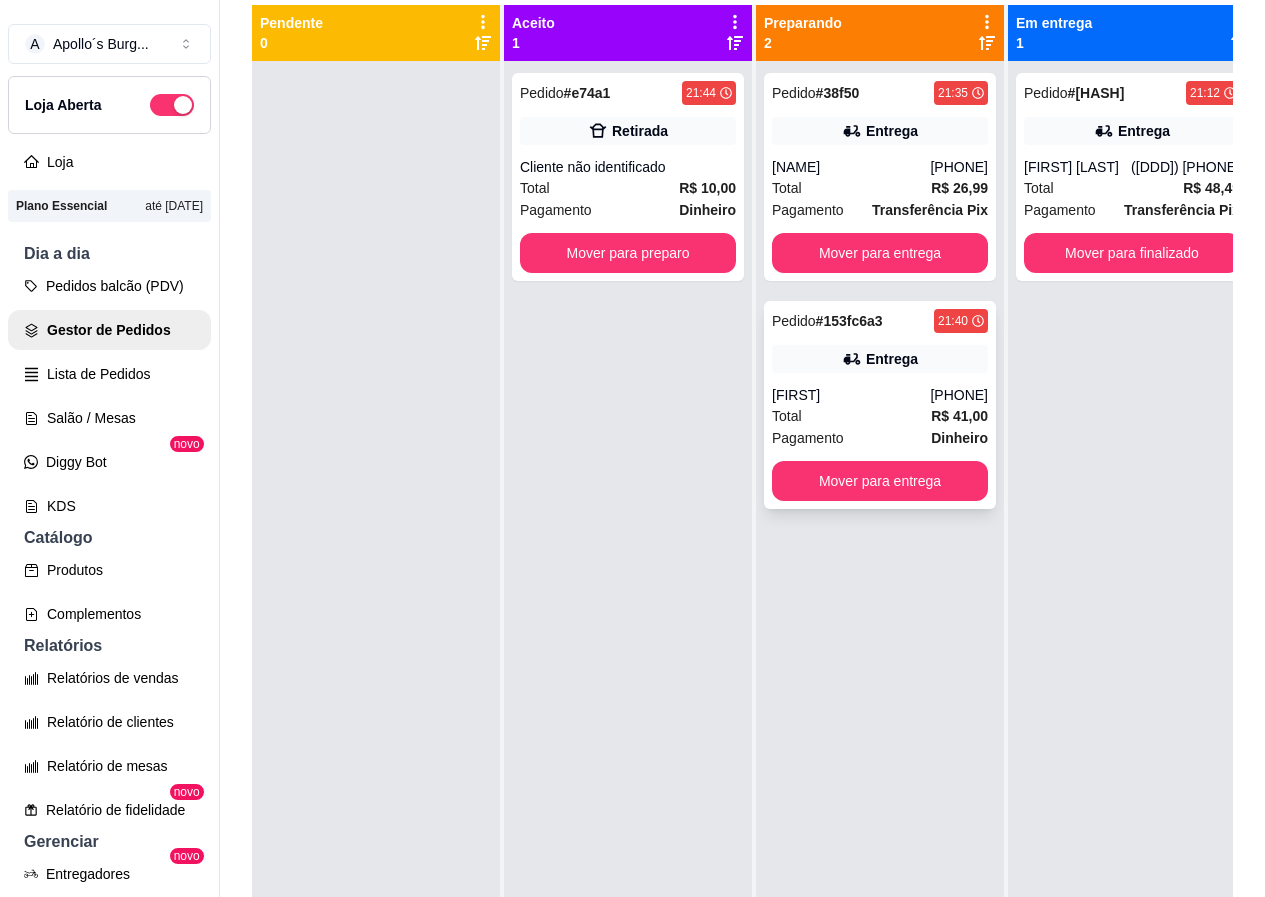 click on "[PHONE]" at bounding box center [959, 395] 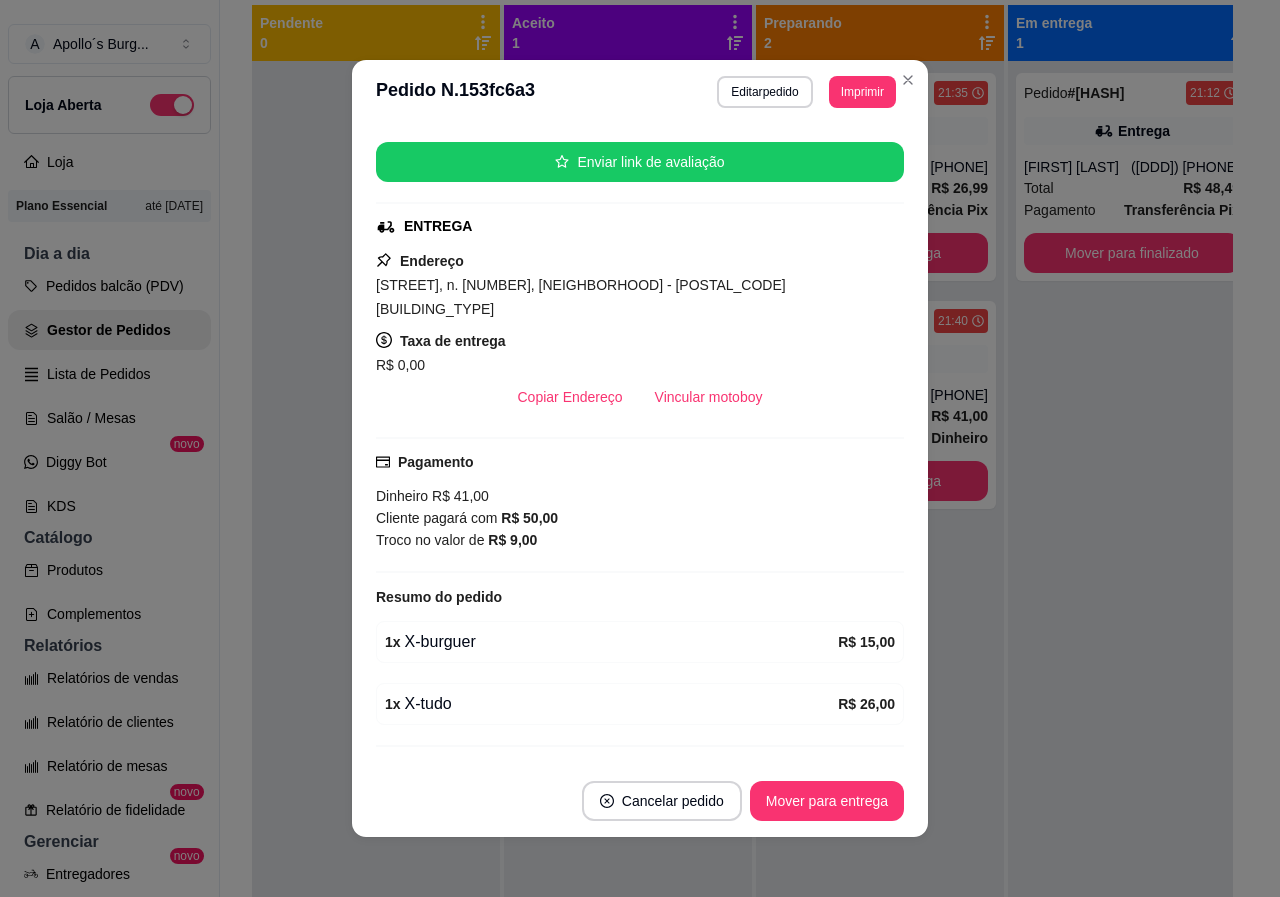 scroll, scrollTop: 258, scrollLeft: 0, axis: vertical 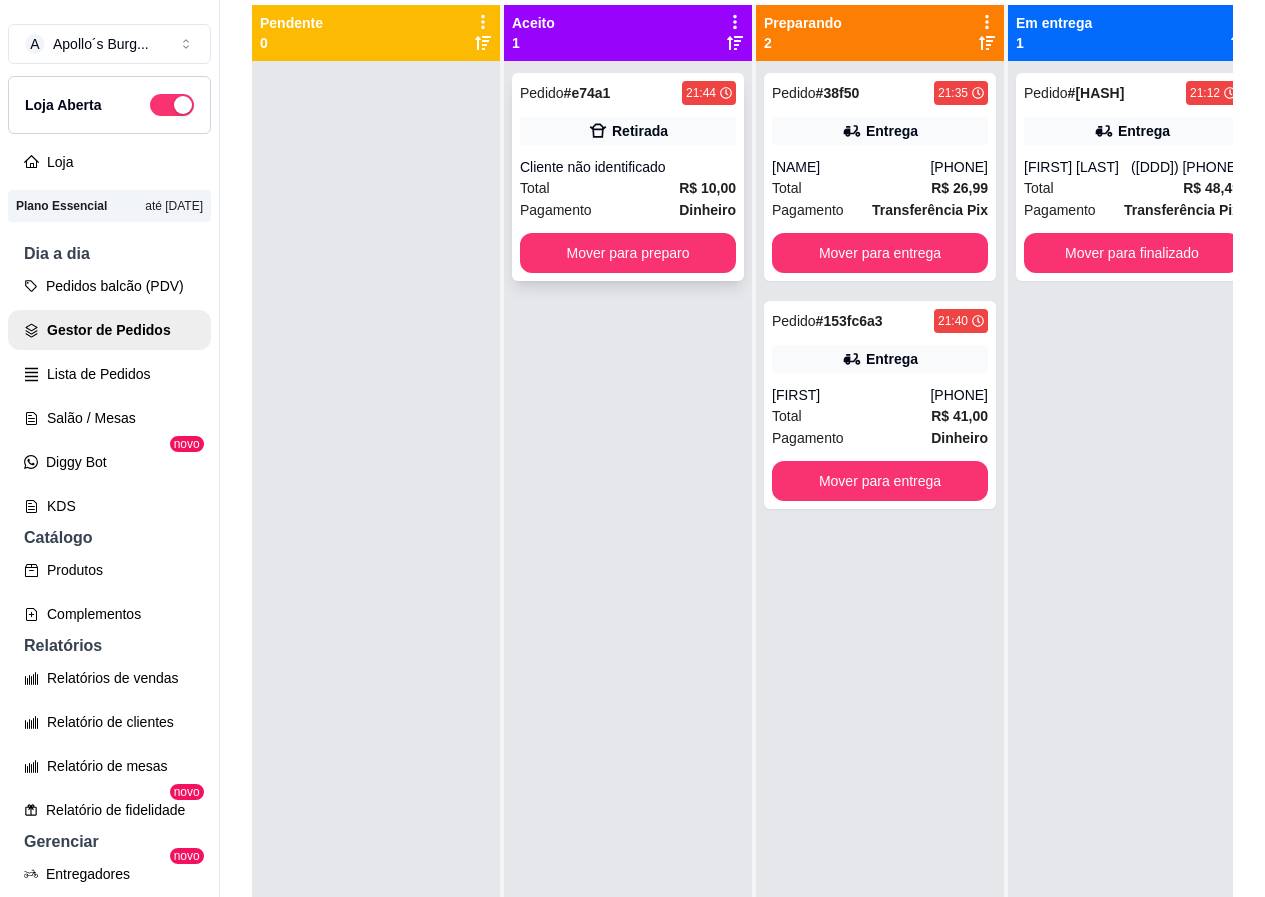 click on "Total R$ 10,00" at bounding box center (628, 188) 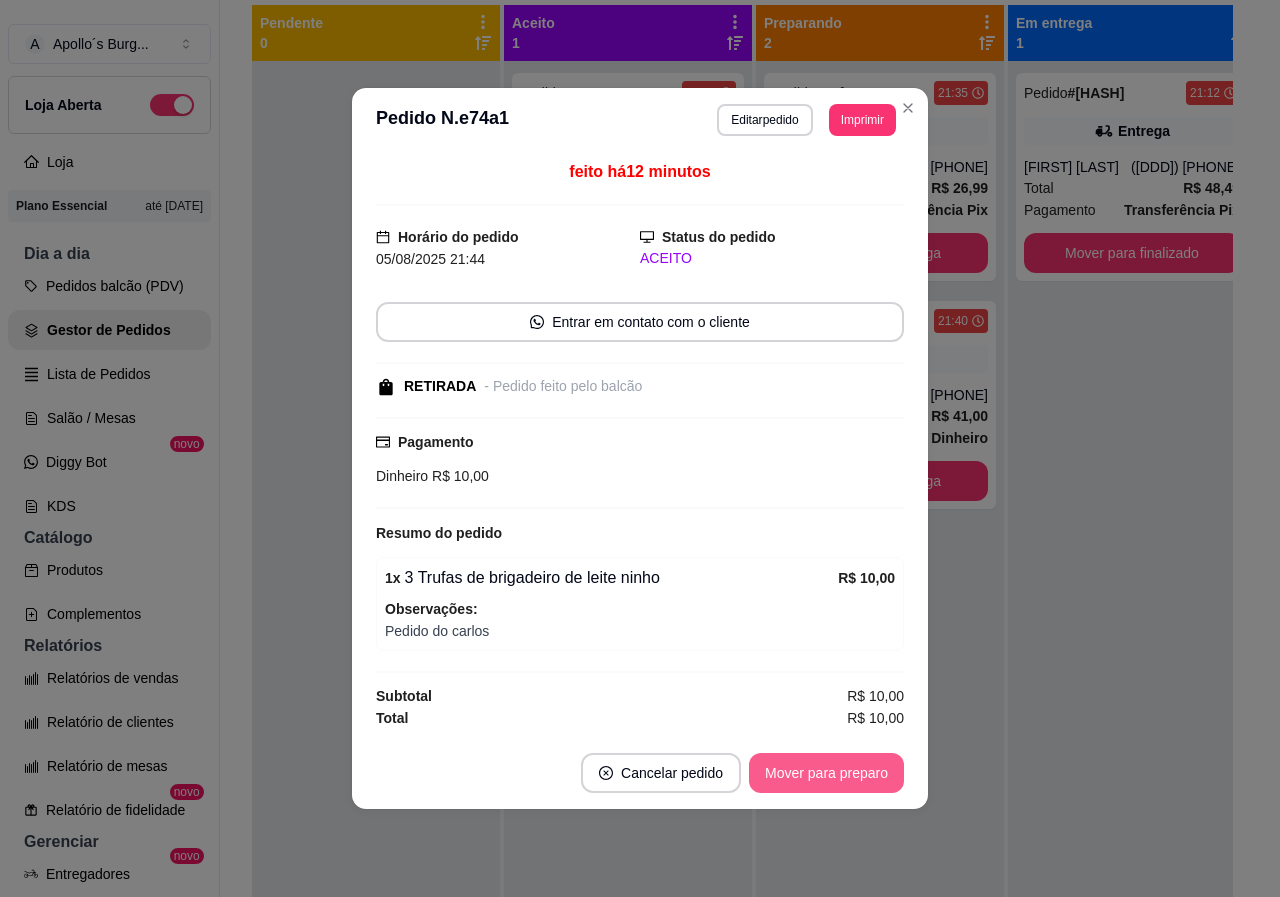 click on "Mover para preparo" at bounding box center [826, 773] 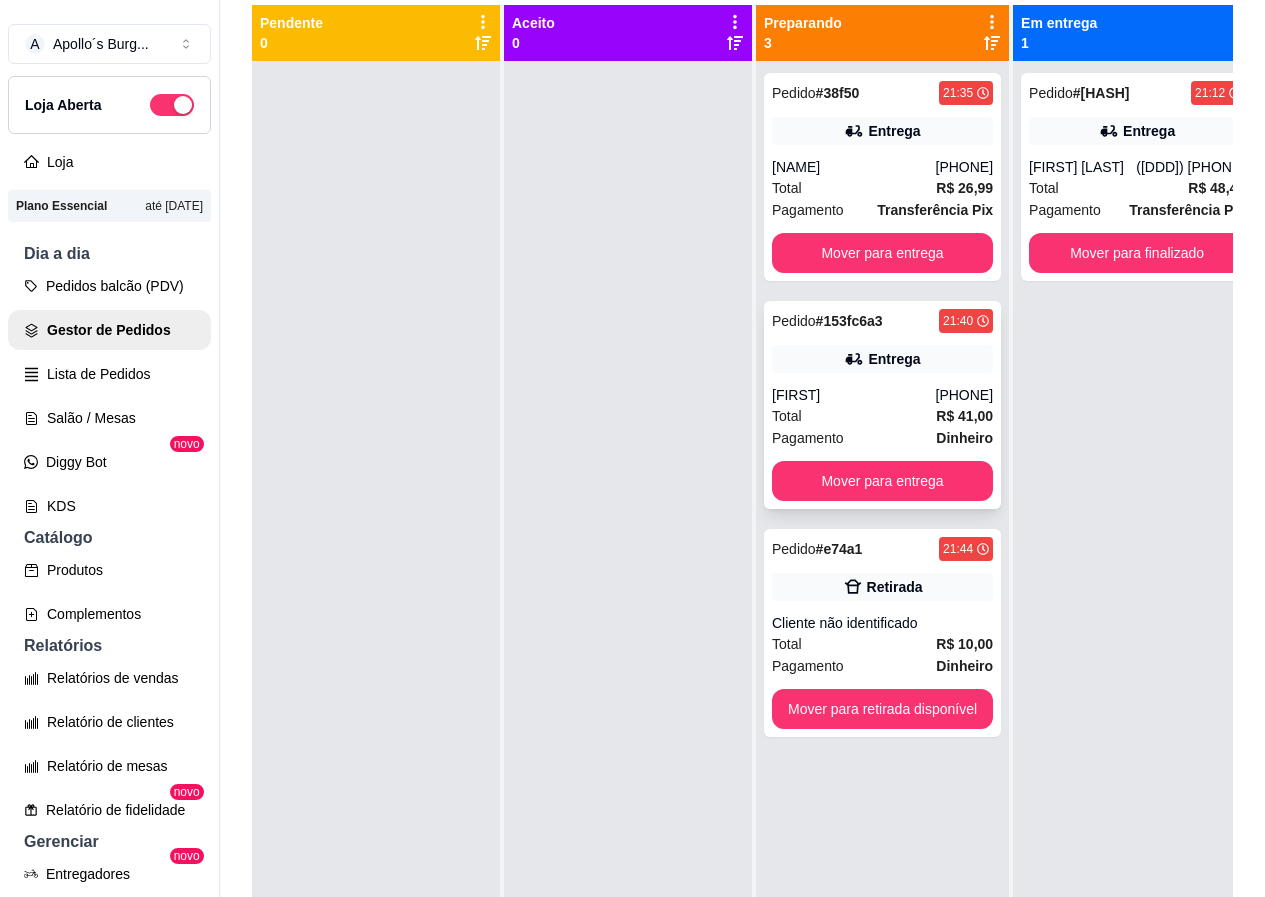 click on "[PHONE]" at bounding box center (965, 395) 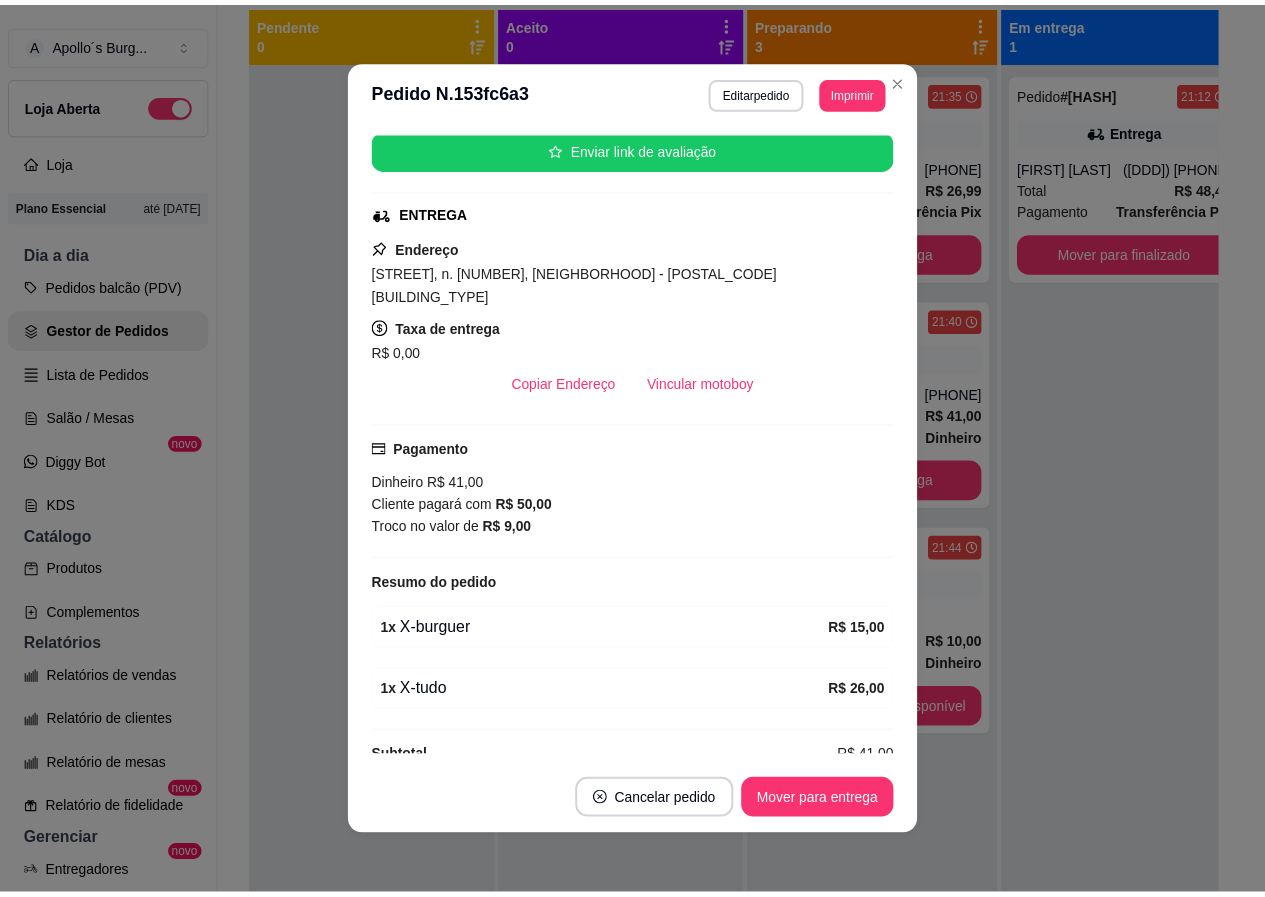 scroll, scrollTop: 258, scrollLeft: 0, axis: vertical 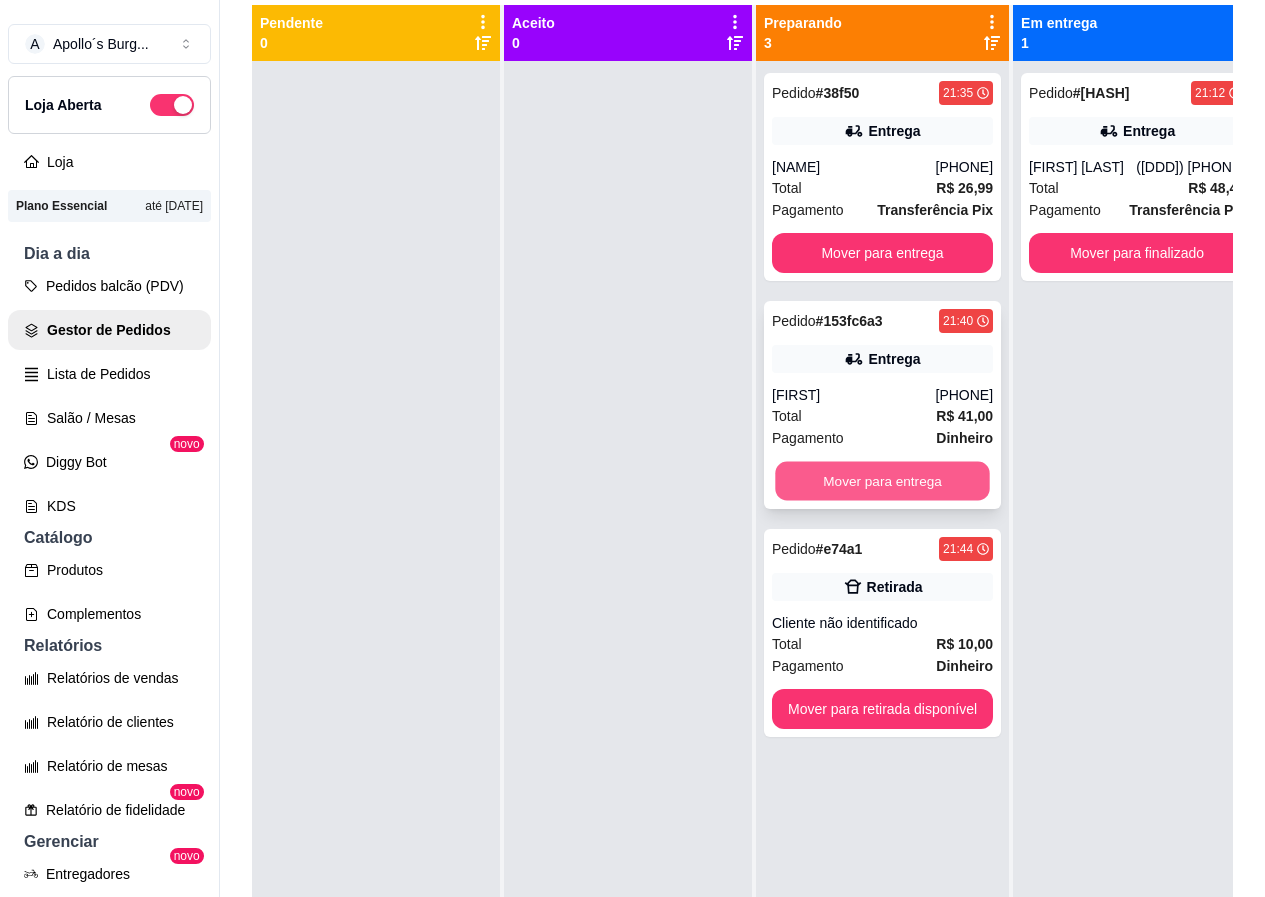 click on "Pedido  # 38f50 21:35 Entrega [FIRST] [PHONE] Total R$ 26,99 Pagamento Transferência Pix Mover para entrega Pedido  # 153fc6a3 21:40 Entrega [FIRST] [PHONE] Total R$ 41,00 Pagamento Dinheiro Mover para entrega Pedido  # e74a1 21:44 Retirada Cliente não identificado Total R$ 10,00 Pagamento Dinheiro Mover para retirada disponível" at bounding box center [882, 509] 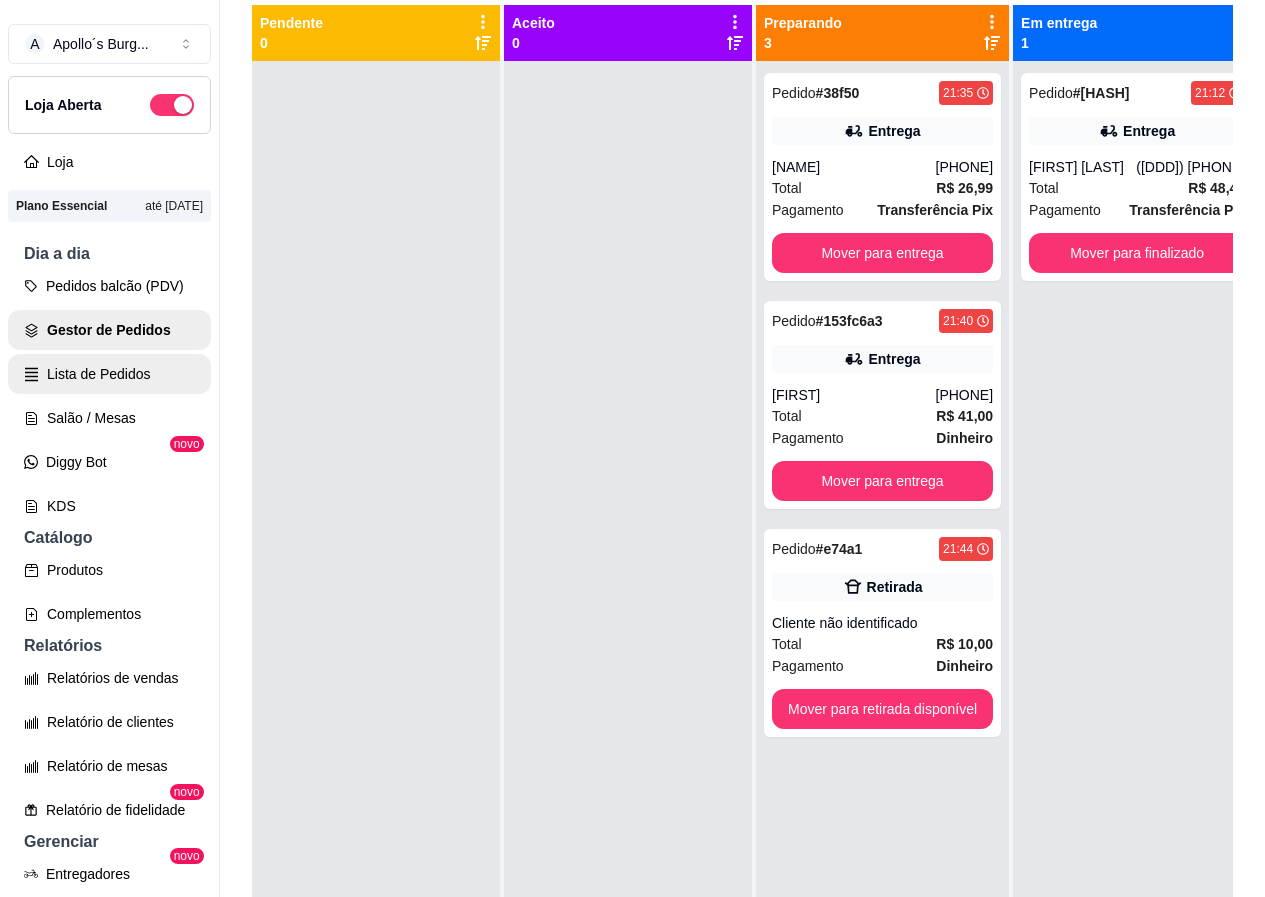 click on "Lista de Pedidos" at bounding box center [109, 374] 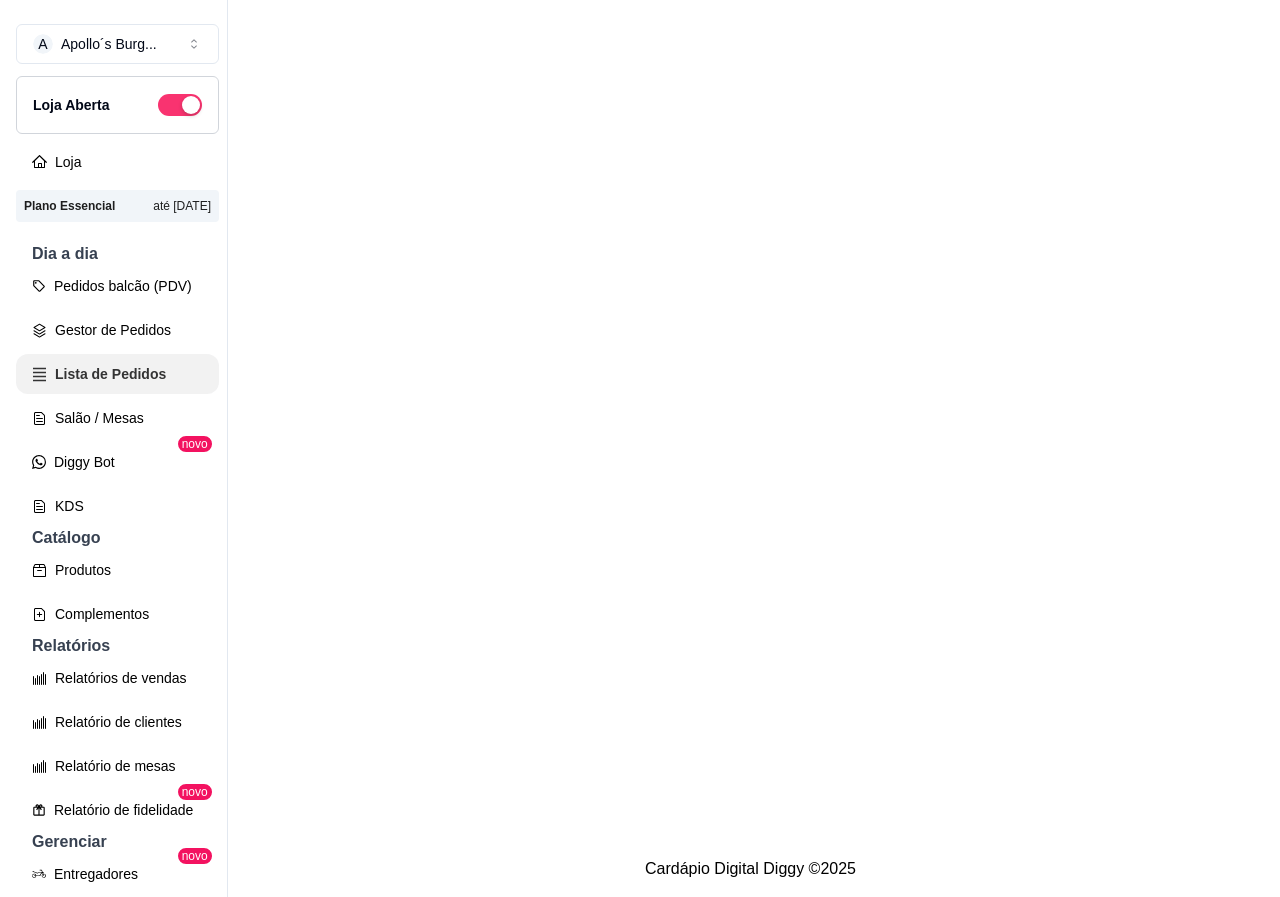 scroll, scrollTop: 0, scrollLeft: 0, axis: both 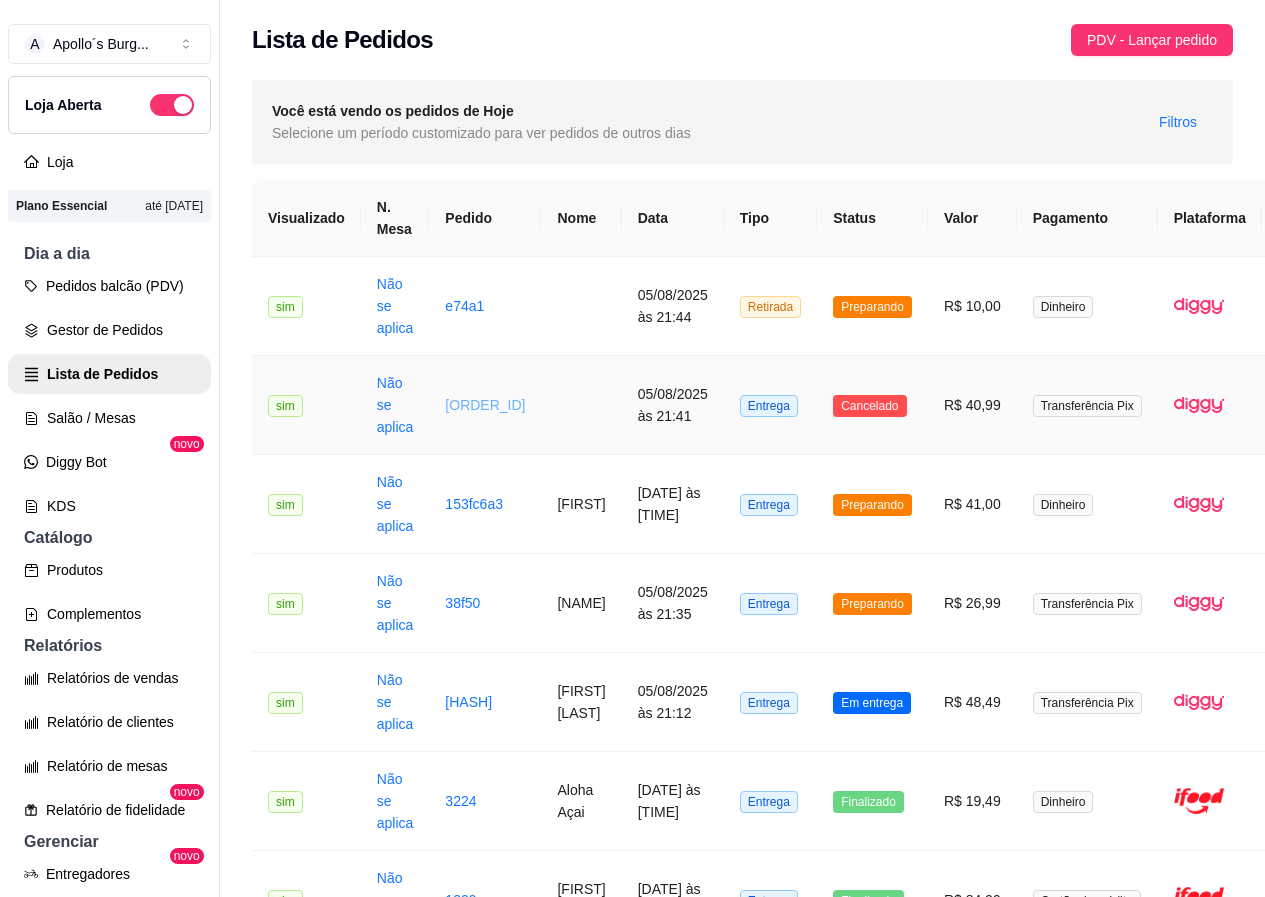 click on "[ORDER_ID]" at bounding box center [485, 405] 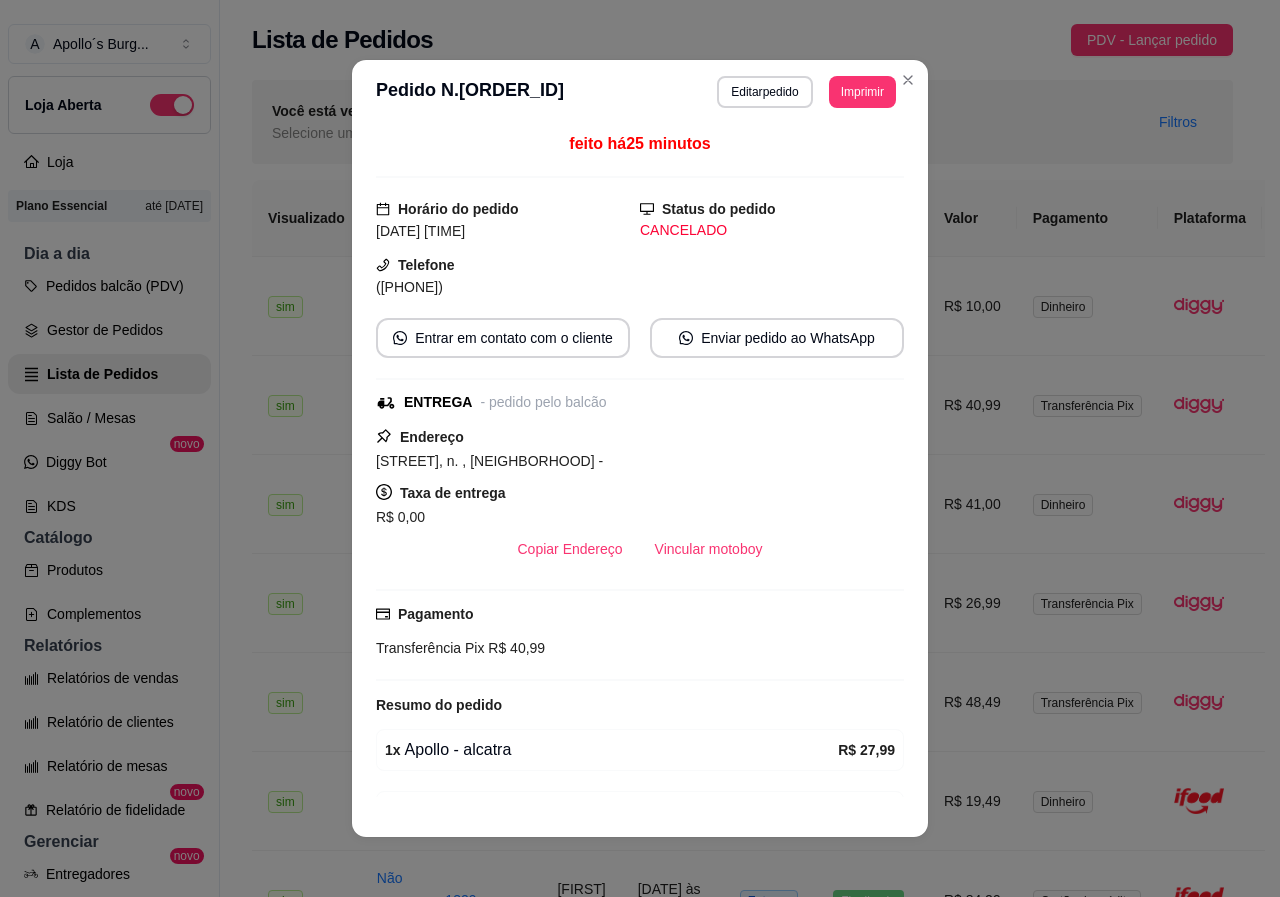scroll, scrollTop: 114, scrollLeft: 0, axis: vertical 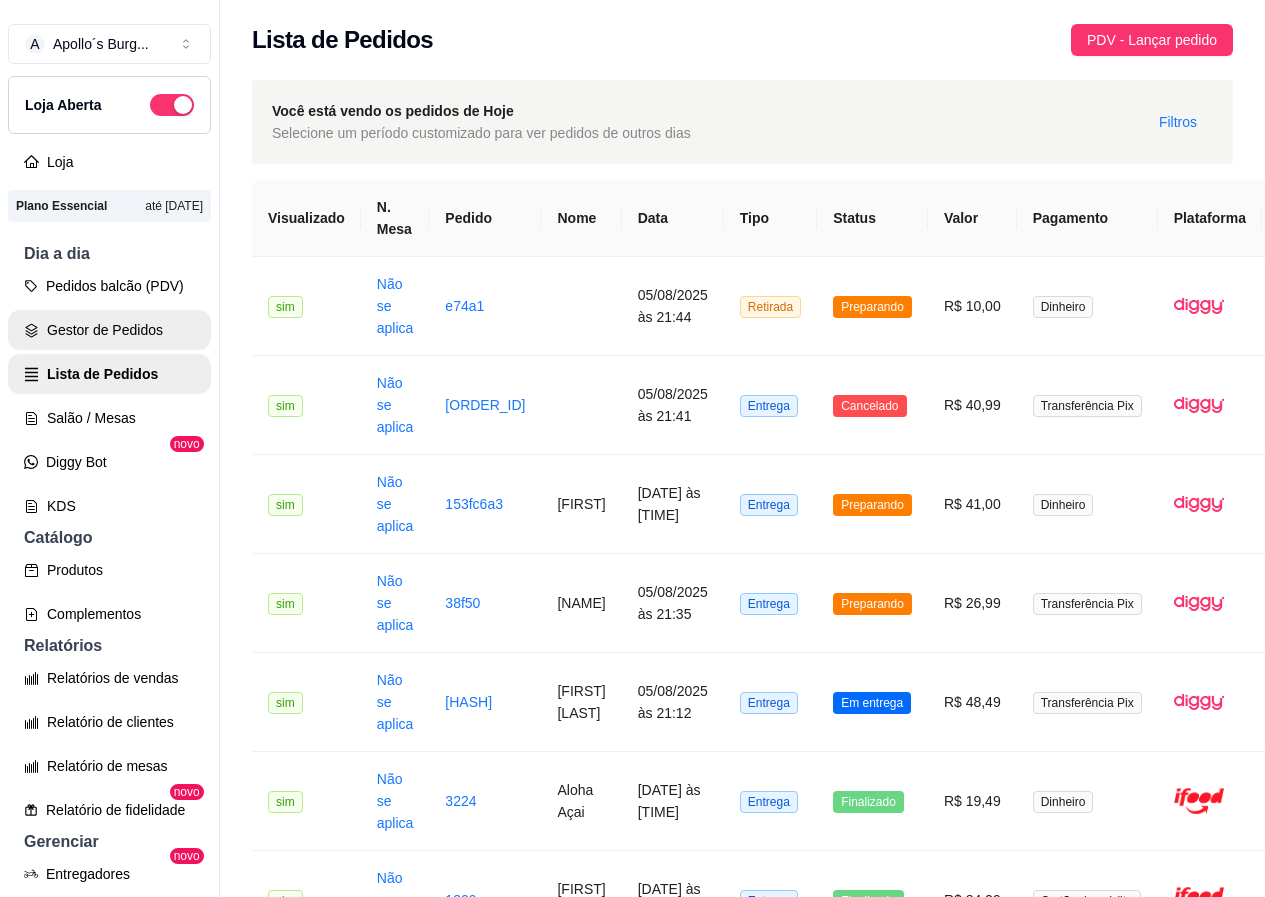 click on "Gestor de Pedidos" at bounding box center [109, 330] 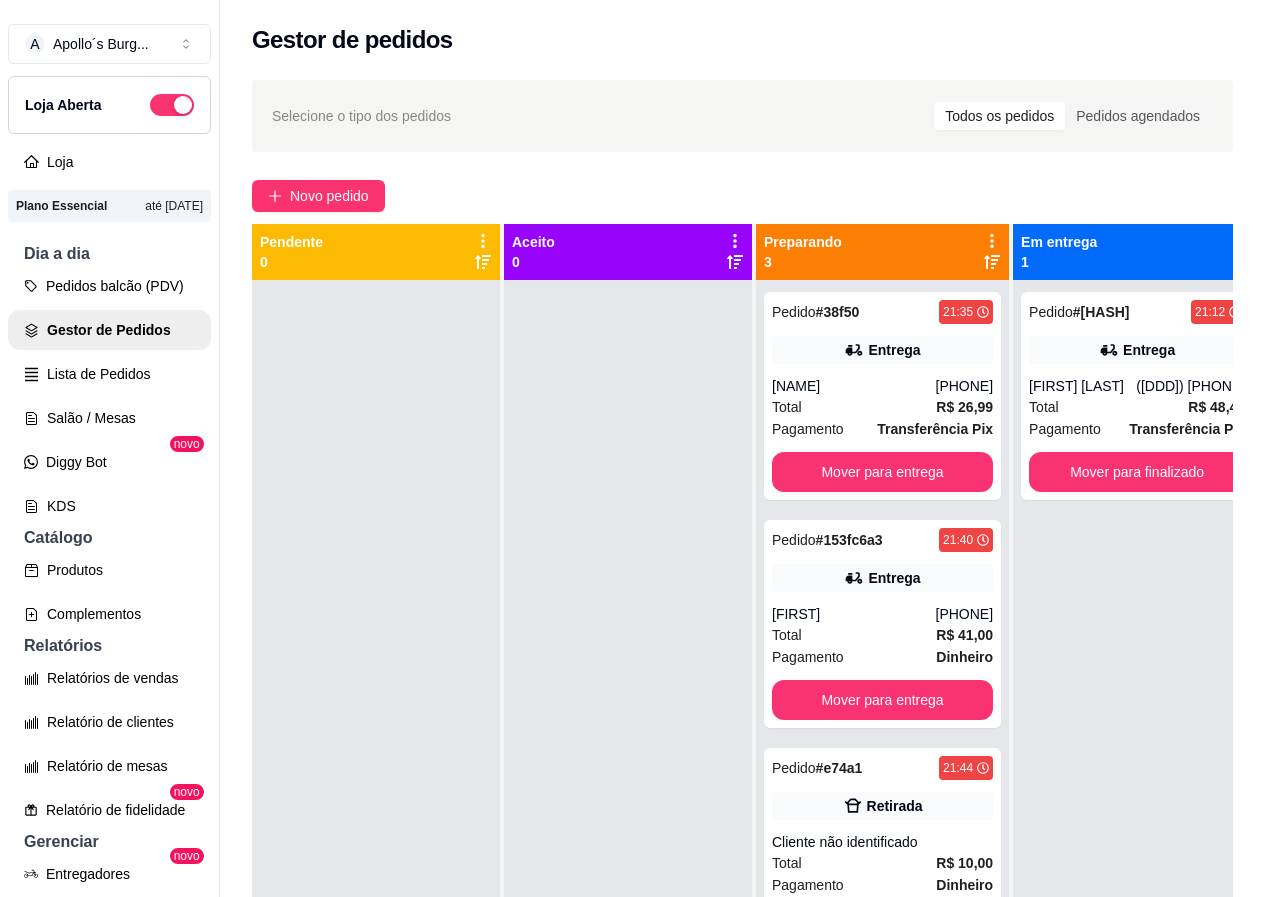 scroll, scrollTop: 71, scrollLeft: 0, axis: vertical 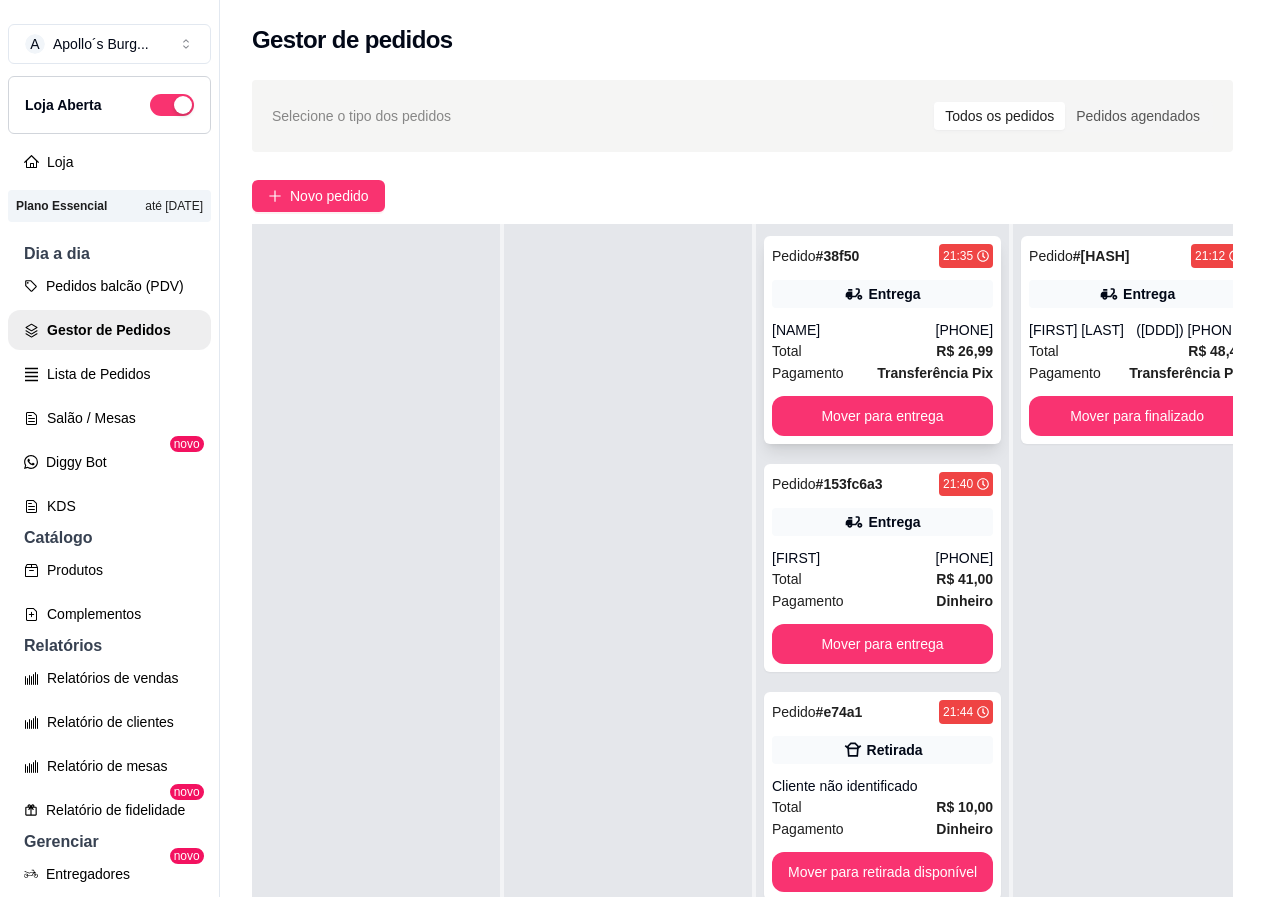click on "Total R$ 26,99" at bounding box center [882, 351] 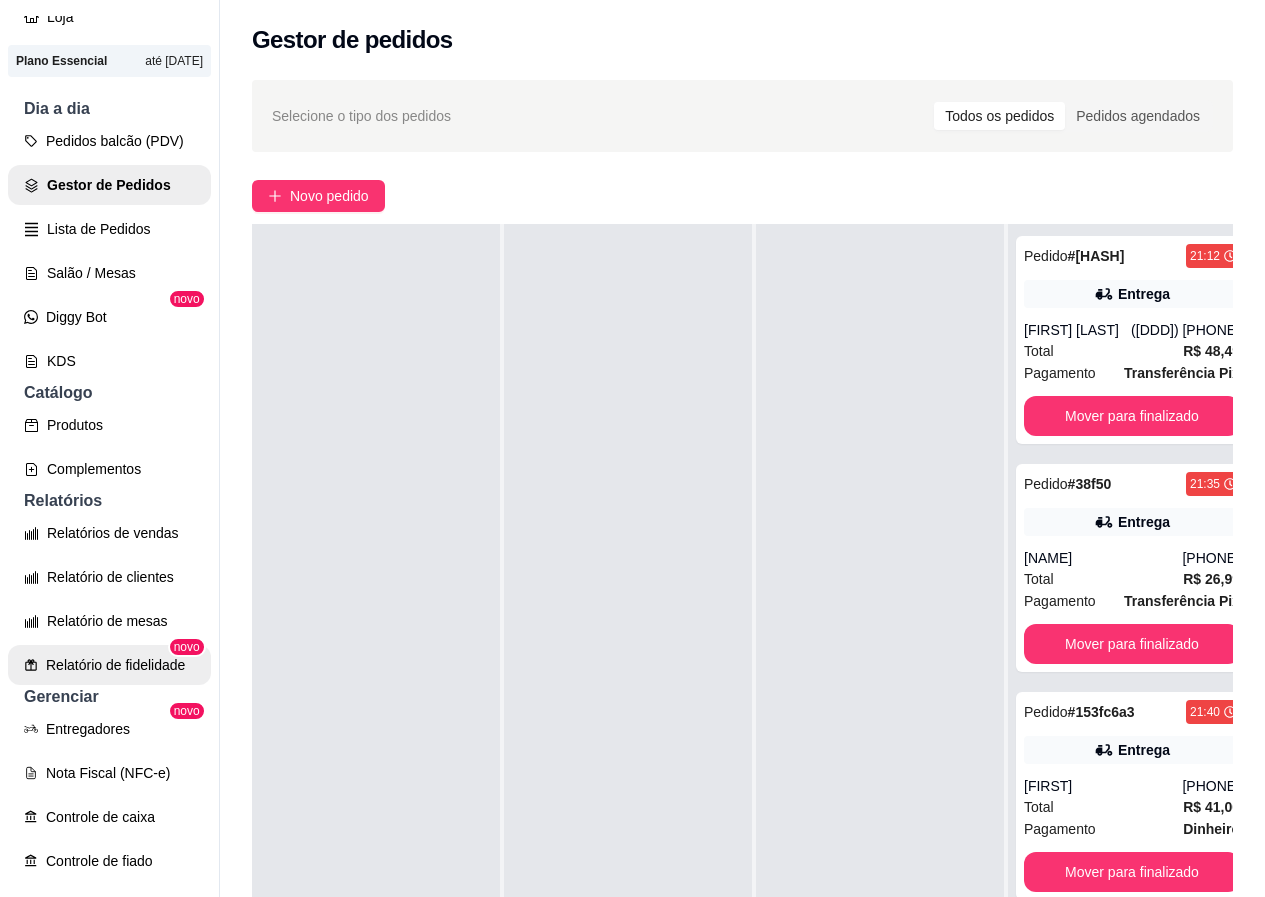 scroll, scrollTop: 300, scrollLeft: 0, axis: vertical 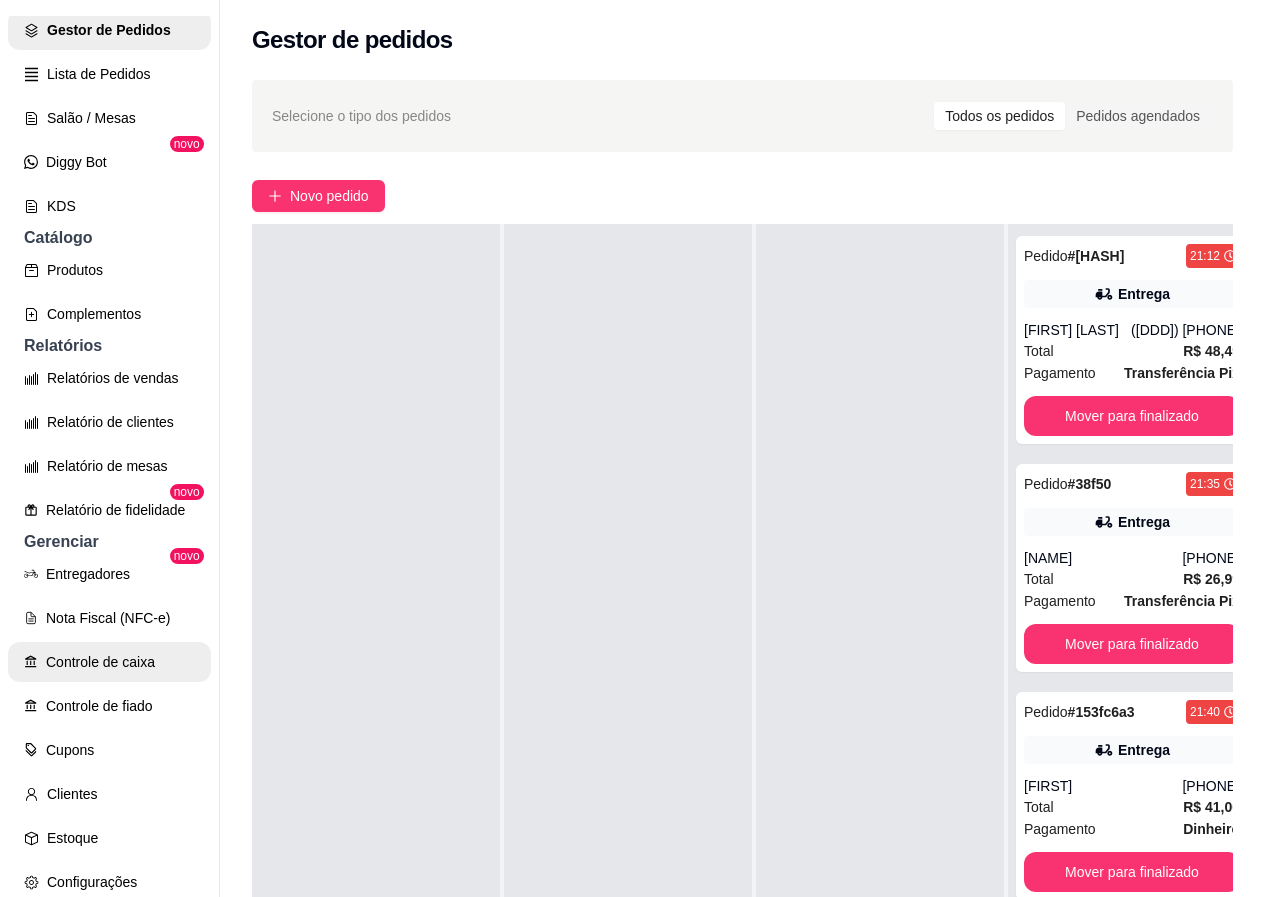 click on "Controle de caixa" at bounding box center [109, 662] 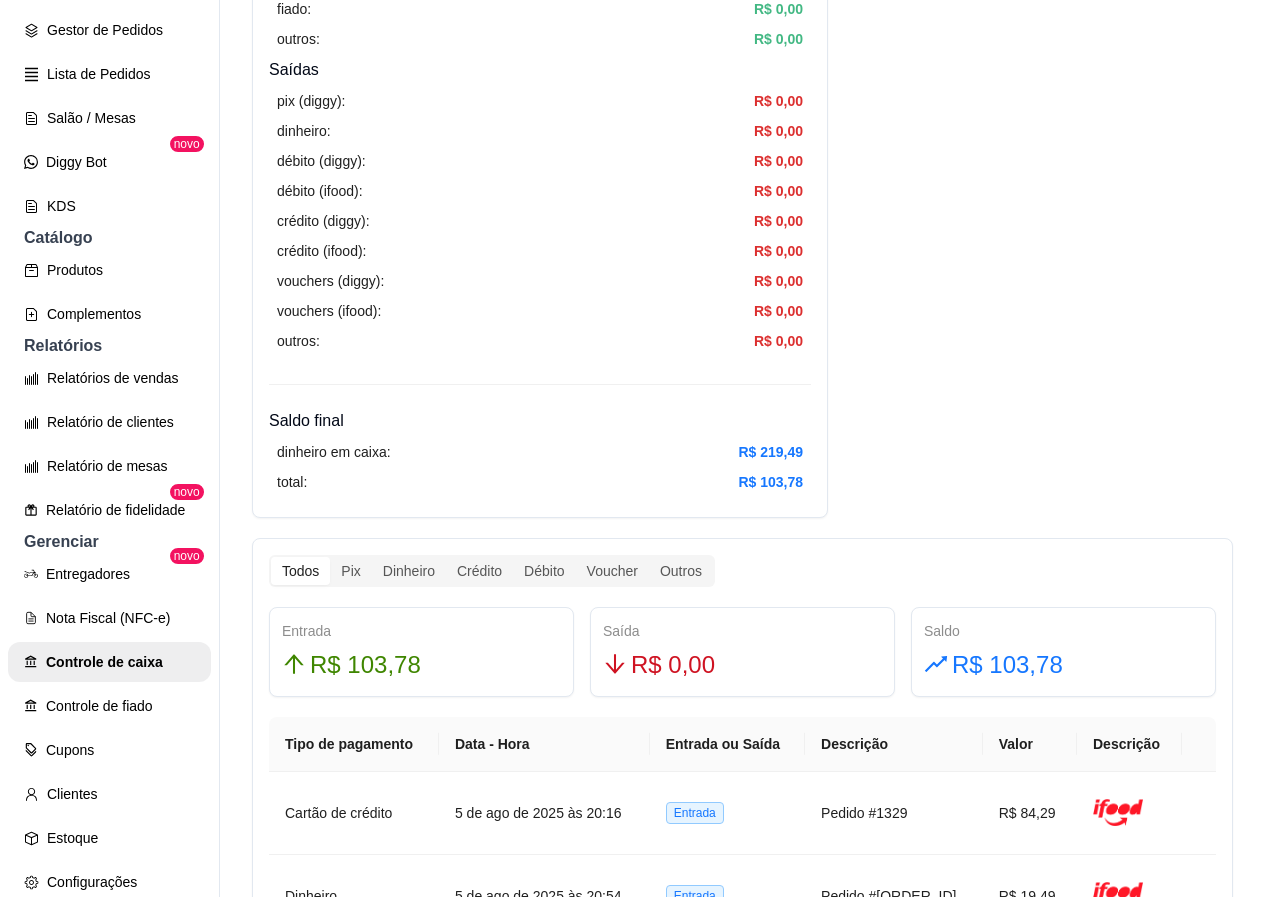 scroll, scrollTop: 700, scrollLeft: 0, axis: vertical 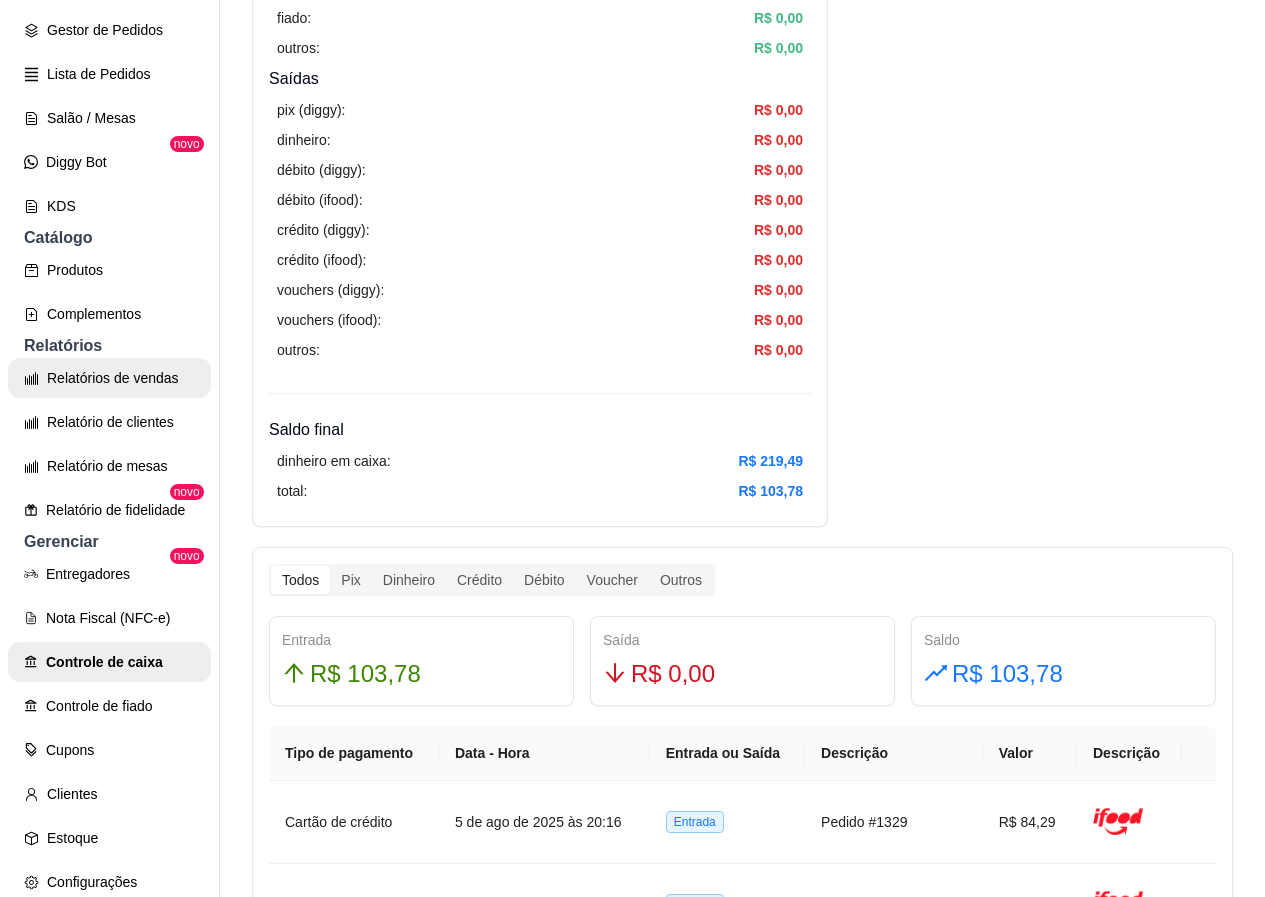 click on "Relatórios de vendas" at bounding box center [109, 378] 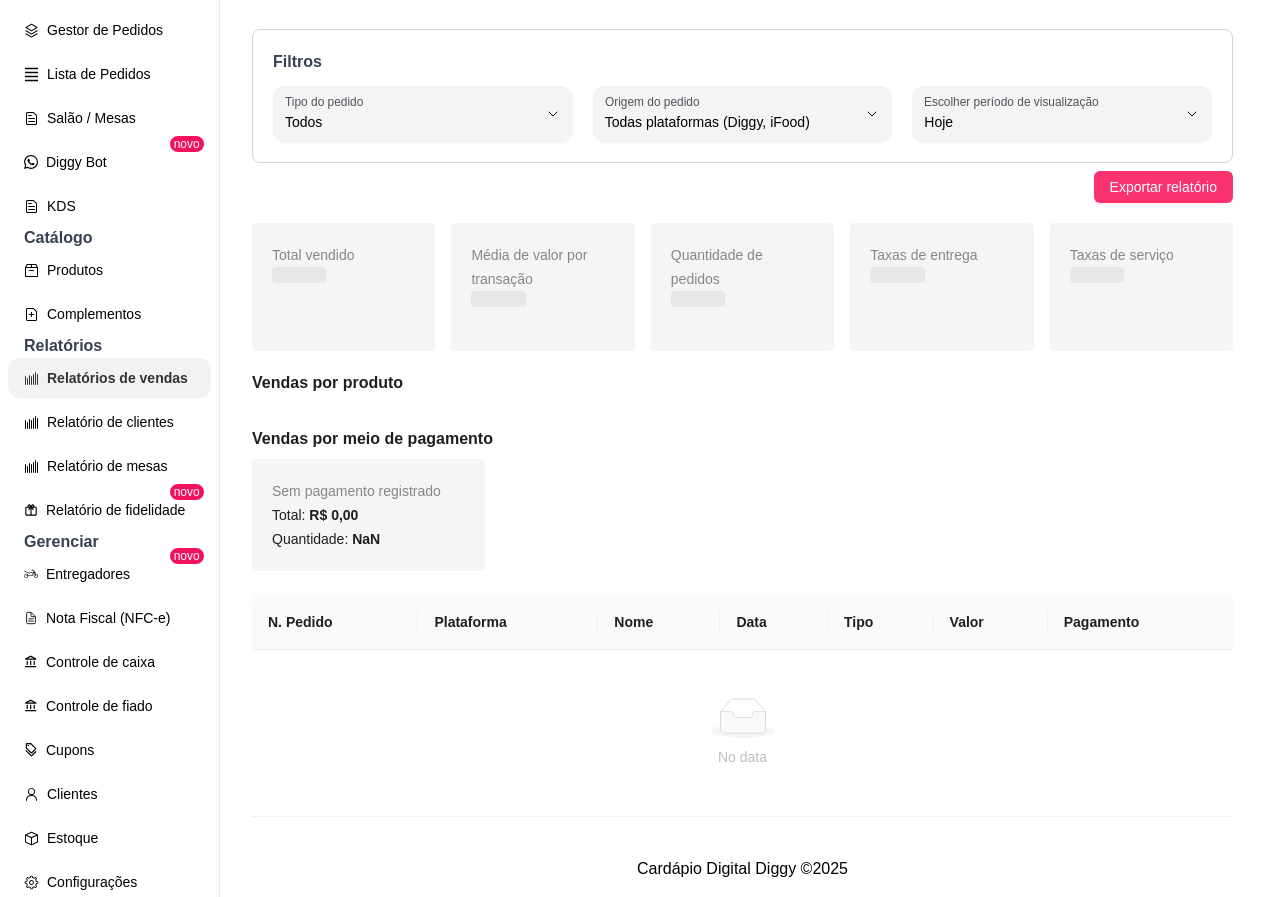 scroll, scrollTop: 0, scrollLeft: 0, axis: both 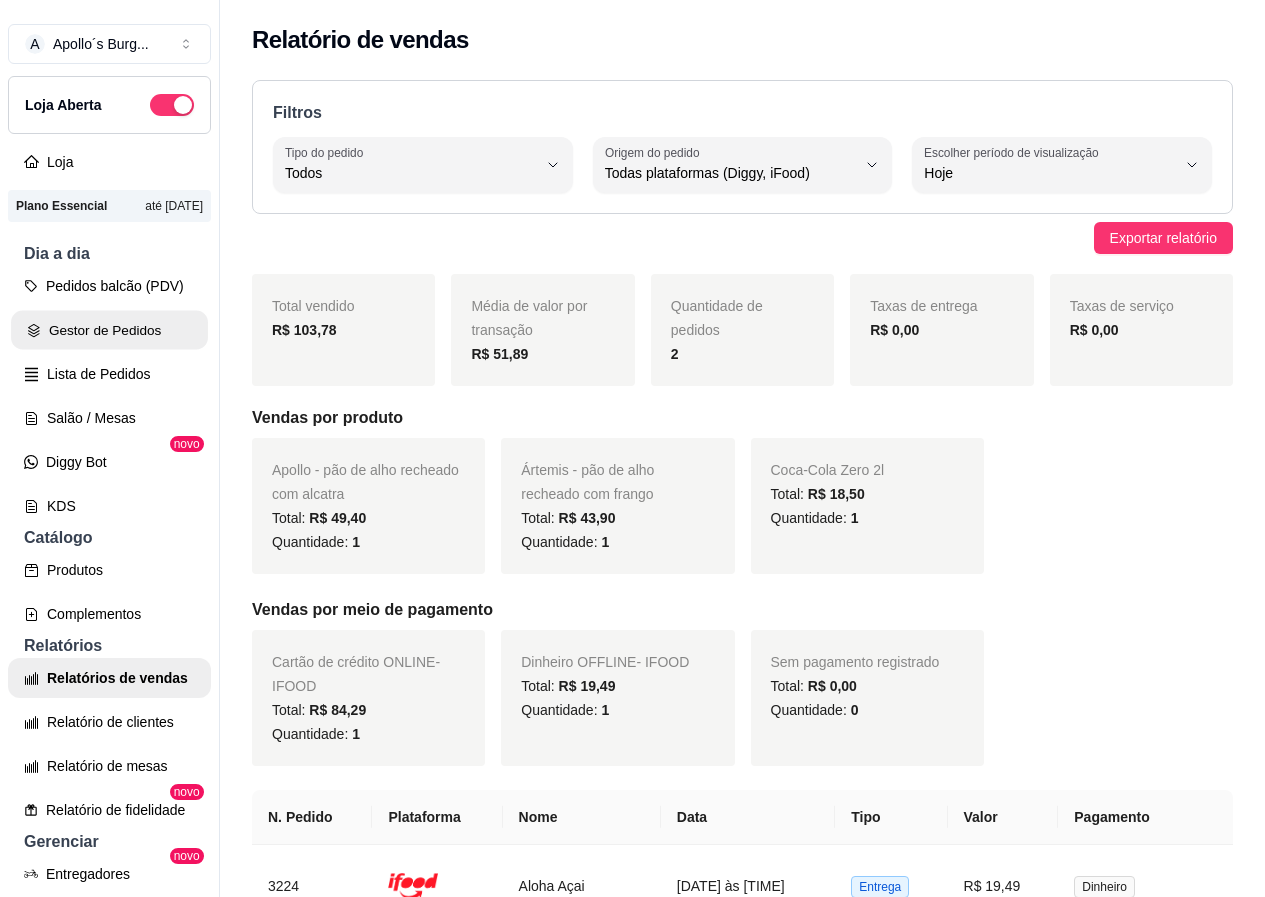 click on "Gestor de Pedidos" at bounding box center [109, 330] 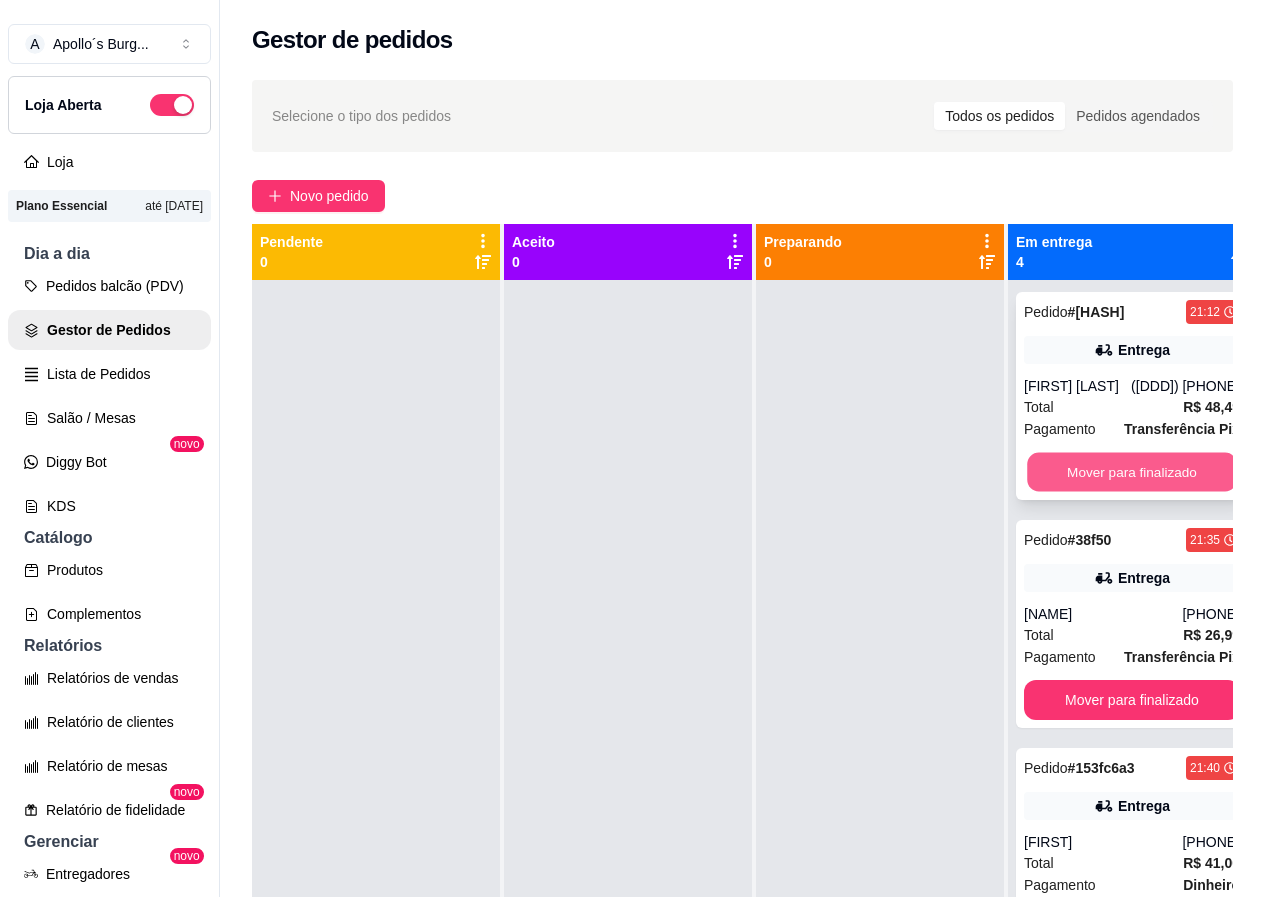 click on "Mover para finalizado" at bounding box center (1132, 472) 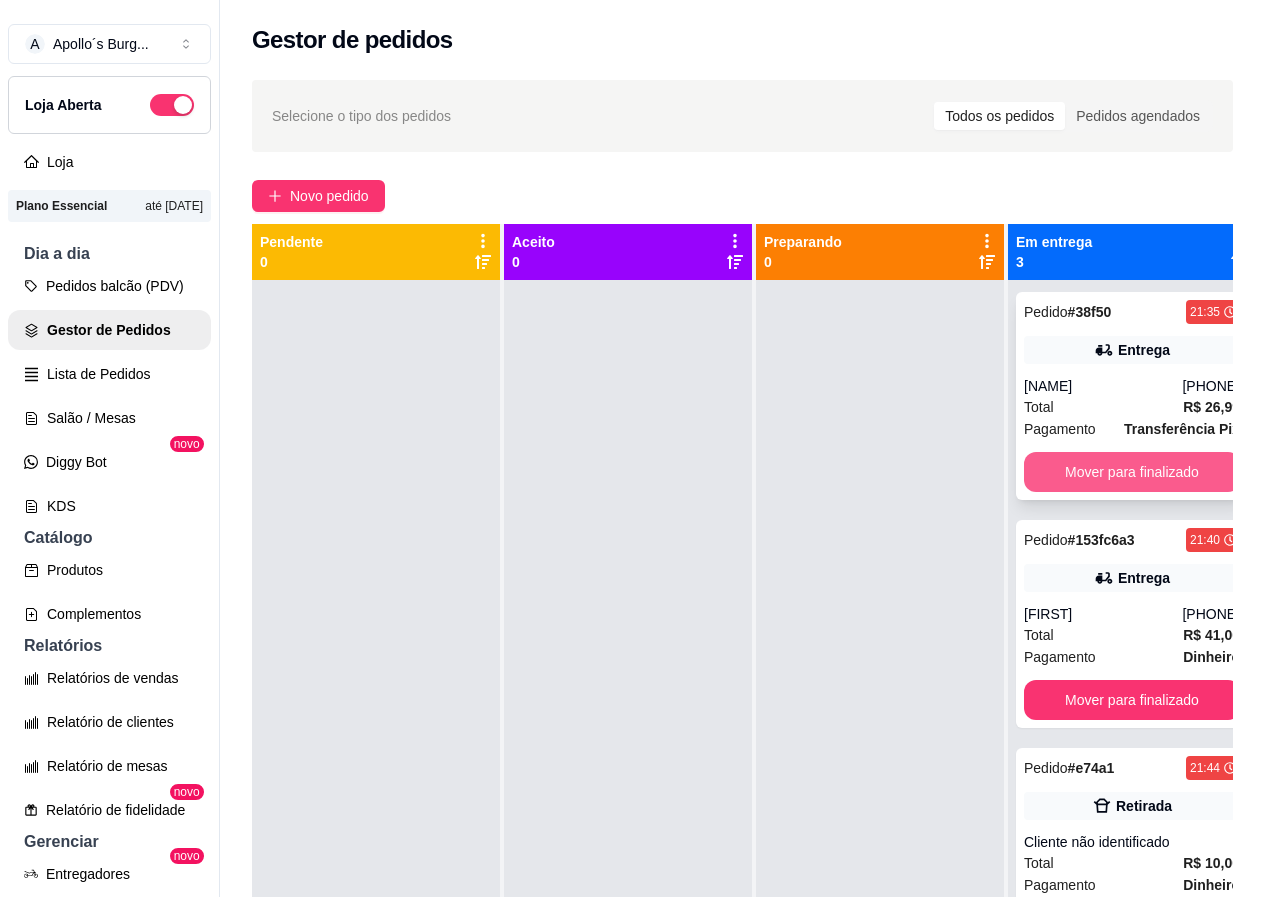 click on "Mover para finalizado" at bounding box center [1132, 472] 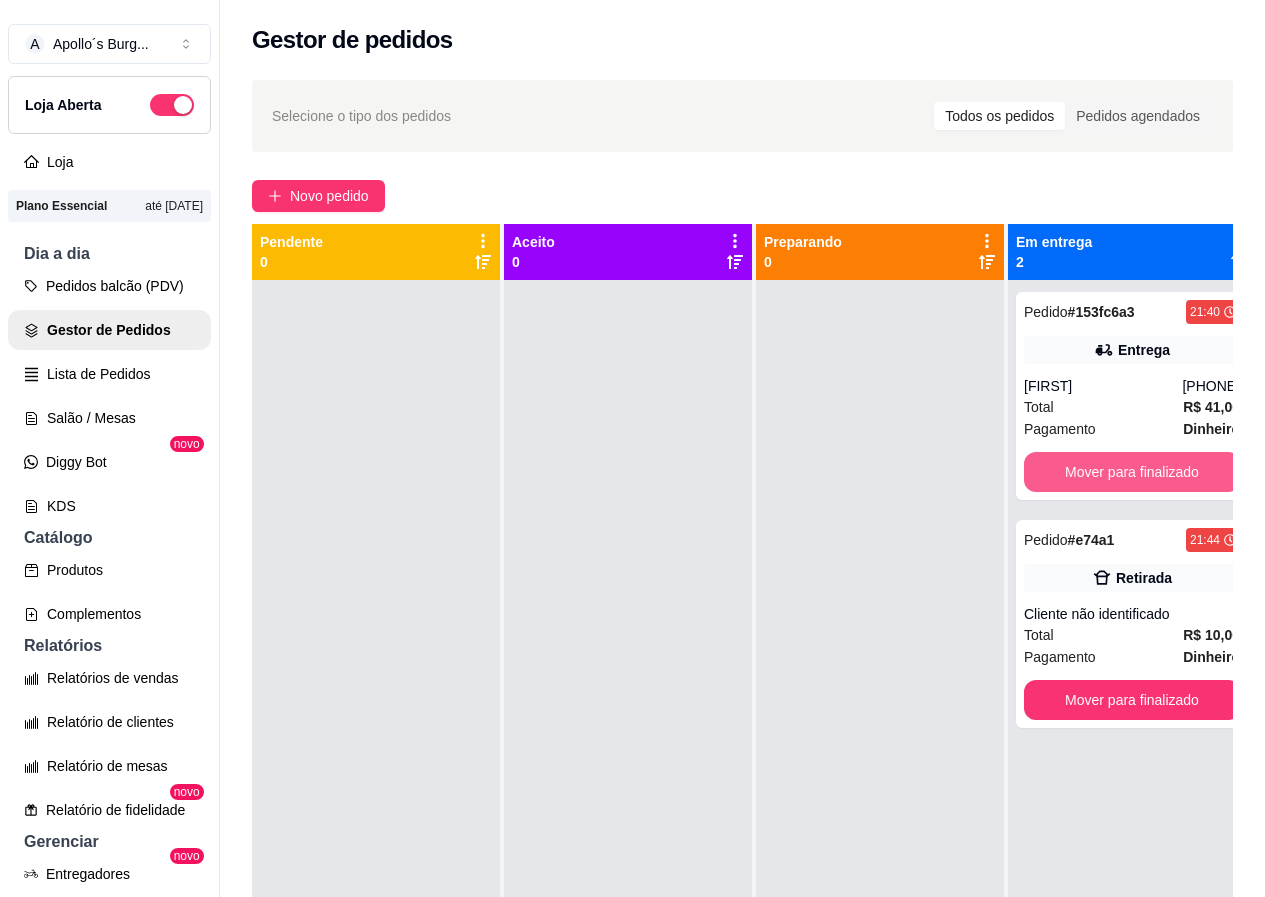 click on "Mover para finalizado" at bounding box center [1132, 472] 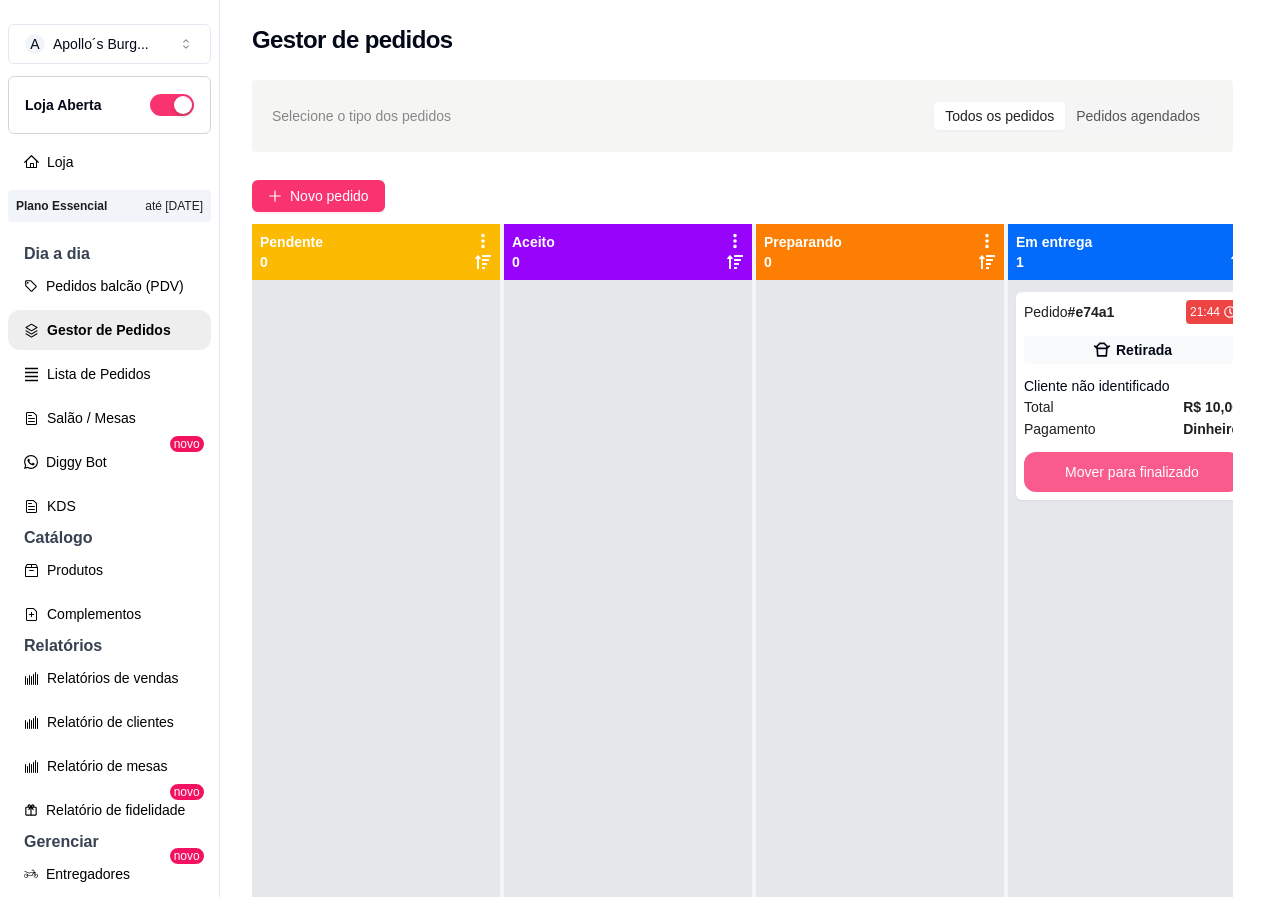 click on "Mover para finalizado" at bounding box center [1132, 472] 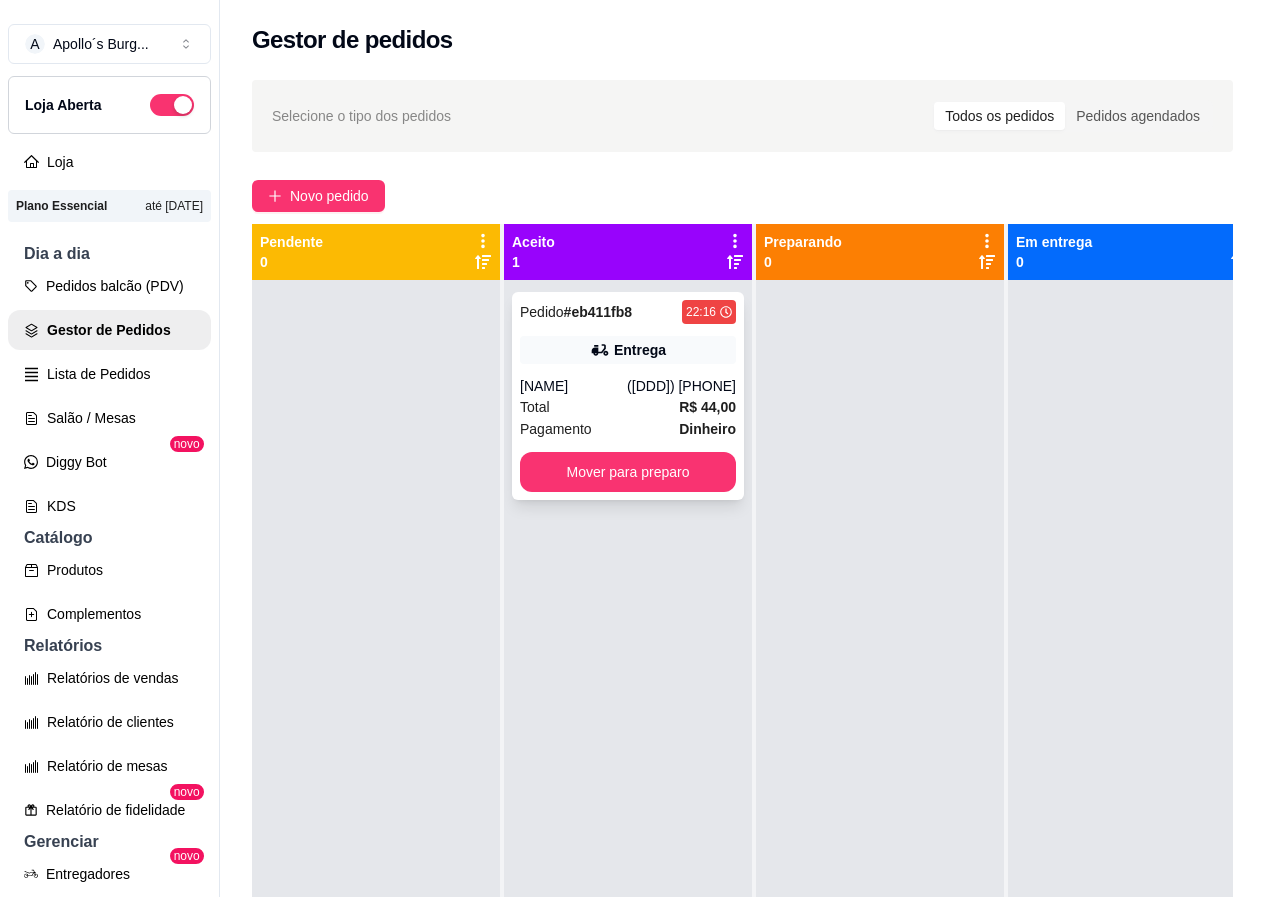 click on "Total R$ 44,00" at bounding box center (628, 407) 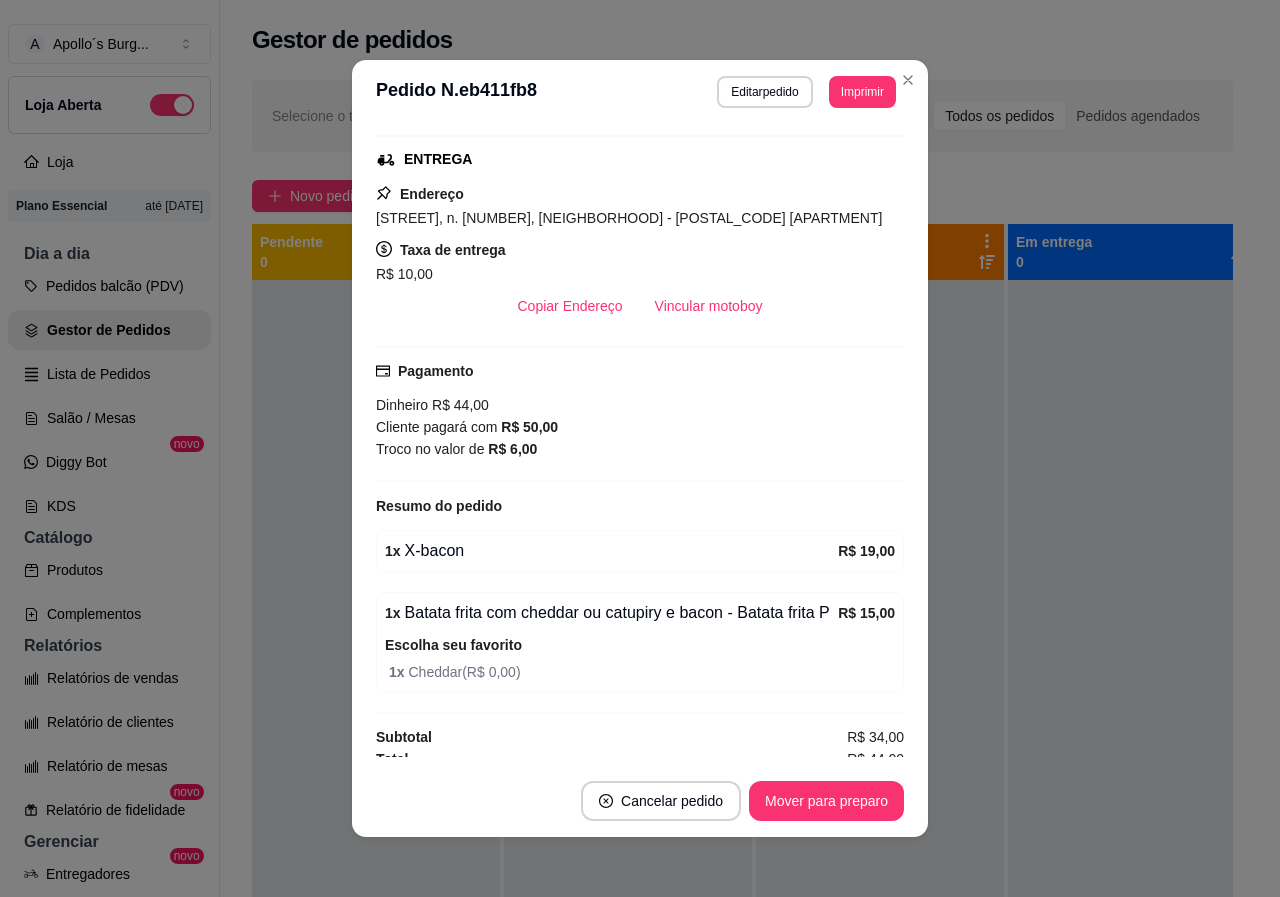 scroll, scrollTop: 316, scrollLeft: 0, axis: vertical 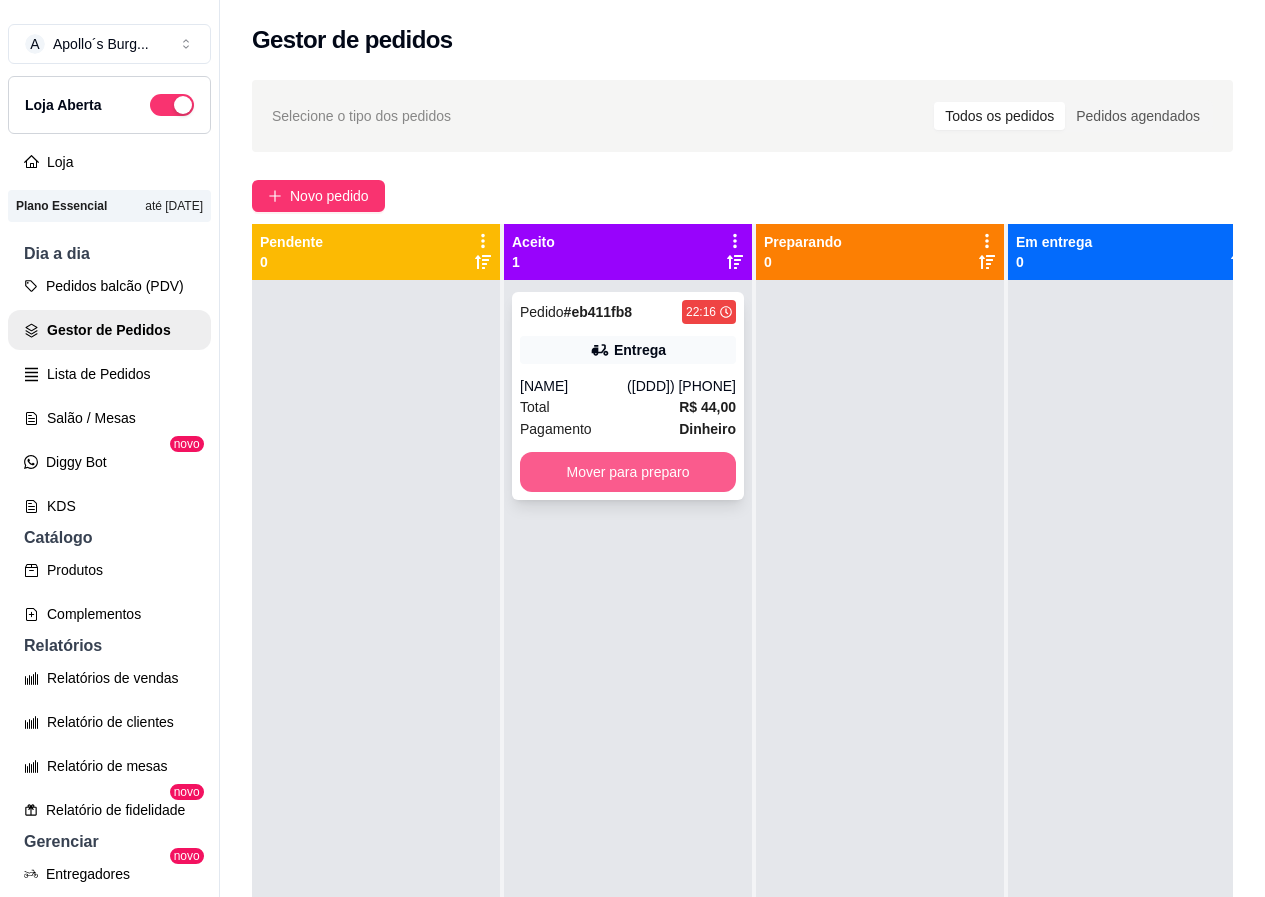 click on "Mover para preparo" at bounding box center [628, 472] 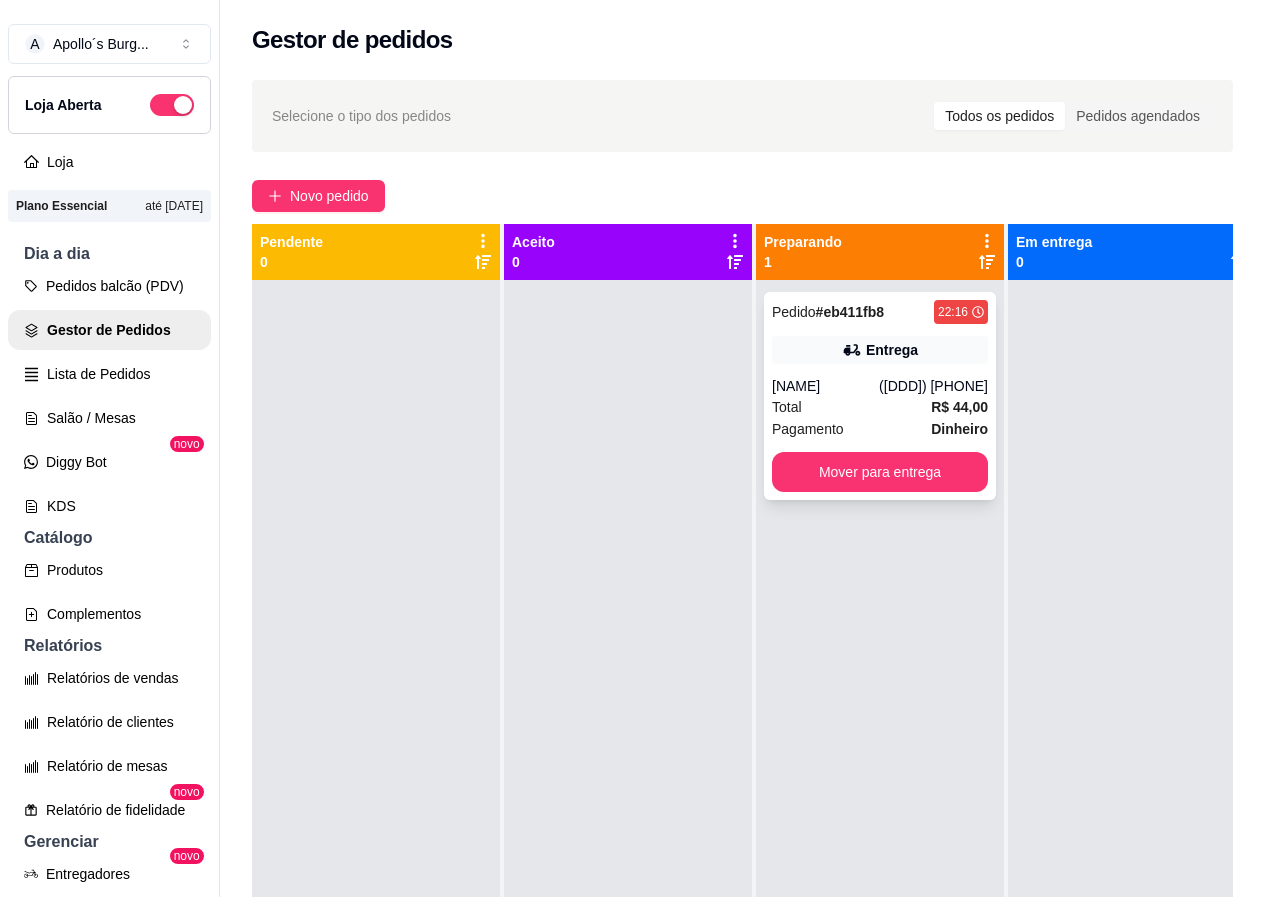 click on "Entrega" at bounding box center (880, 350) 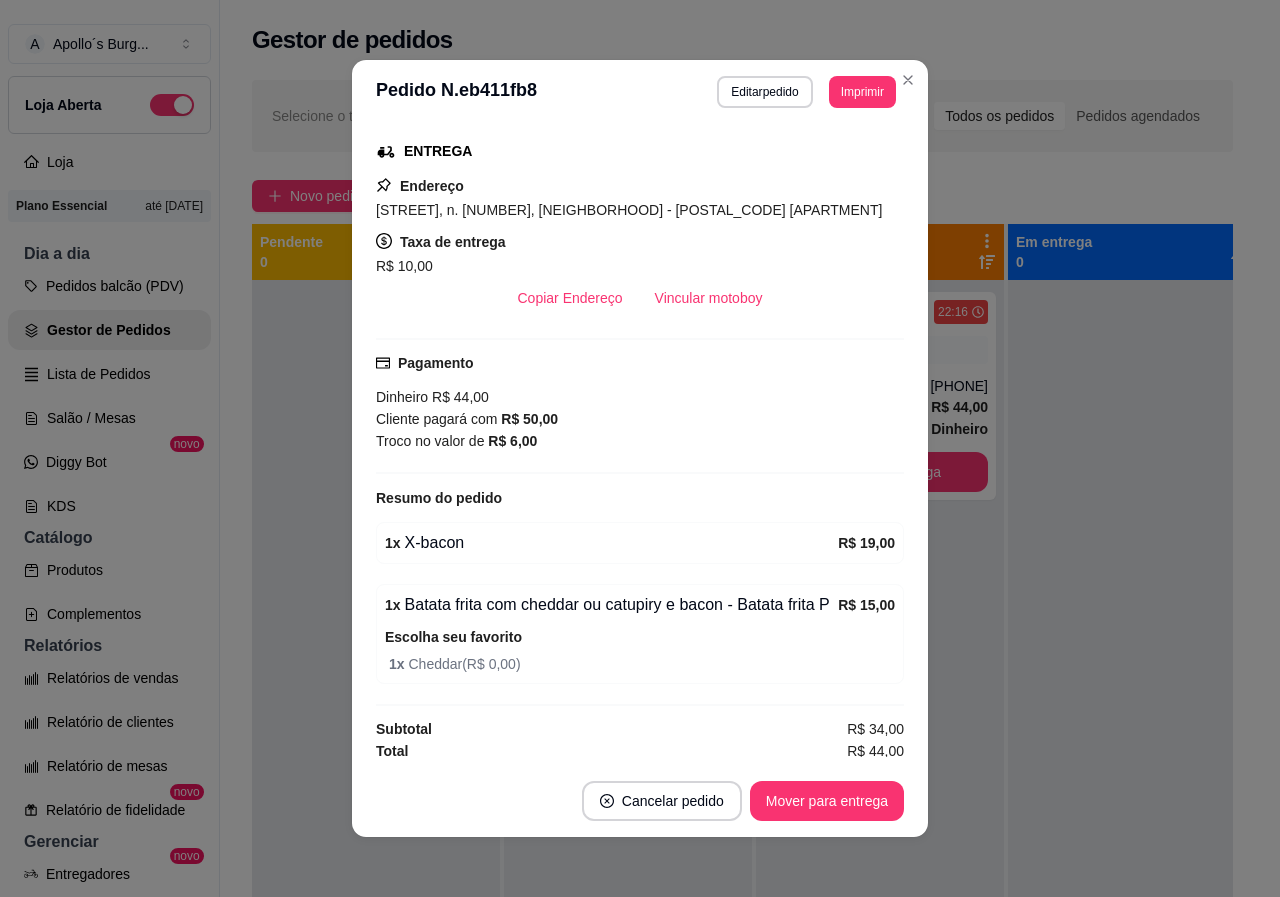 scroll, scrollTop: 316, scrollLeft: 0, axis: vertical 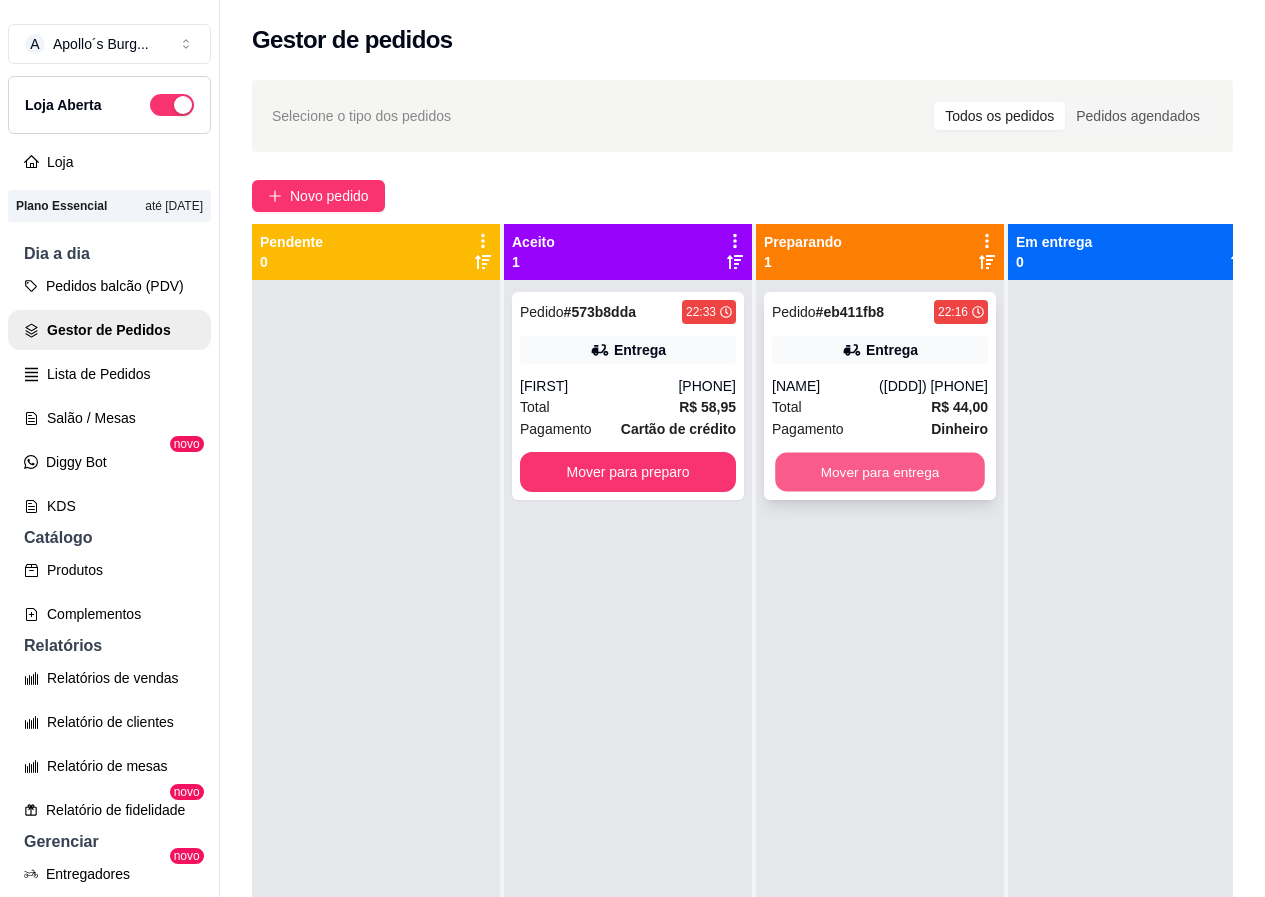 click on "Mover para entrega" at bounding box center [880, 472] 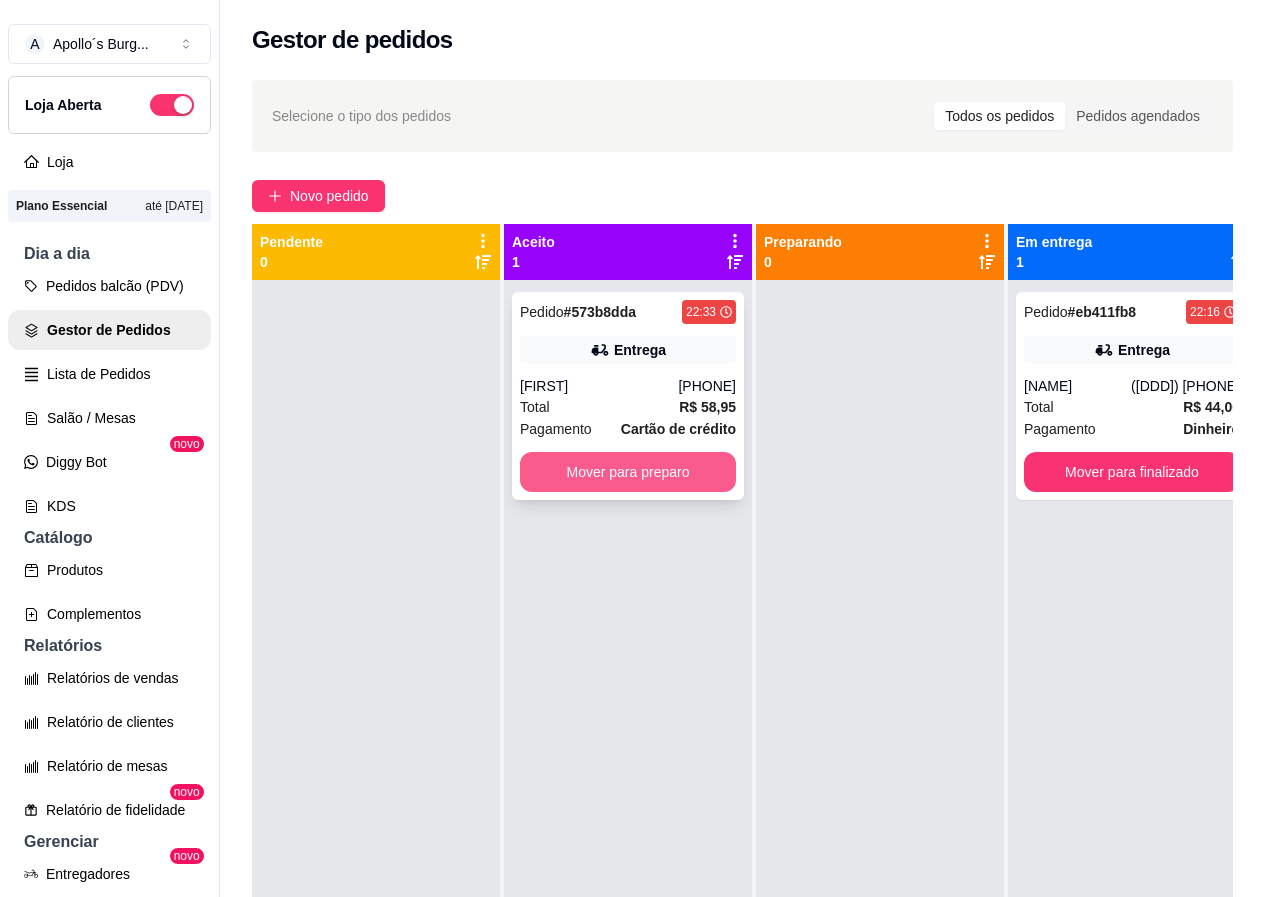 click on "Mover para preparo" at bounding box center (628, 472) 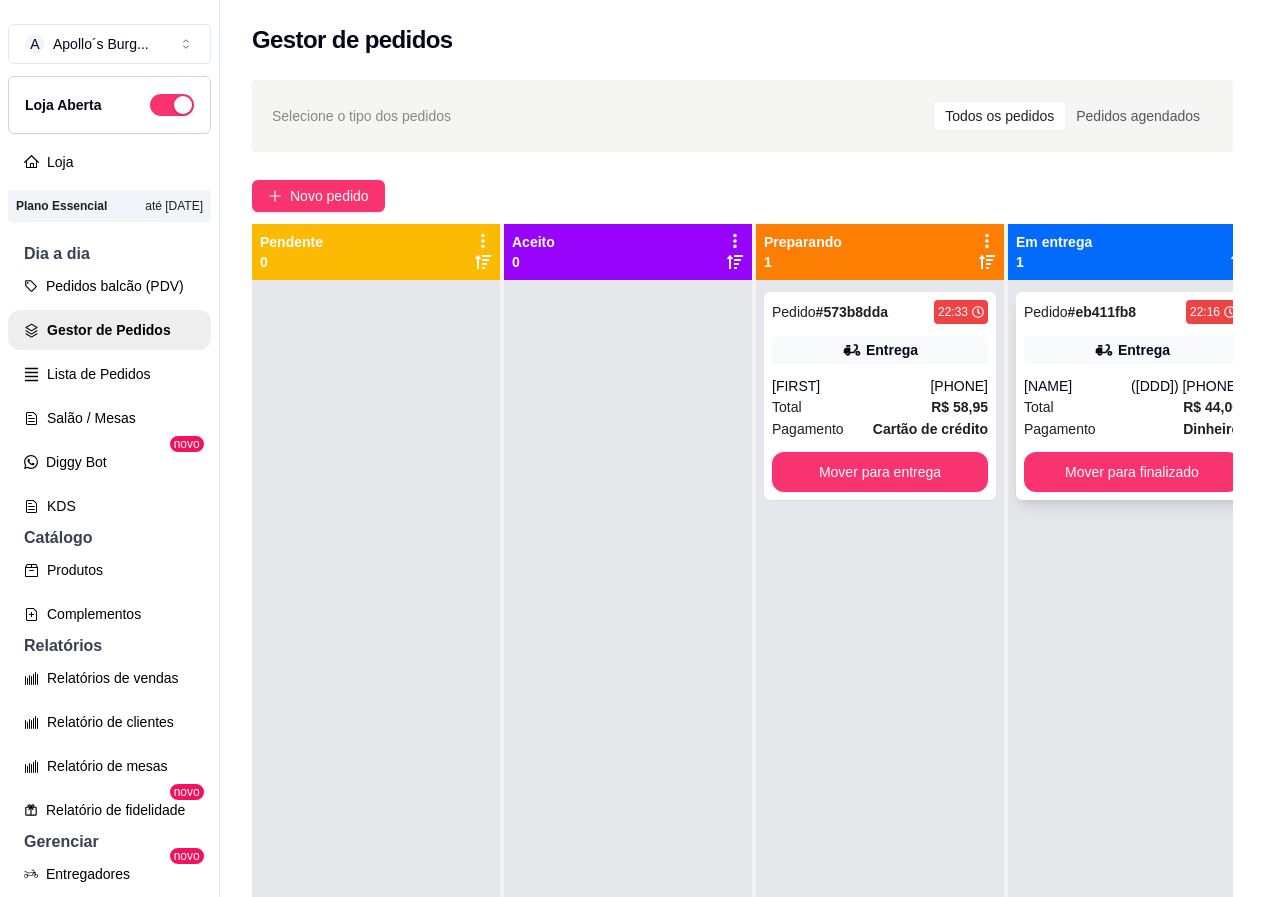 click on "Pedido #[ORDER_ID] [TIME] Entrega [NAME] ([PHONE]) Total R$ 44,00 Pagamento Dinheiro Mover para finalizado" at bounding box center [1132, 396] 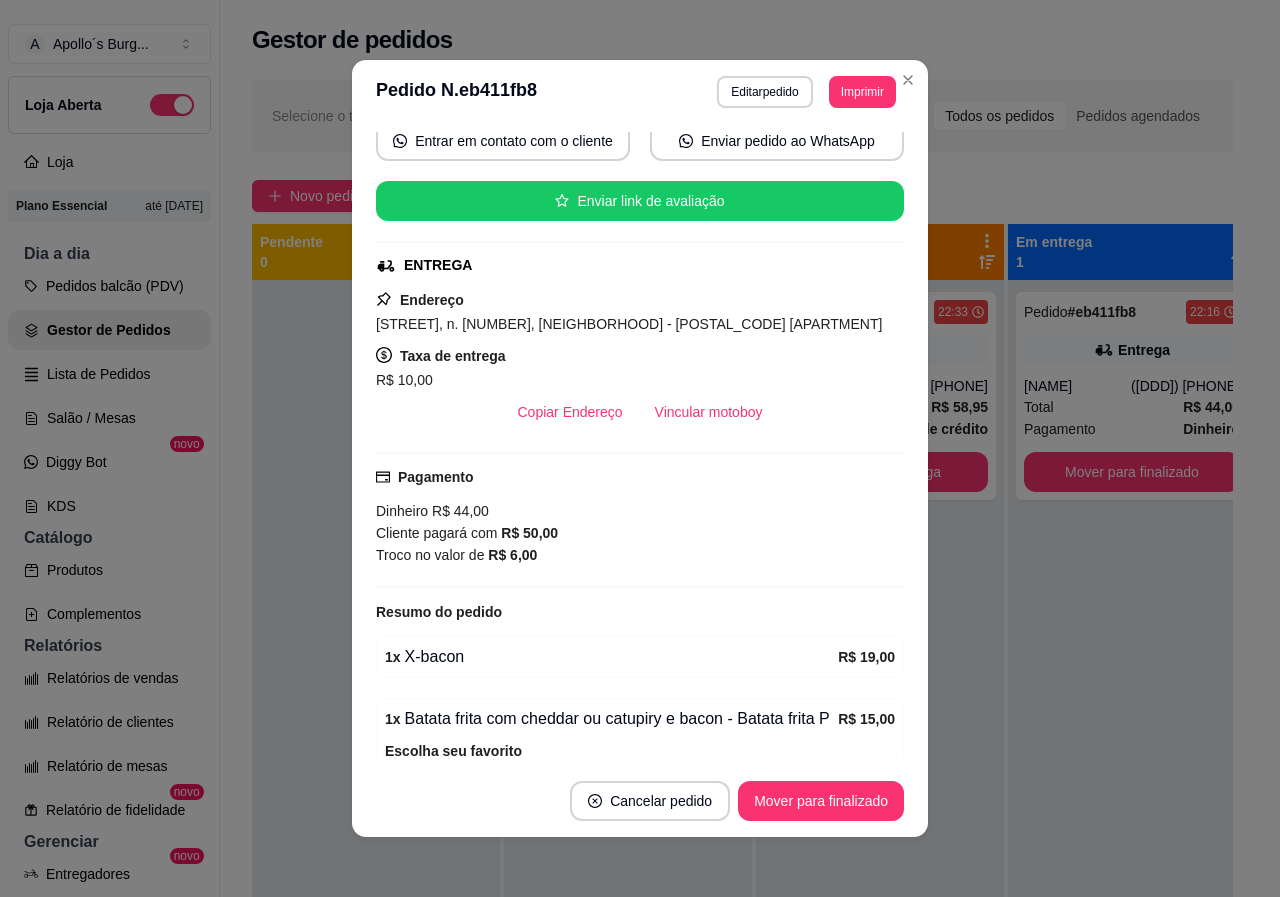 scroll, scrollTop: 200, scrollLeft: 0, axis: vertical 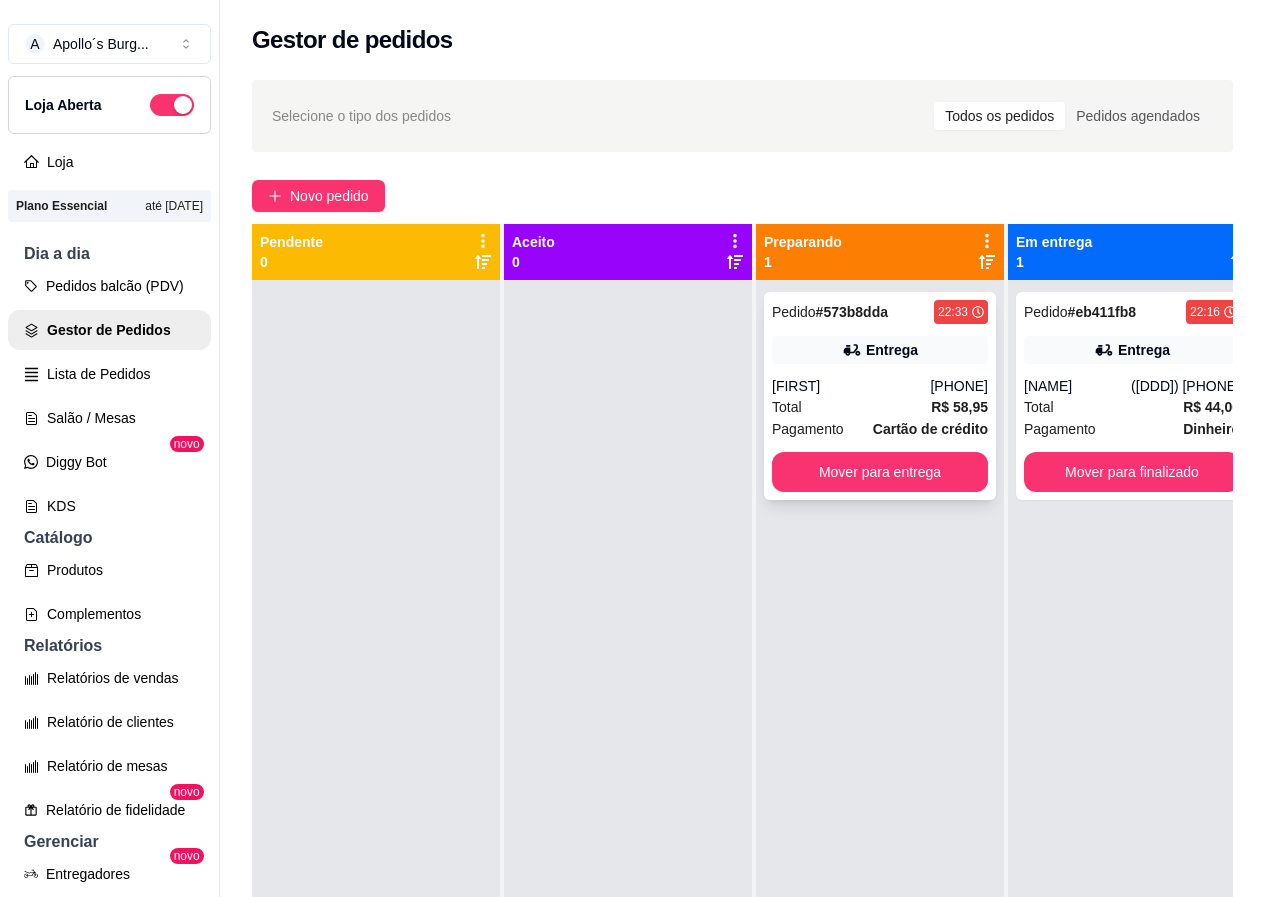 click on "Cartão de crédito" at bounding box center (930, 429) 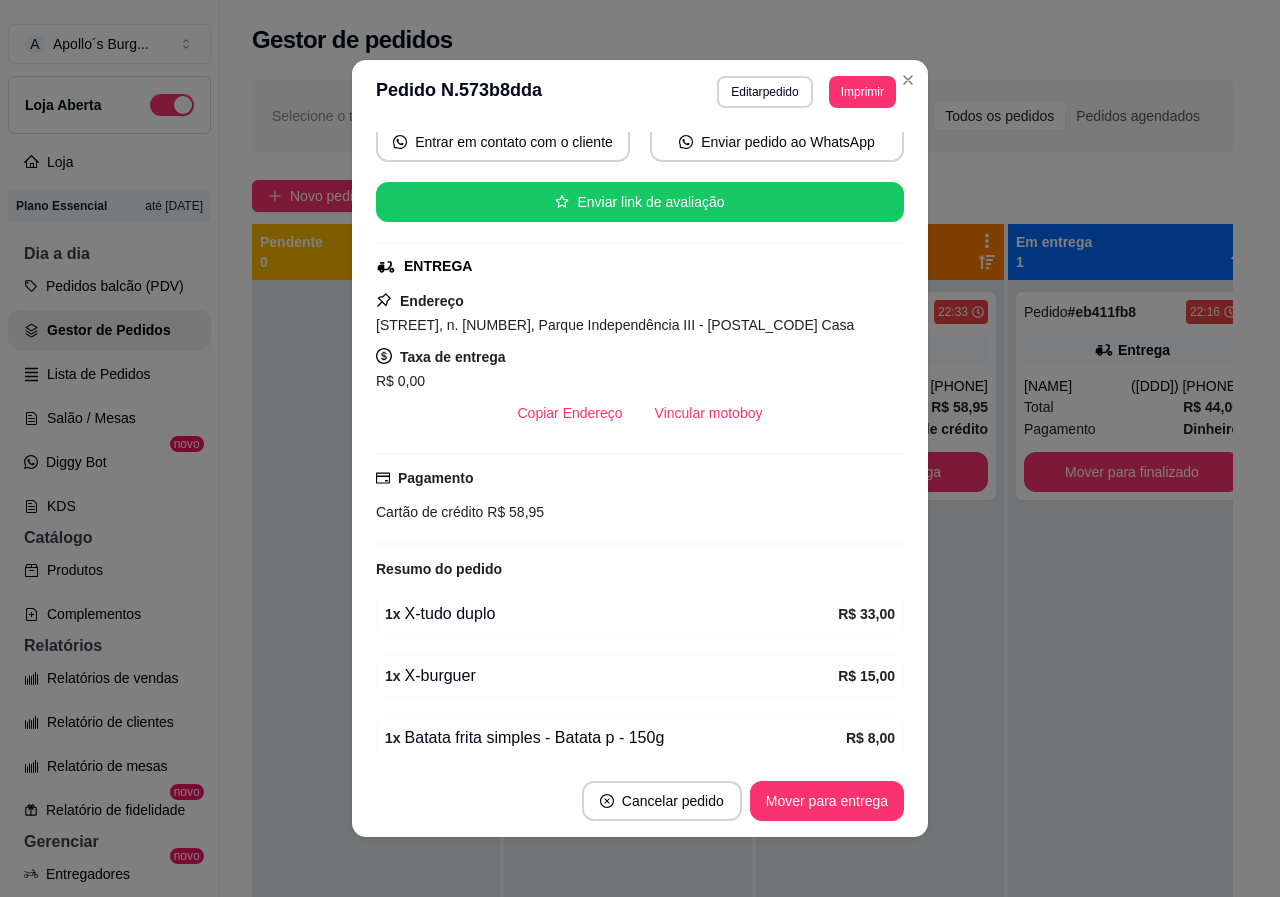 scroll, scrollTop: 276, scrollLeft: 0, axis: vertical 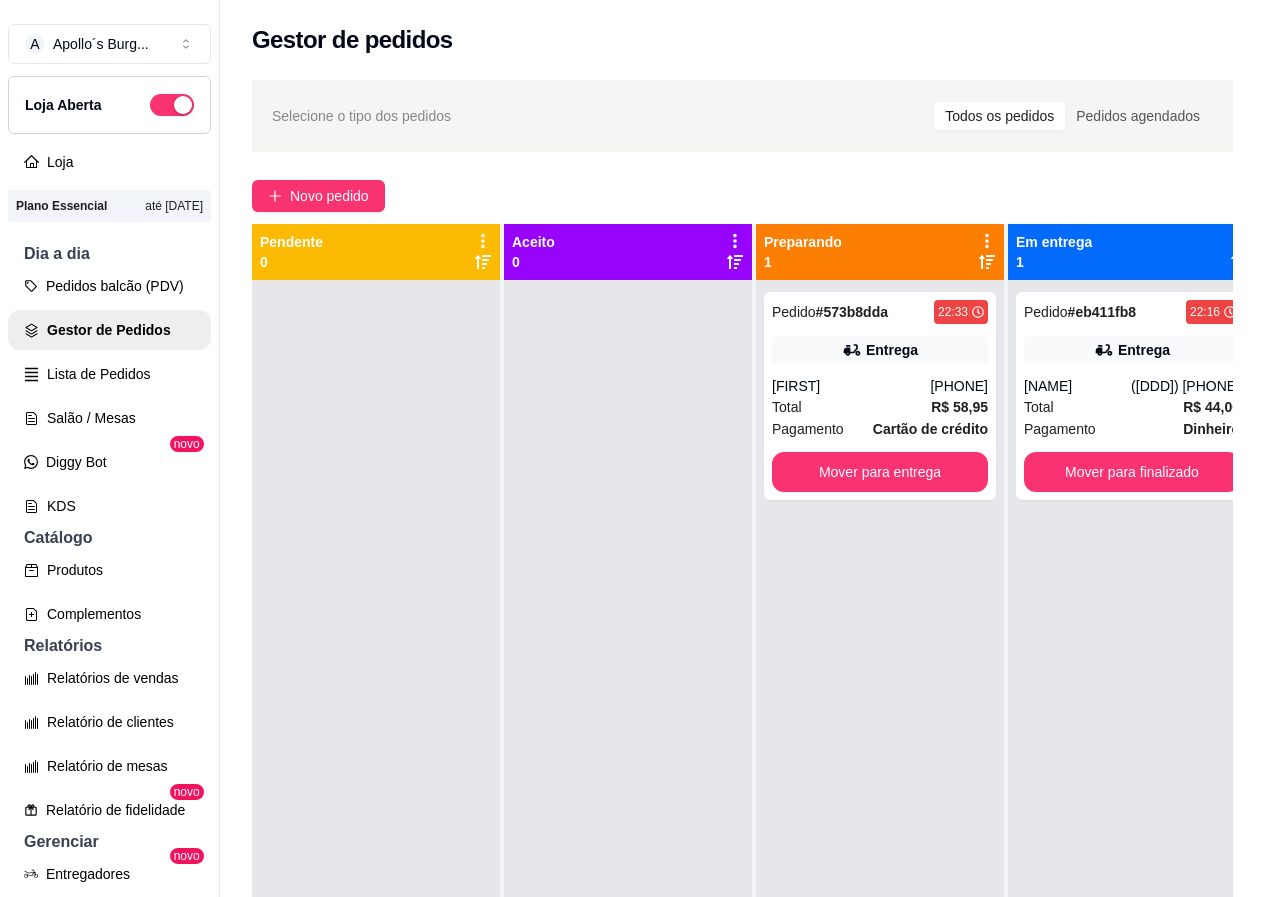 drag, startPoint x: 582, startPoint y: 10, endPoint x: 543, endPoint y: 84, distance: 83.64807 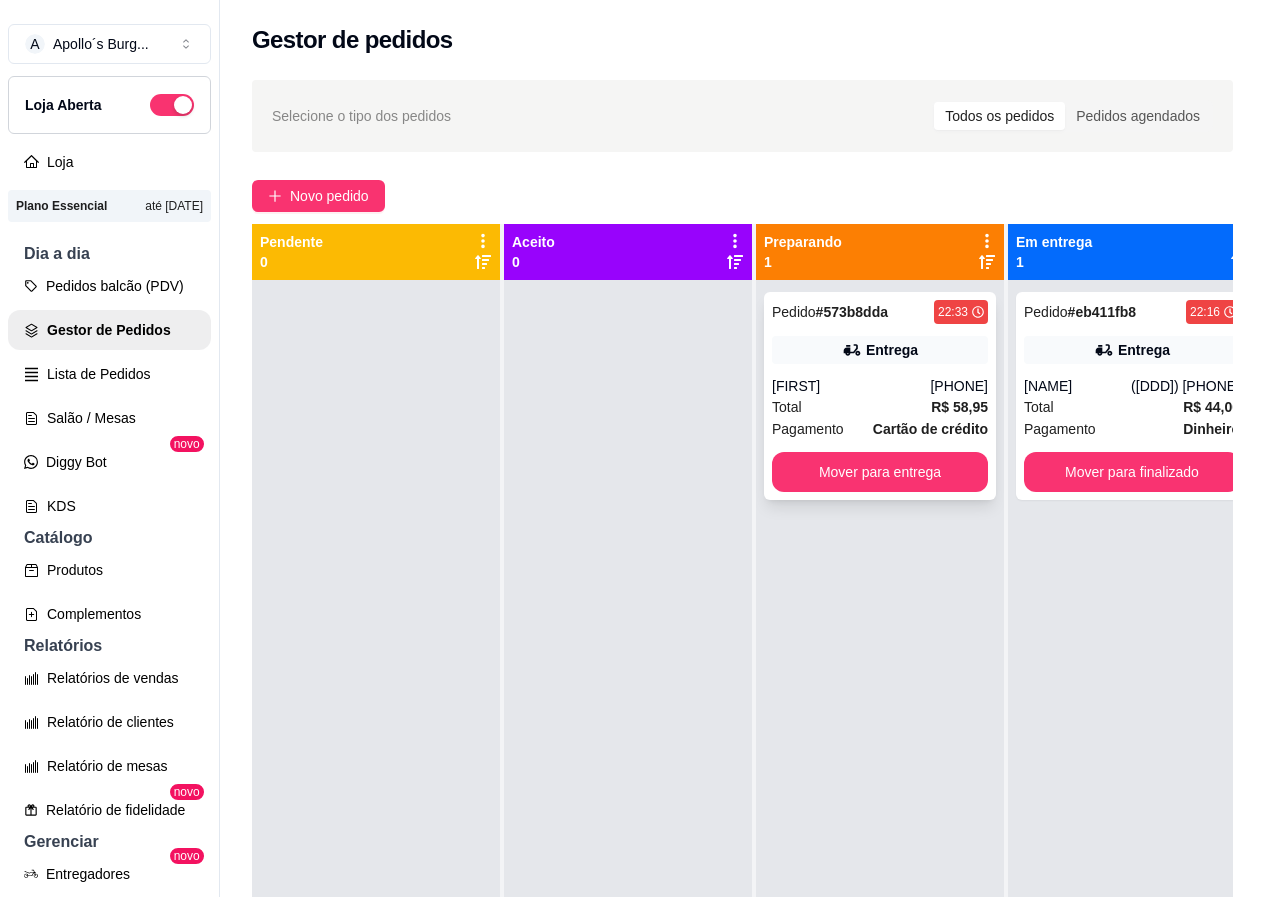 drag, startPoint x: 532, startPoint y: 103, endPoint x: 959, endPoint y: 422, distance: 533.0009 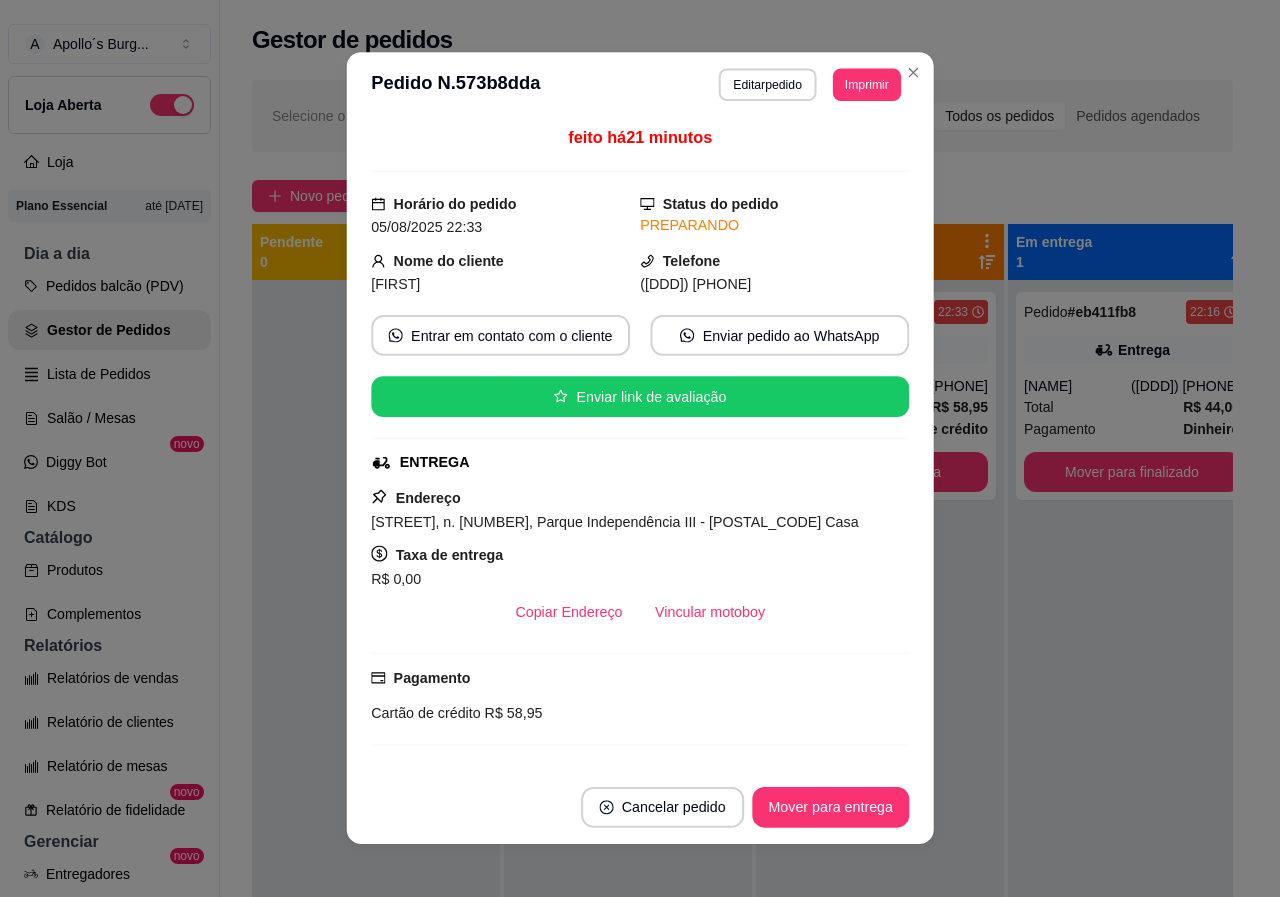 click on "feito há  21   minutos Horário do pedido [DATE] [TIME] Status do pedido PREPARANDO Nome do cliente [NAME] Telefone [PHONE] Entrar em contato com o cliente Enviar pedido ao WhatsApp Enviar link de avaliação ENTREGA Endereço  [STREET], n. [NUMBER], [NEIGHBORHOOD] - [POSTAL_CODE] Casa Taxa de entrega  R$ 0,00 Copiar Endereço Vincular motoboy Pagamento Cartão de crédito   R$ 58,95 Resumo do pedido 1 x     X-tudo duplo R$ 33,00 1 x     X-burguer  R$ 15,00 1 x     Batata frita simples  - Batata p - 150g R$ 8,00 Subtotal R$ 56,00 Total R$ 58,95" at bounding box center [639, 444] 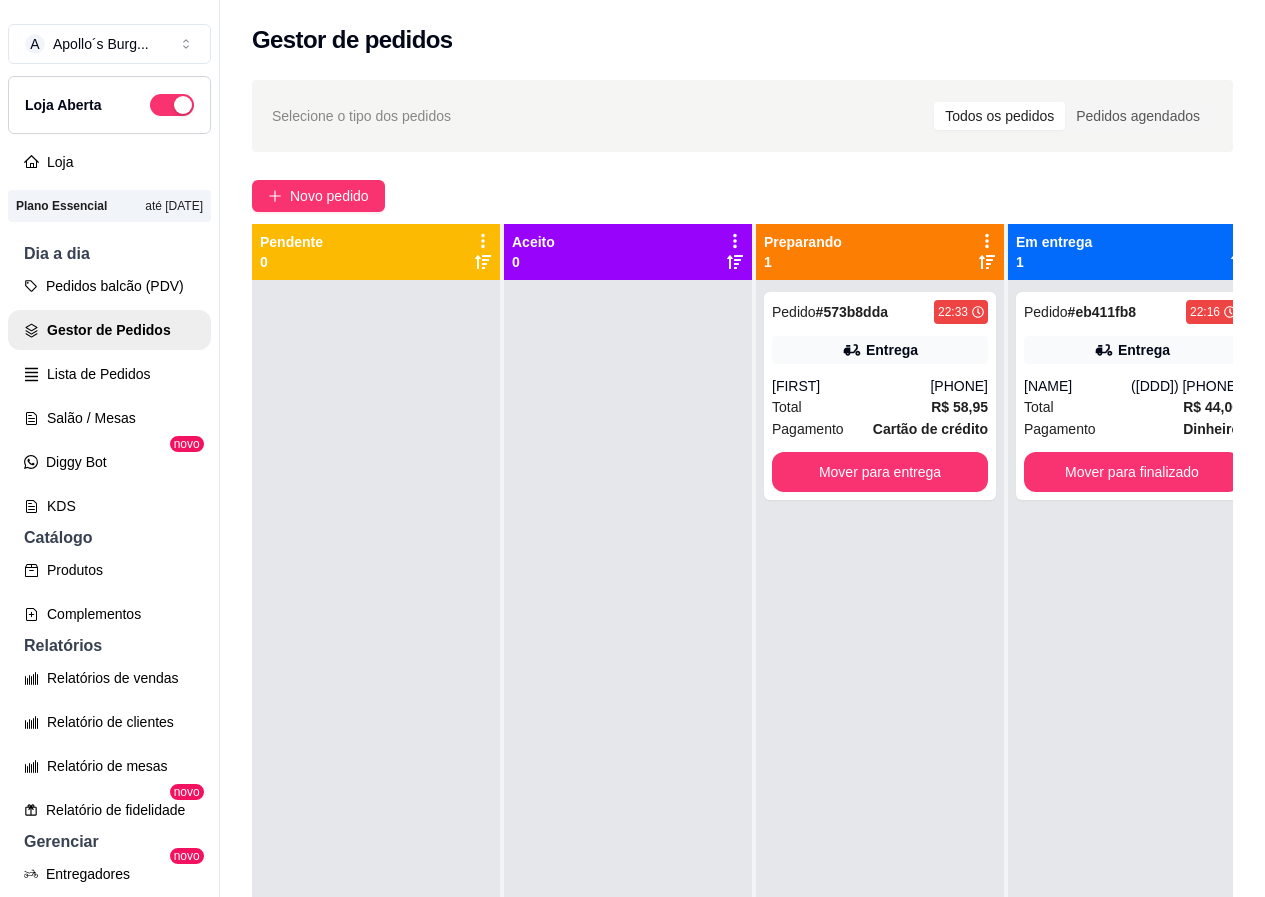 drag, startPoint x: 1059, startPoint y: 885, endPoint x: 716, endPoint y: 372, distance: 617.10455 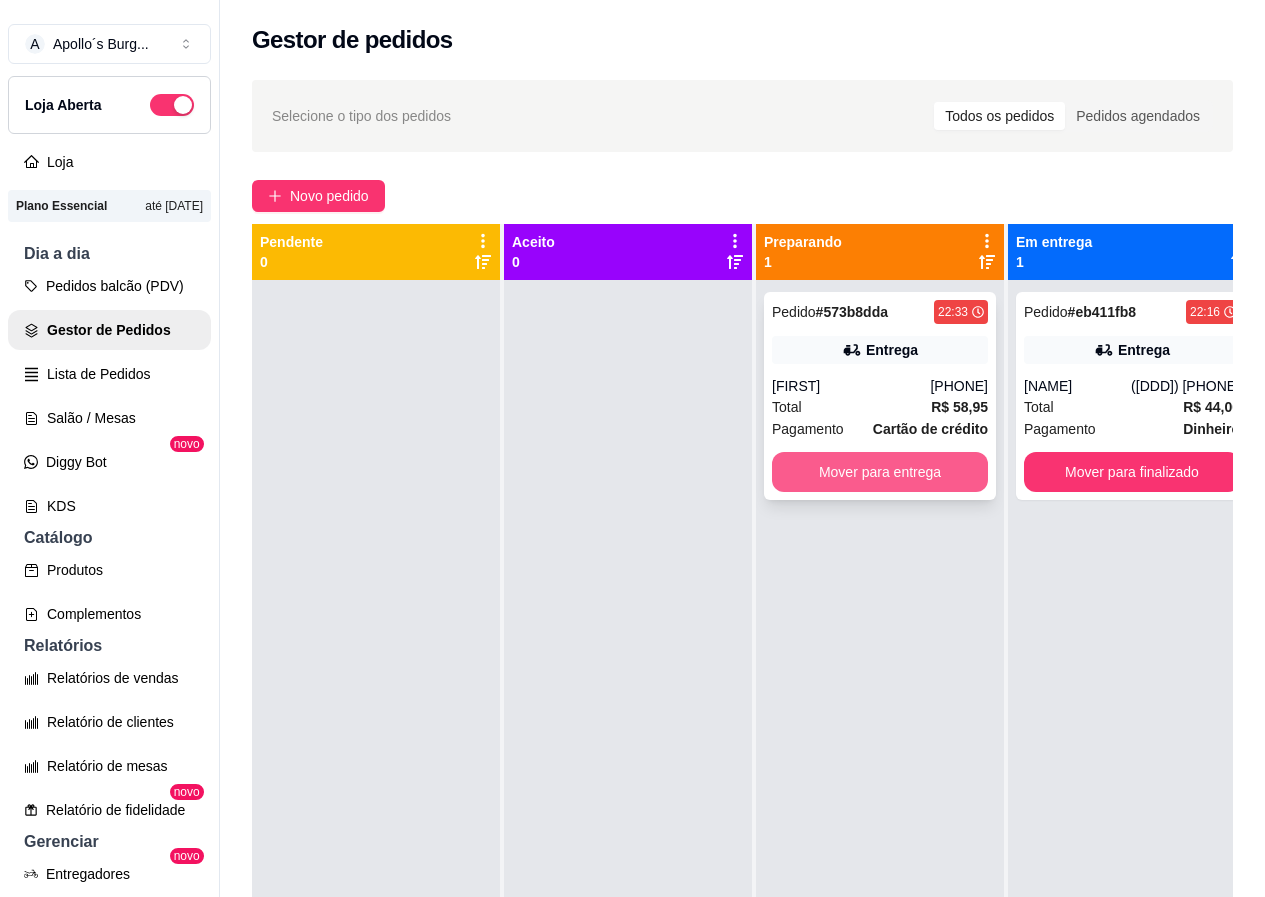 click on "Mover para entrega" at bounding box center [880, 472] 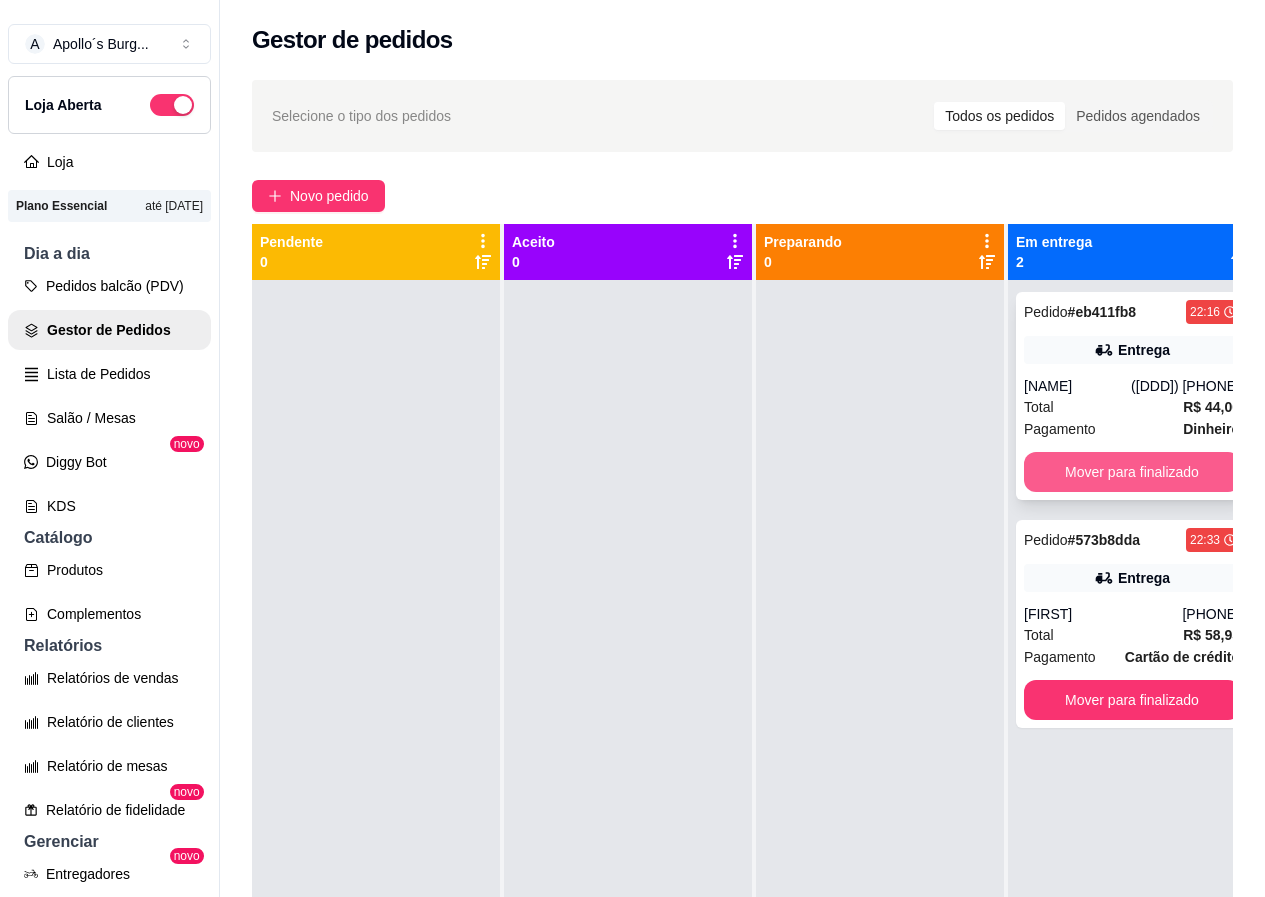 click on "Mover para finalizado" at bounding box center (1132, 472) 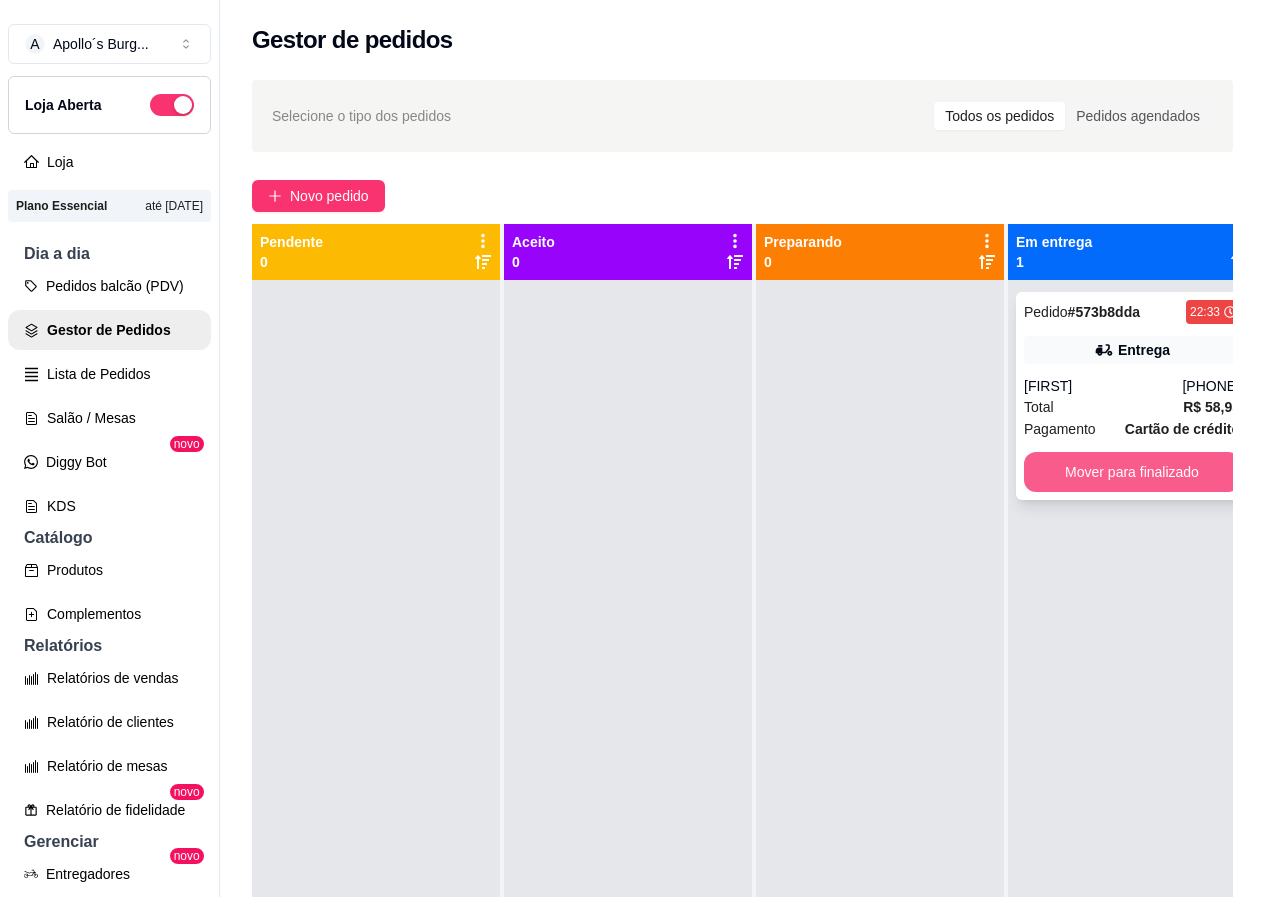click on "Mover para finalizado" at bounding box center (1132, 472) 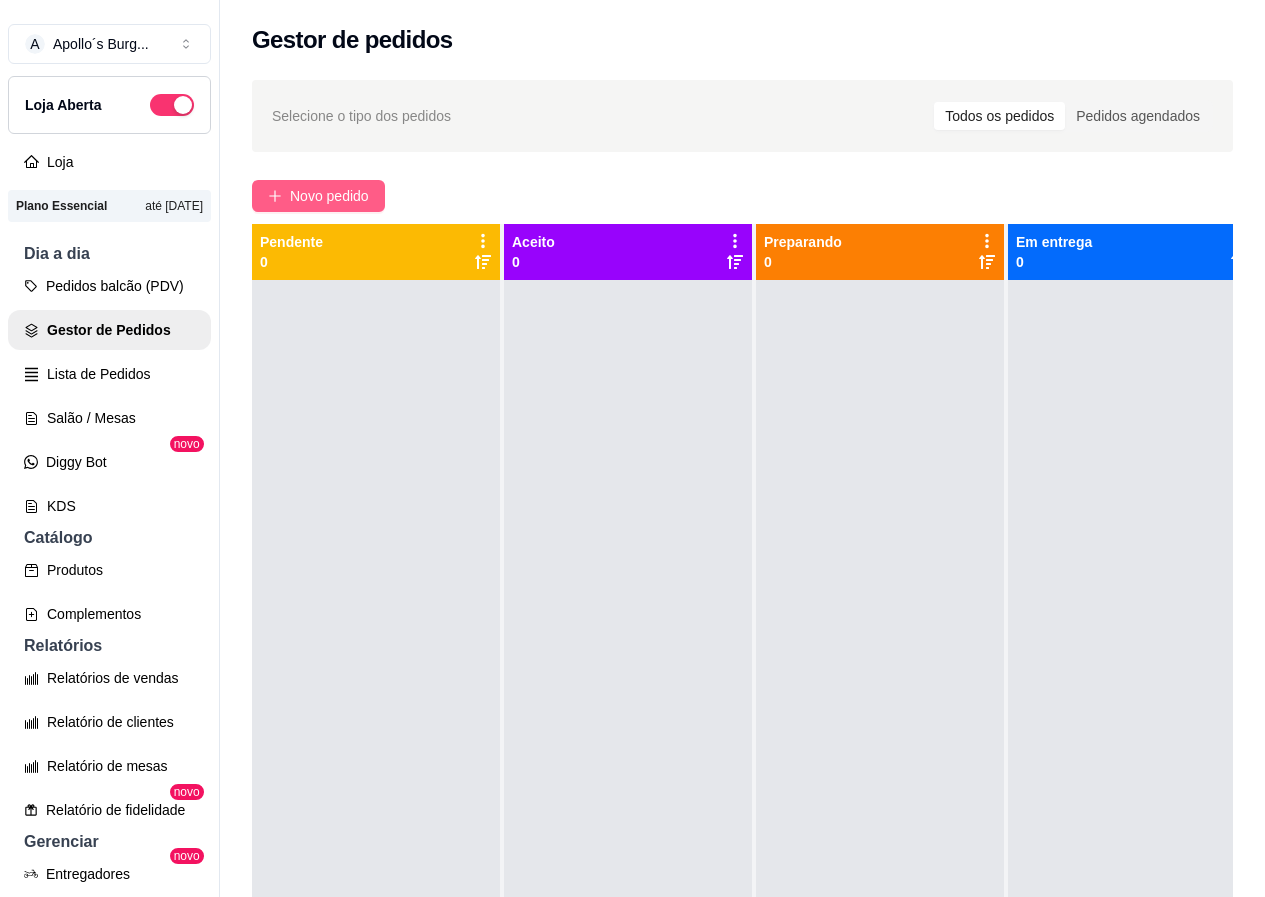 click on "Novo pedido" at bounding box center [329, 196] 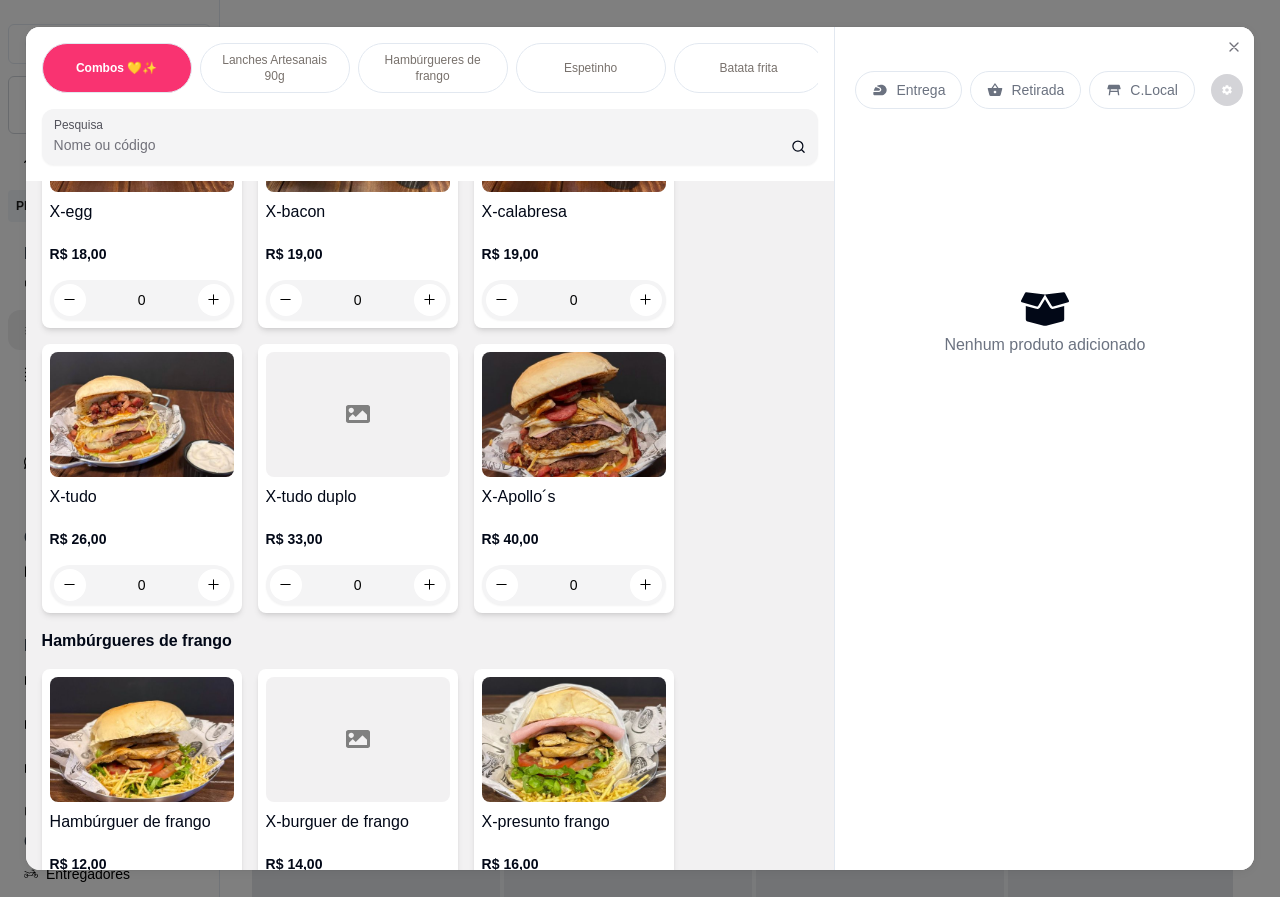 scroll, scrollTop: 900, scrollLeft: 0, axis: vertical 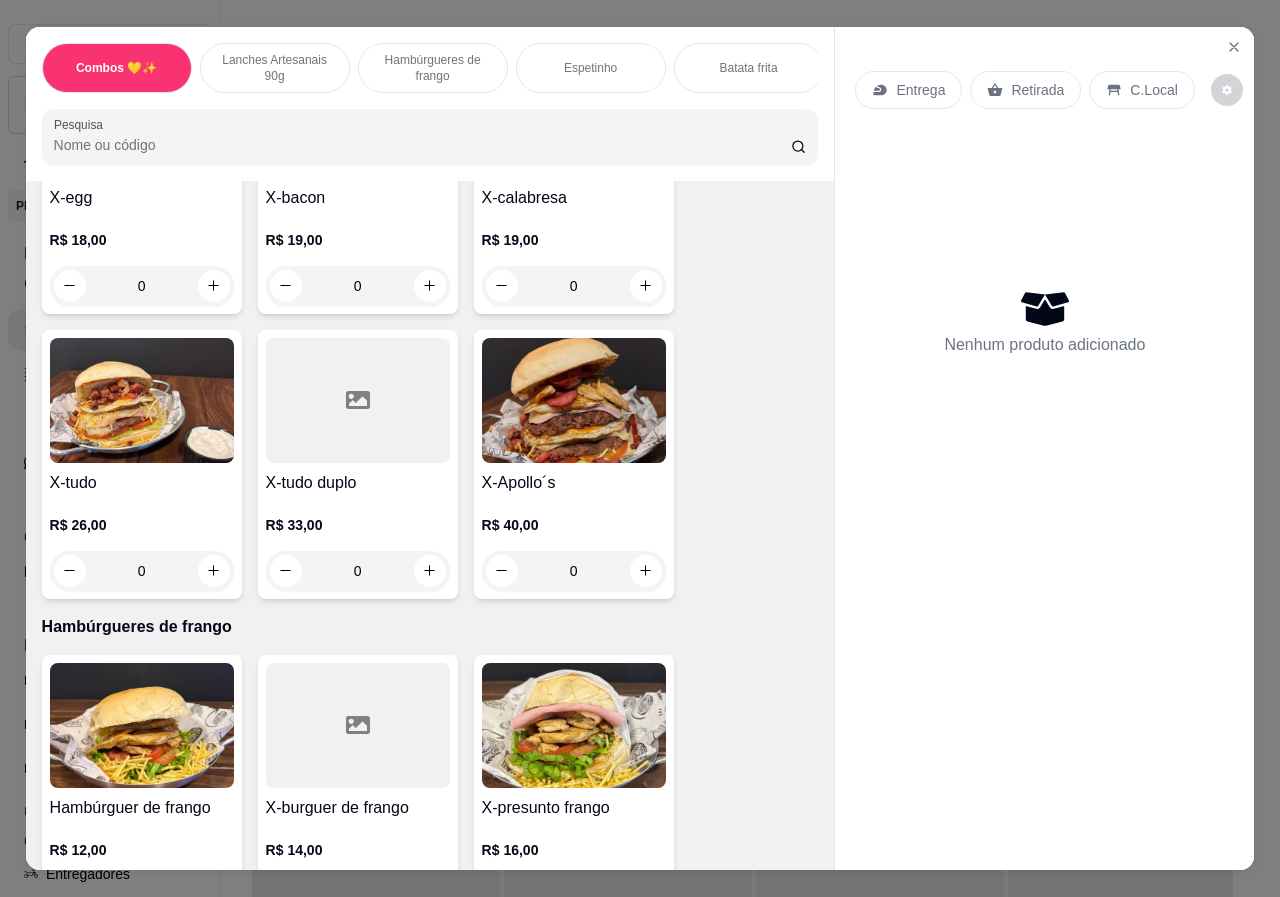 click on "0" at bounding box center (358, 571) 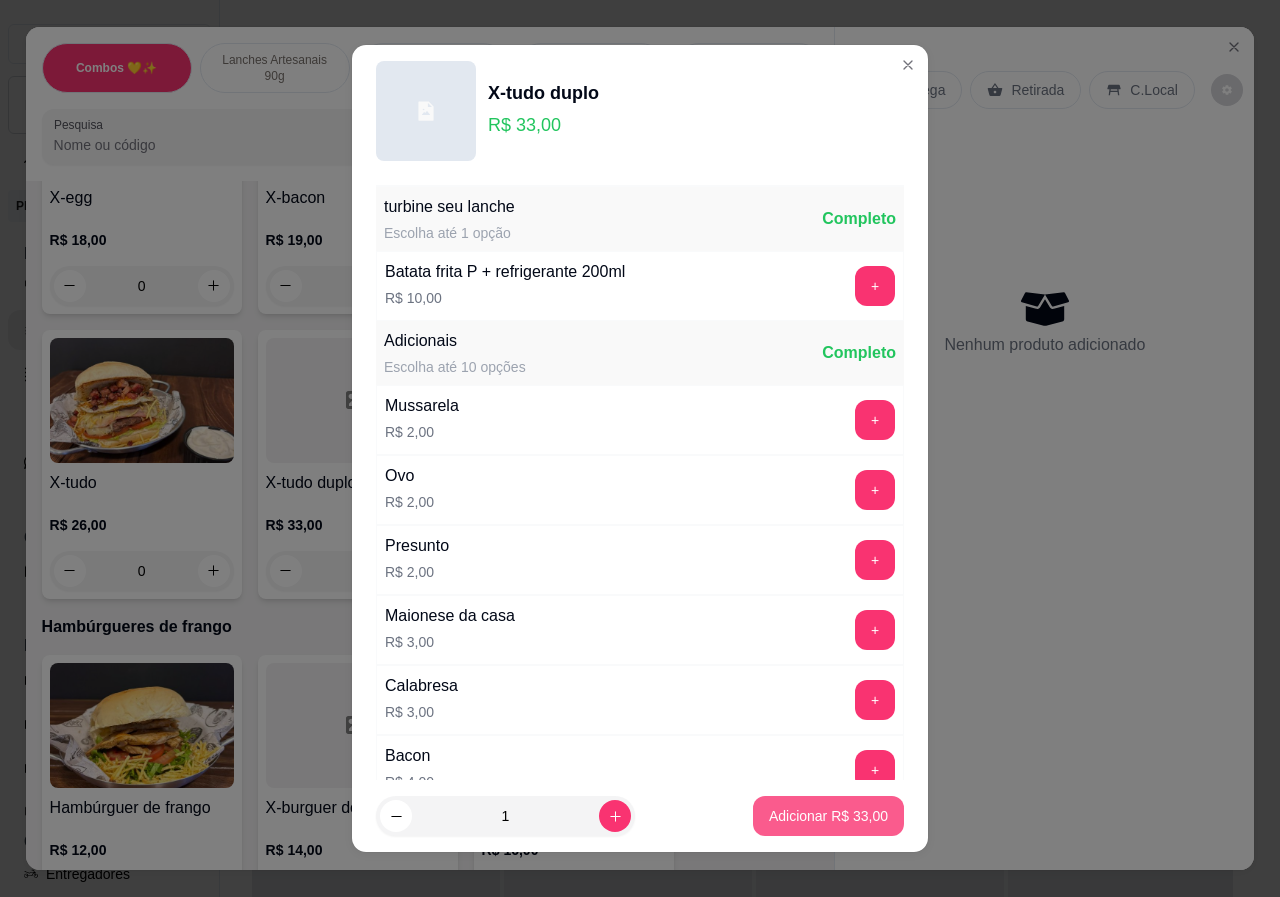 click on "Adicionar   R$ 33,00" at bounding box center (828, 816) 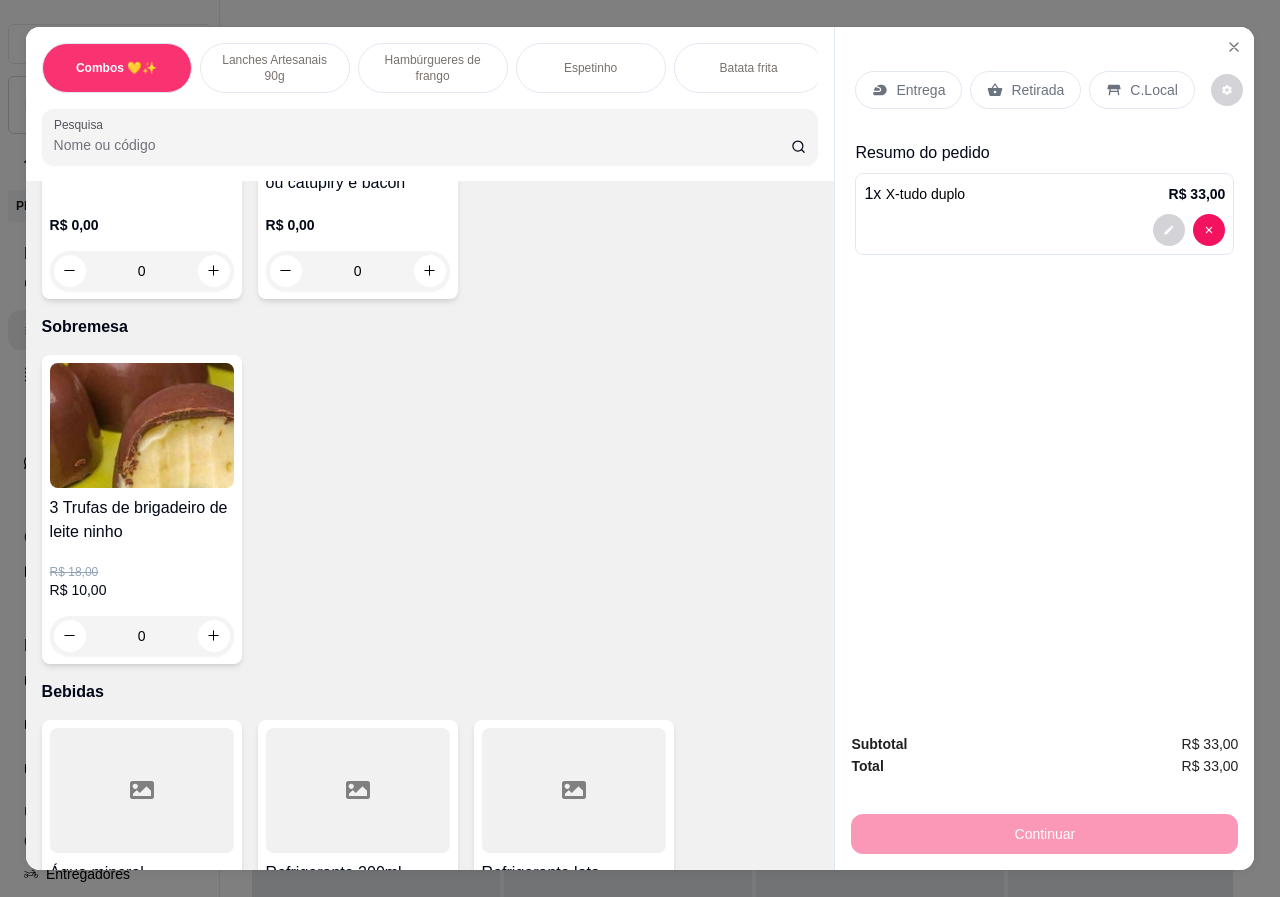 scroll, scrollTop: 2800, scrollLeft: 0, axis: vertical 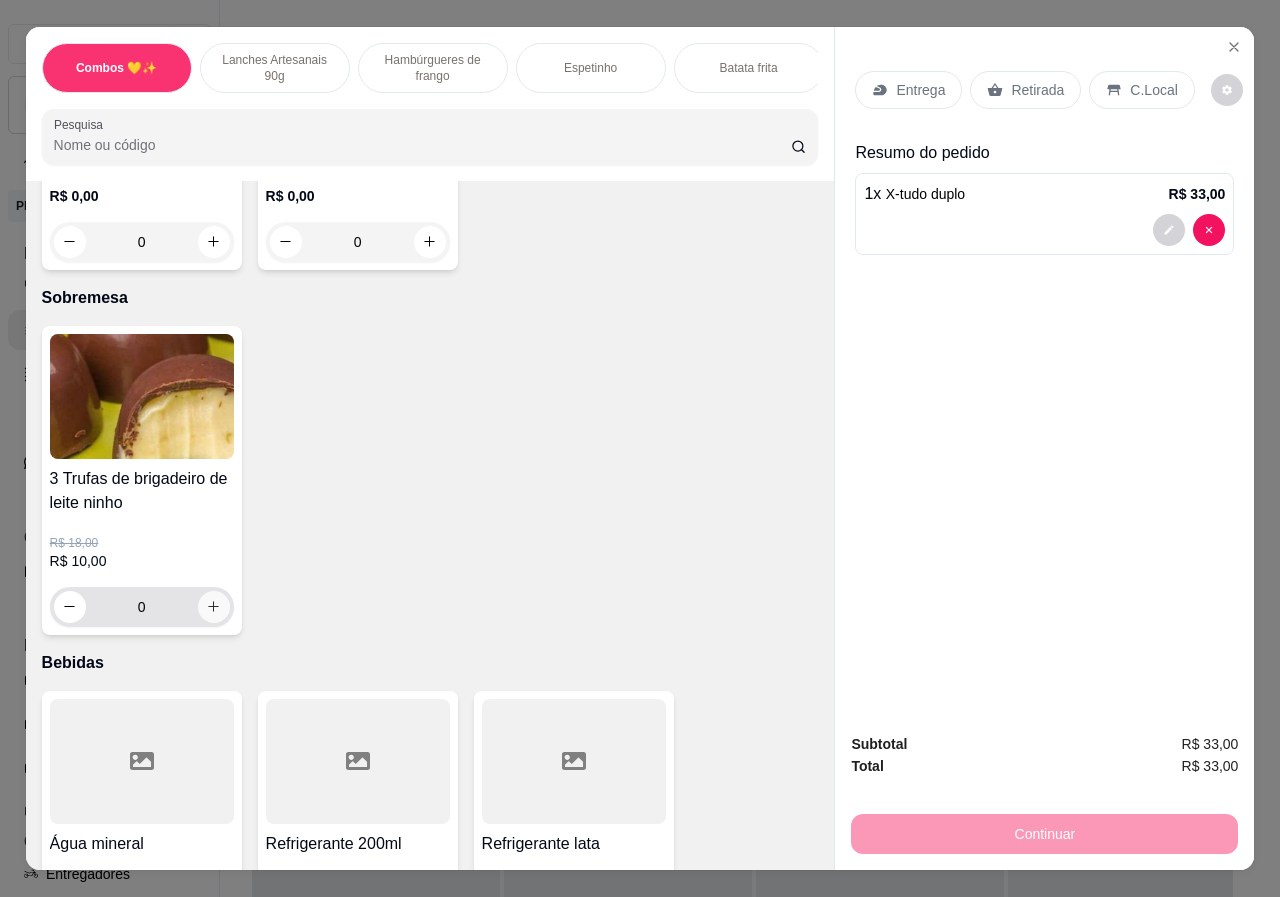 click 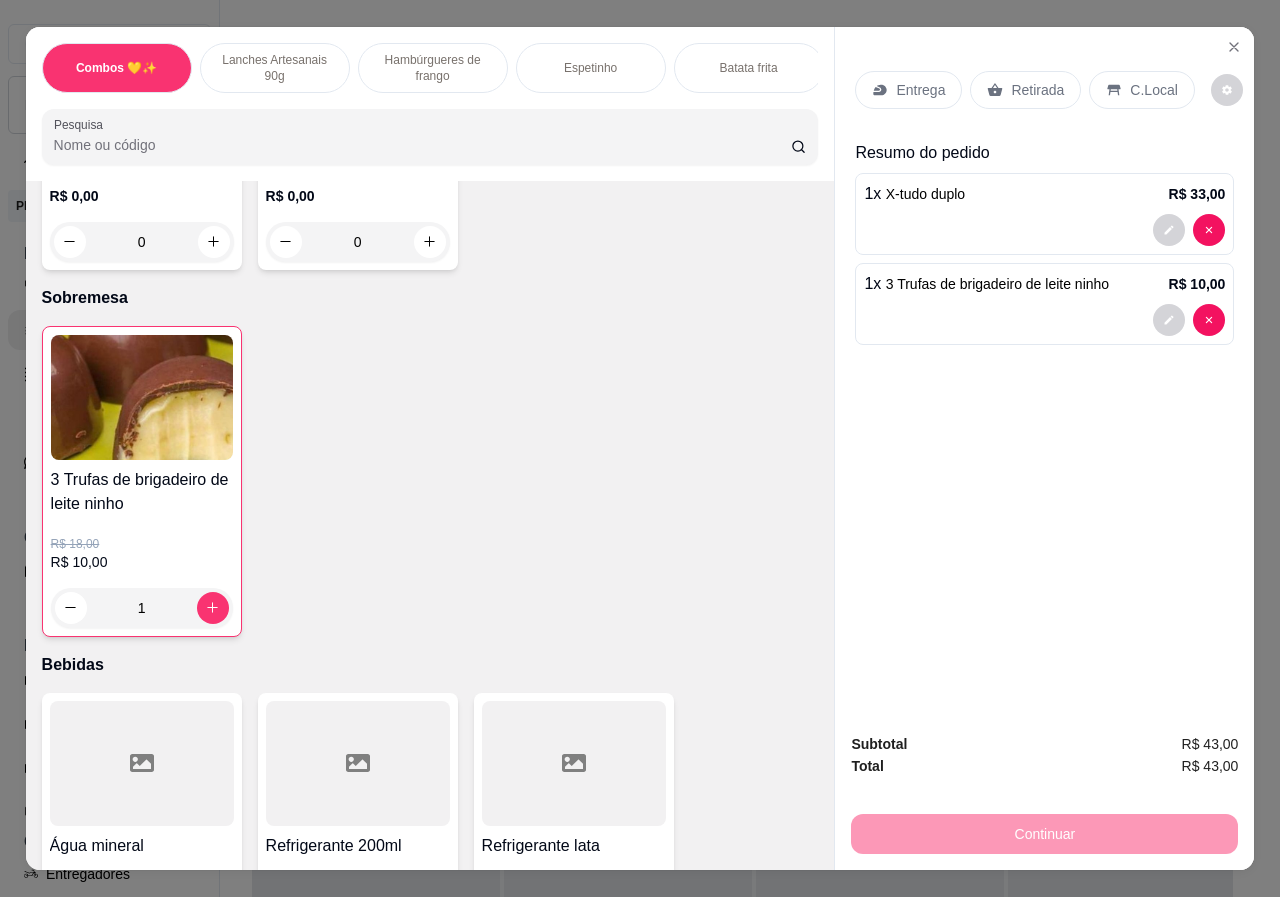 click on "Retirada" at bounding box center [1037, 90] 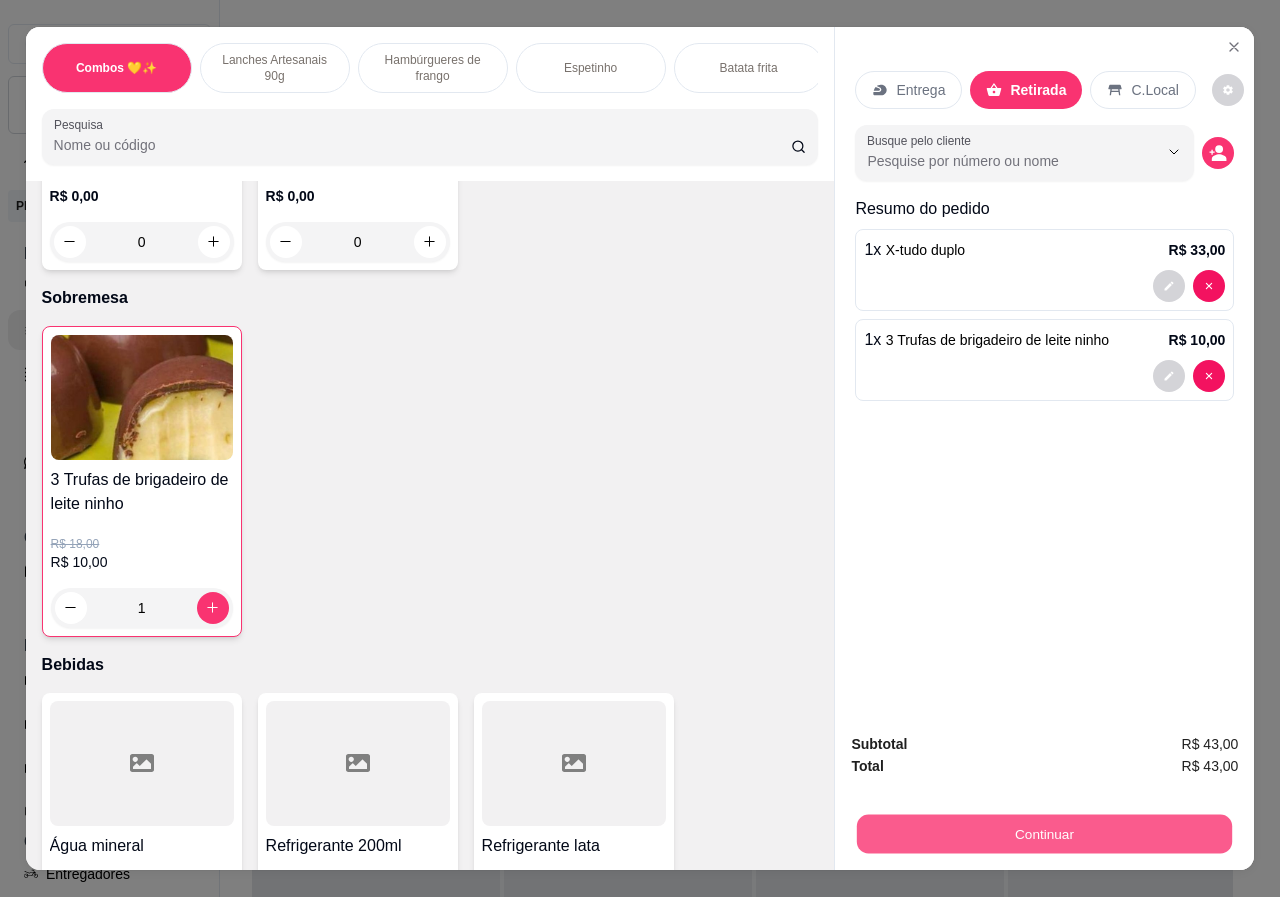 click on "Continuar" at bounding box center [1044, 834] 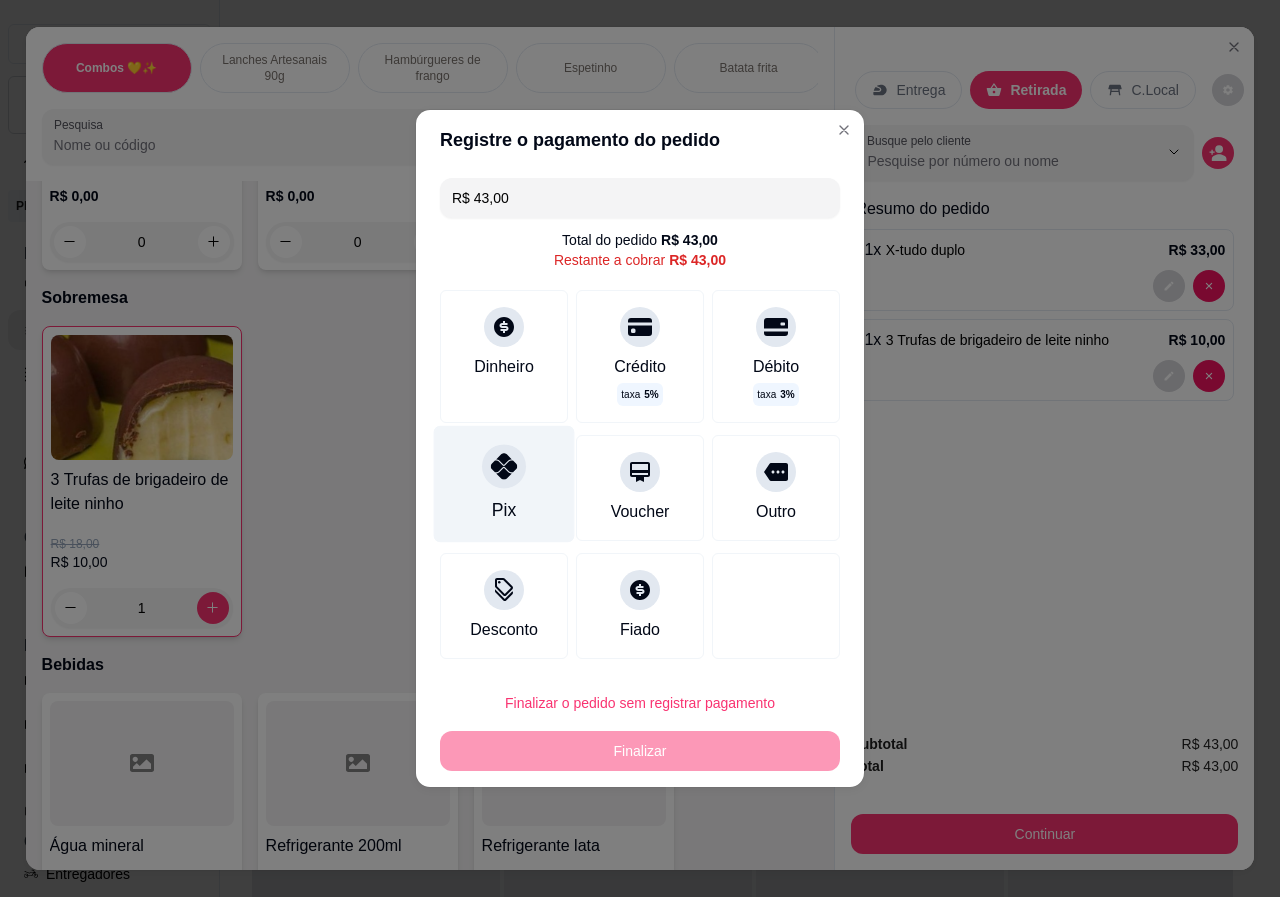 click on "Pix" at bounding box center [504, 484] 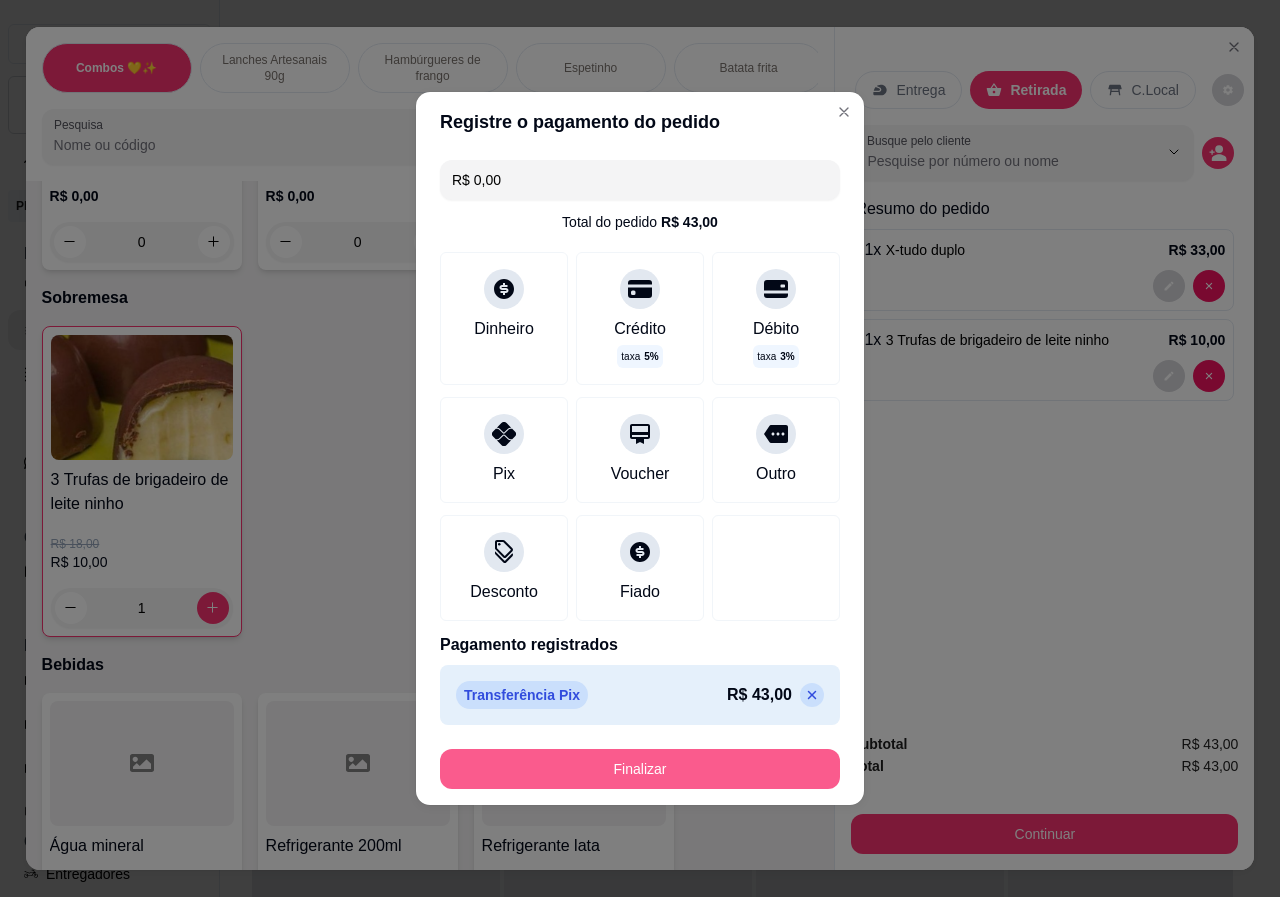 click on "Finalizar" at bounding box center (640, 769) 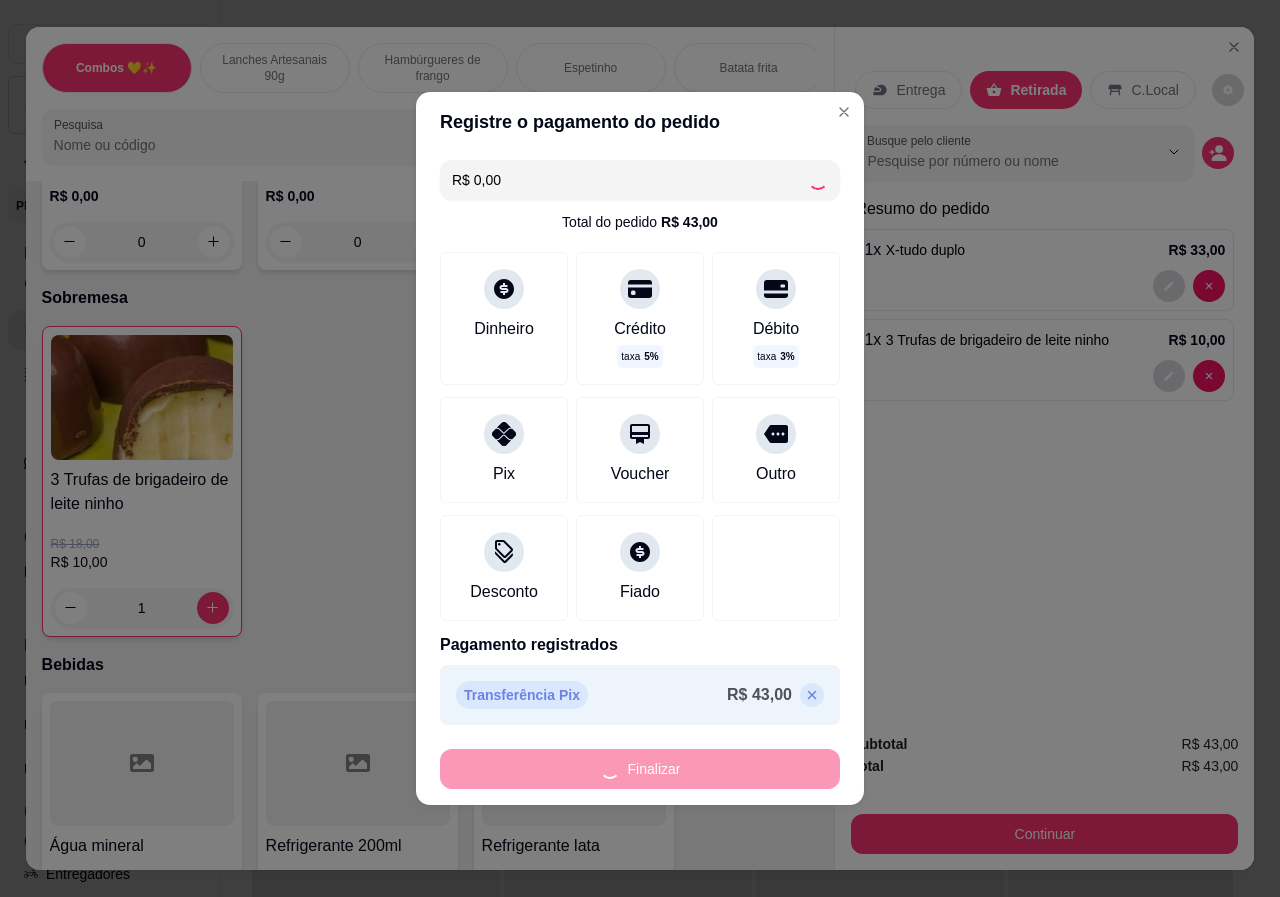 type on "0" 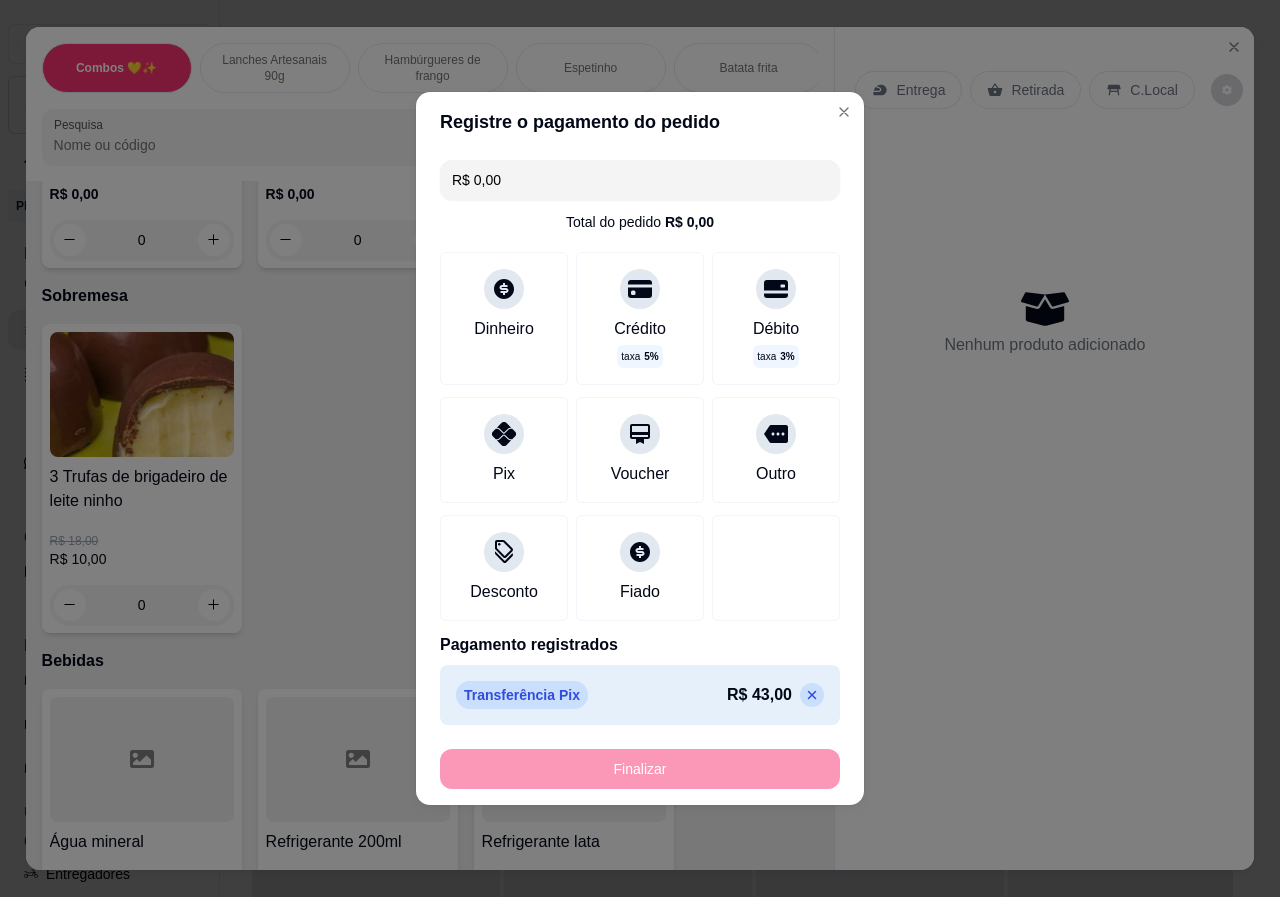 type on "-R$ 43,00" 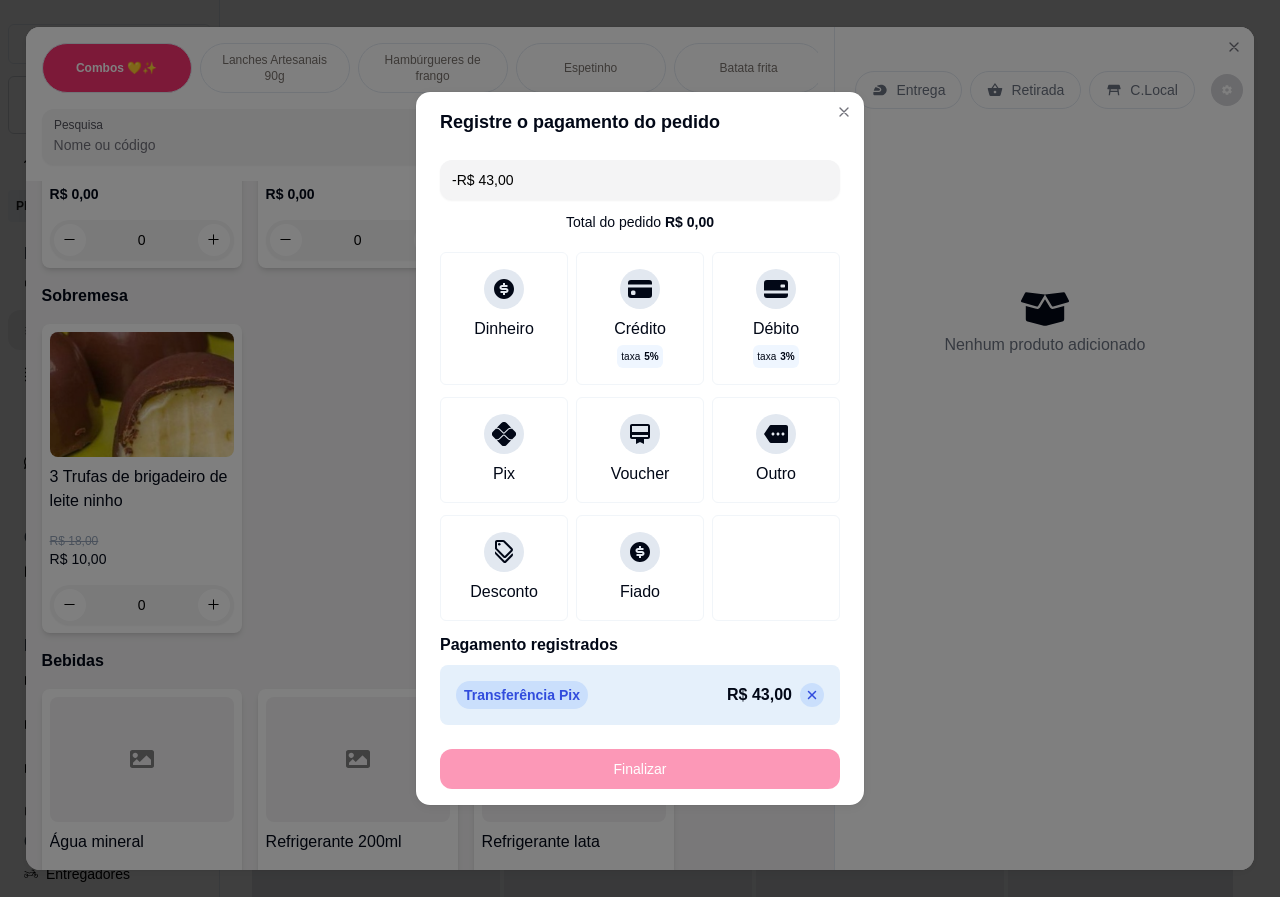 scroll, scrollTop: 2798, scrollLeft: 0, axis: vertical 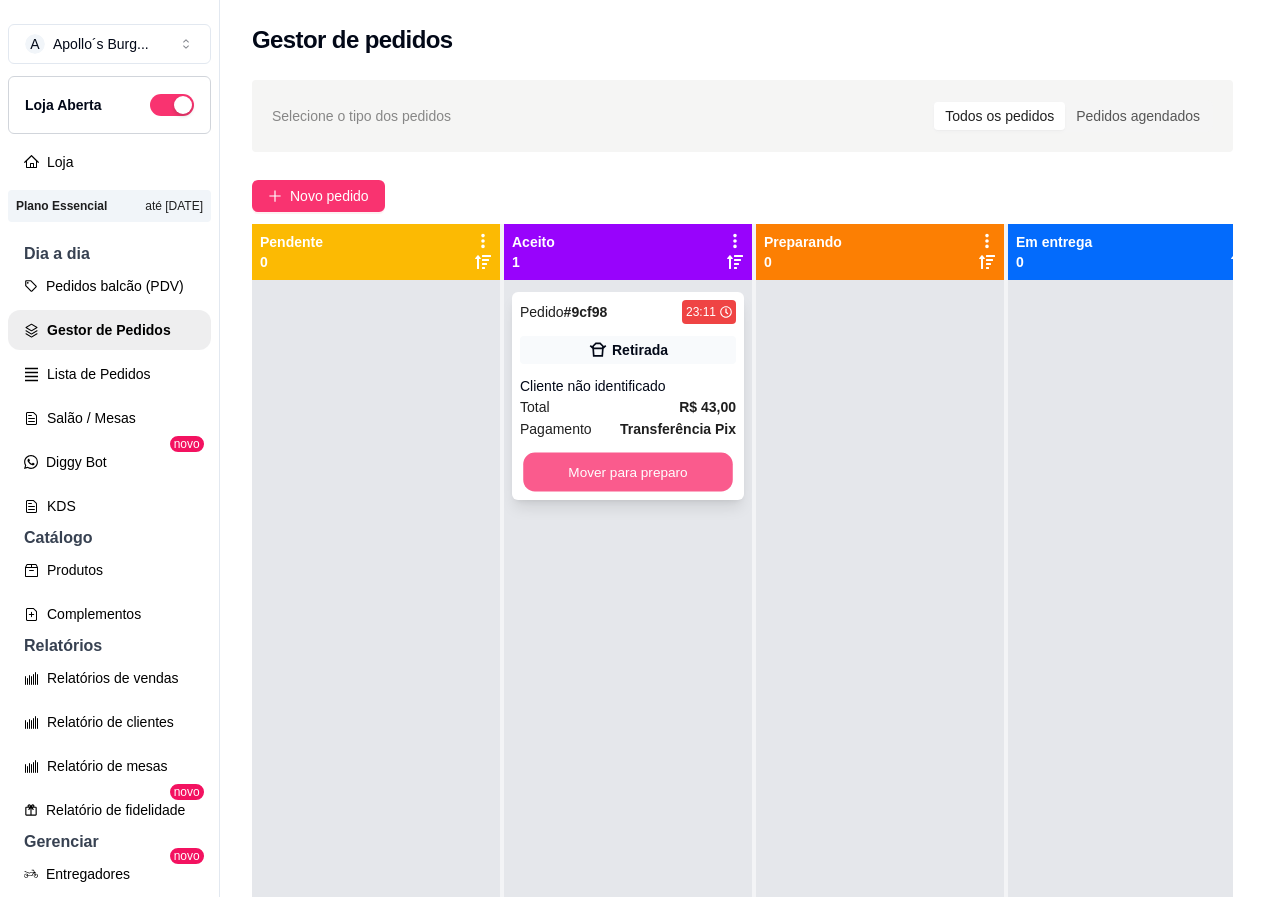 click on "Mover para preparo" at bounding box center [628, 472] 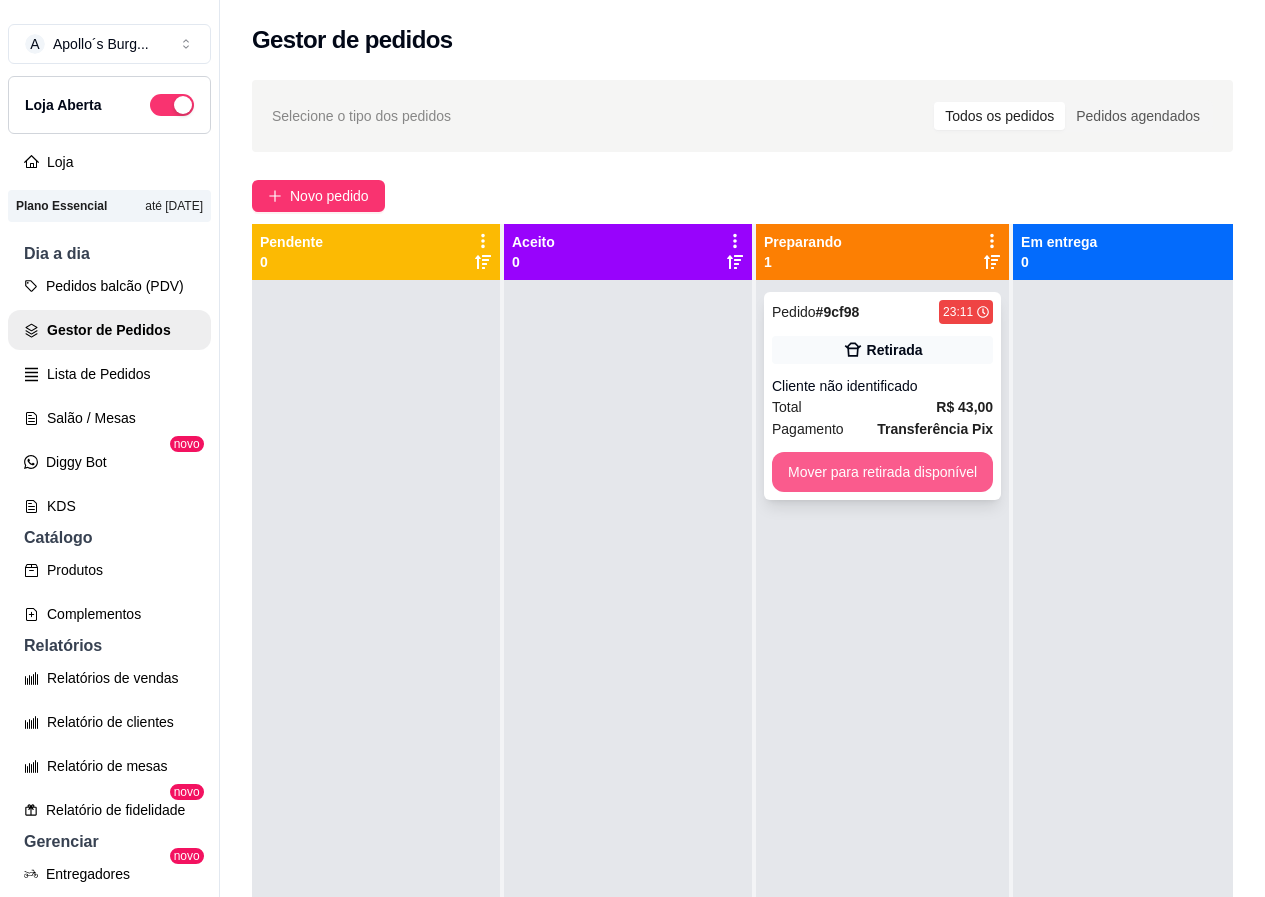 click on "Mover para retirada disponível" at bounding box center (882, 472) 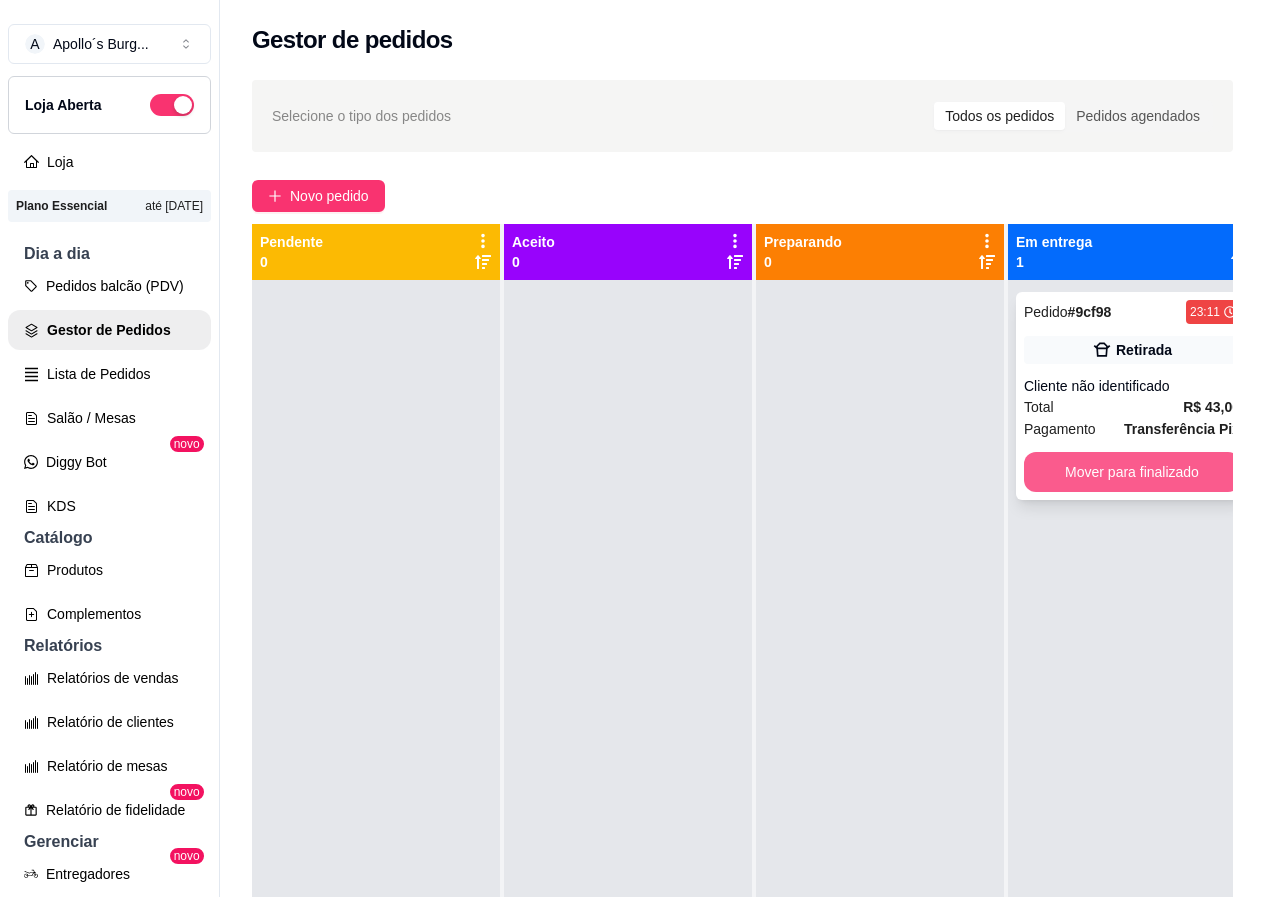click on "Mover para finalizado" at bounding box center [1132, 472] 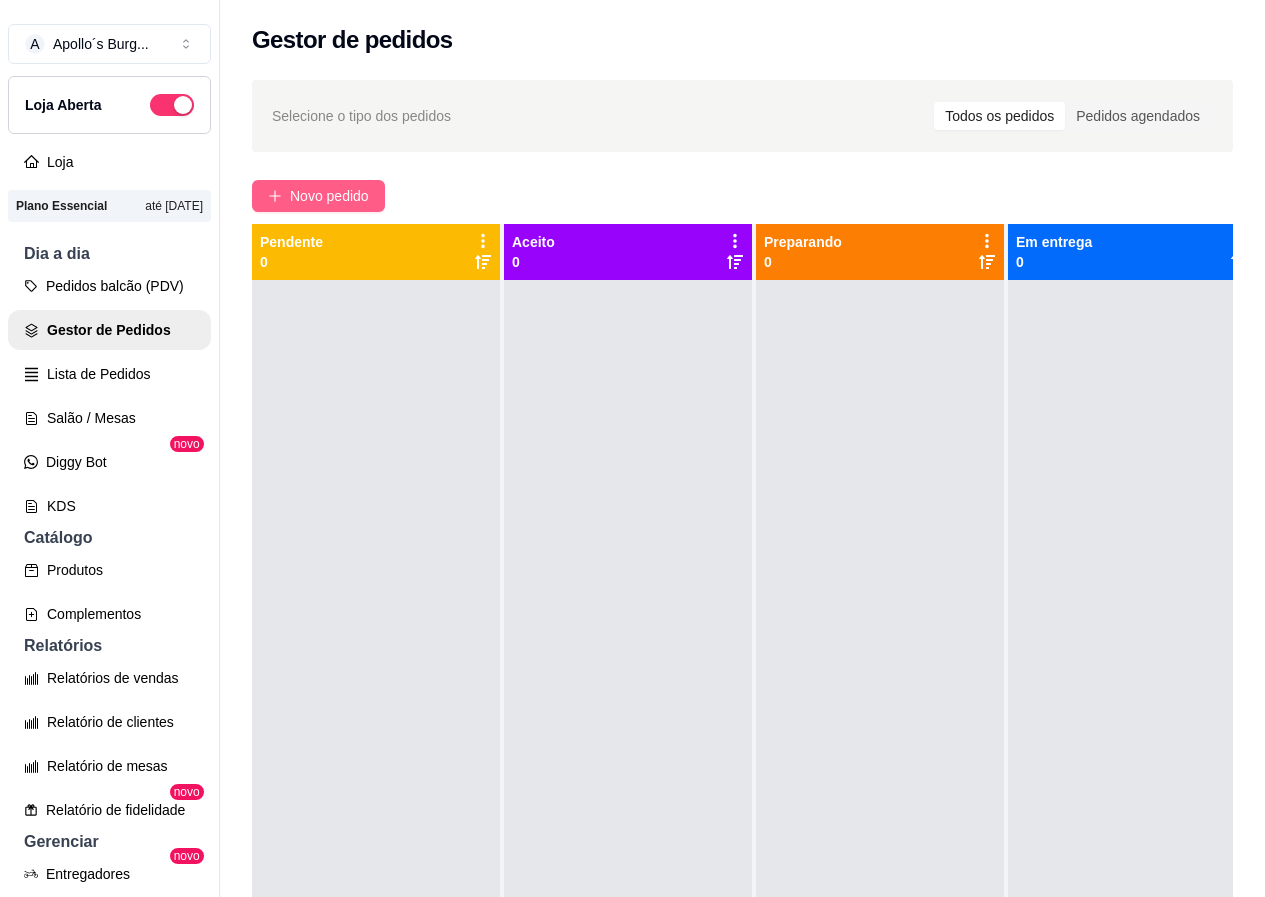 click on "Novo pedido" at bounding box center [329, 196] 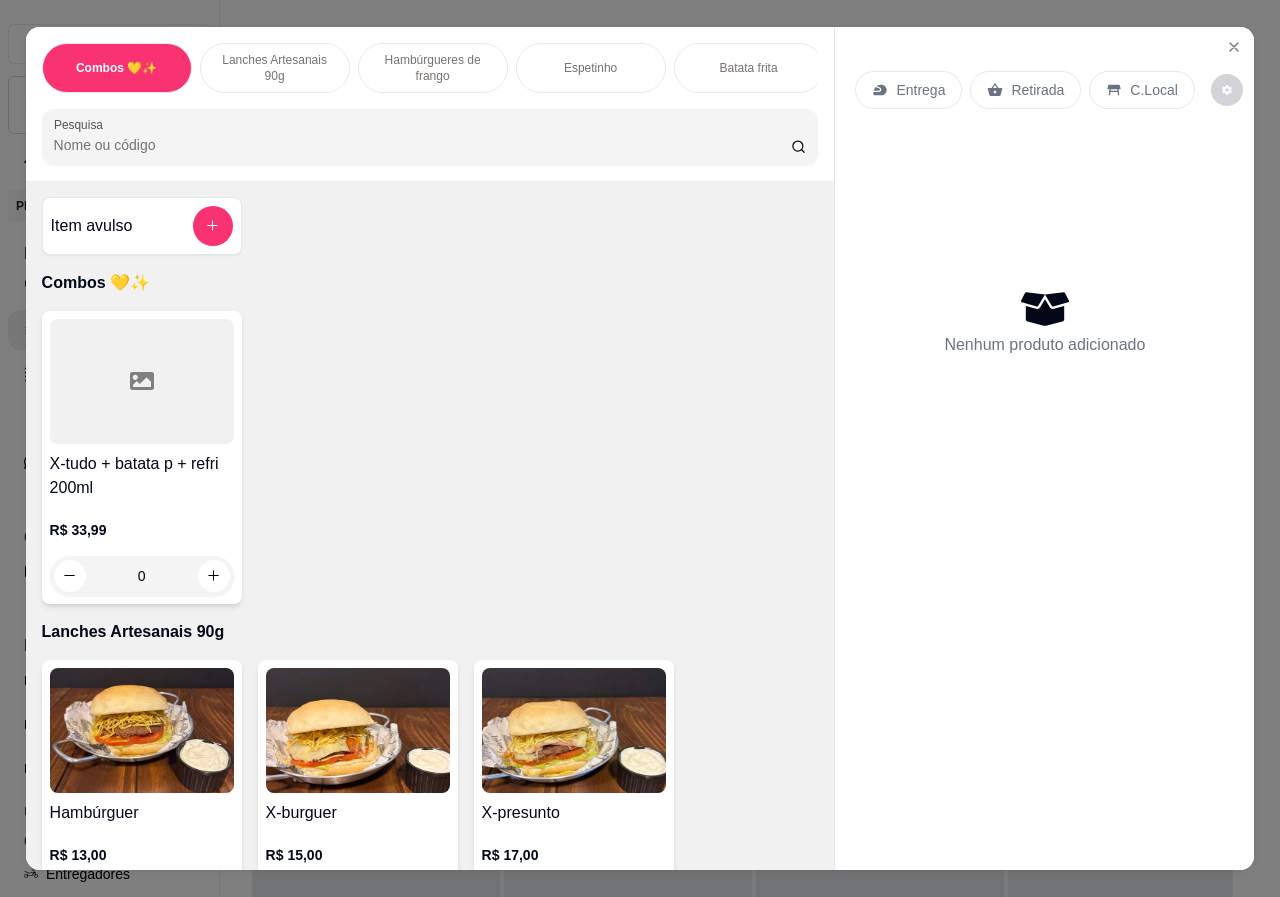 drag, startPoint x: 399, startPoint y: 101, endPoint x: 412, endPoint y: 101, distance: 13 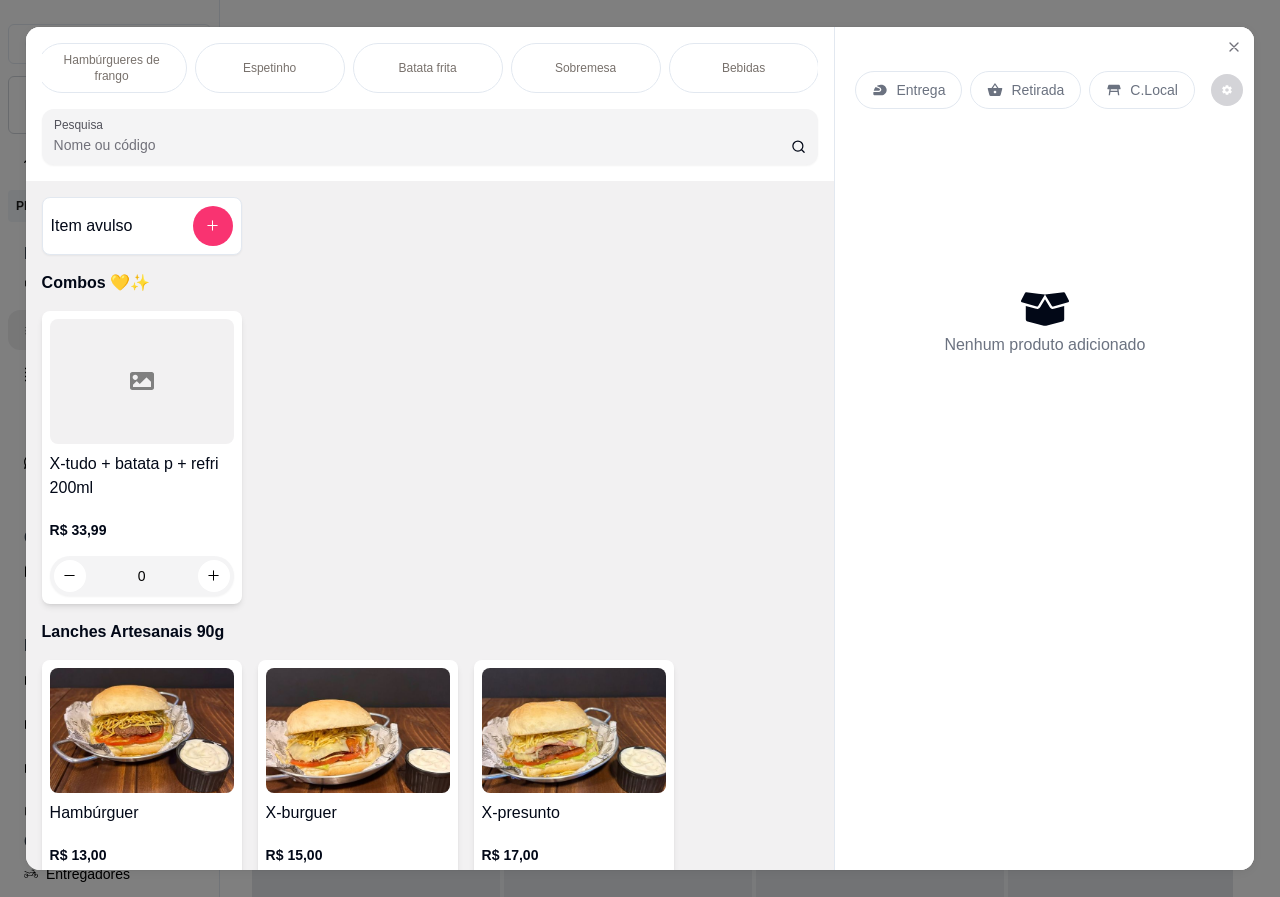 click on "Bebidas" at bounding box center (743, 68) 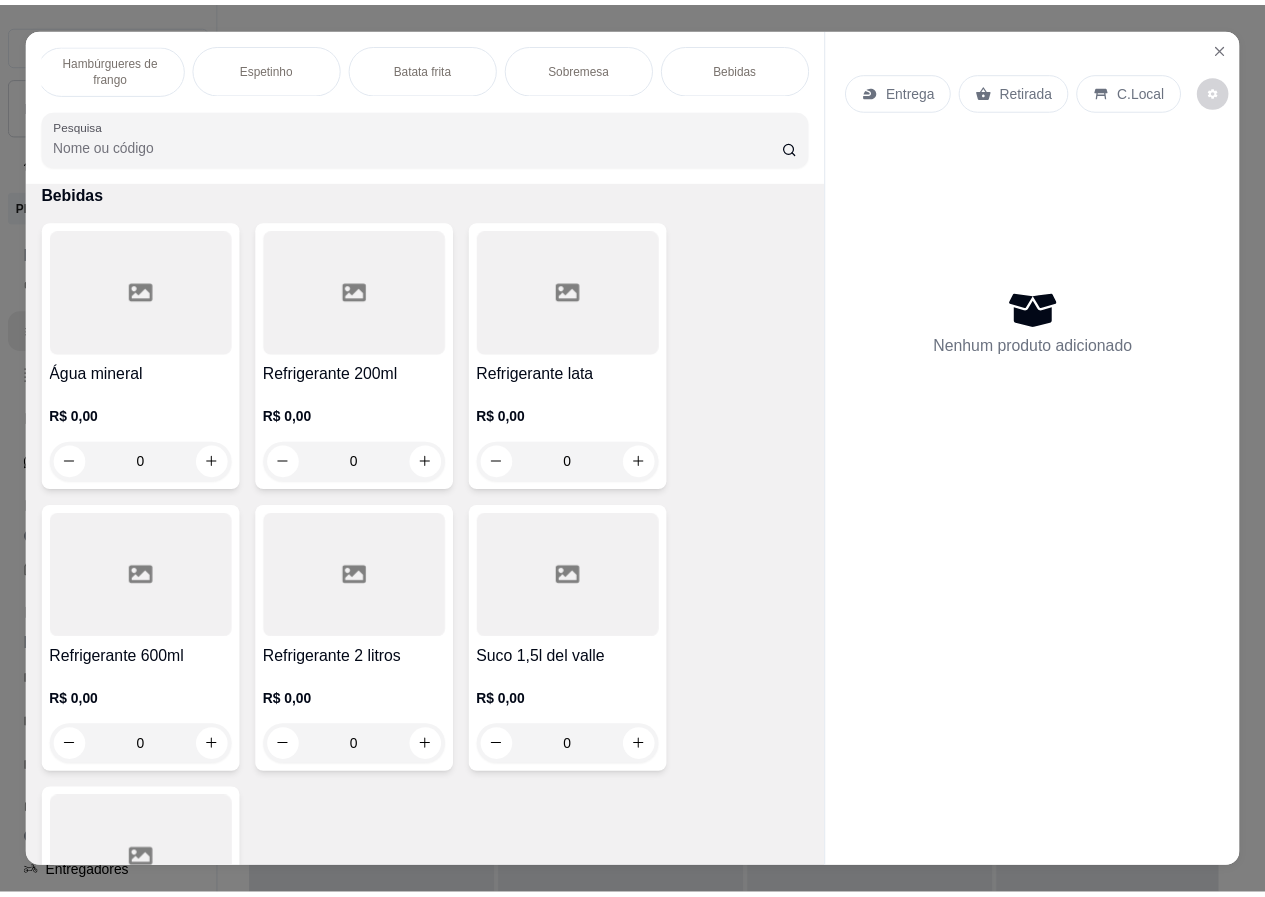 scroll, scrollTop: 45, scrollLeft: 0, axis: vertical 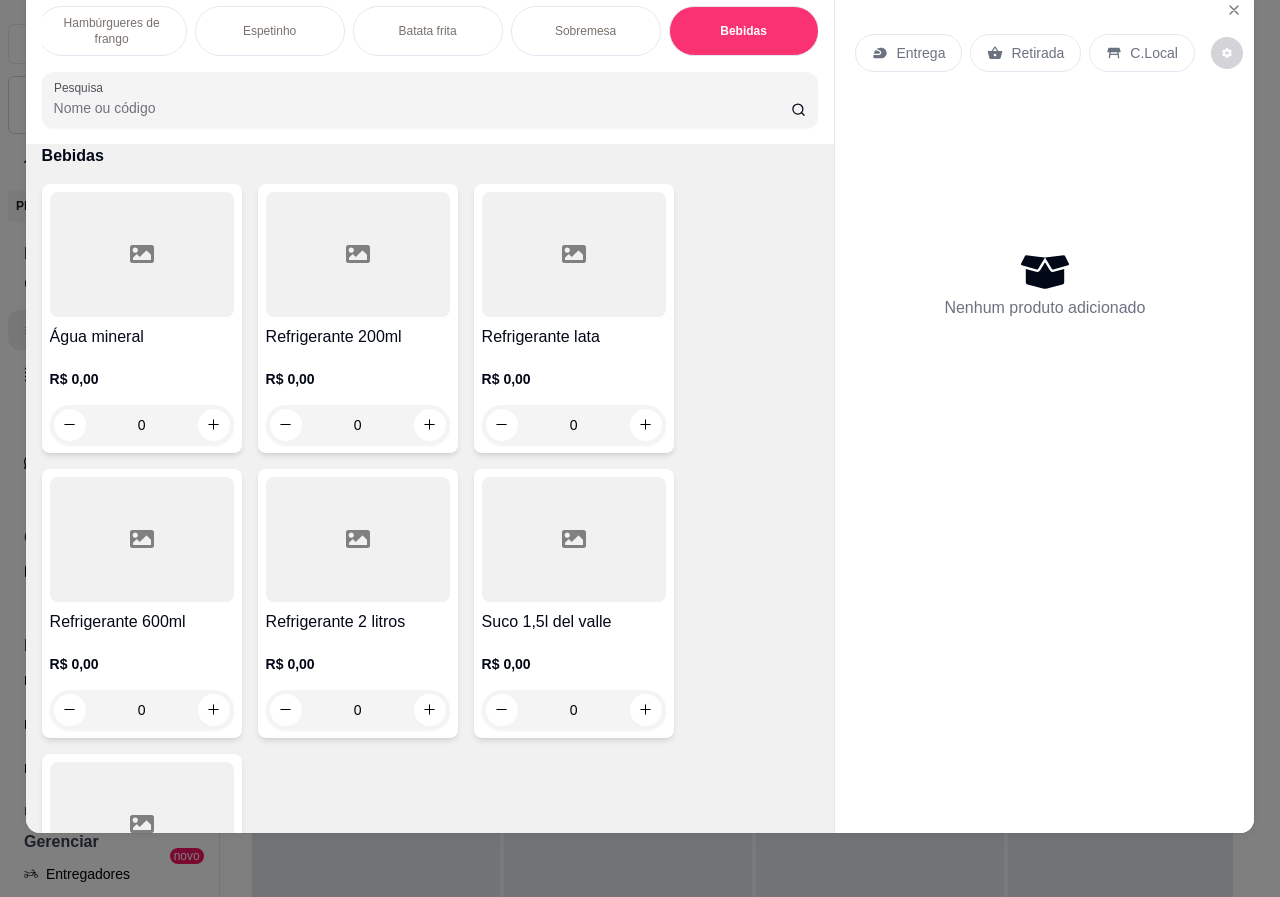 click on "0" at bounding box center (358, 710) 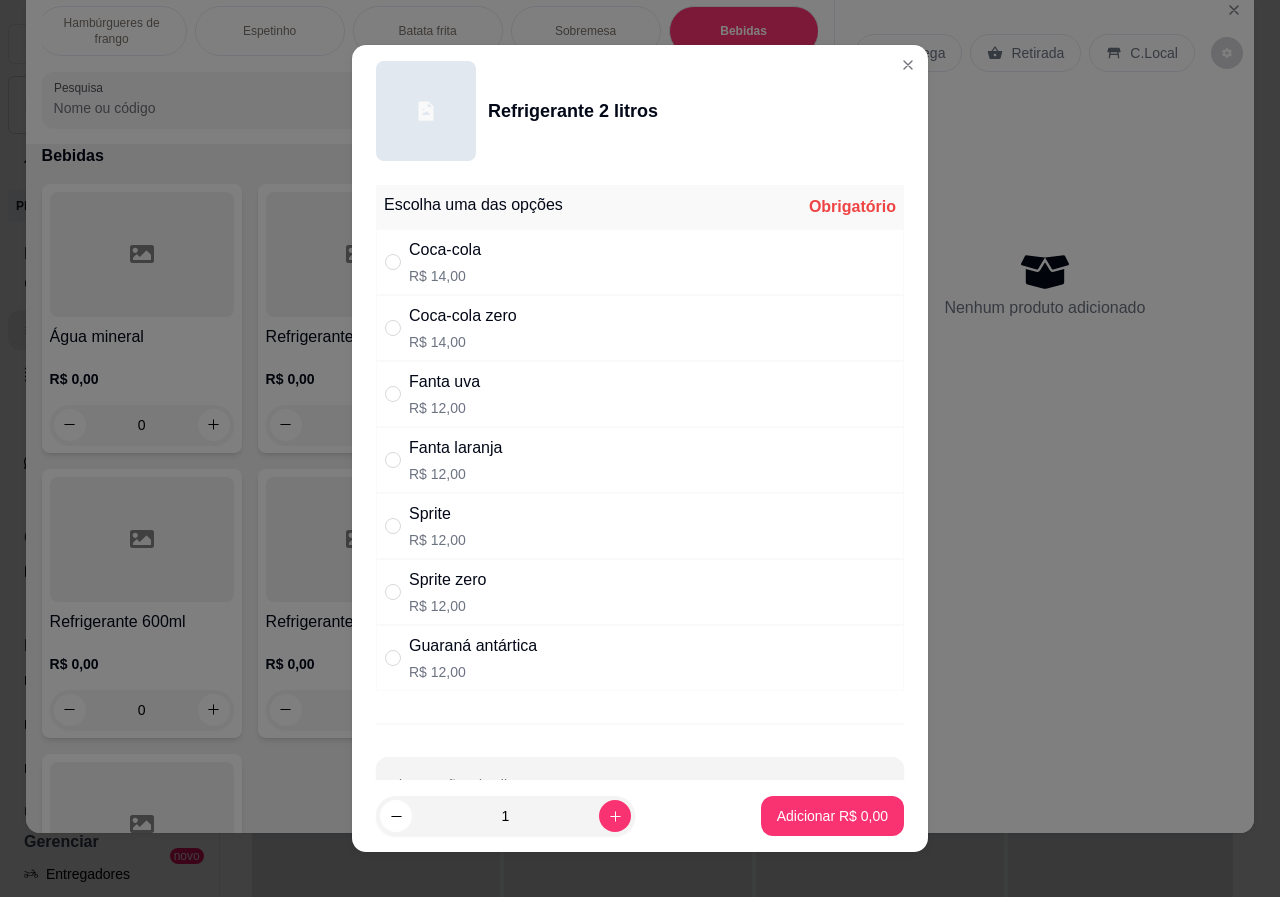 click on "R$ 12,00" at bounding box center (455, 474) 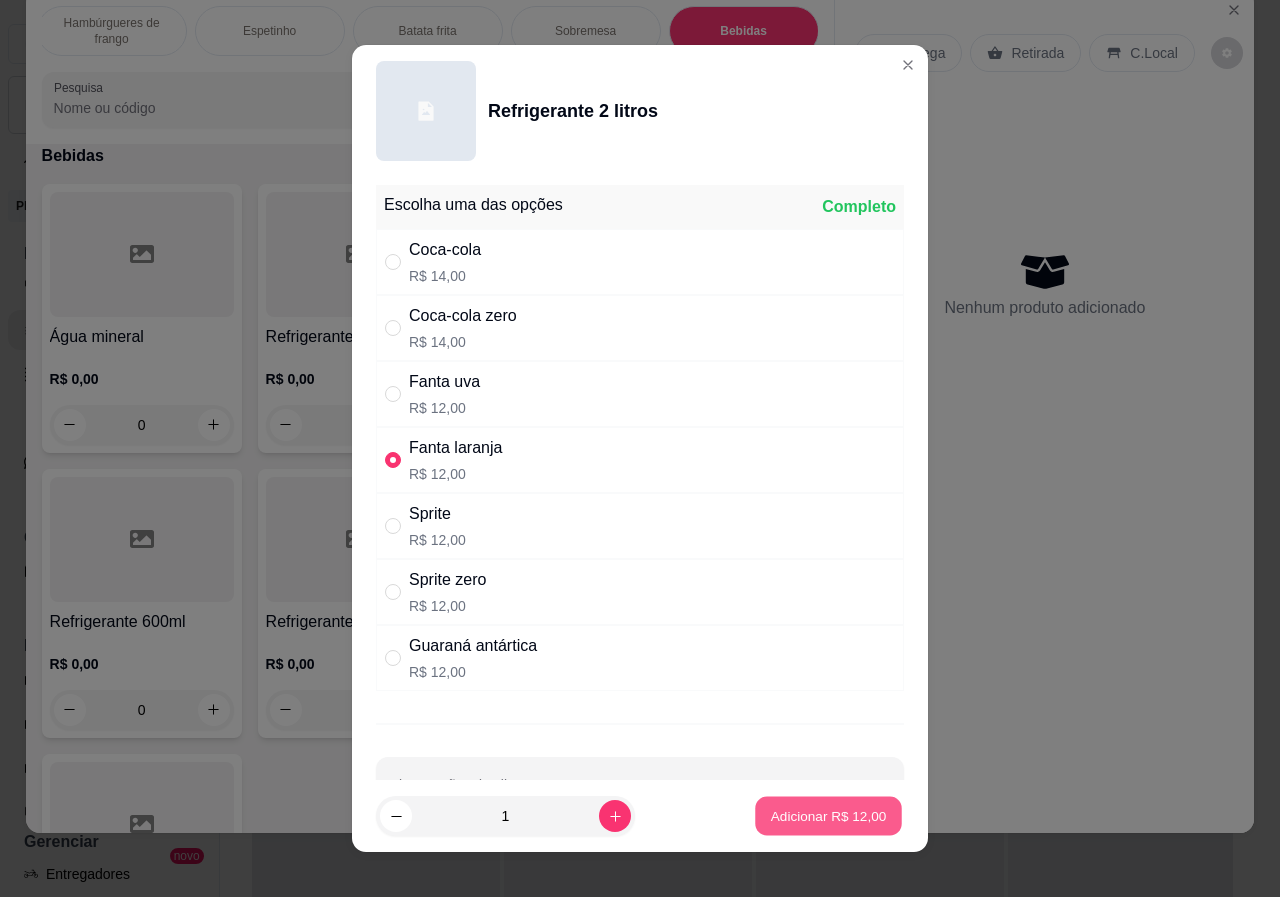 click on "Adicionar   R$ 12,00" at bounding box center [829, 815] 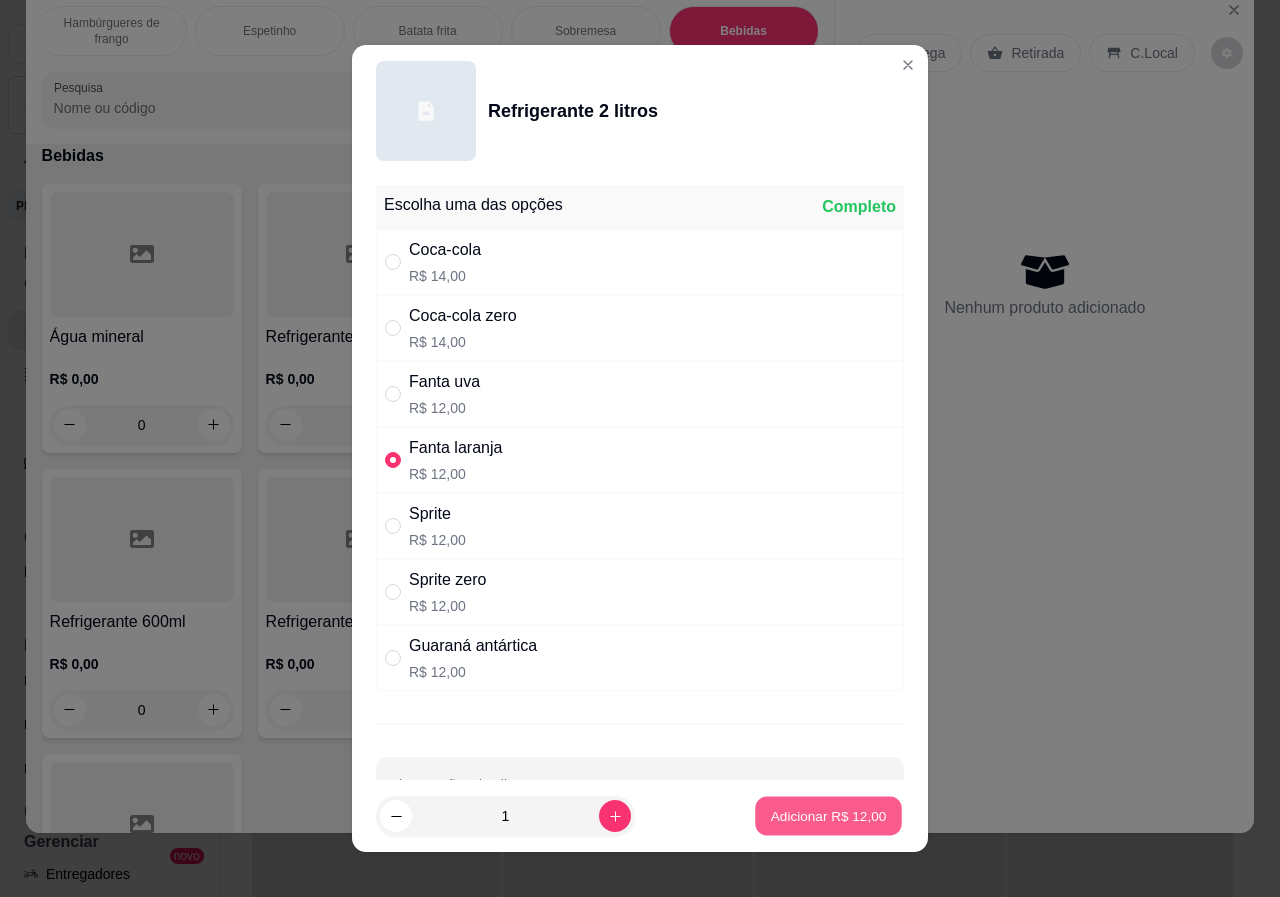 type on "1" 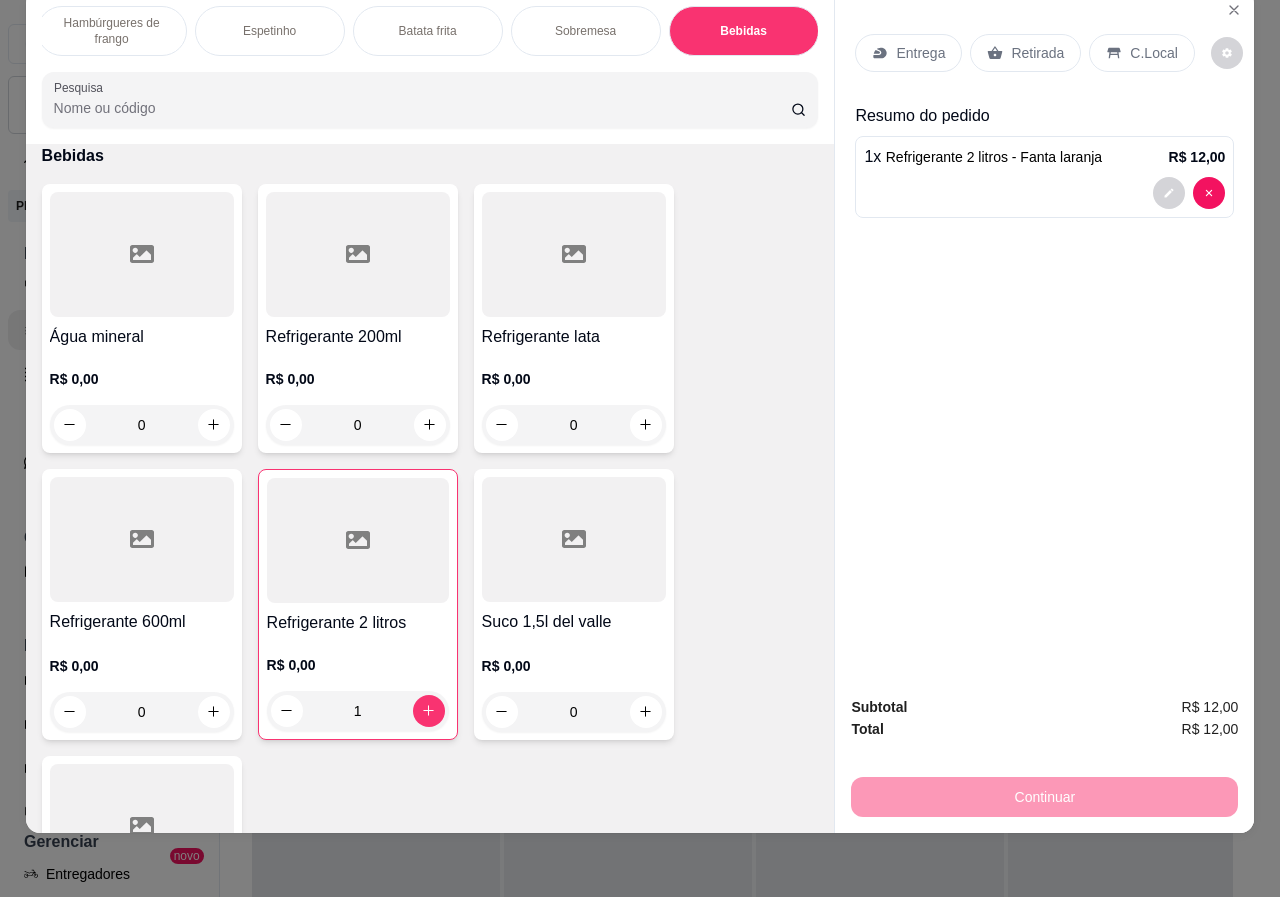 click on "Retirada" at bounding box center (1037, 53) 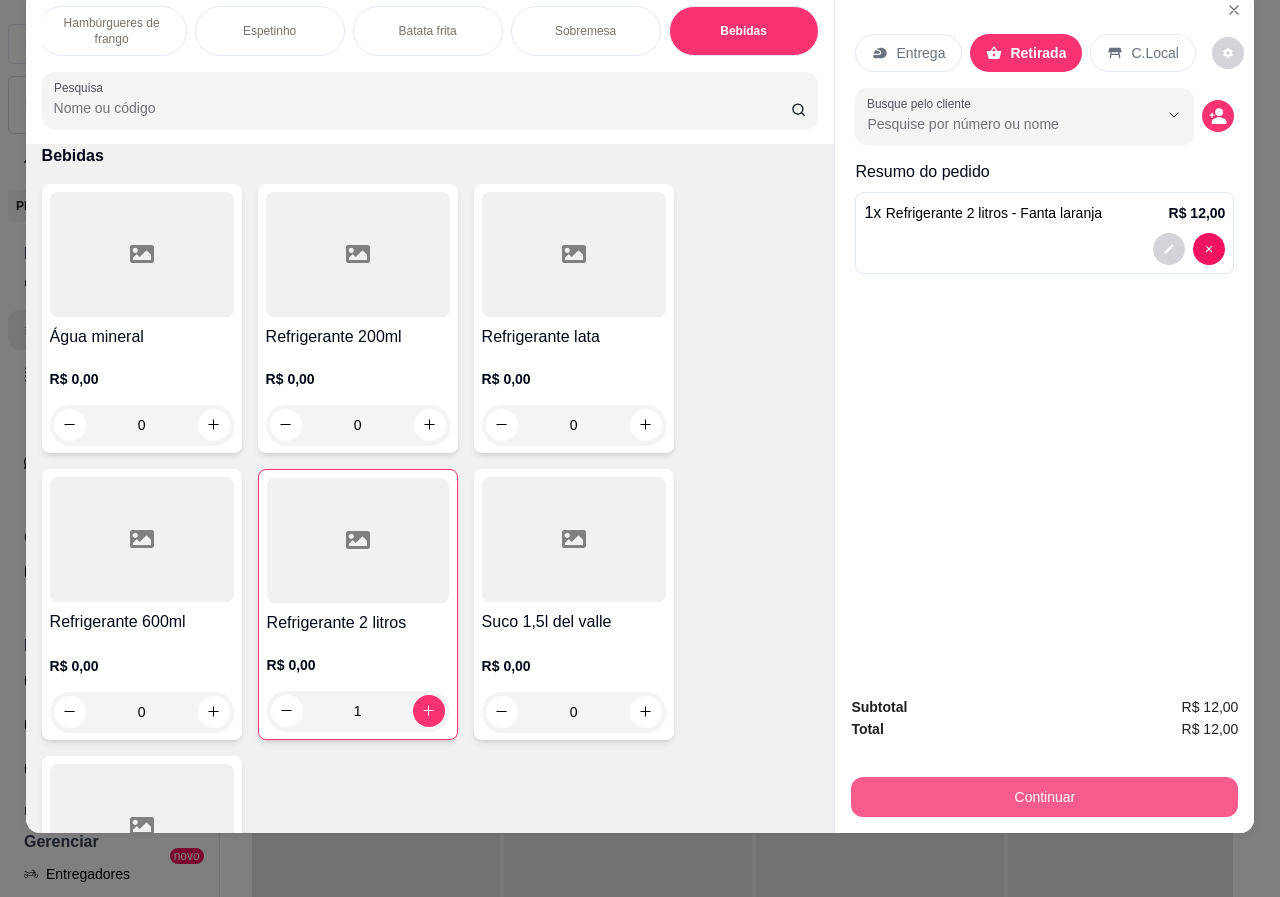 click on "Continuar" at bounding box center [1044, 797] 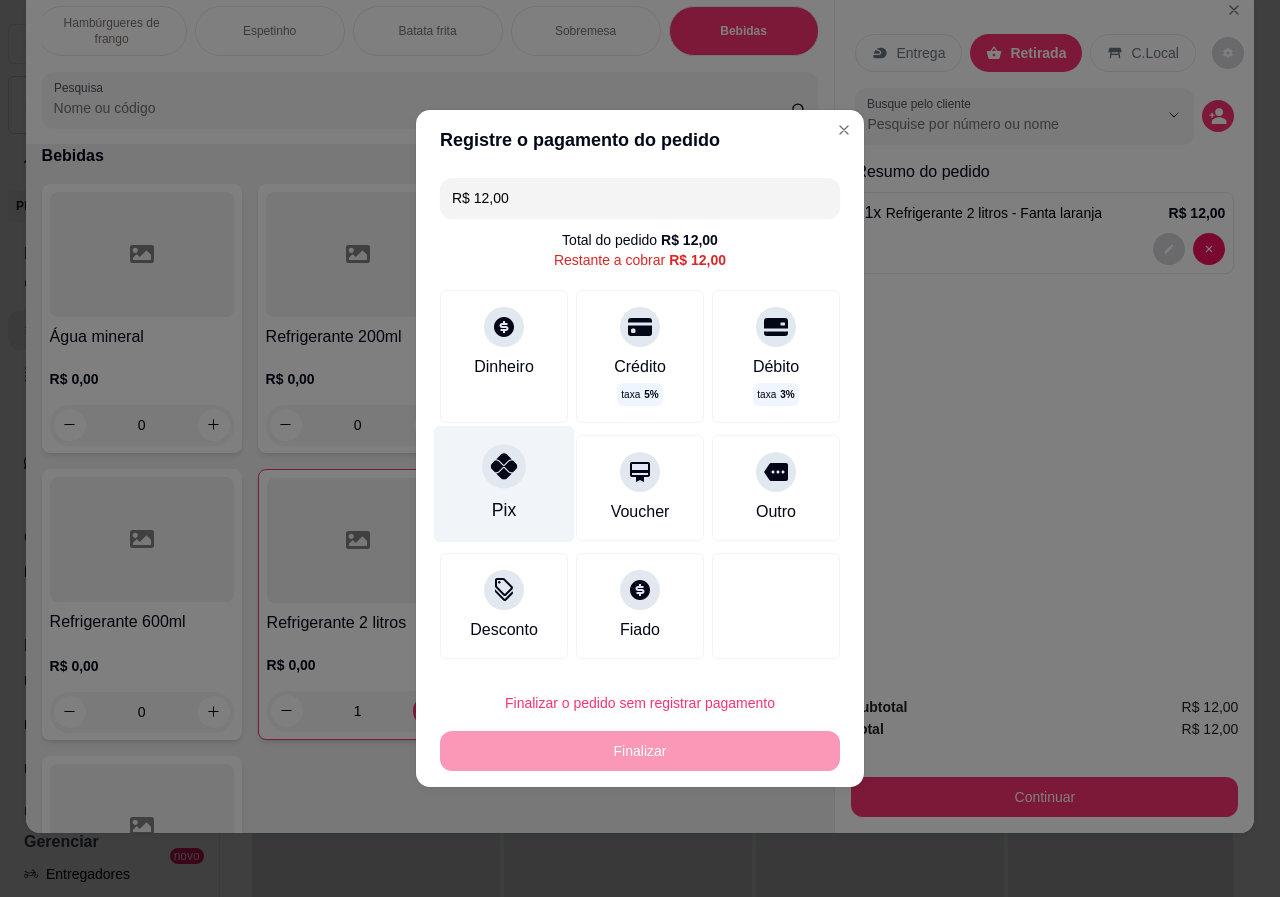 click at bounding box center [504, 466] 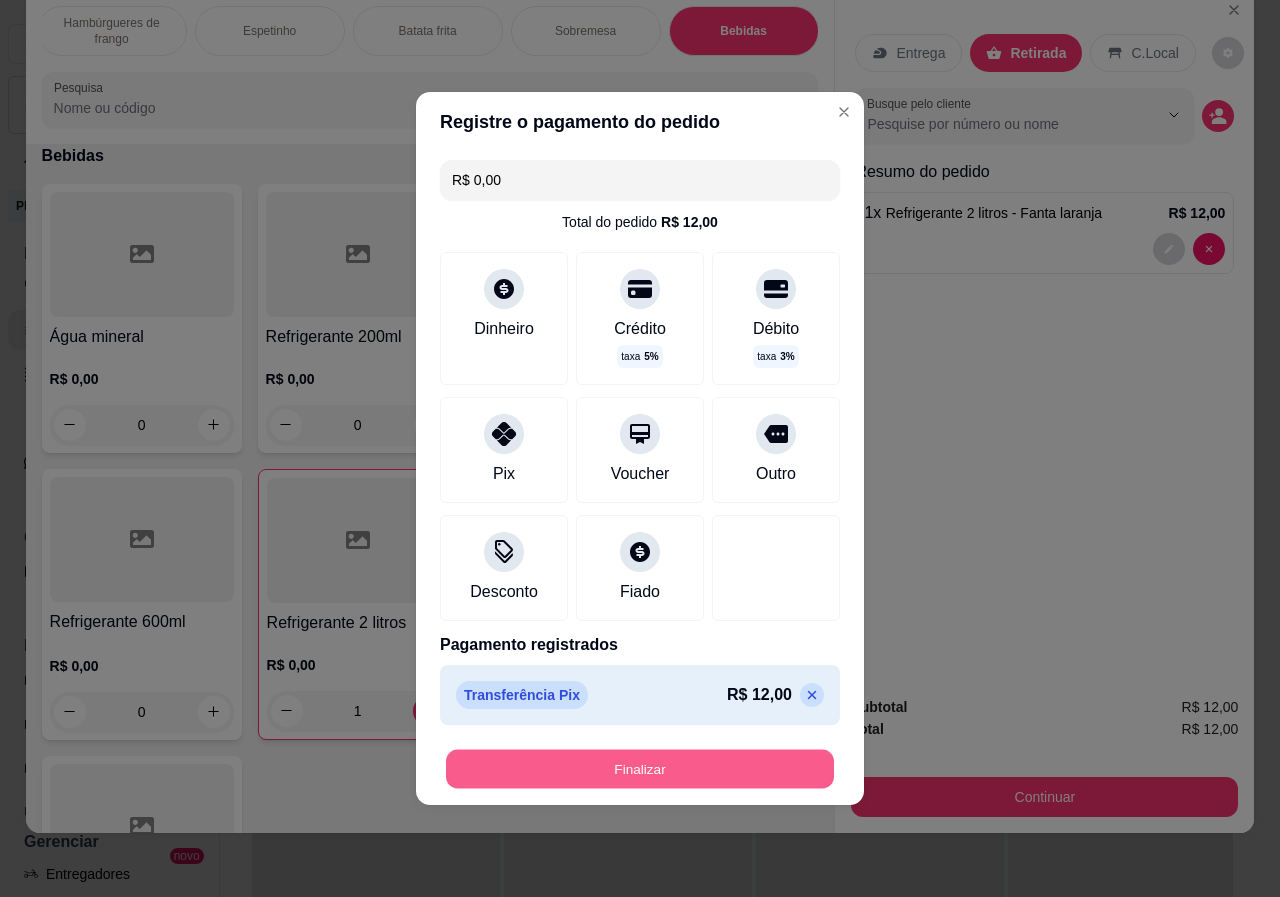 click on "Finalizar" at bounding box center [640, 769] 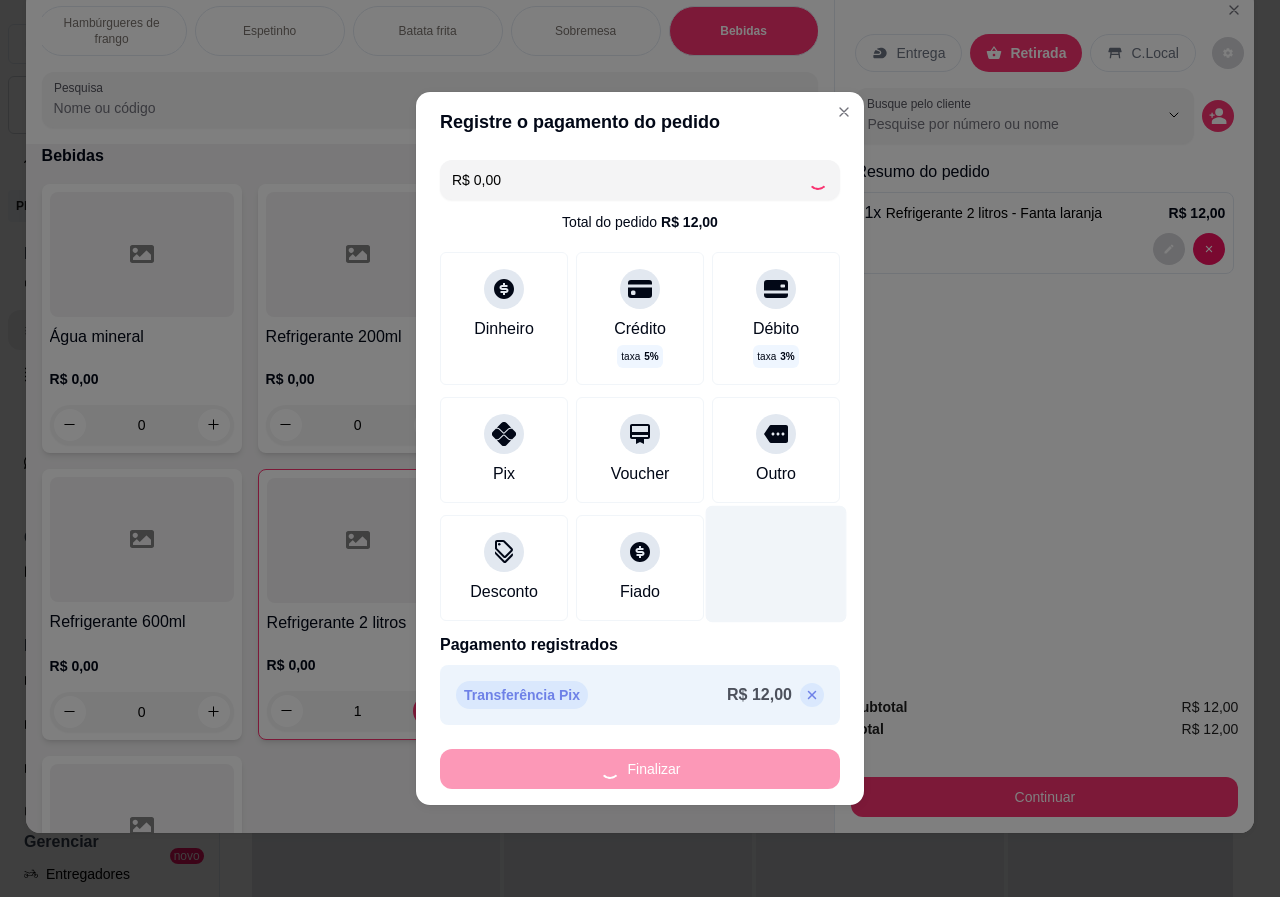 type on "0" 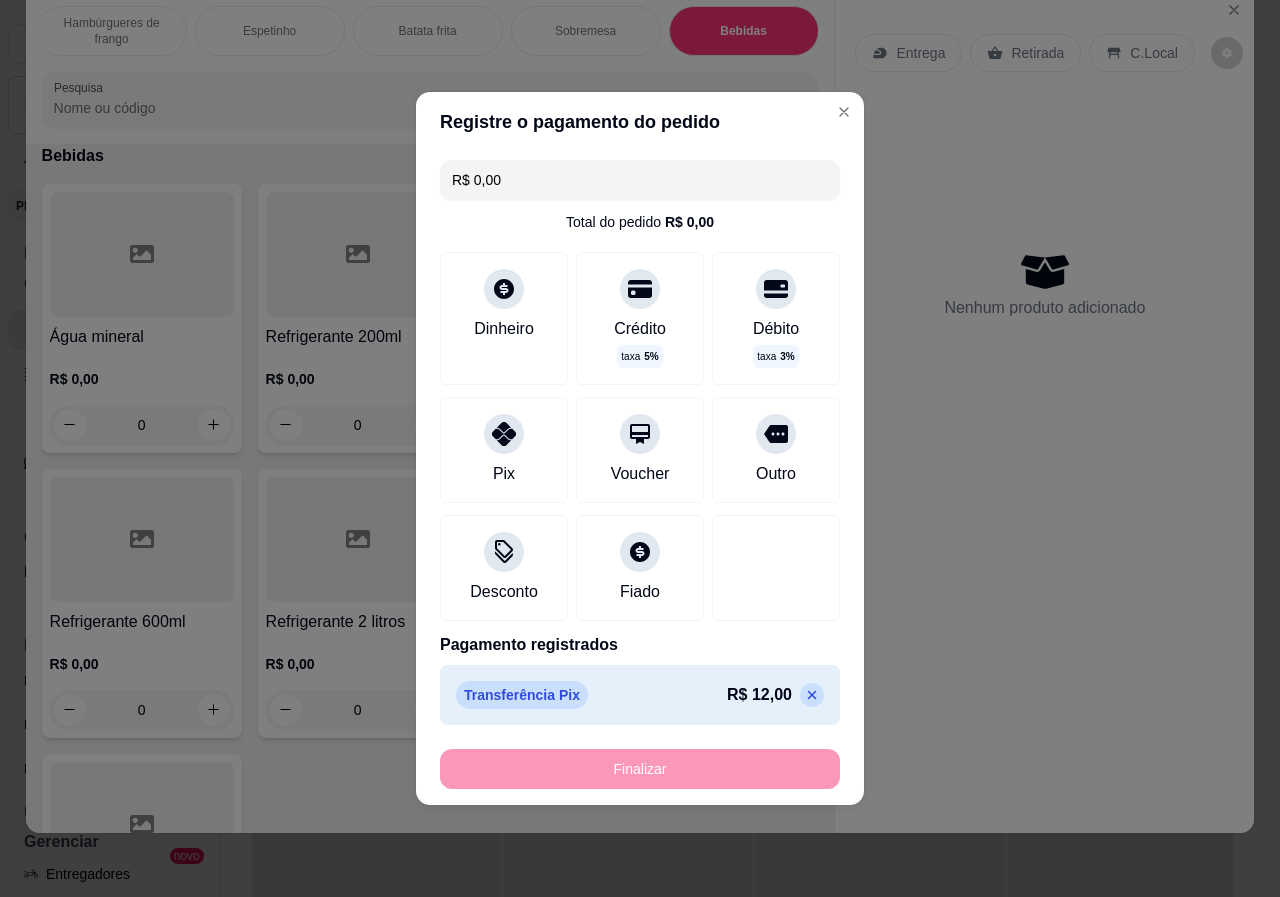 type on "-R$ 12,00" 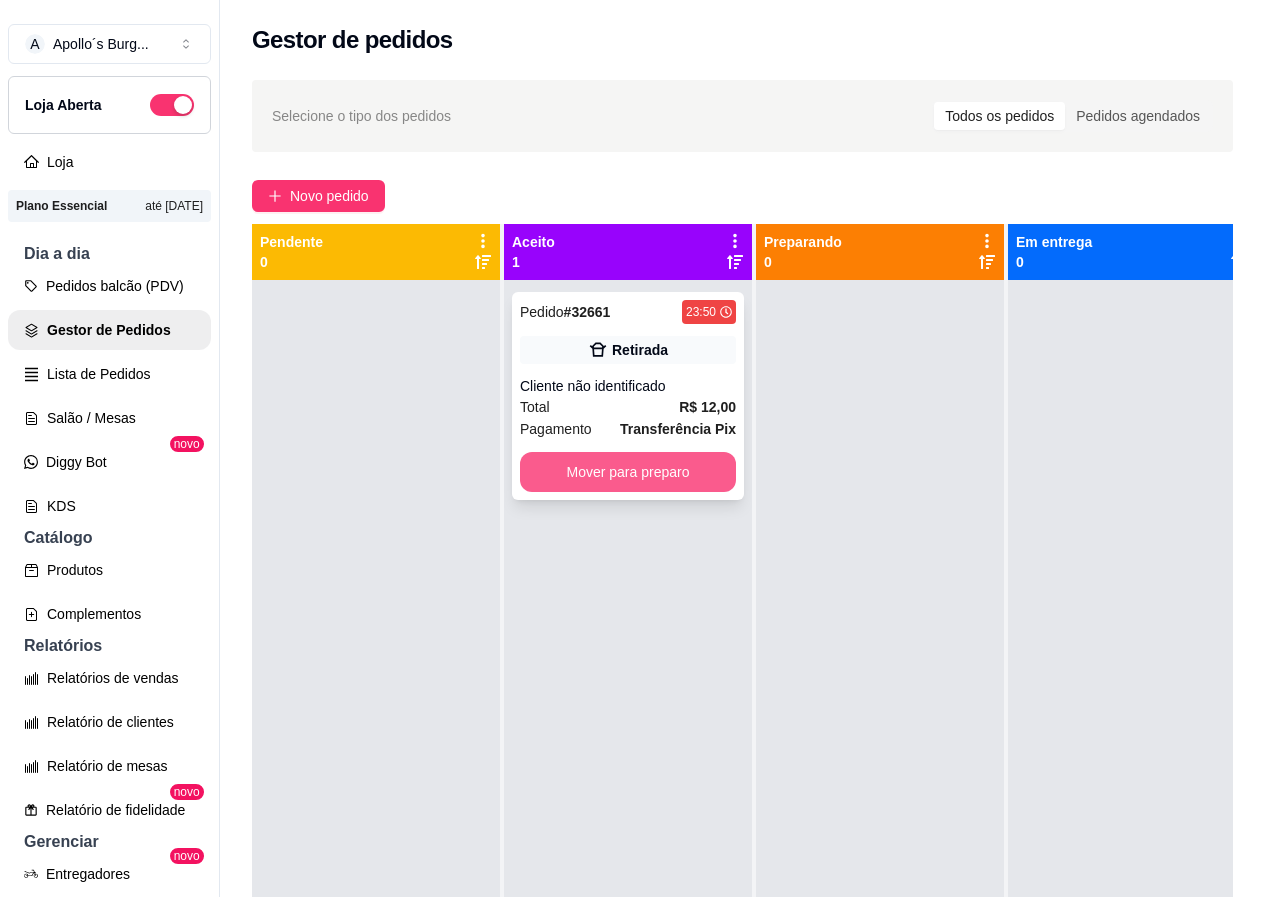 click on "Mover para preparo" at bounding box center [628, 472] 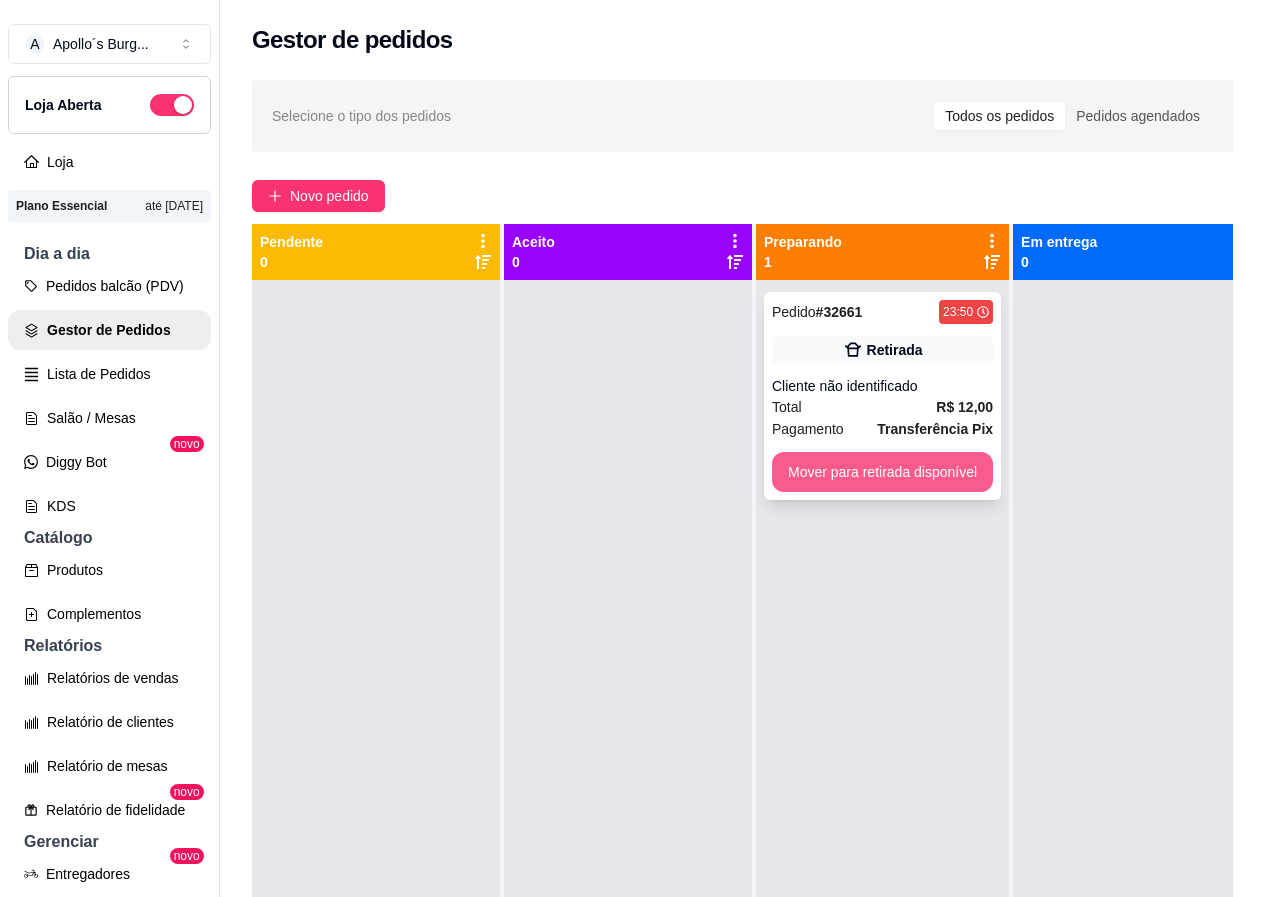 click on "Mover para retirada disponível" at bounding box center [882, 472] 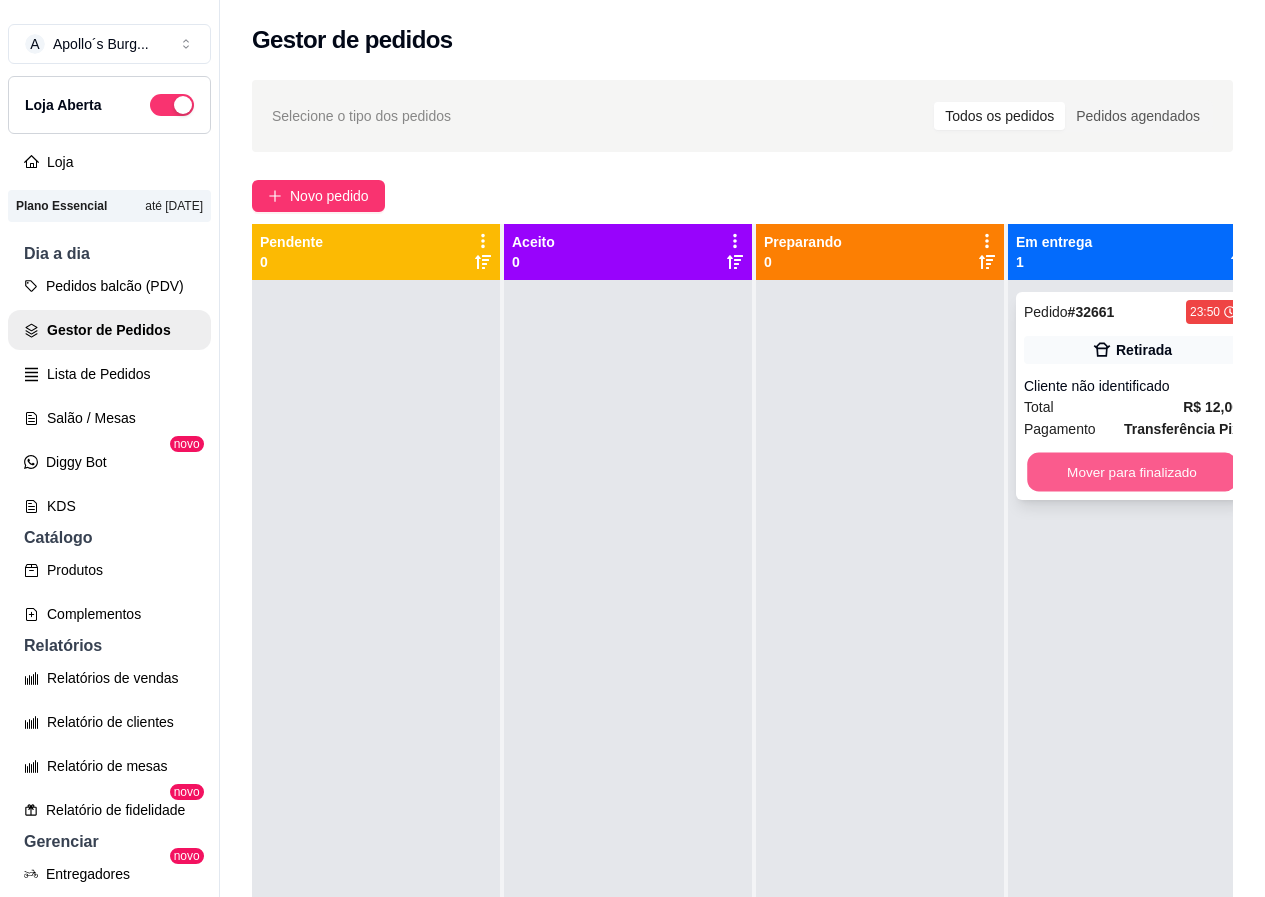 click on "Mover para finalizado" at bounding box center [1132, 472] 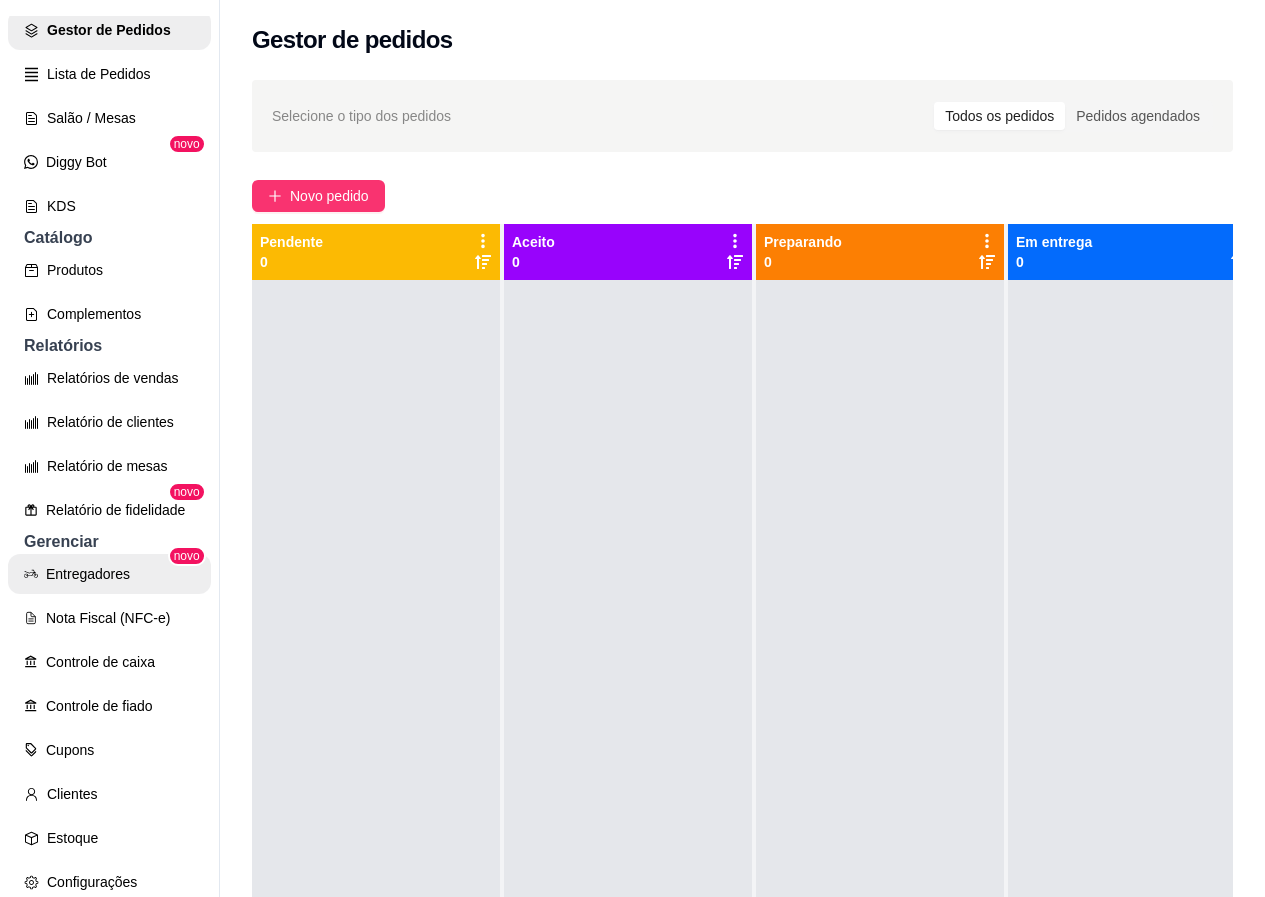 scroll, scrollTop: 517, scrollLeft: 0, axis: vertical 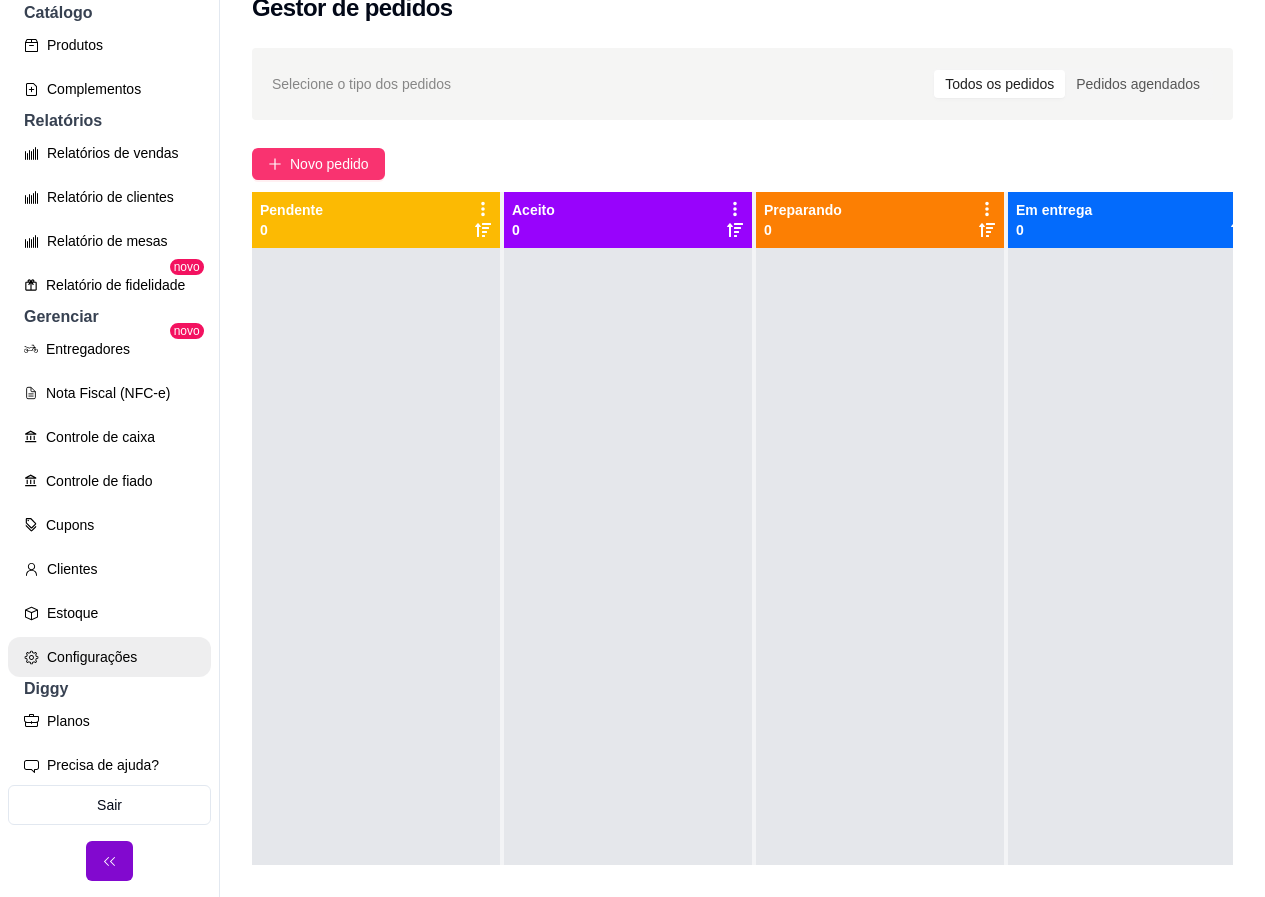 click on "Configurações" at bounding box center [109, 657] 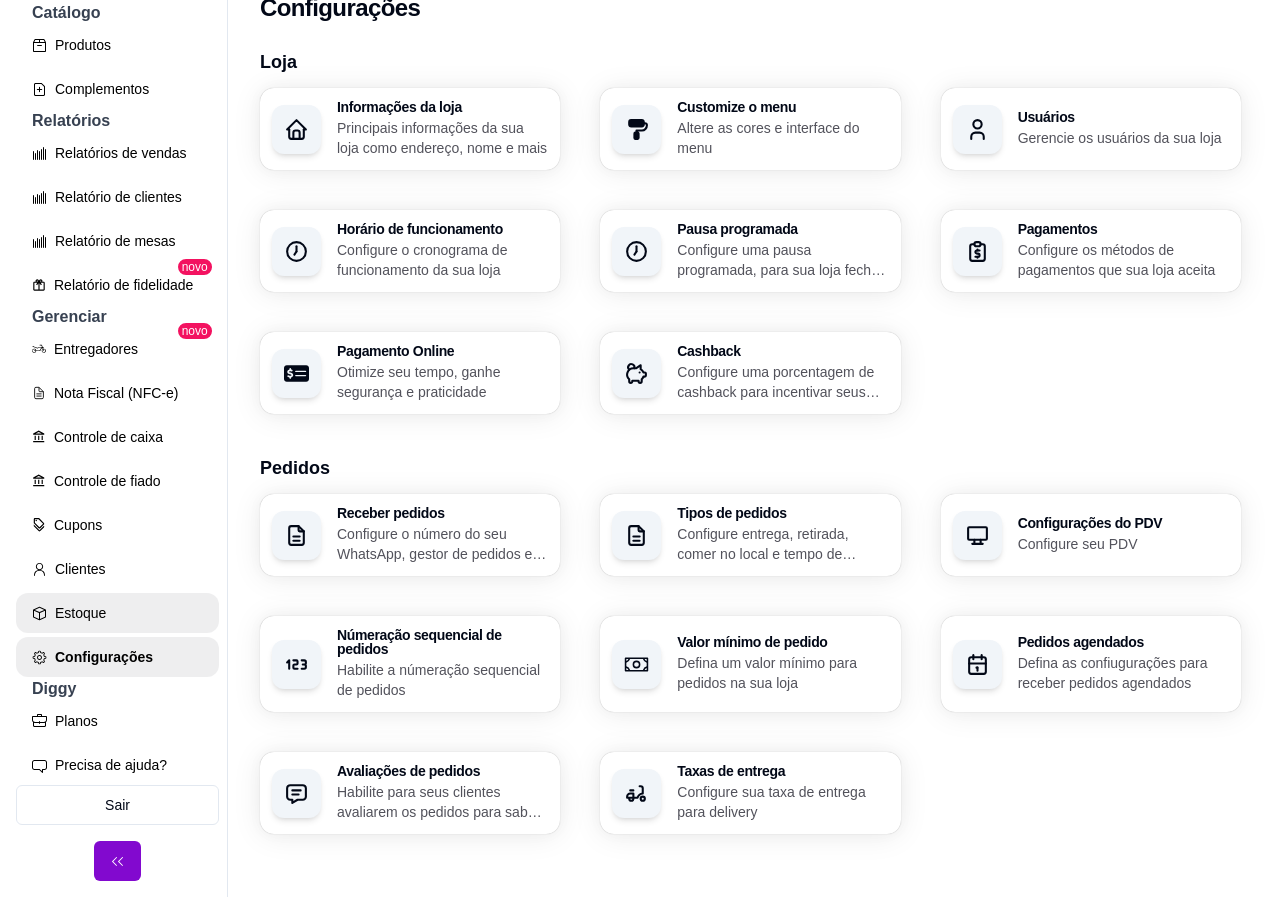 scroll, scrollTop: 0, scrollLeft: 0, axis: both 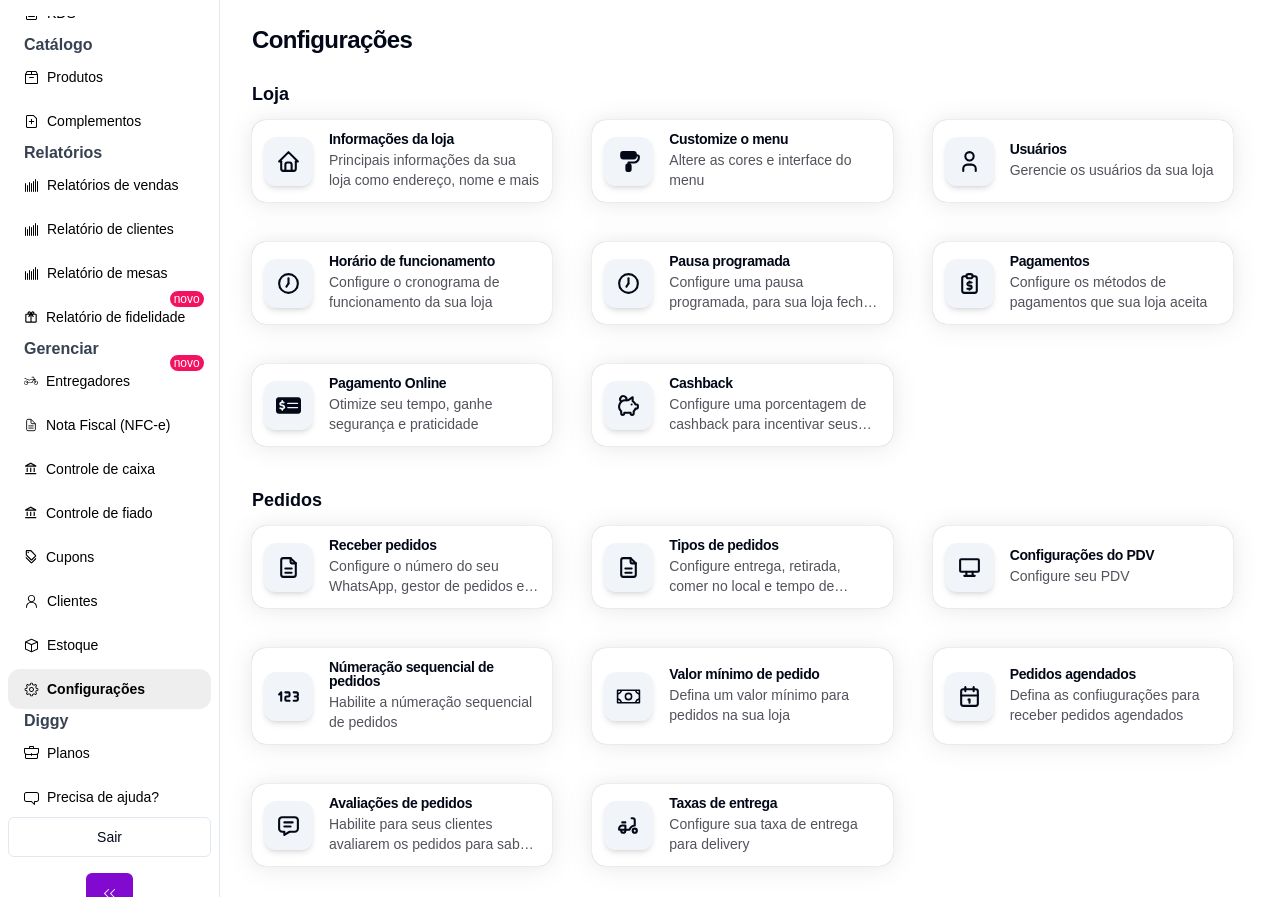 click on "Configure o cronograma de funcionamento da sua loja" at bounding box center (434, 292) 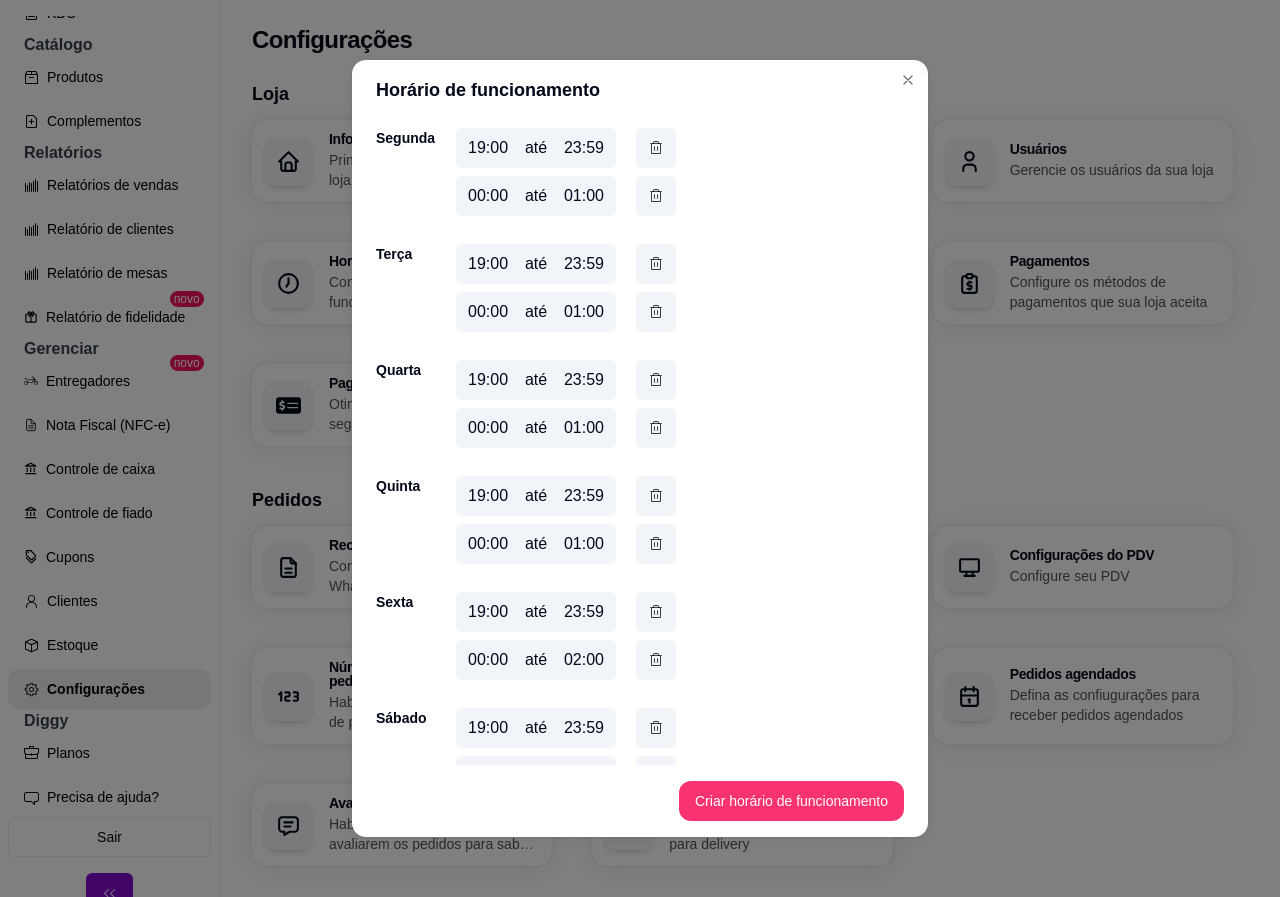 scroll, scrollTop: 247, scrollLeft: 0, axis: vertical 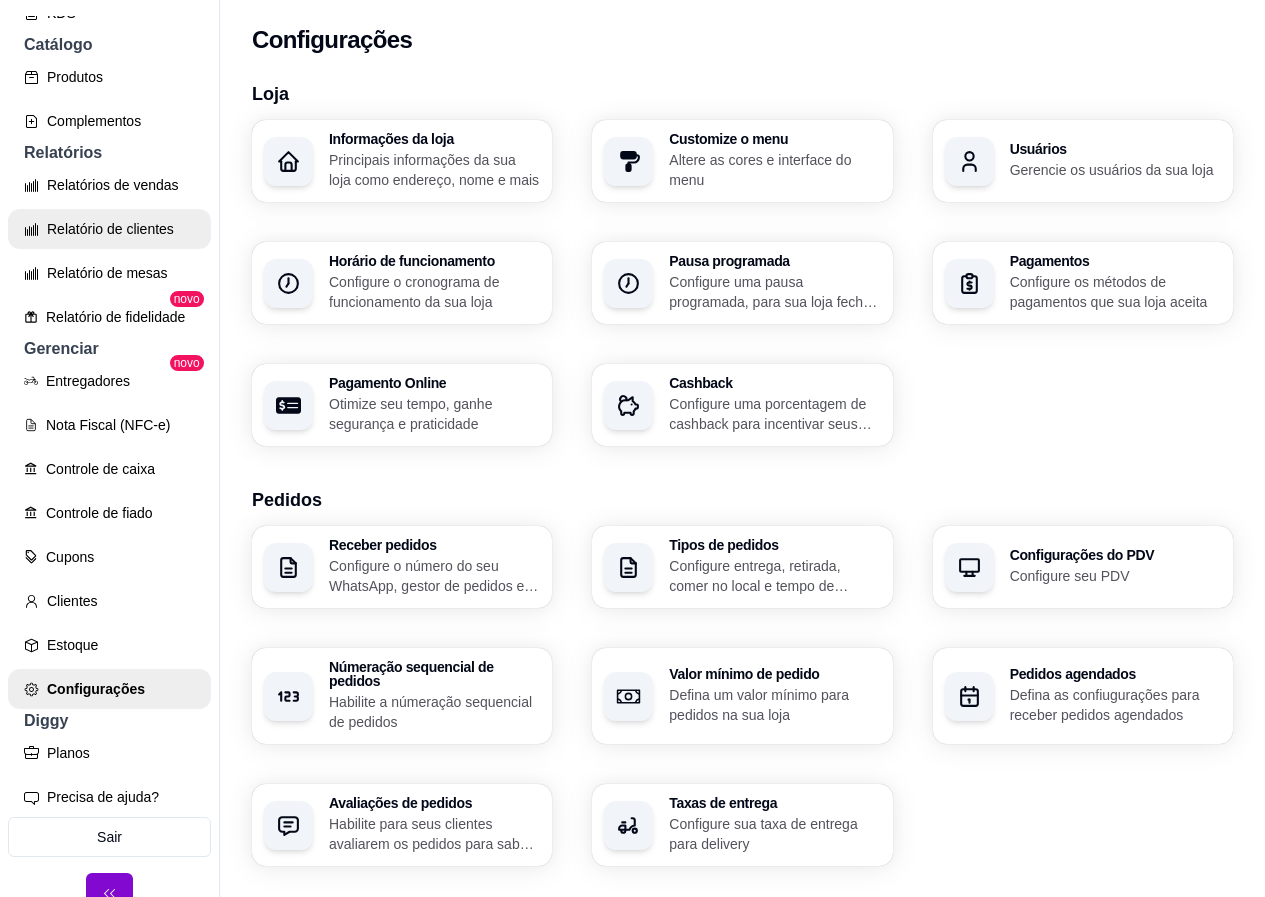 click on "Relatório de clientes" at bounding box center (109, 229) 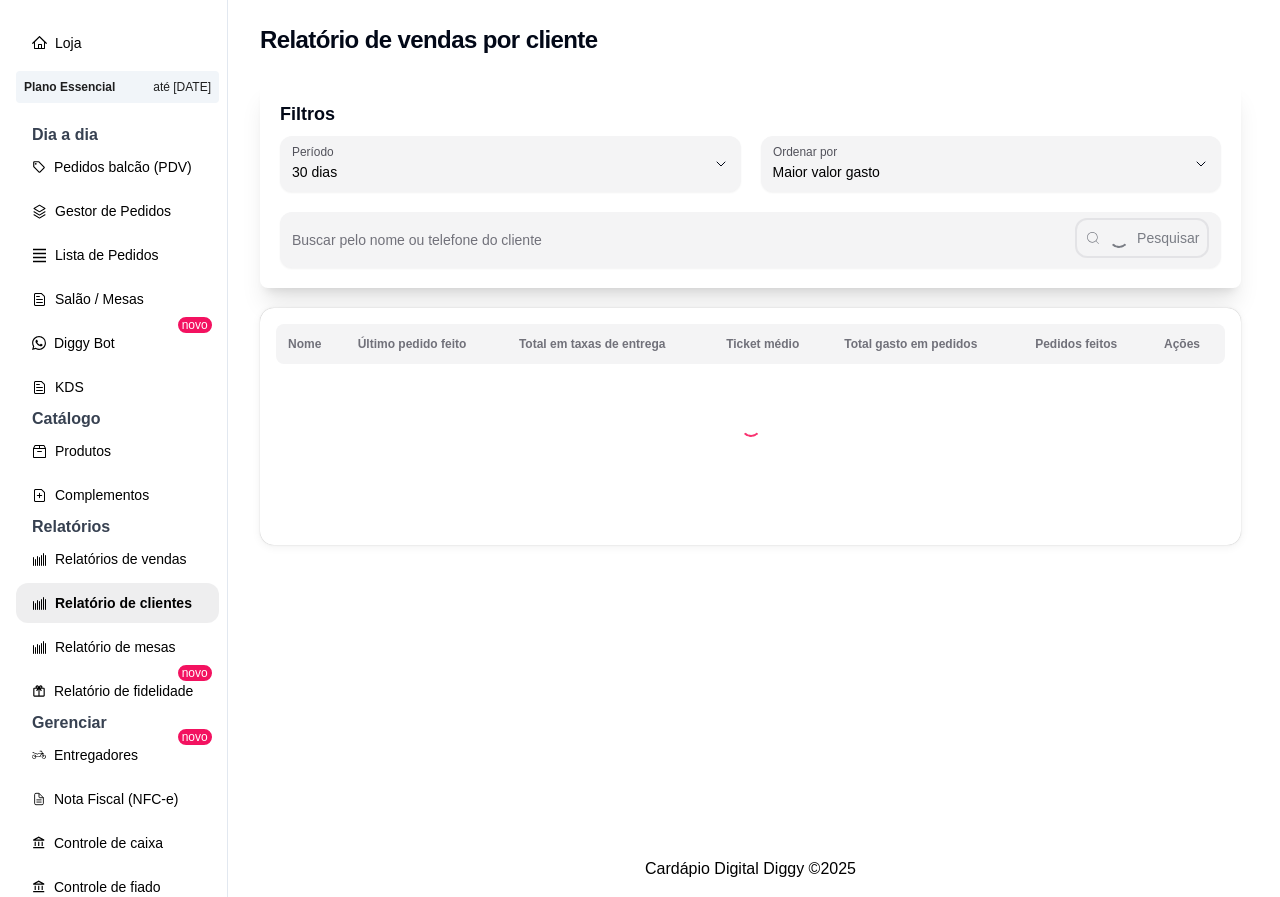 scroll, scrollTop: 117, scrollLeft: 0, axis: vertical 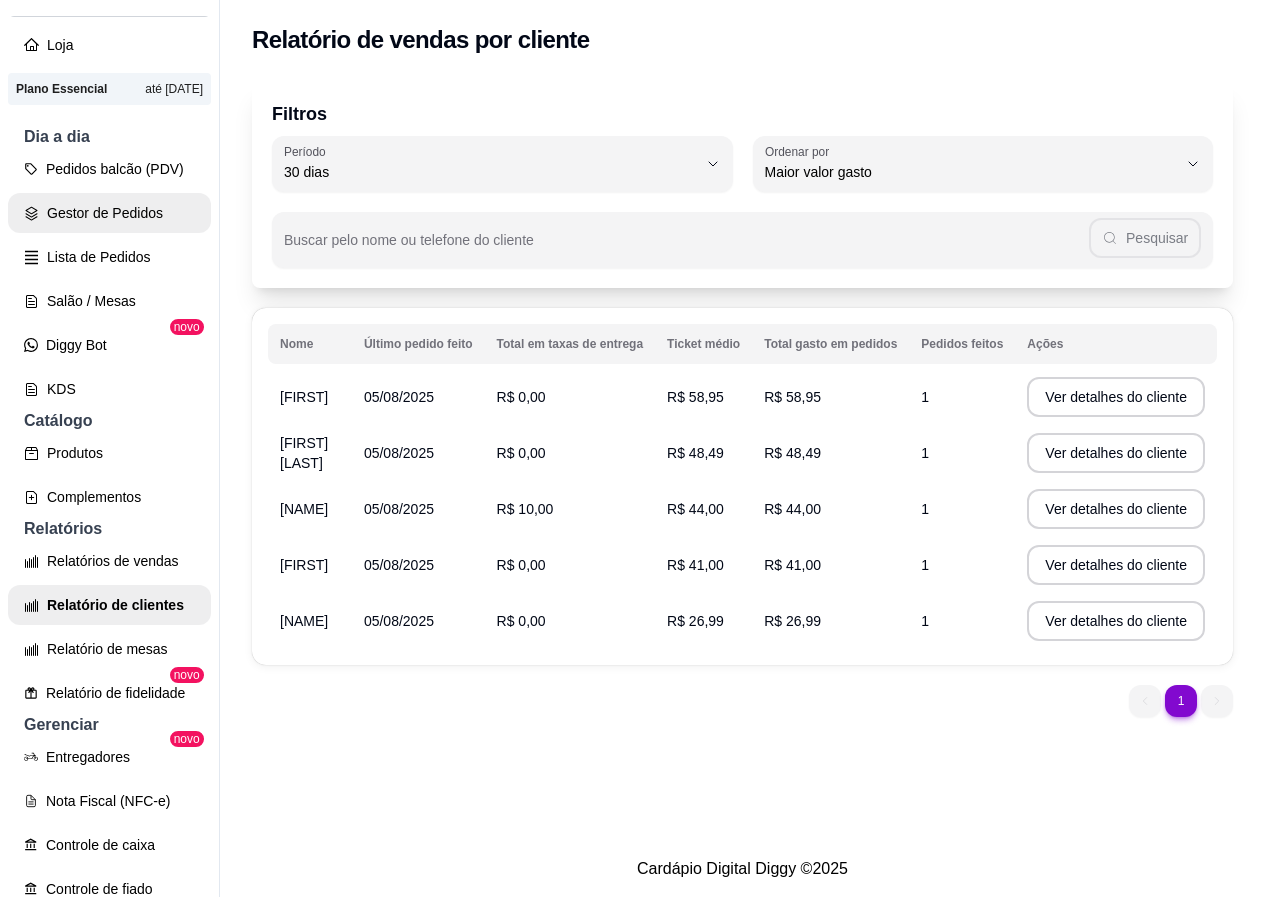 click on "Gestor de Pedidos" at bounding box center [109, 213] 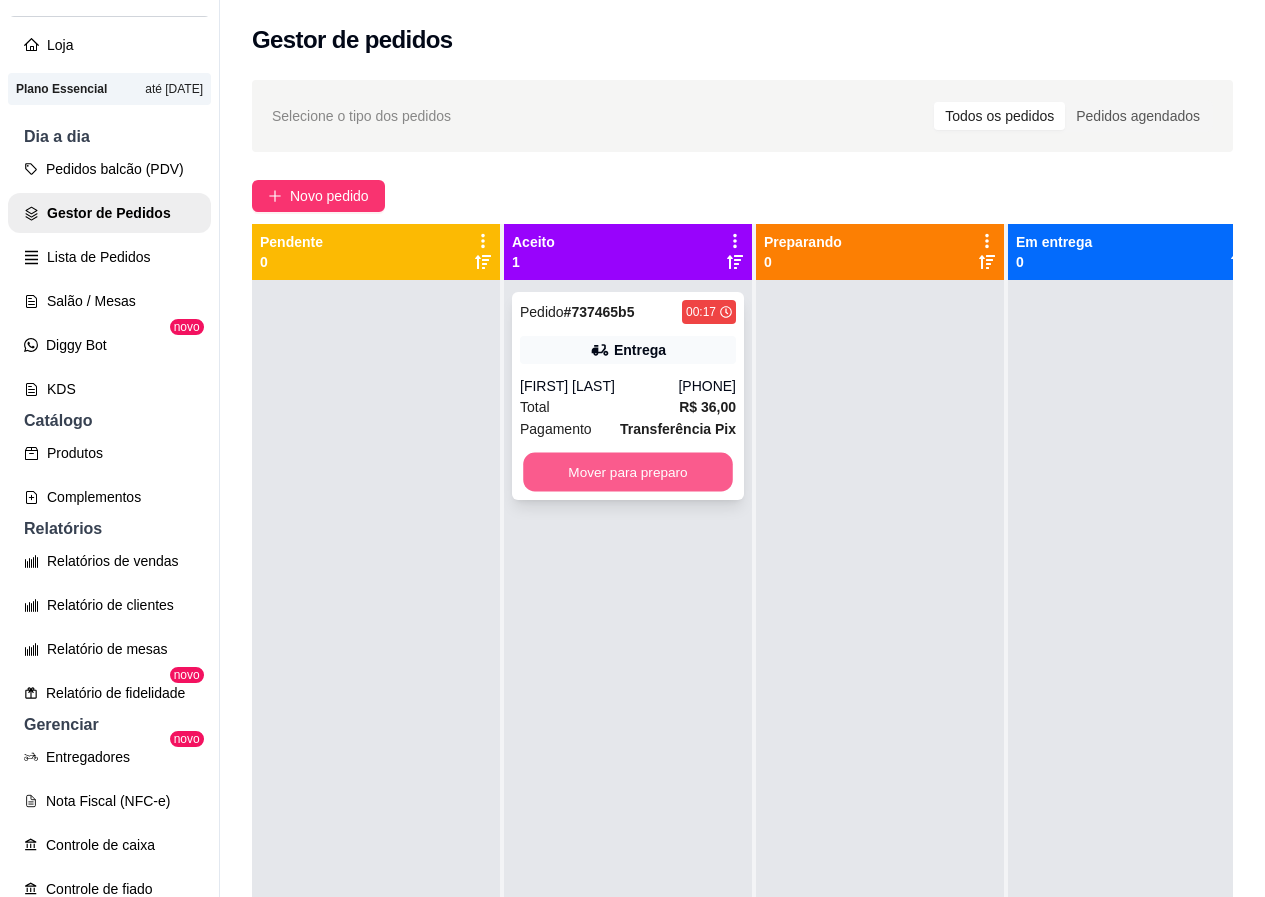 click on "Mover para preparo" at bounding box center (628, 472) 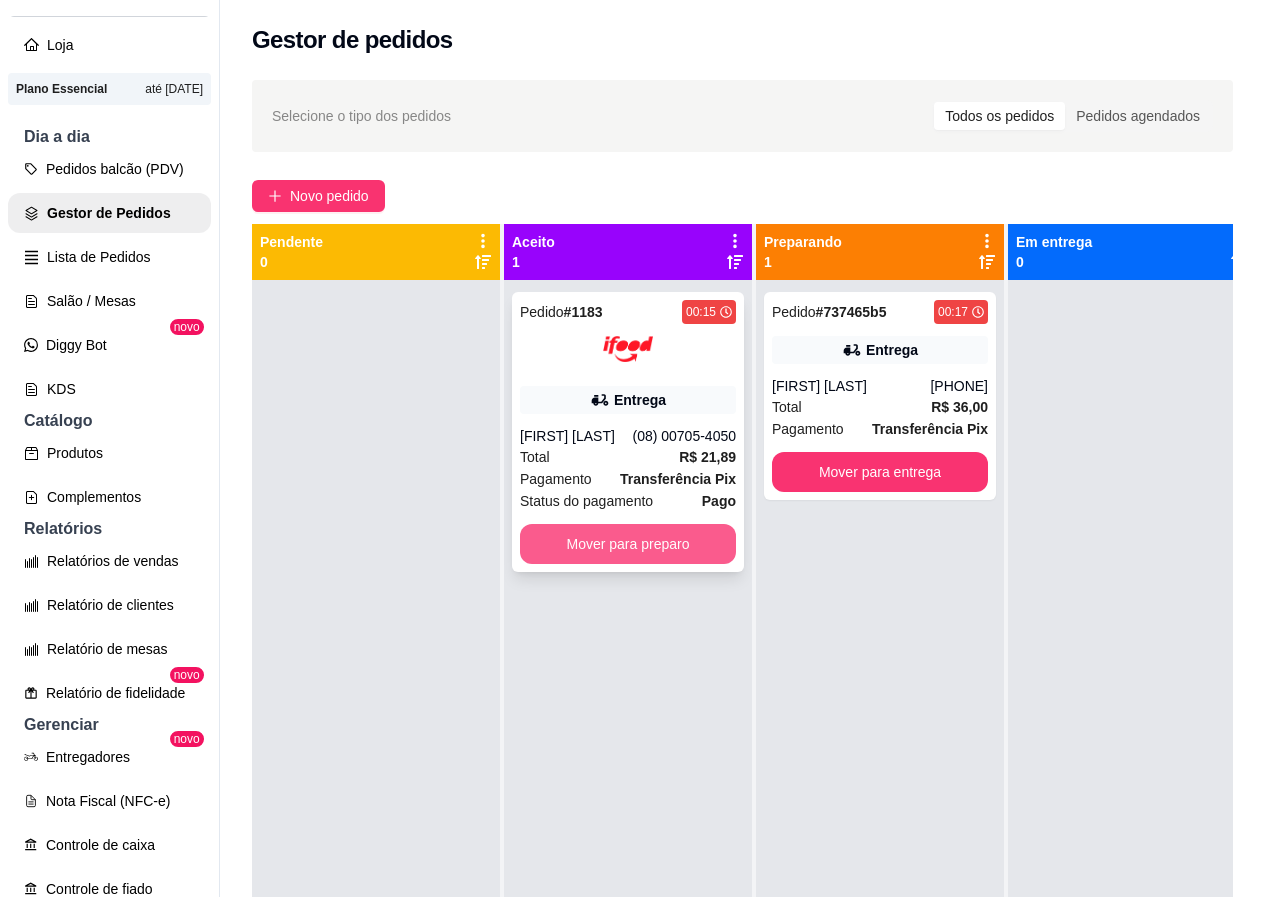 click on "Mover para preparo" at bounding box center (628, 544) 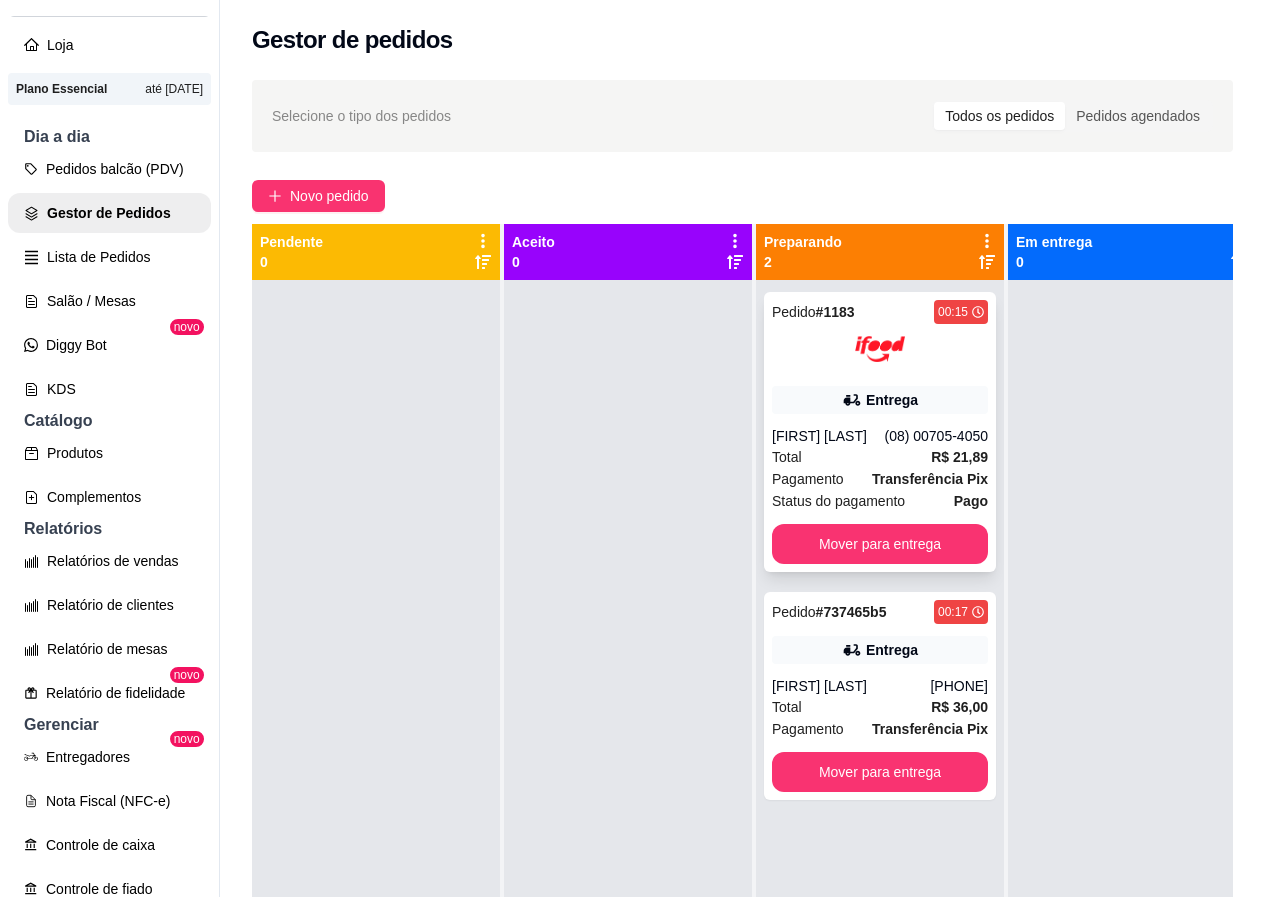click on "Entrega" at bounding box center (880, 400) 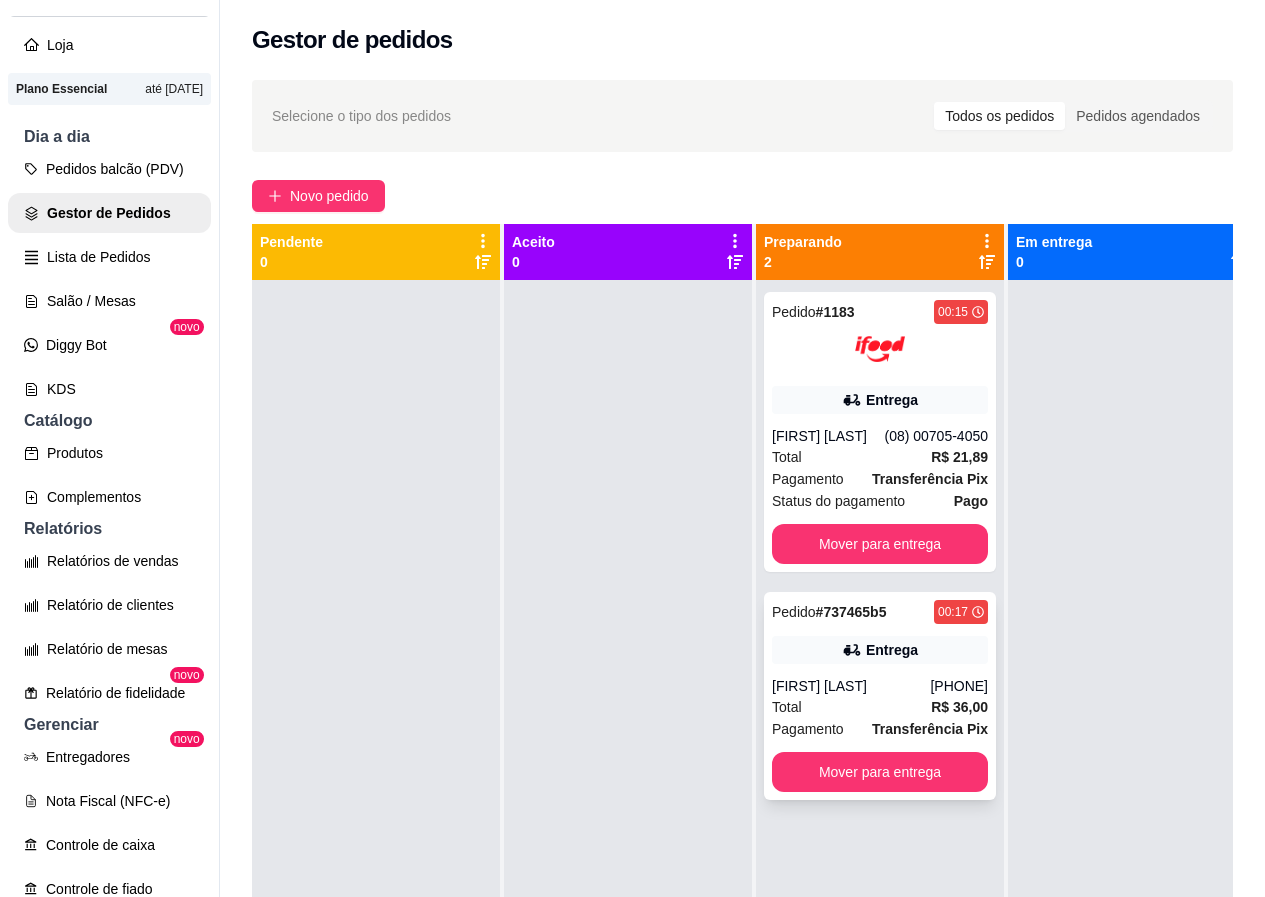 click on "[PHONE]" at bounding box center (959, 686) 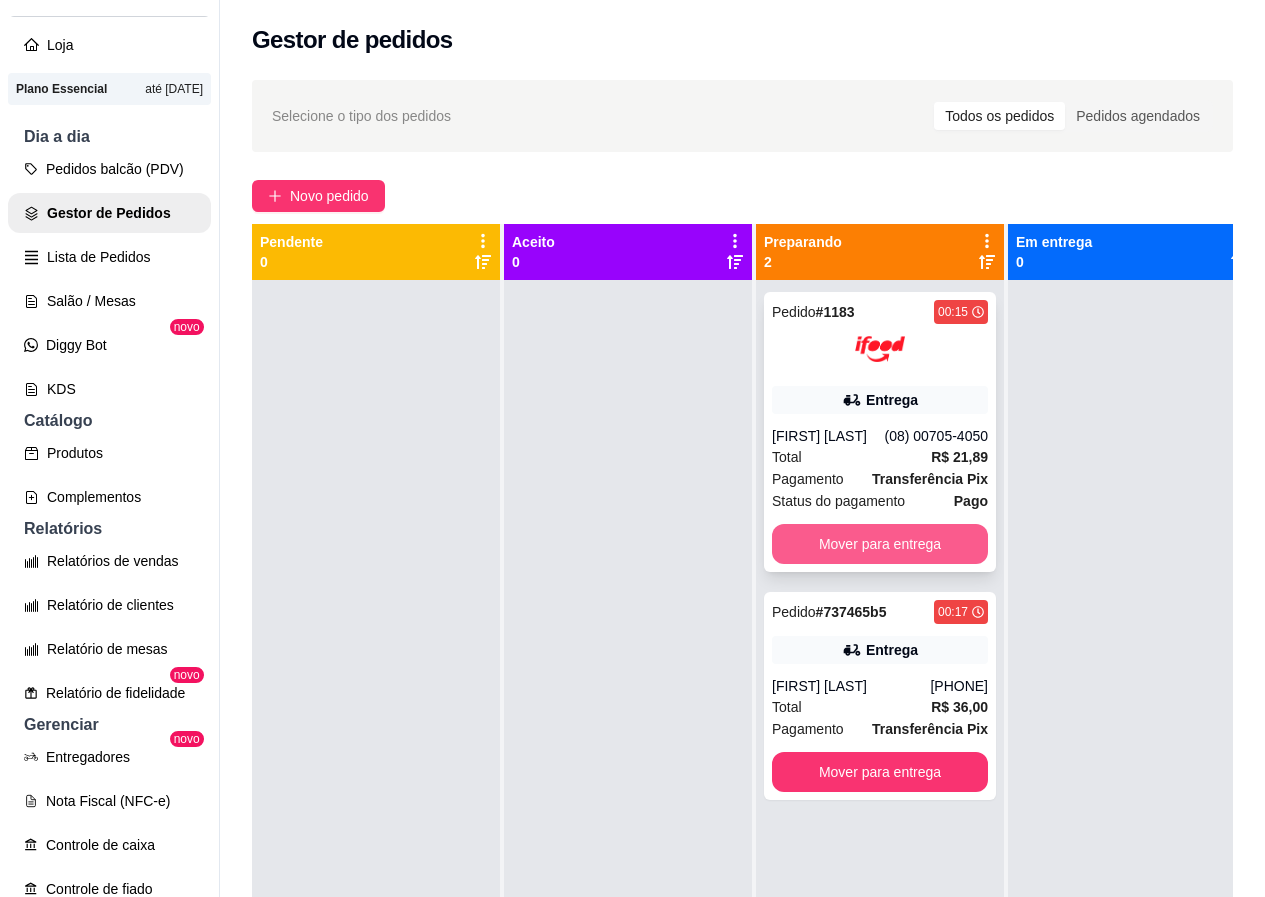 click on "Mover para entrega" at bounding box center (880, 544) 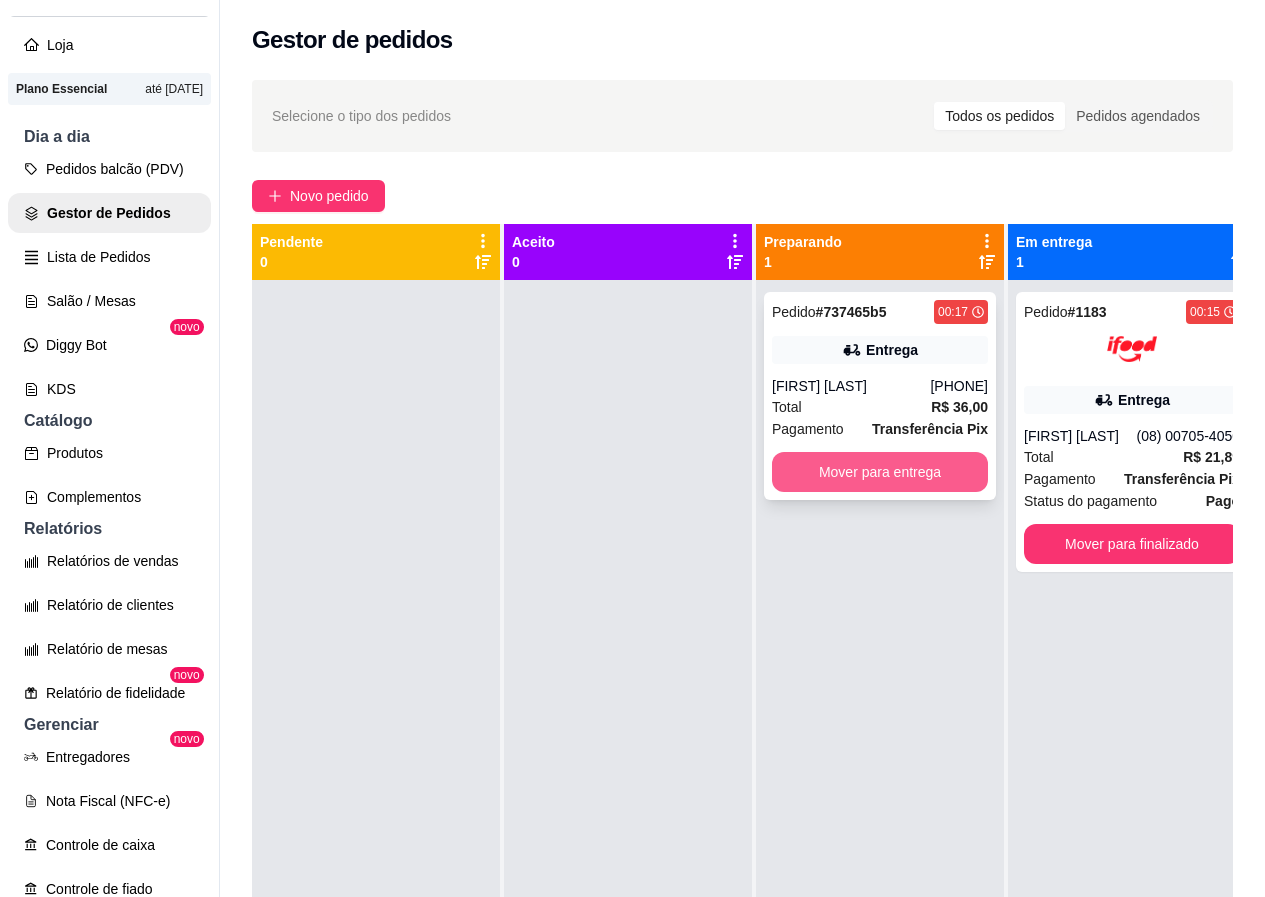 click on "Mover para entrega" at bounding box center (880, 472) 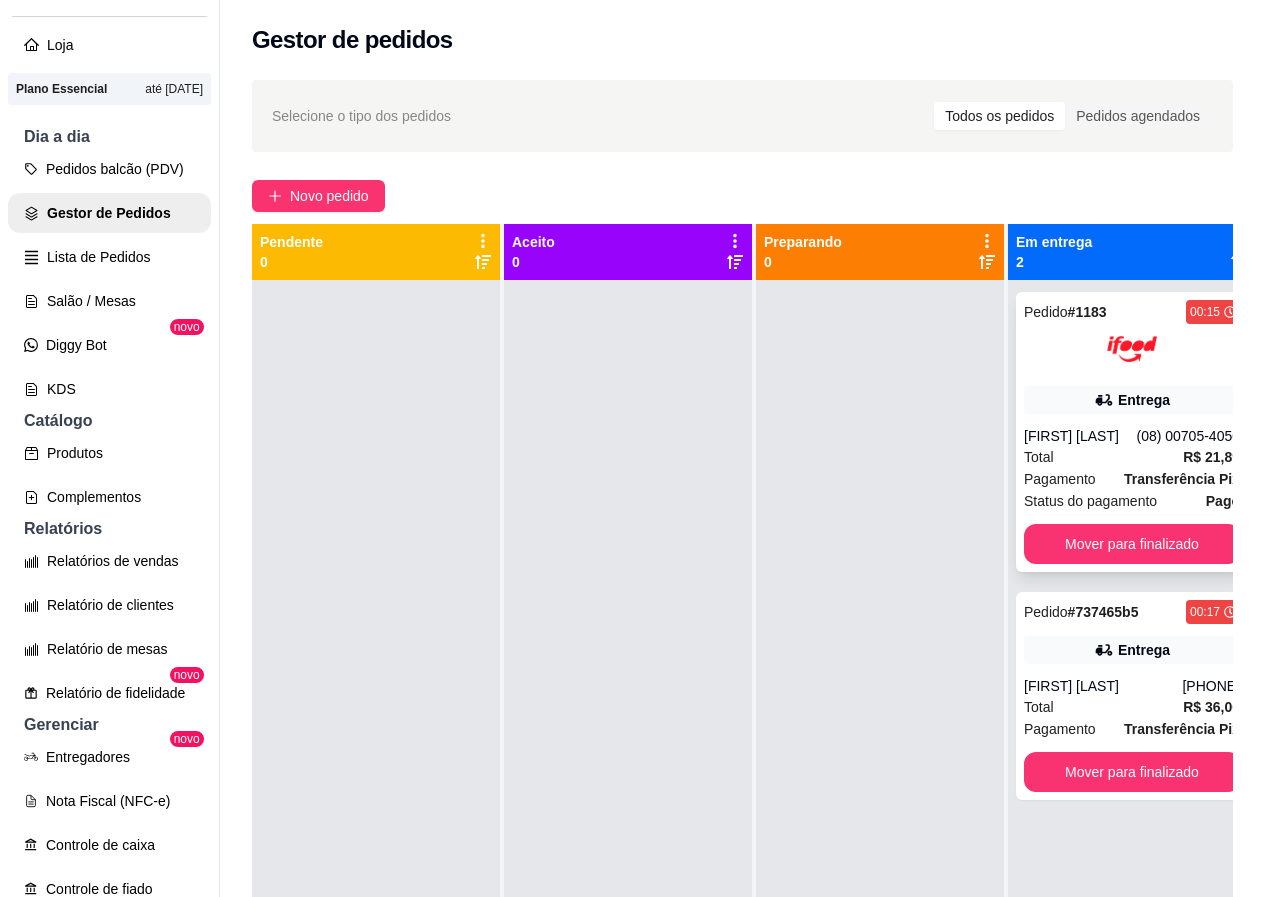 click on "Total R$ 21,89" at bounding box center (1132, 457) 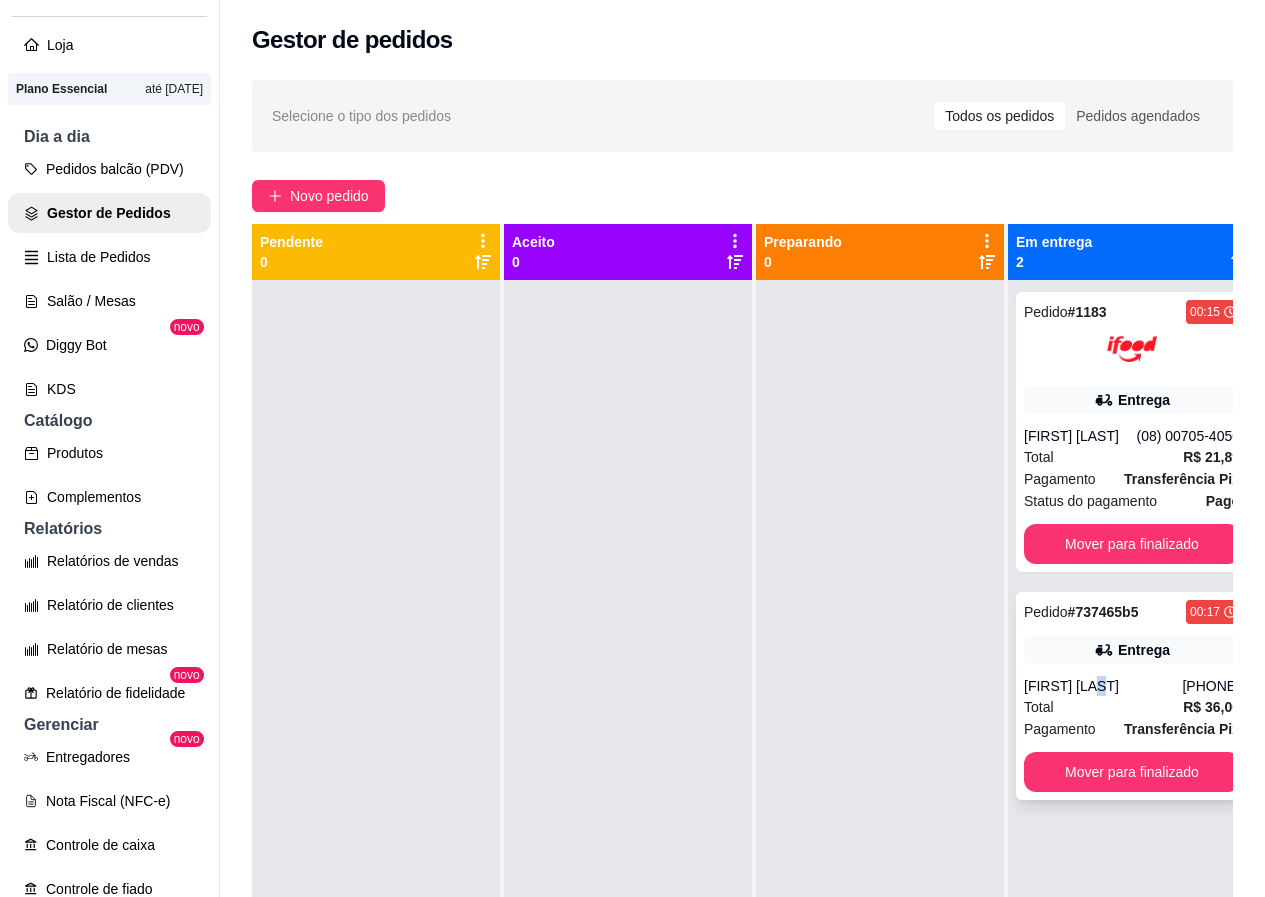 click on "[FIRST] [LAST]" at bounding box center [1103, 686] 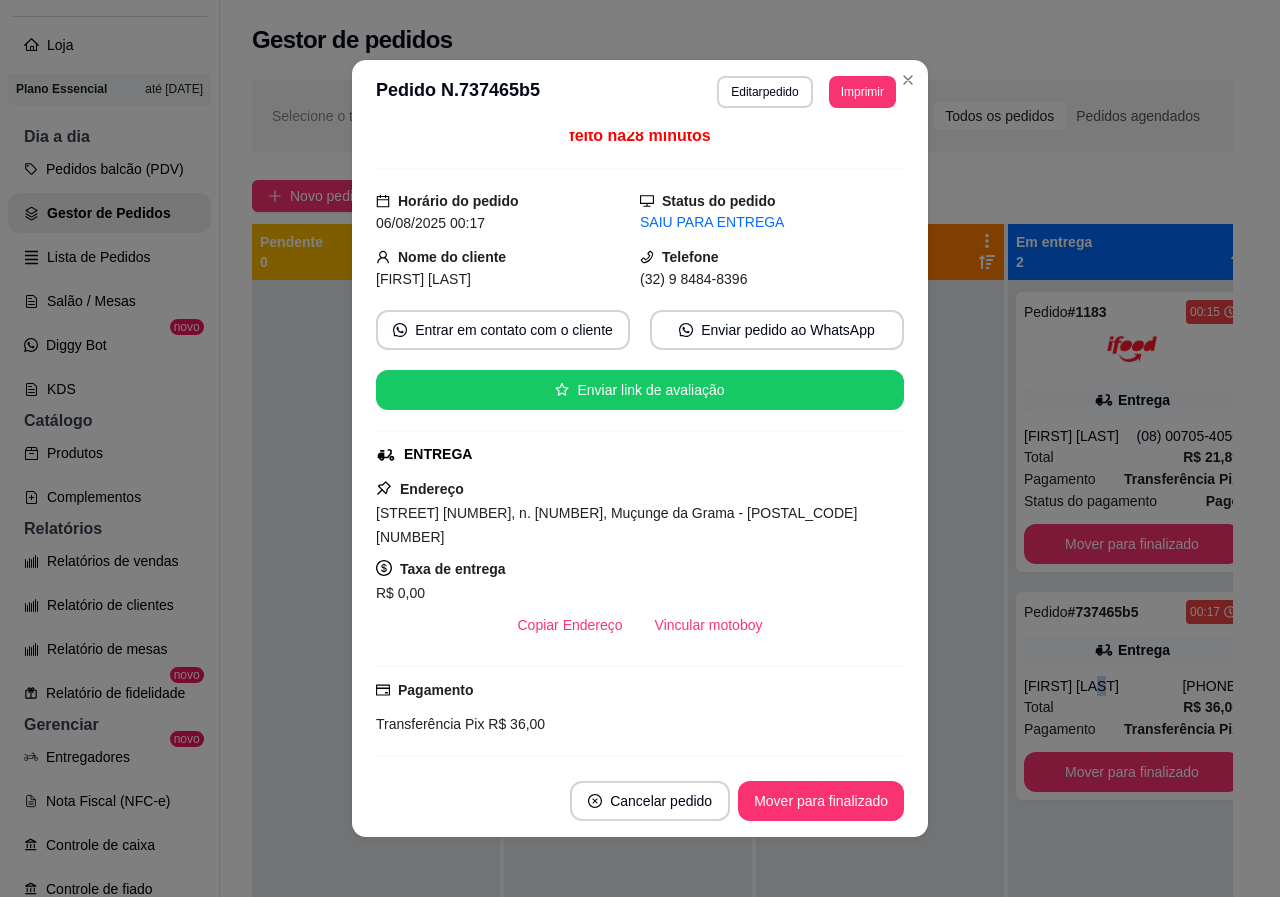 scroll, scrollTop: 0, scrollLeft: 0, axis: both 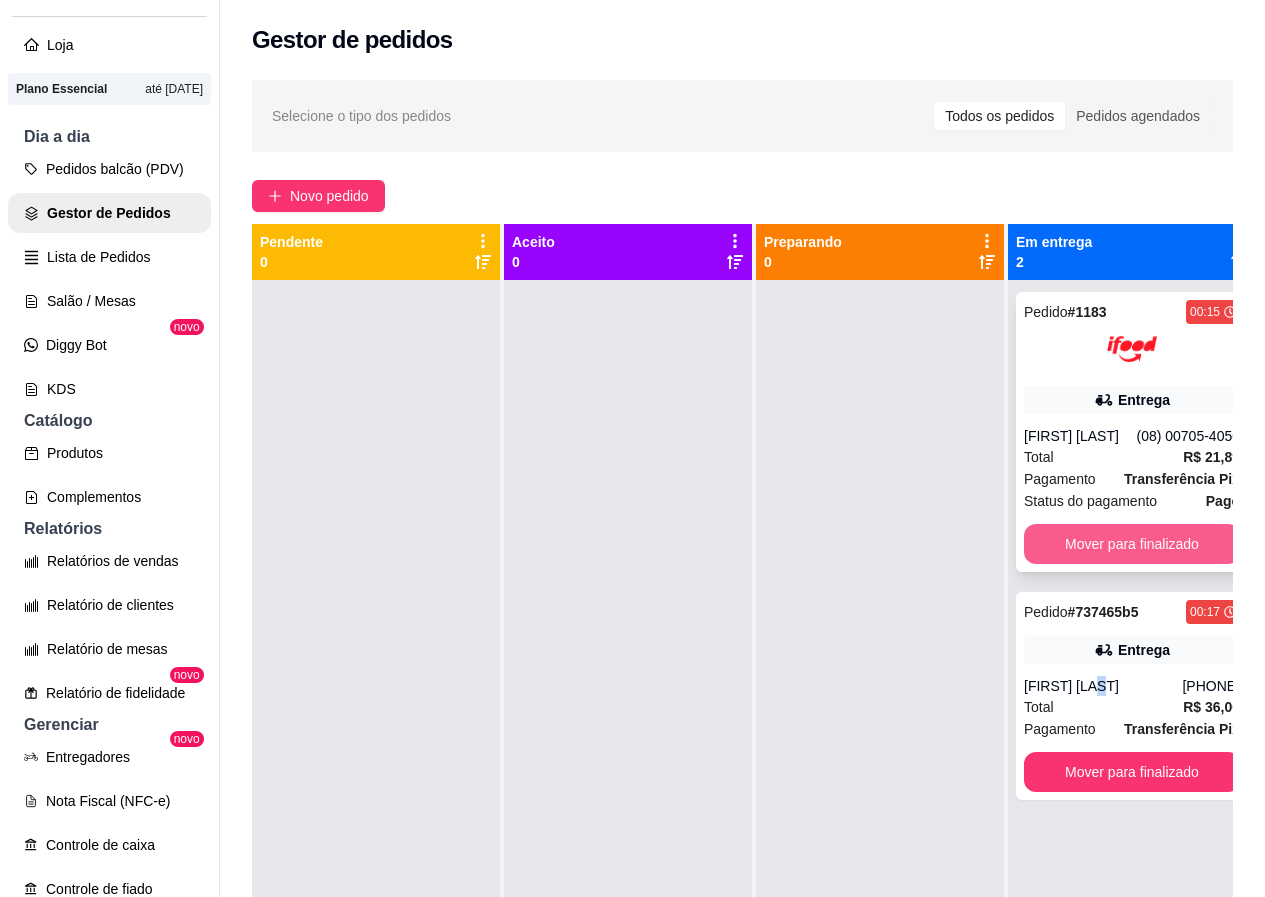 click on "Mover para finalizado" at bounding box center [1132, 544] 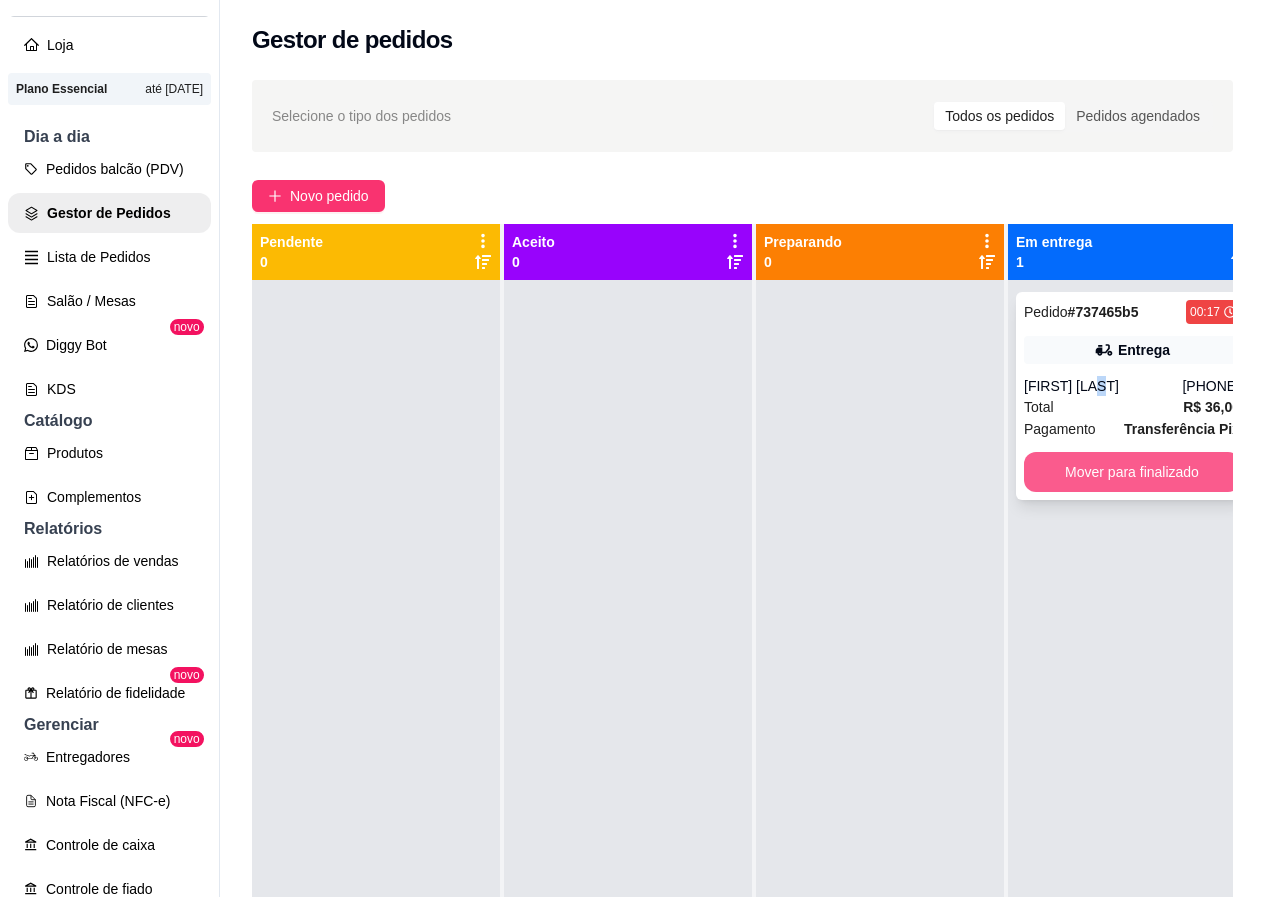 click on "Mover para finalizado" at bounding box center [1132, 472] 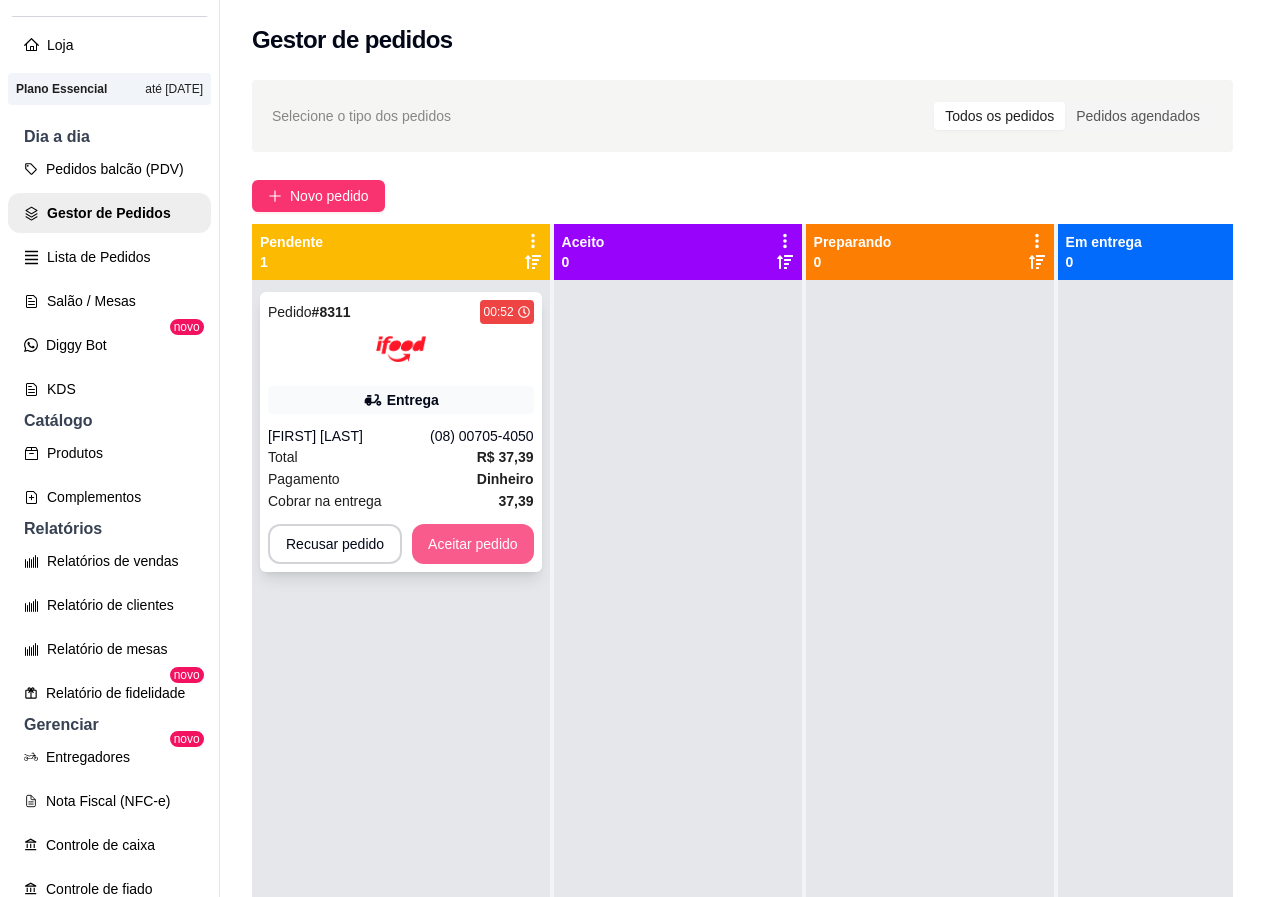 click on "Aceitar pedido" at bounding box center (473, 544) 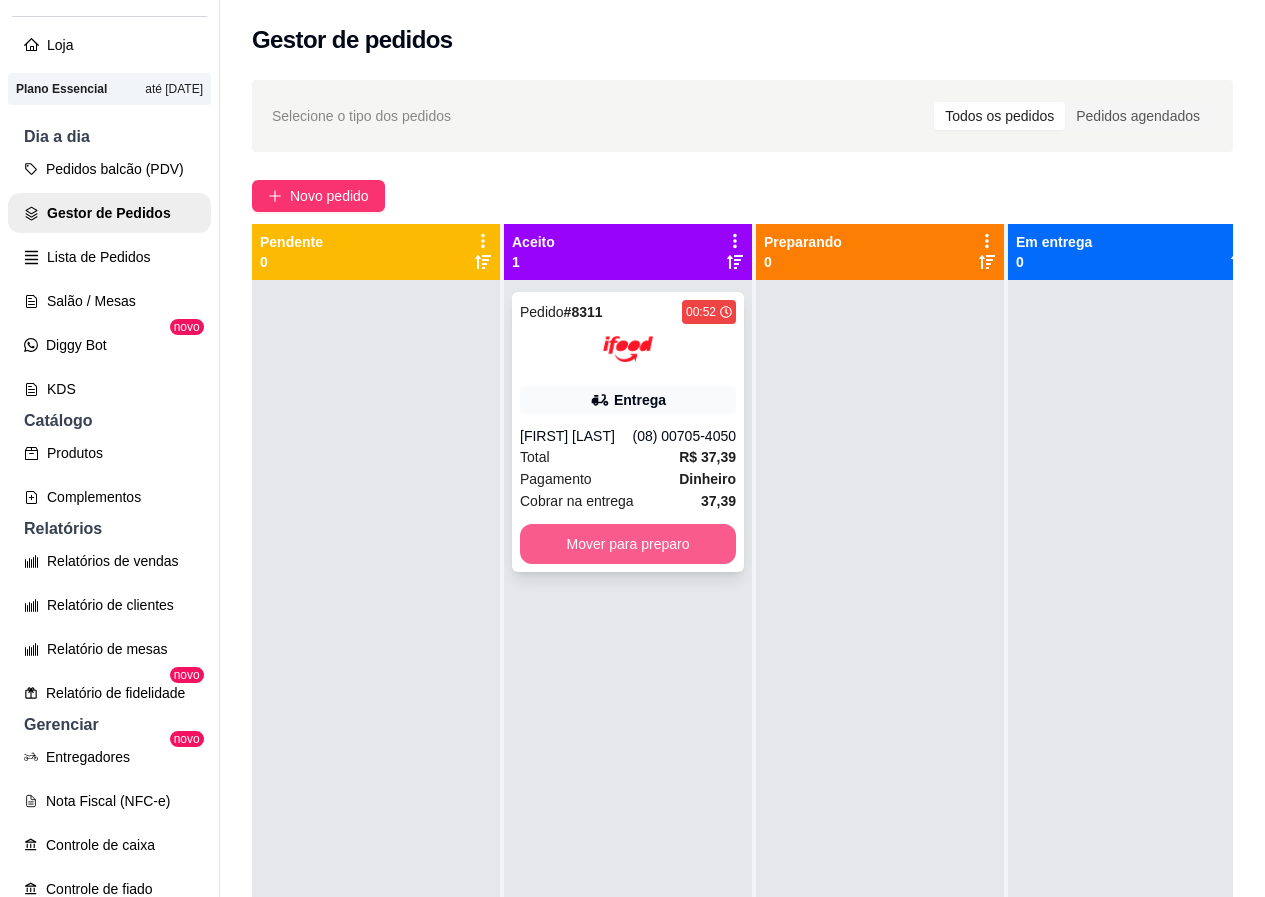 click on "Mover para preparo" at bounding box center (628, 544) 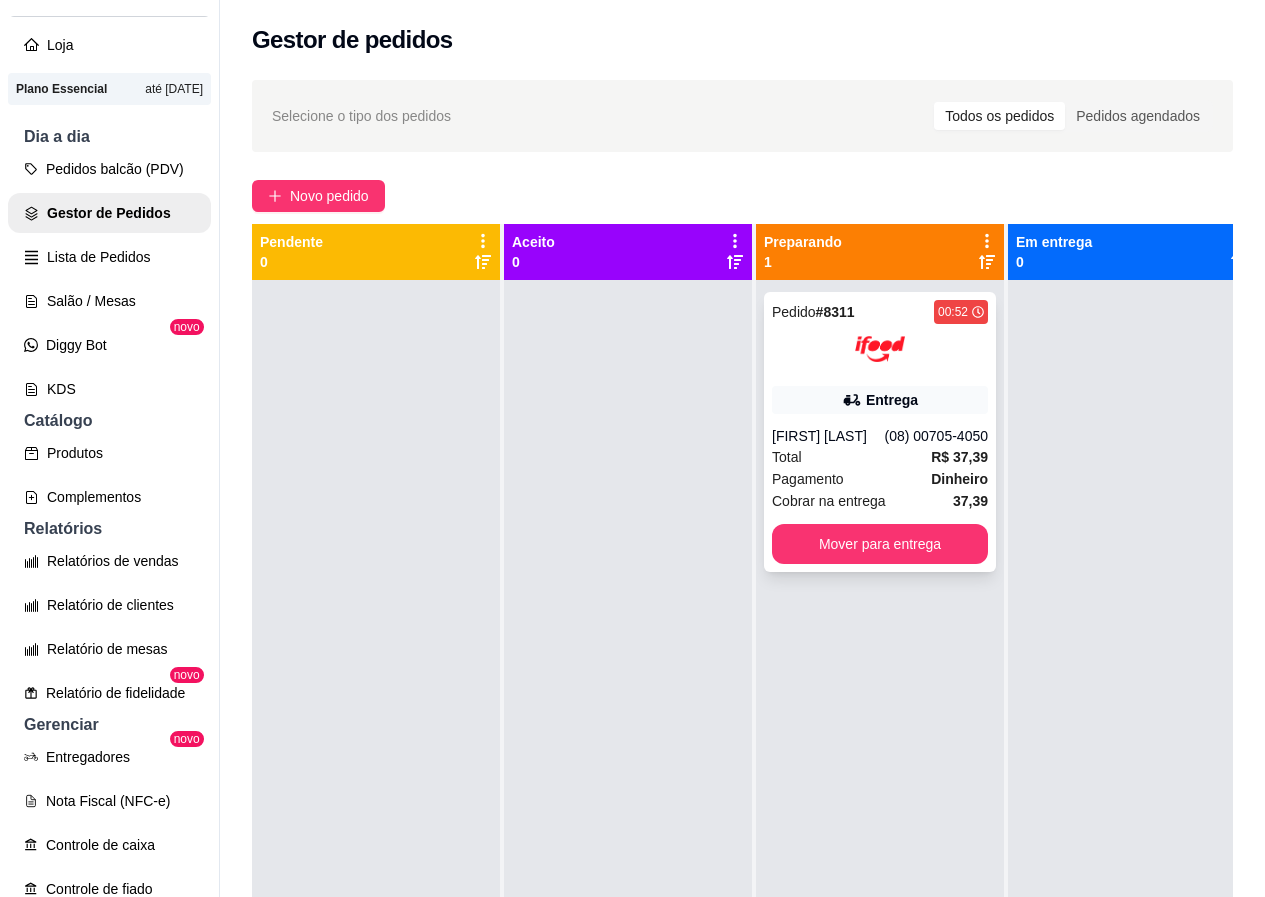 click on "Entrega" at bounding box center (880, 400) 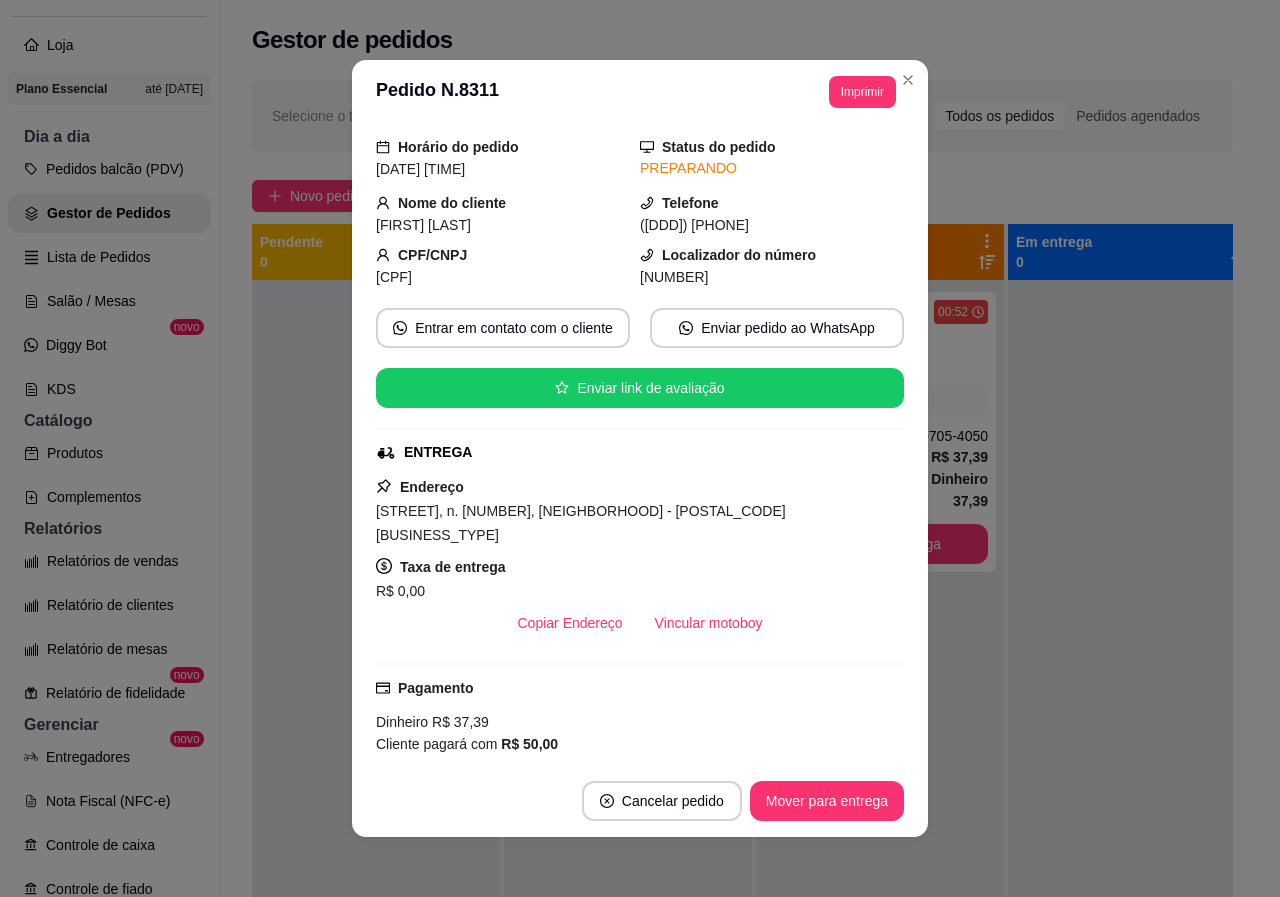 scroll, scrollTop: 0, scrollLeft: 0, axis: both 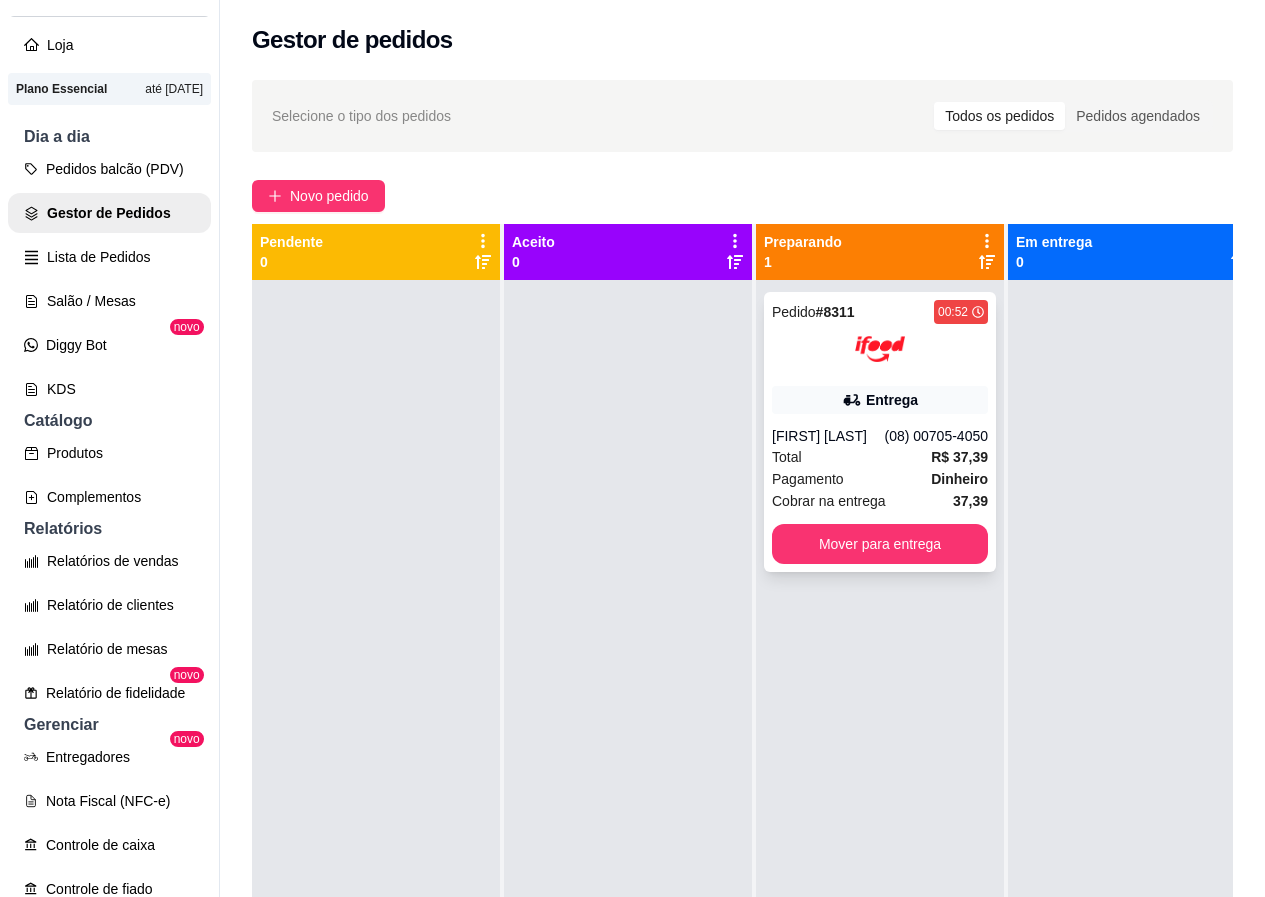 click on "Pedido  # 8311 [TIME] Entrega [NAME] ([PHONE]) Total R$ 37,39 Pagamento Dinheiro Cobrar na entrega 37,39 Mover para entrega" at bounding box center [880, 432] 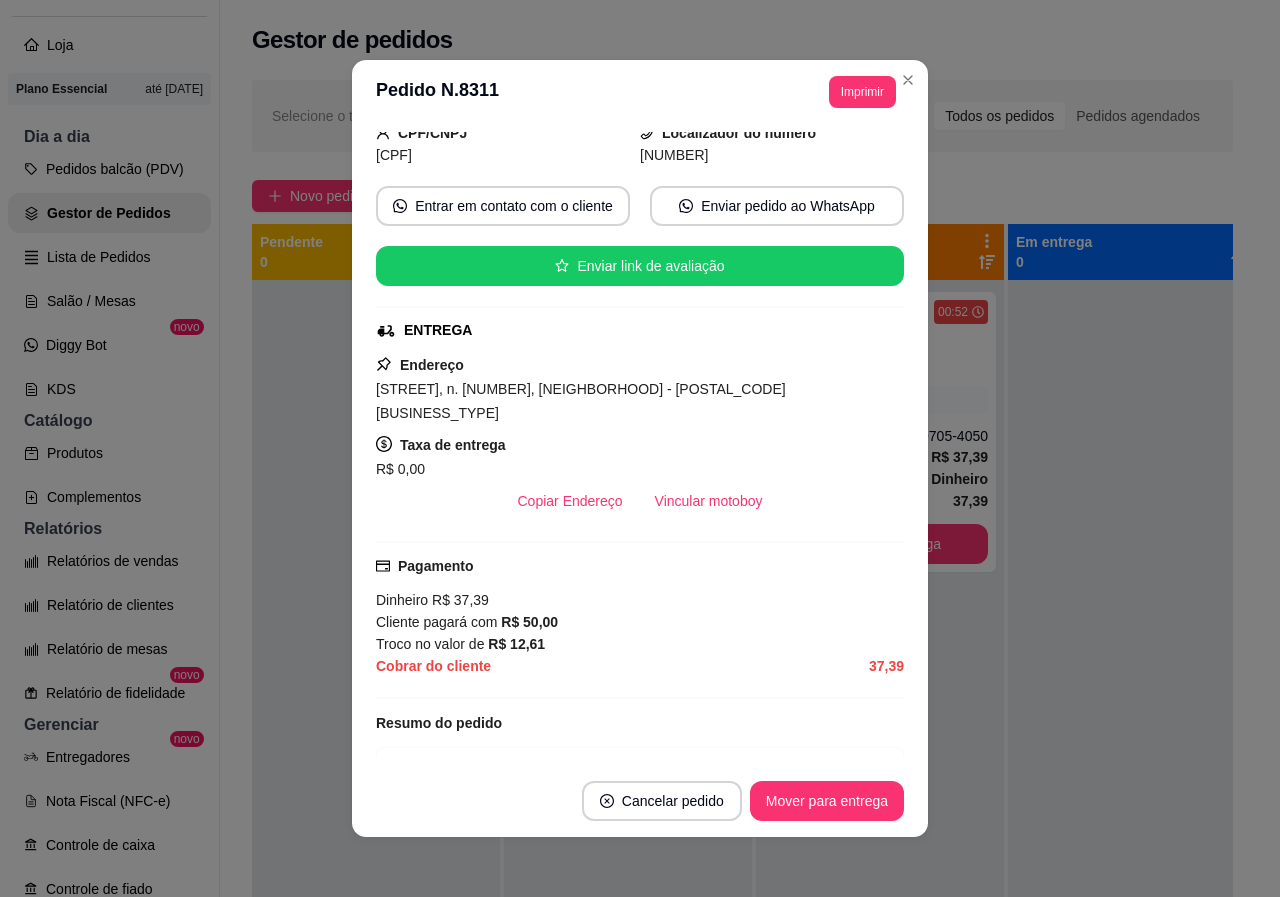 scroll, scrollTop: 200, scrollLeft: 0, axis: vertical 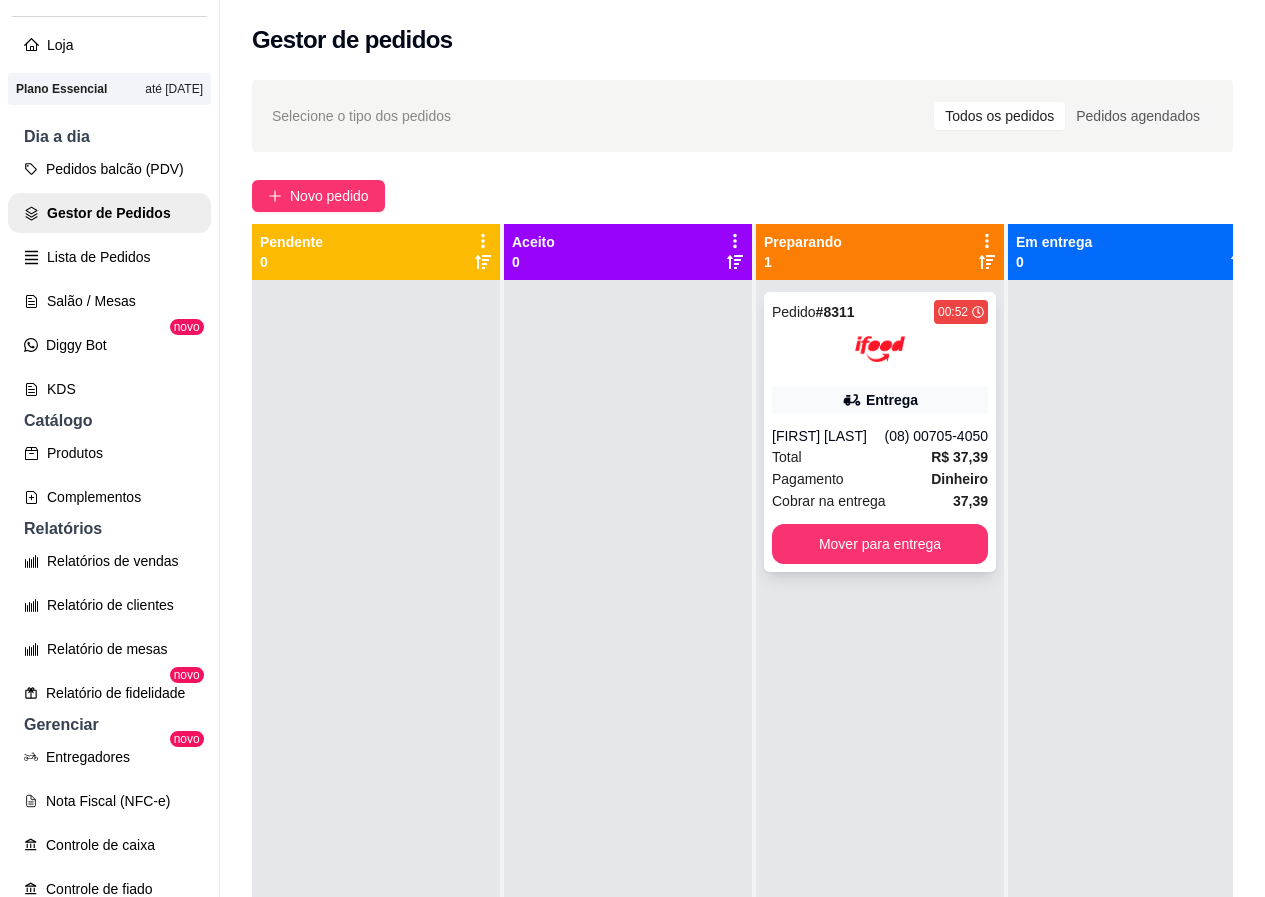 click on "Pedido  # 8311 [TIME] Entrega [NAME] ([PHONE]) Total R$ 37,39 Pagamento Dinheiro Cobrar na entrega 37,39 Mover para entrega" at bounding box center [880, 432] 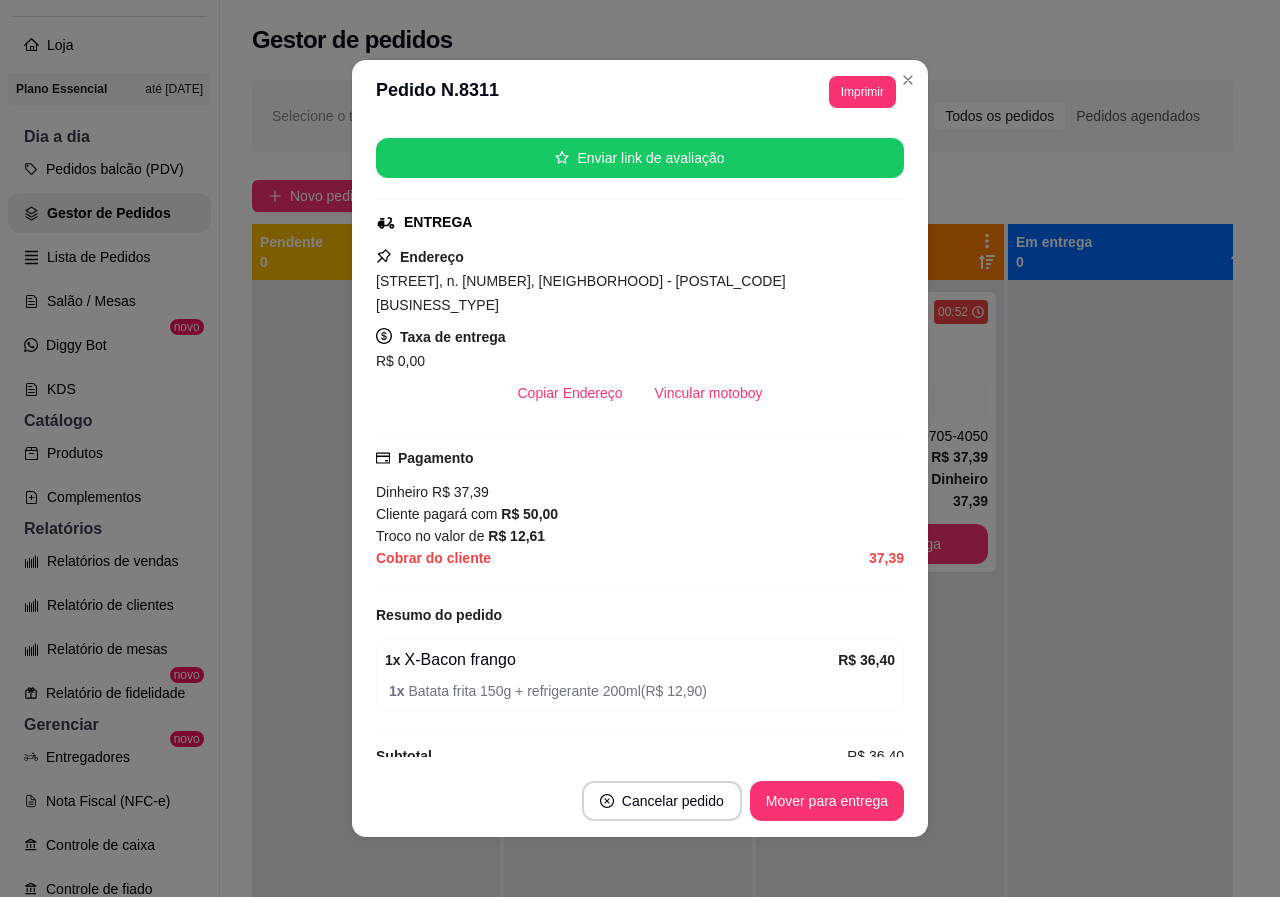 scroll, scrollTop: 300, scrollLeft: 0, axis: vertical 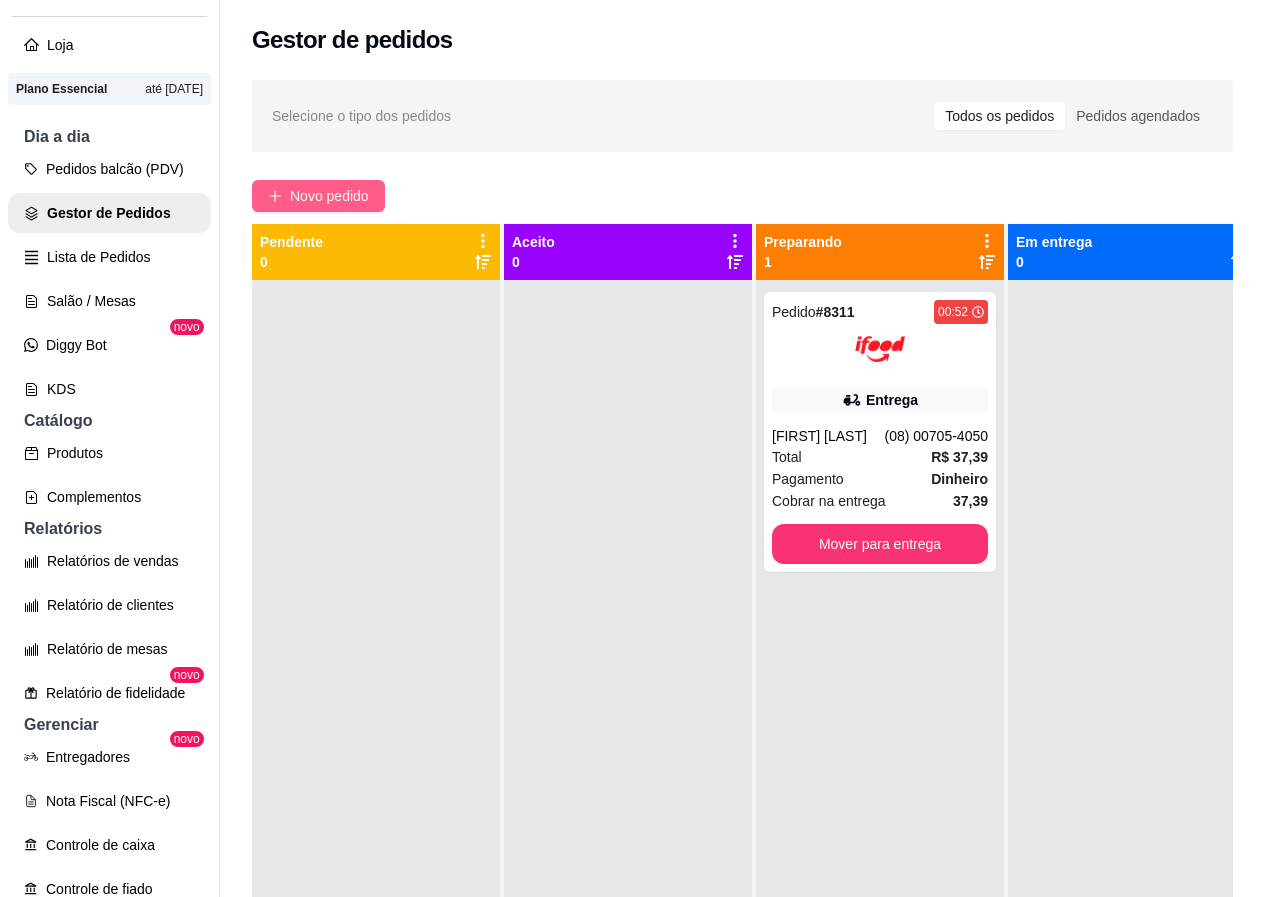 click on "Novo pedido" at bounding box center [329, 196] 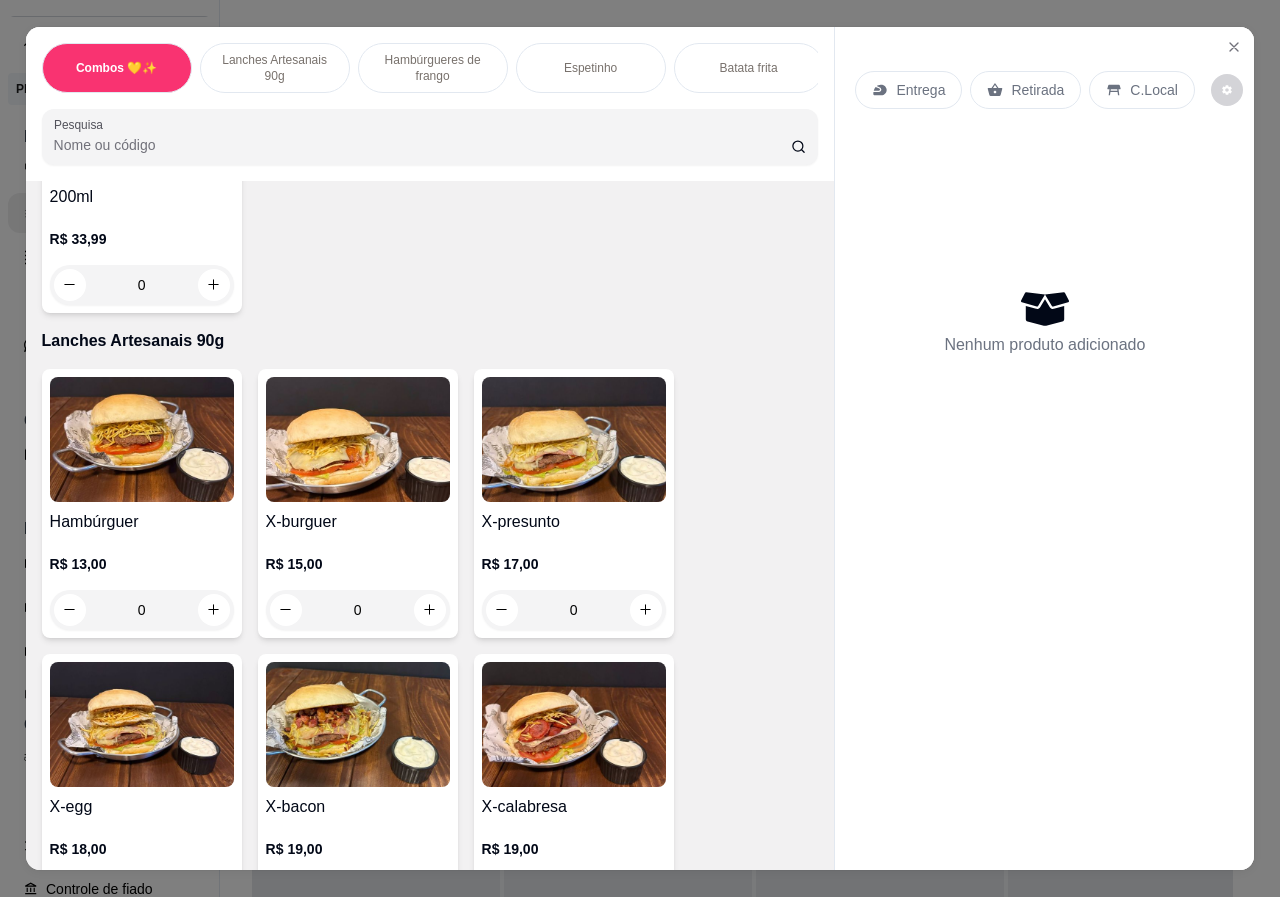 scroll, scrollTop: 500, scrollLeft: 0, axis: vertical 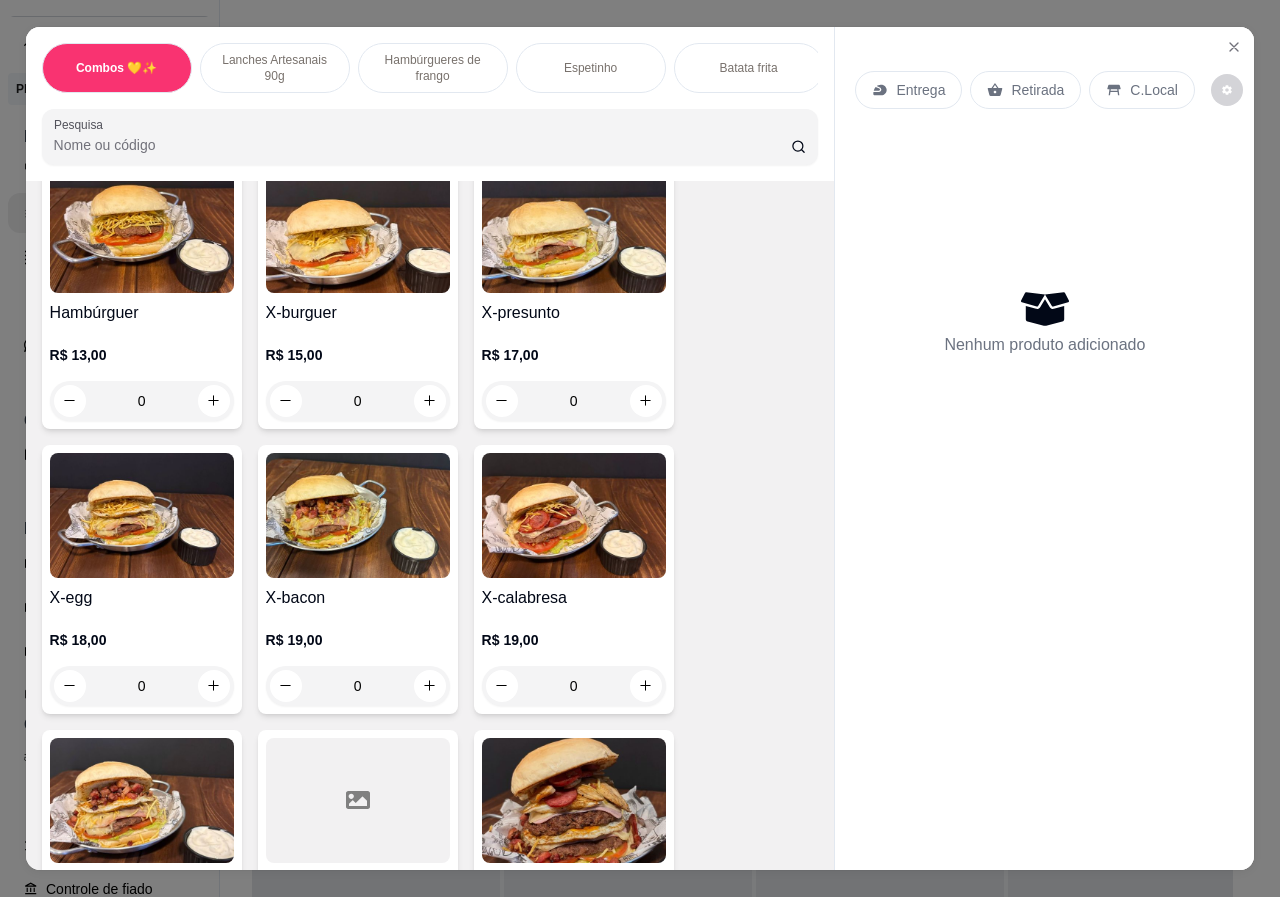 click on "0" at bounding box center [574, 686] 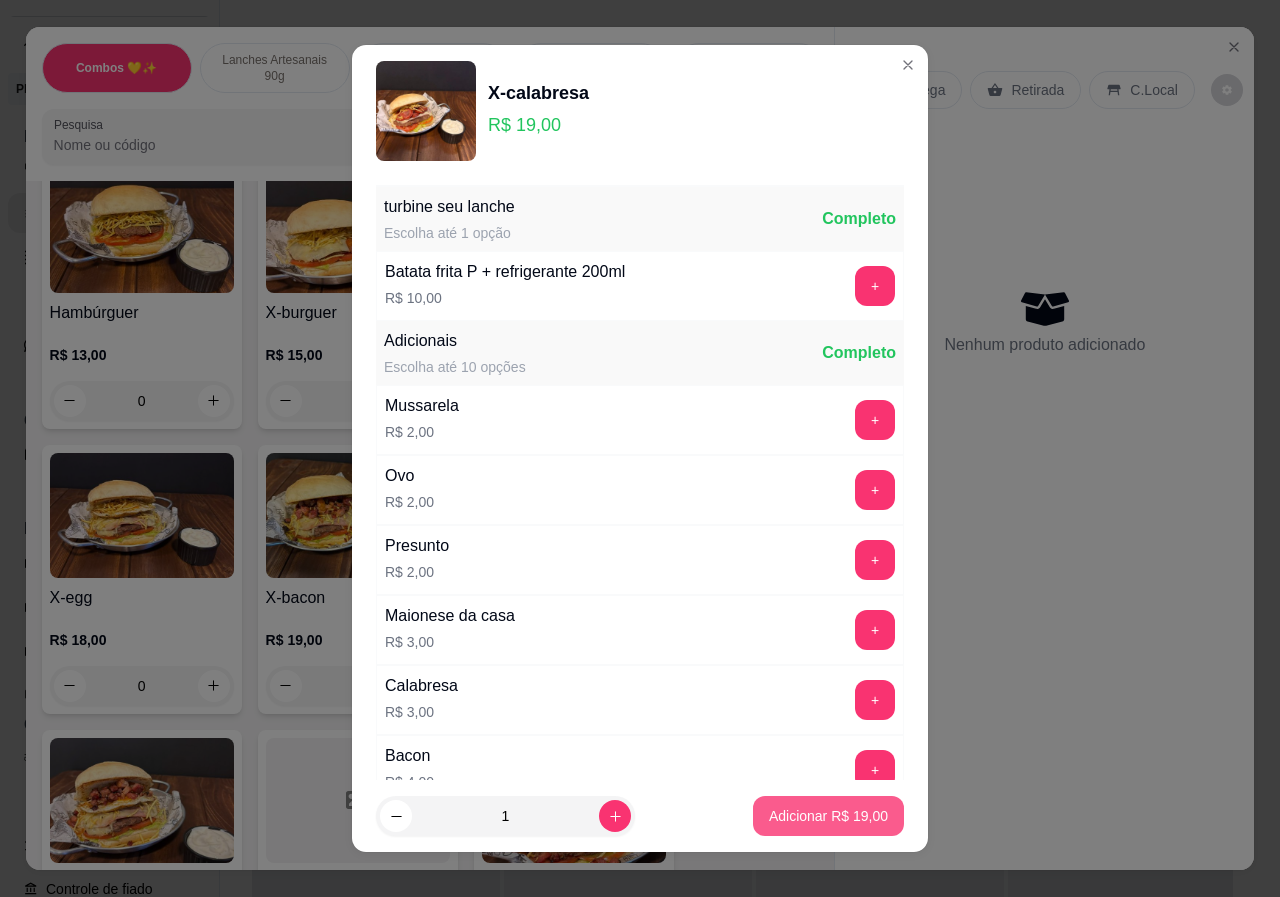 click on "Adicionar   R$ 19,00" at bounding box center (828, 816) 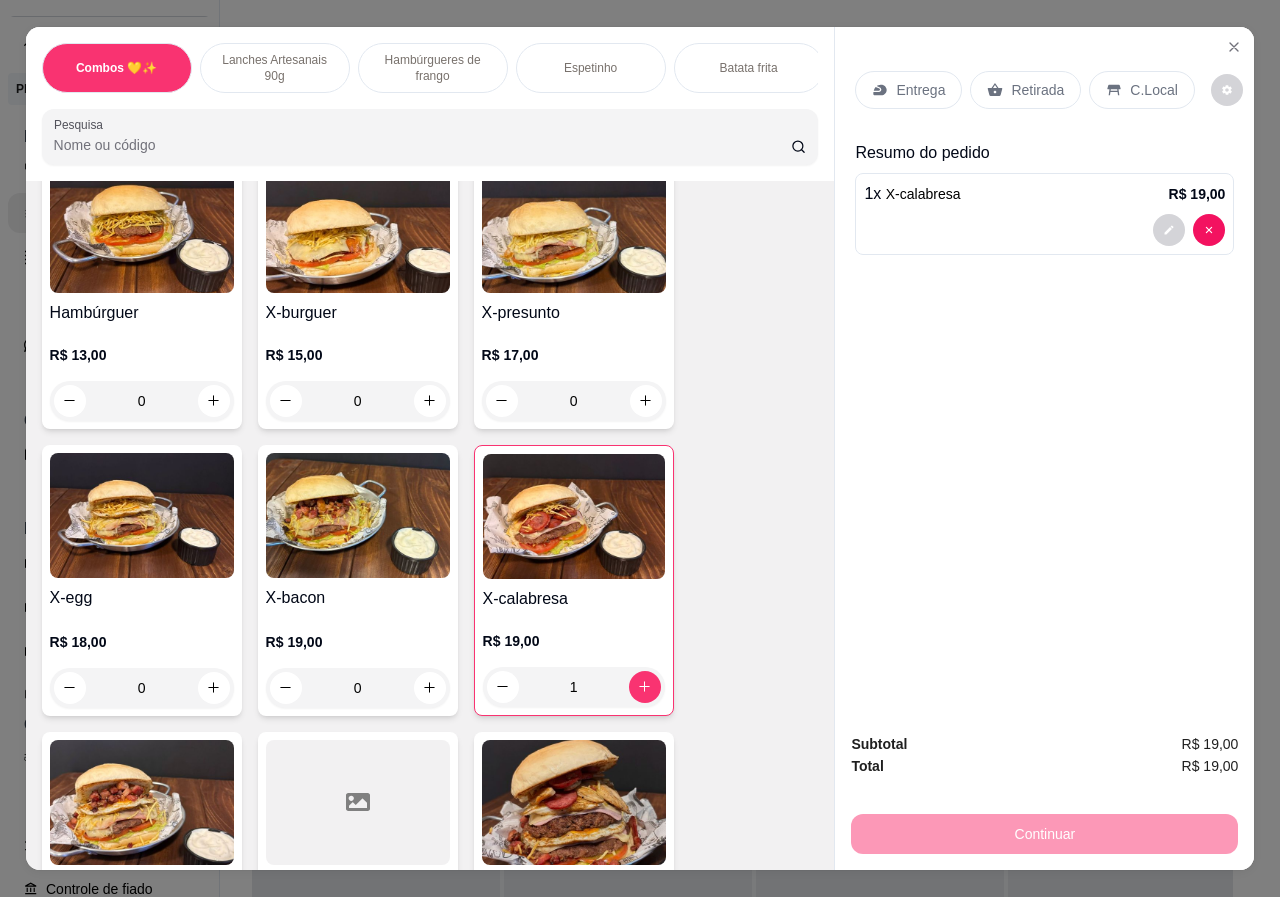 click on "Entrega" at bounding box center [920, 90] 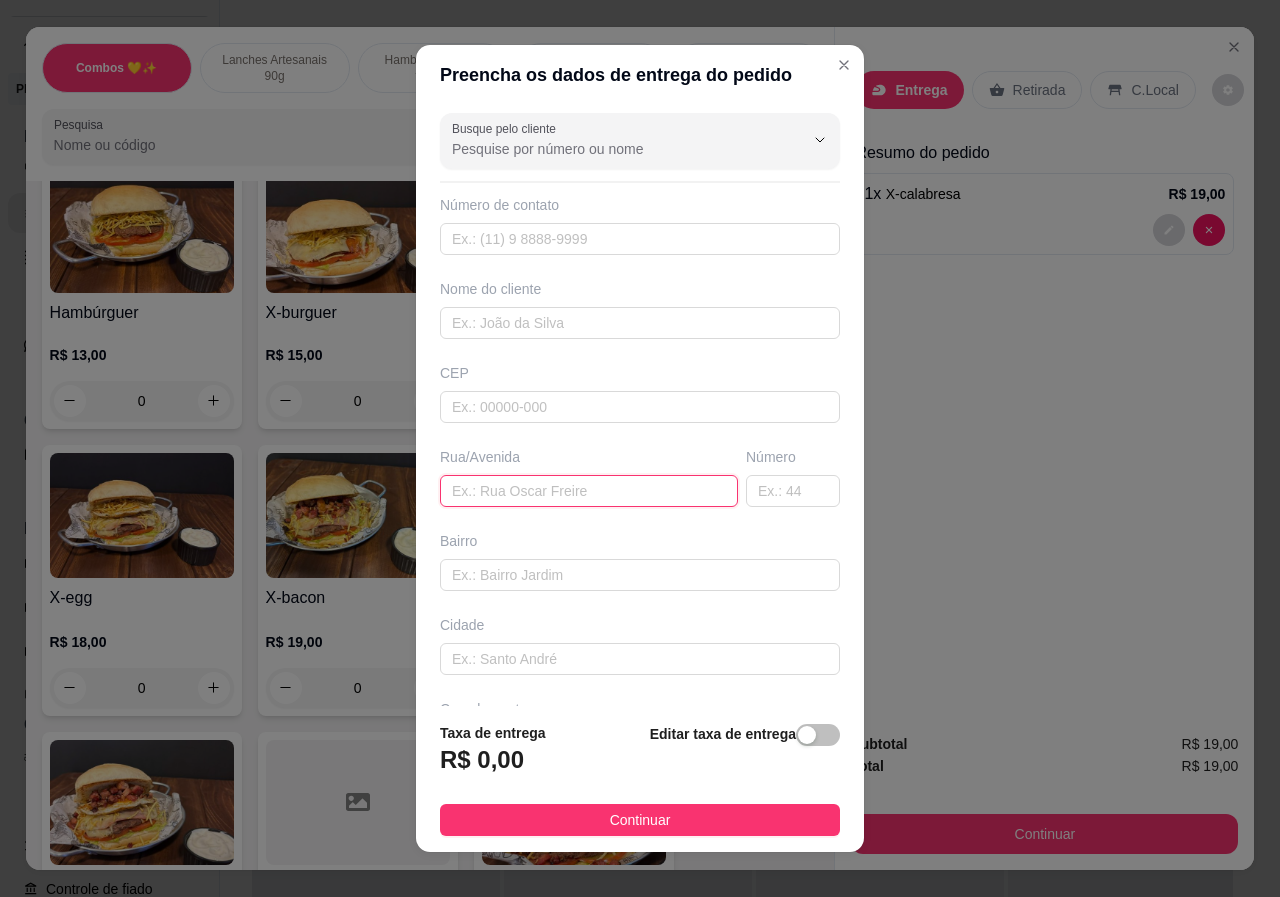 click at bounding box center [589, 491] 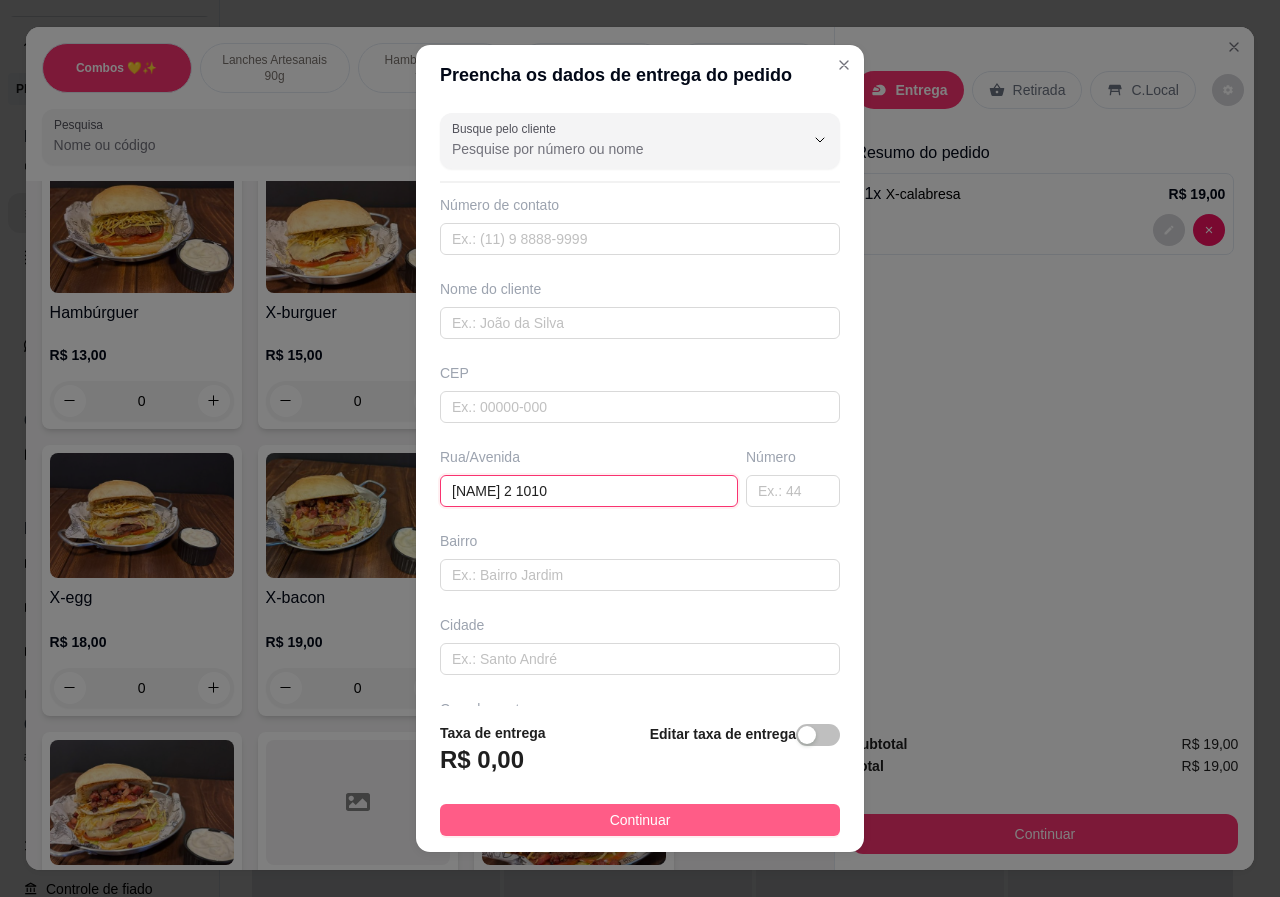 type on "[NAME] 2 1010" 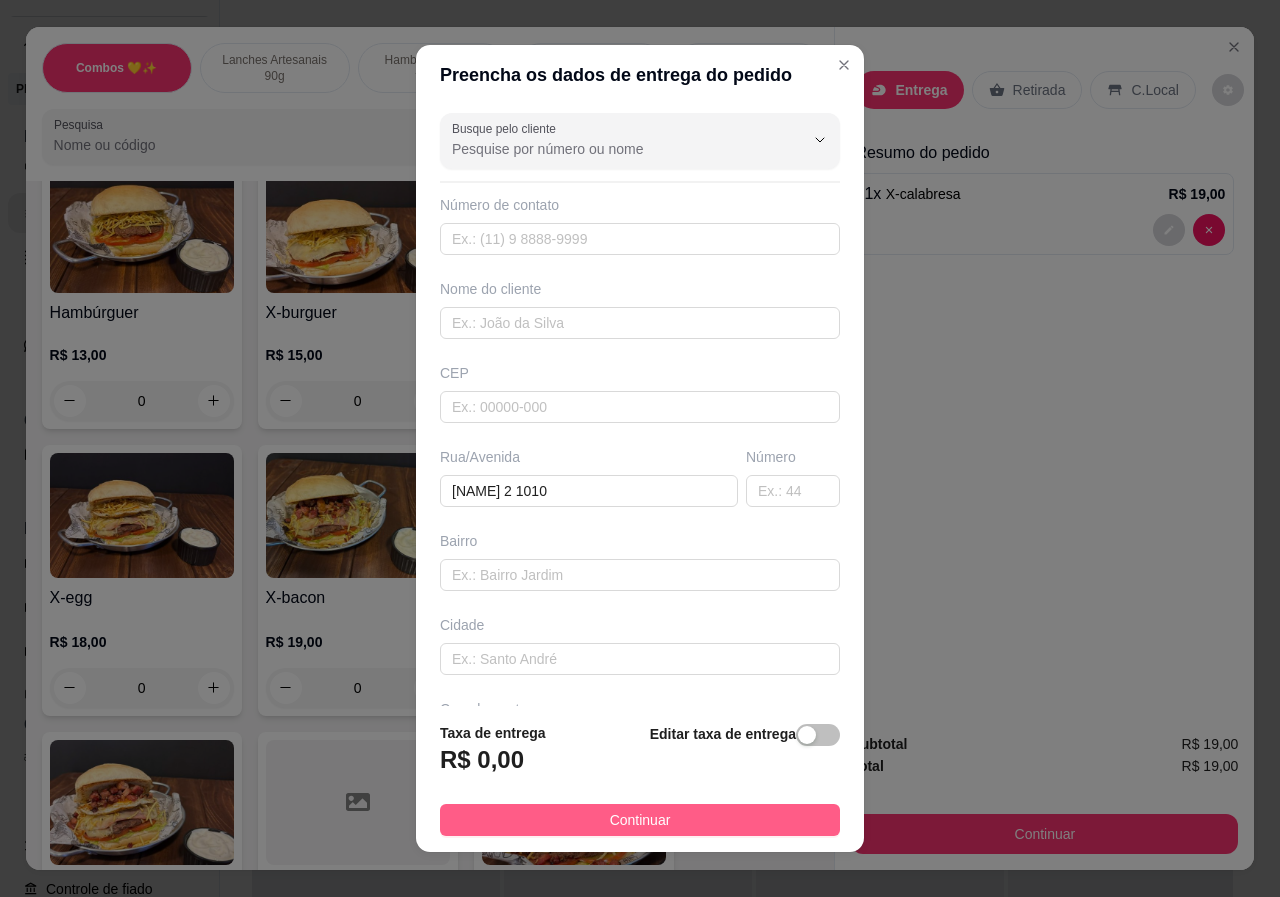 click on "Continuar" at bounding box center [640, 820] 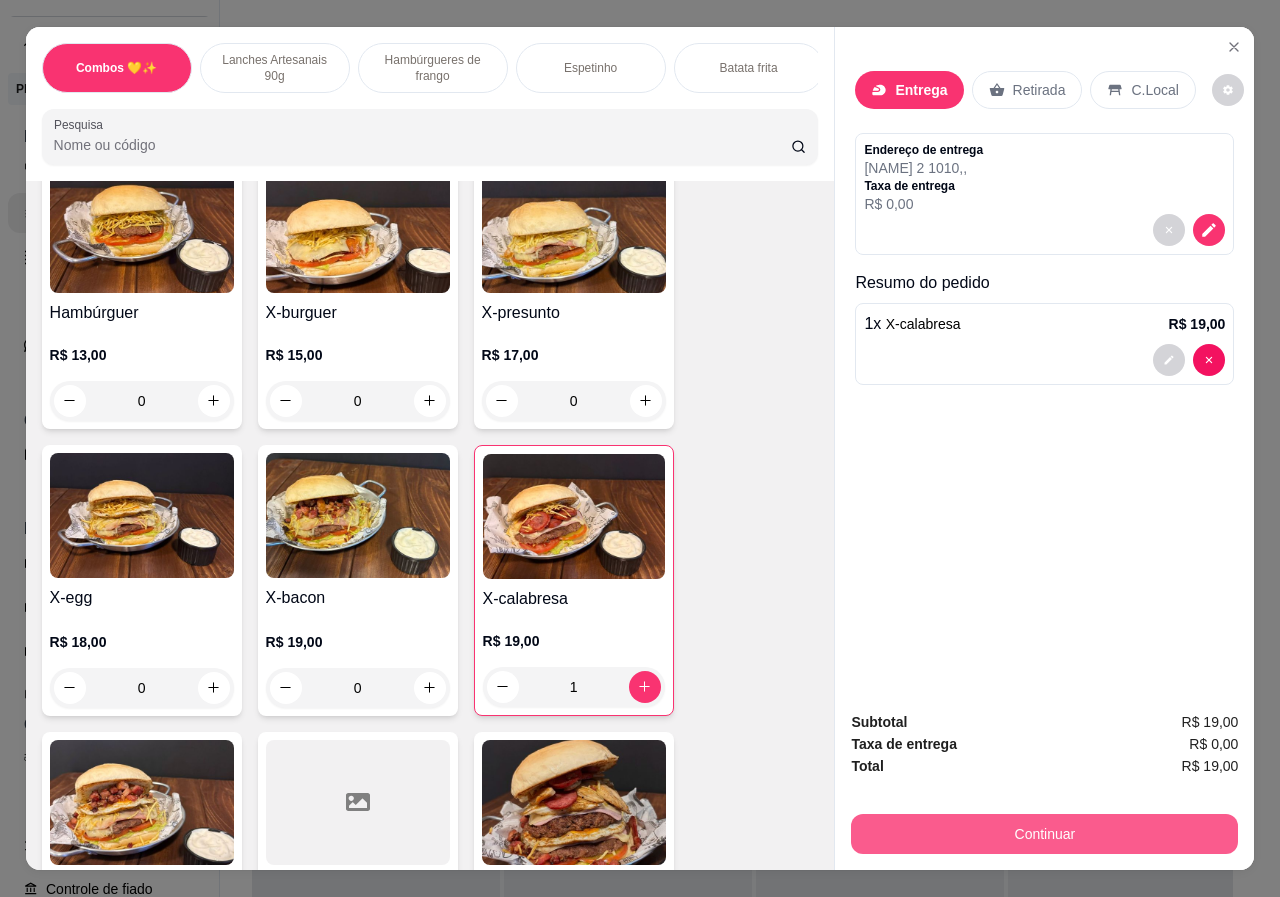 click on "Continuar" at bounding box center (1044, 834) 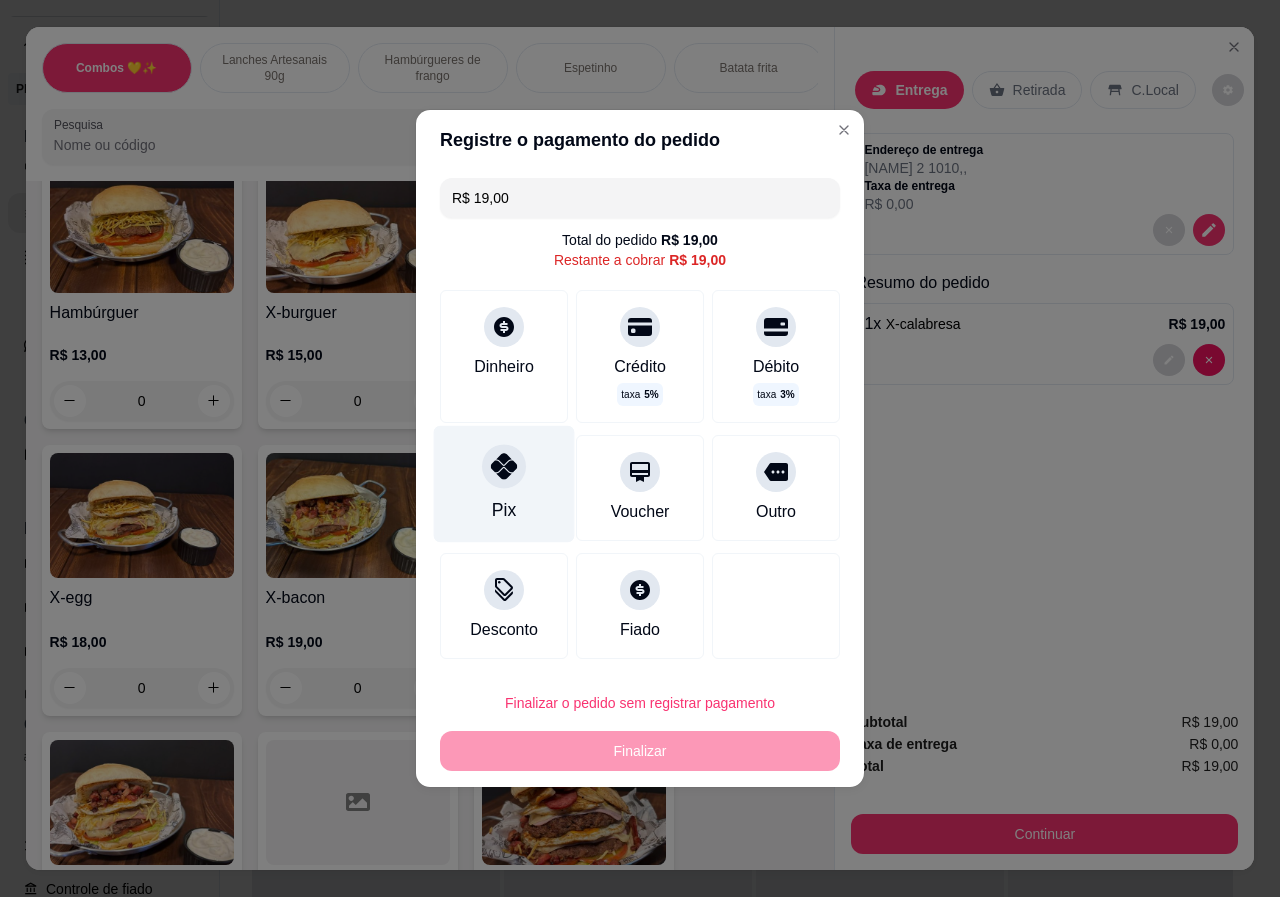 click at bounding box center [504, 466] 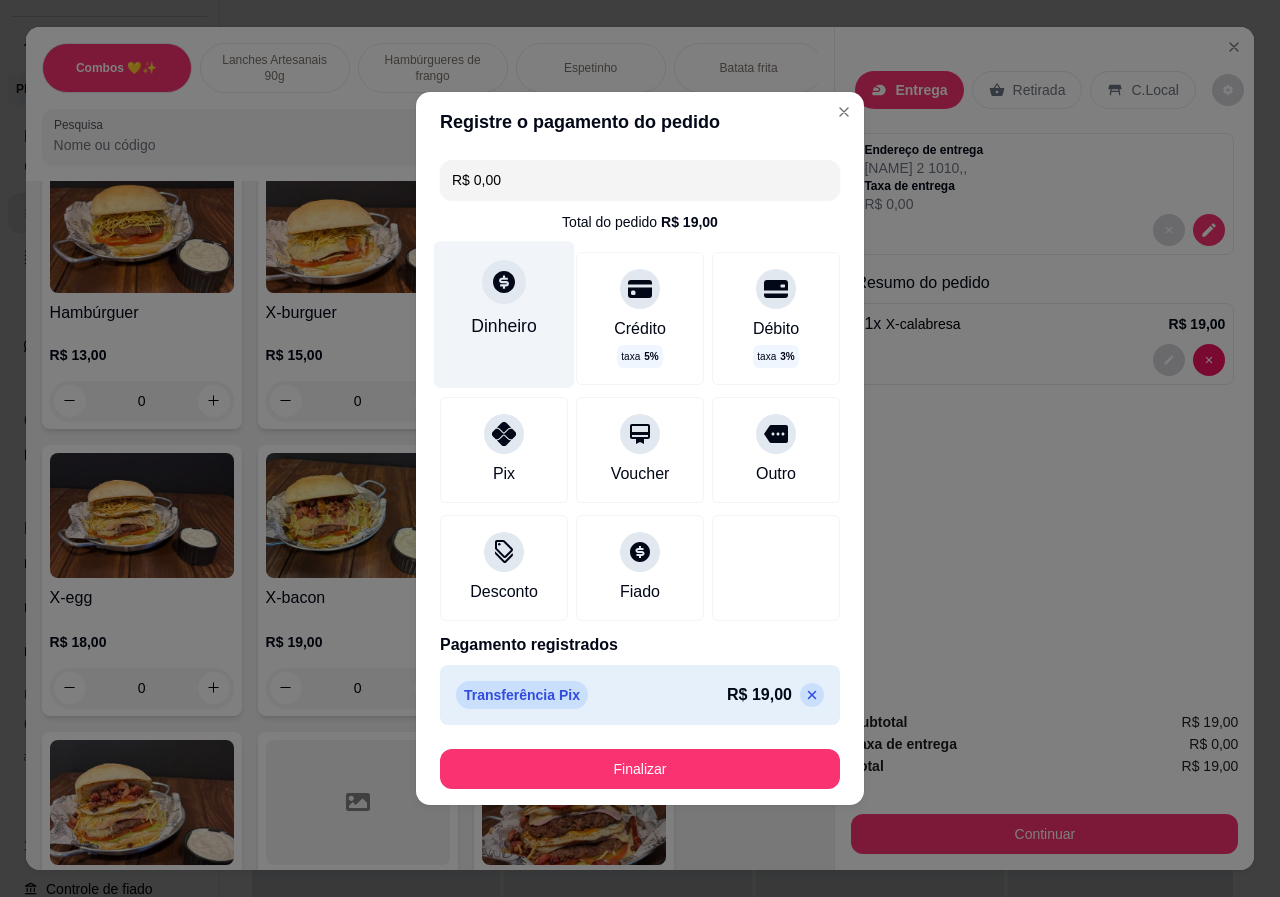 click at bounding box center [504, 282] 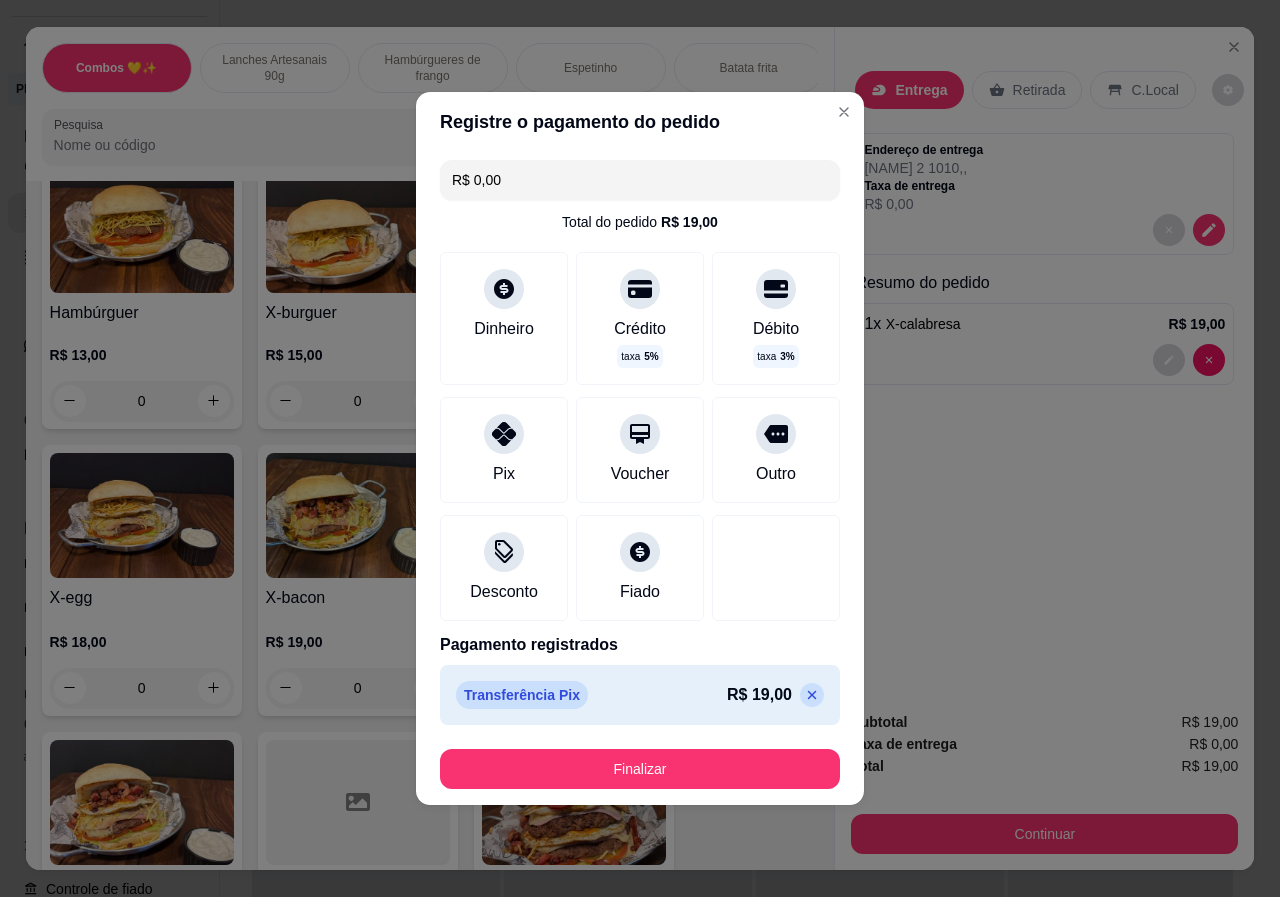 click 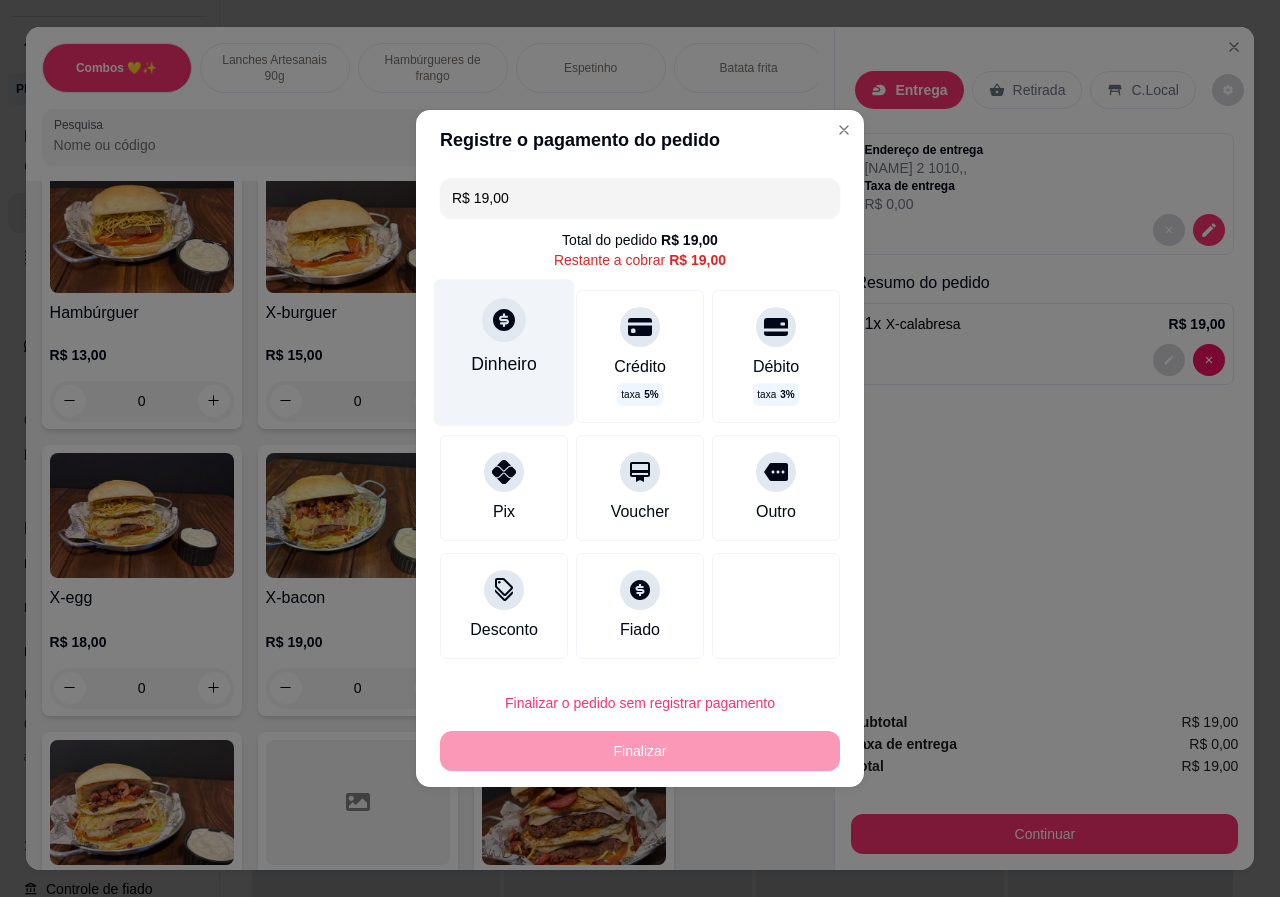 click 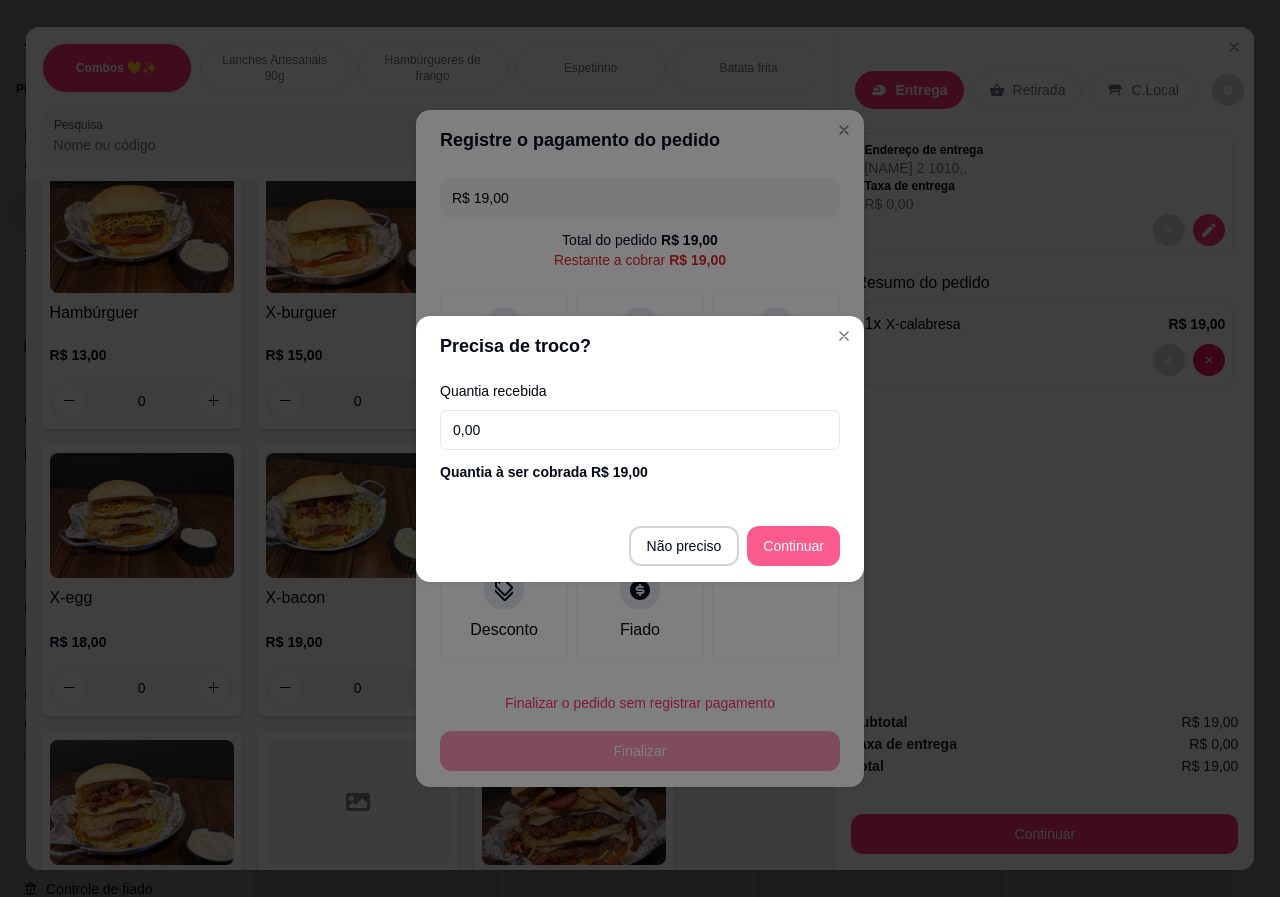 click on "Não preciso Continuar" at bounding box center [640, 546] 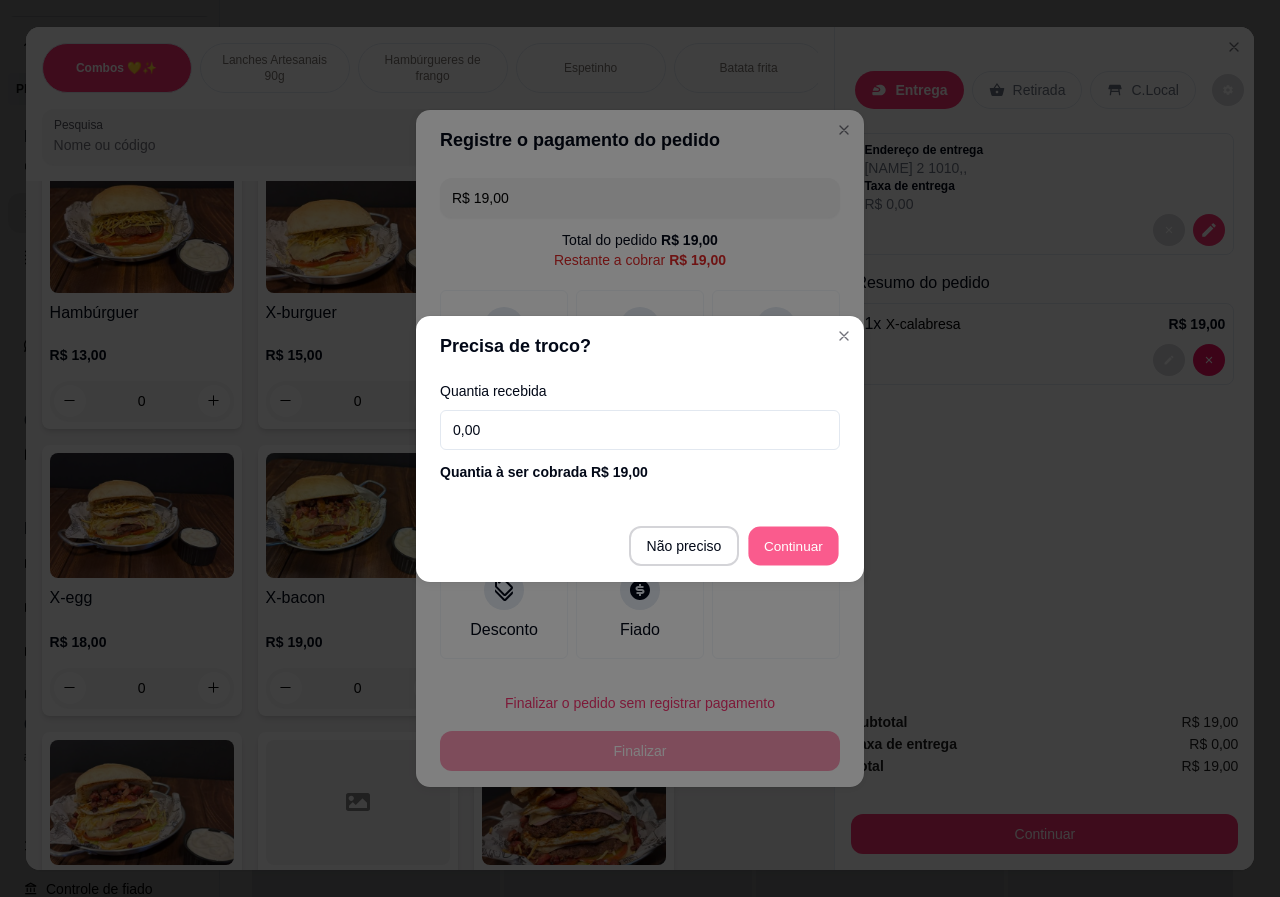 type on "R$ 0,00" 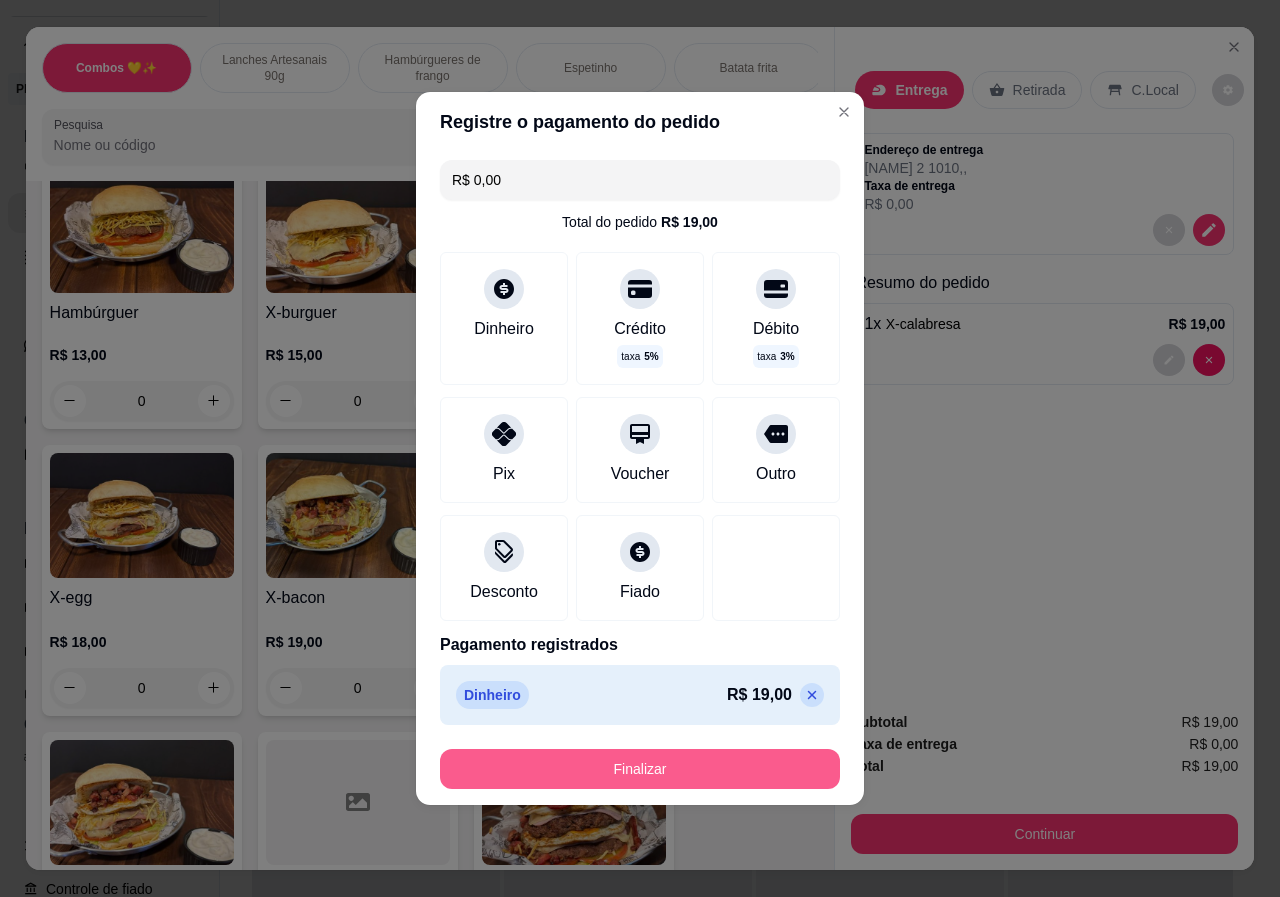 click on "Finalizar" at bounding box center (640, 769) 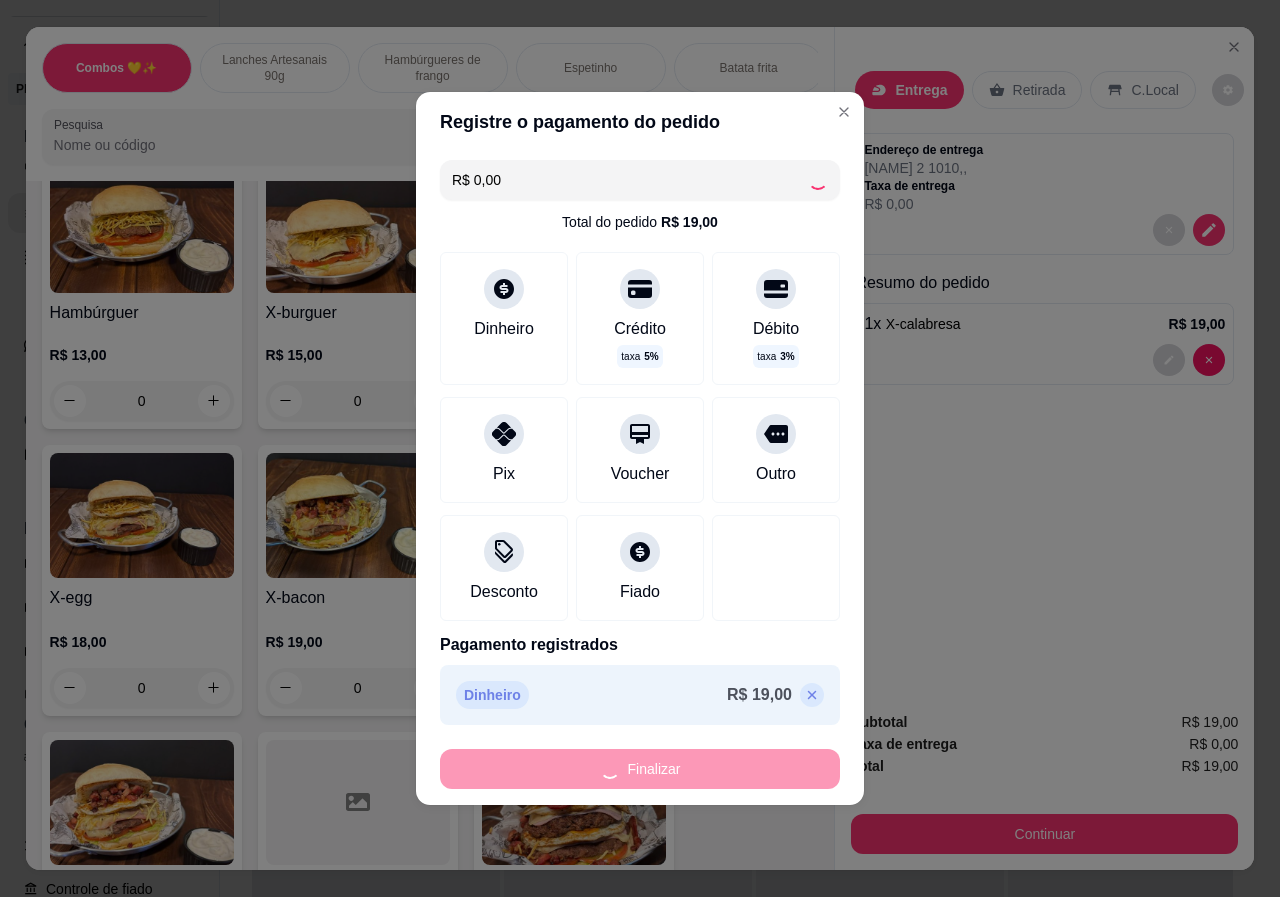 type on "0" 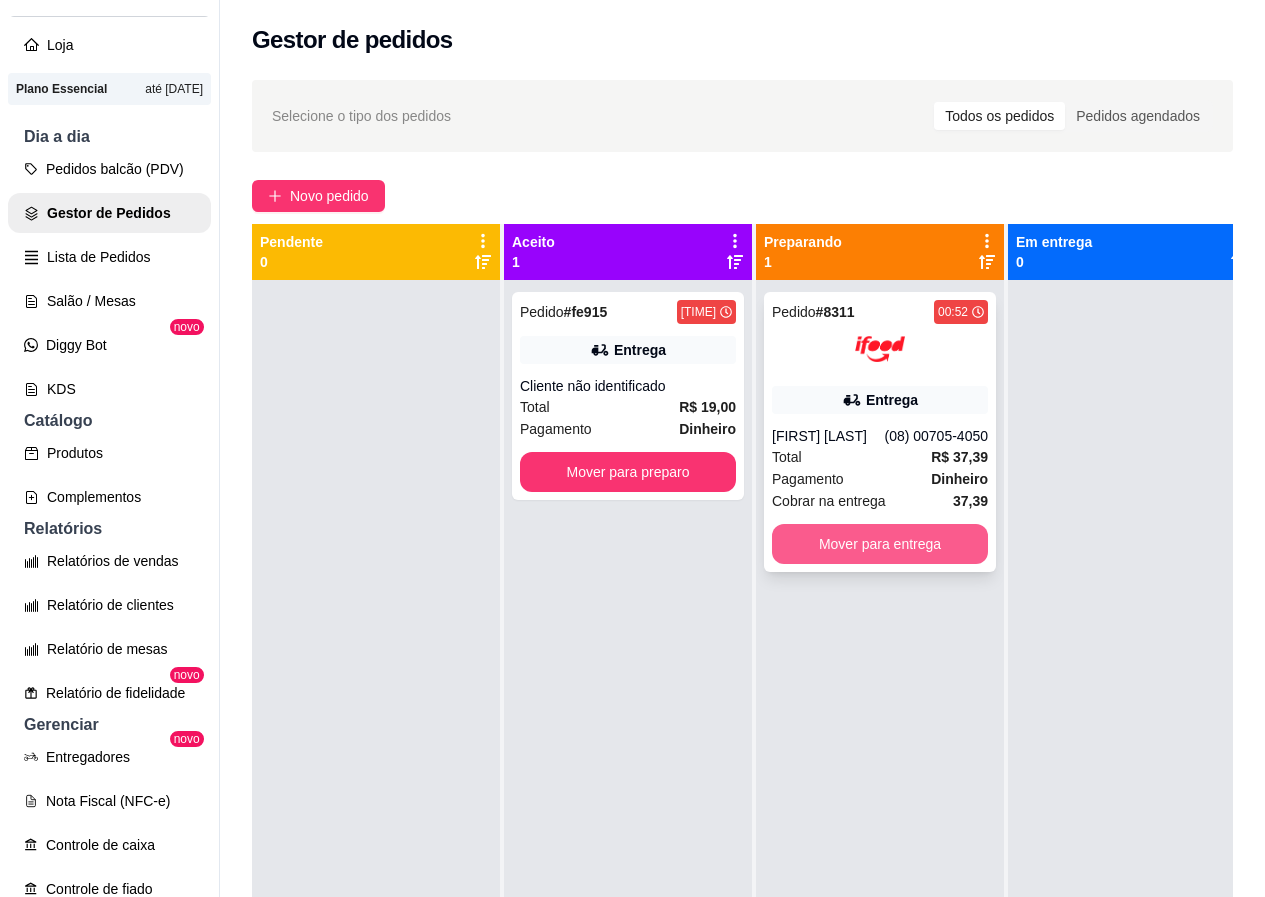 click on "Mover para entrega" at bounding box center [880, 544] 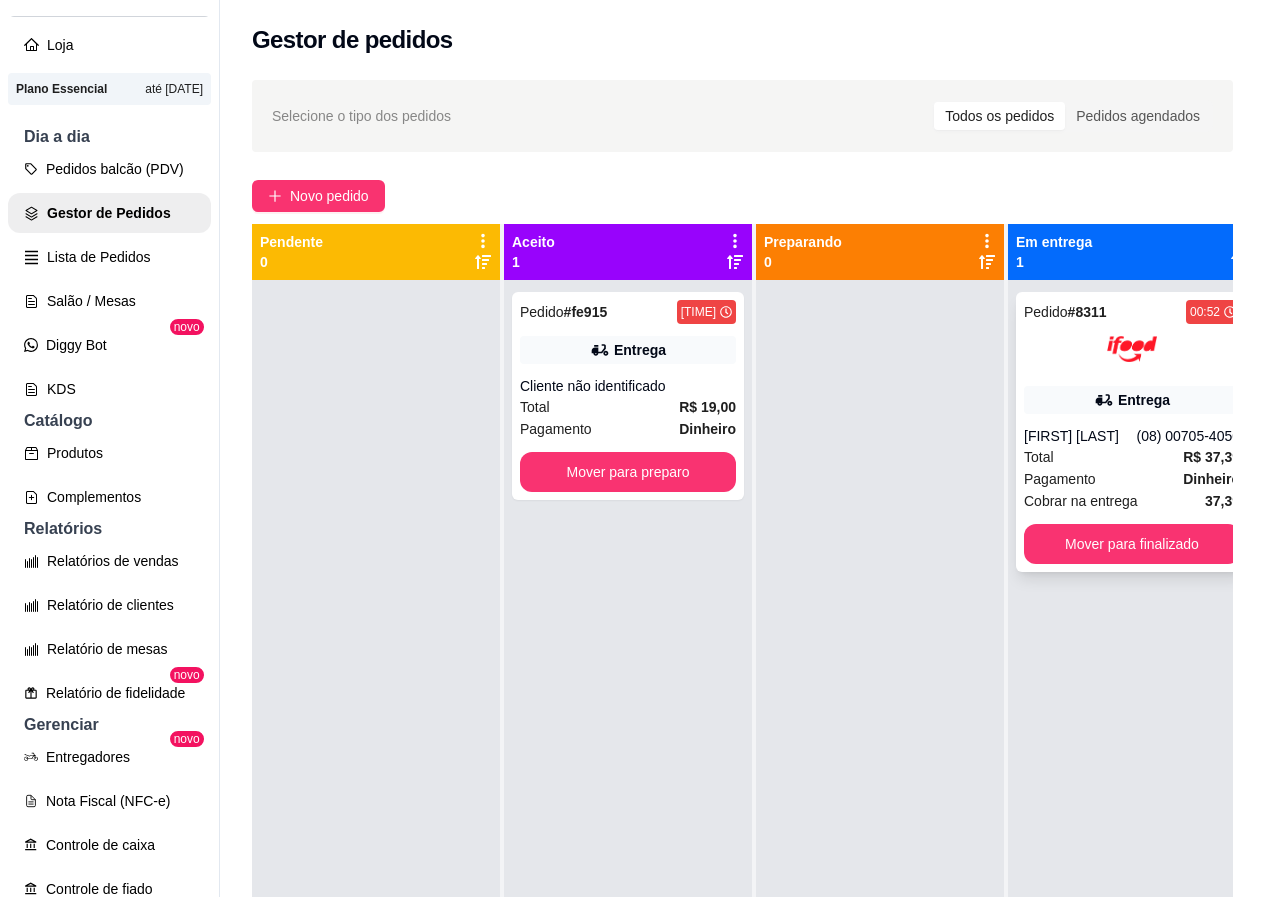 click on "Entrega" at bounding box center [1132, 400] 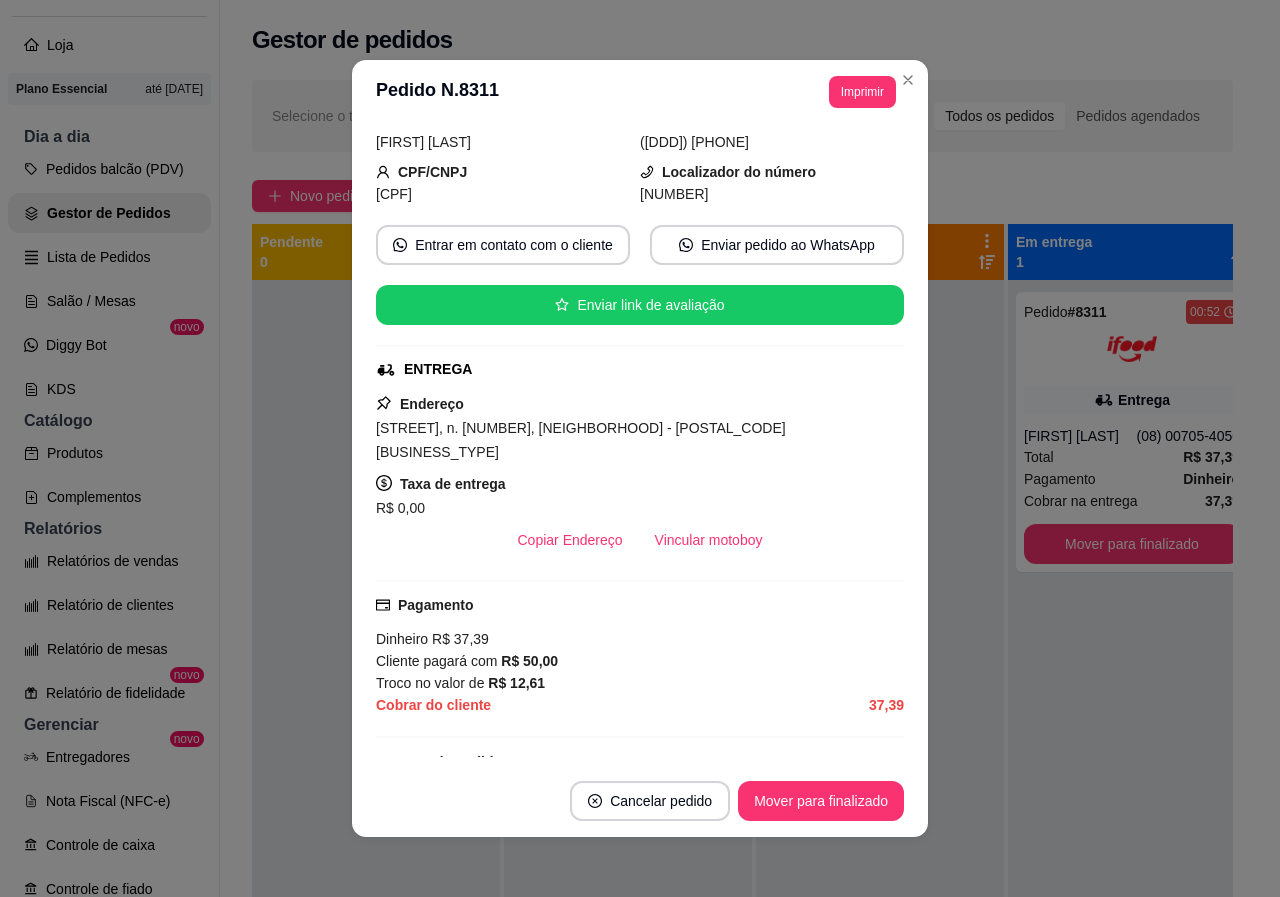 scroll, scrollTop: 200, scrollLeft: 0, axis: vertical 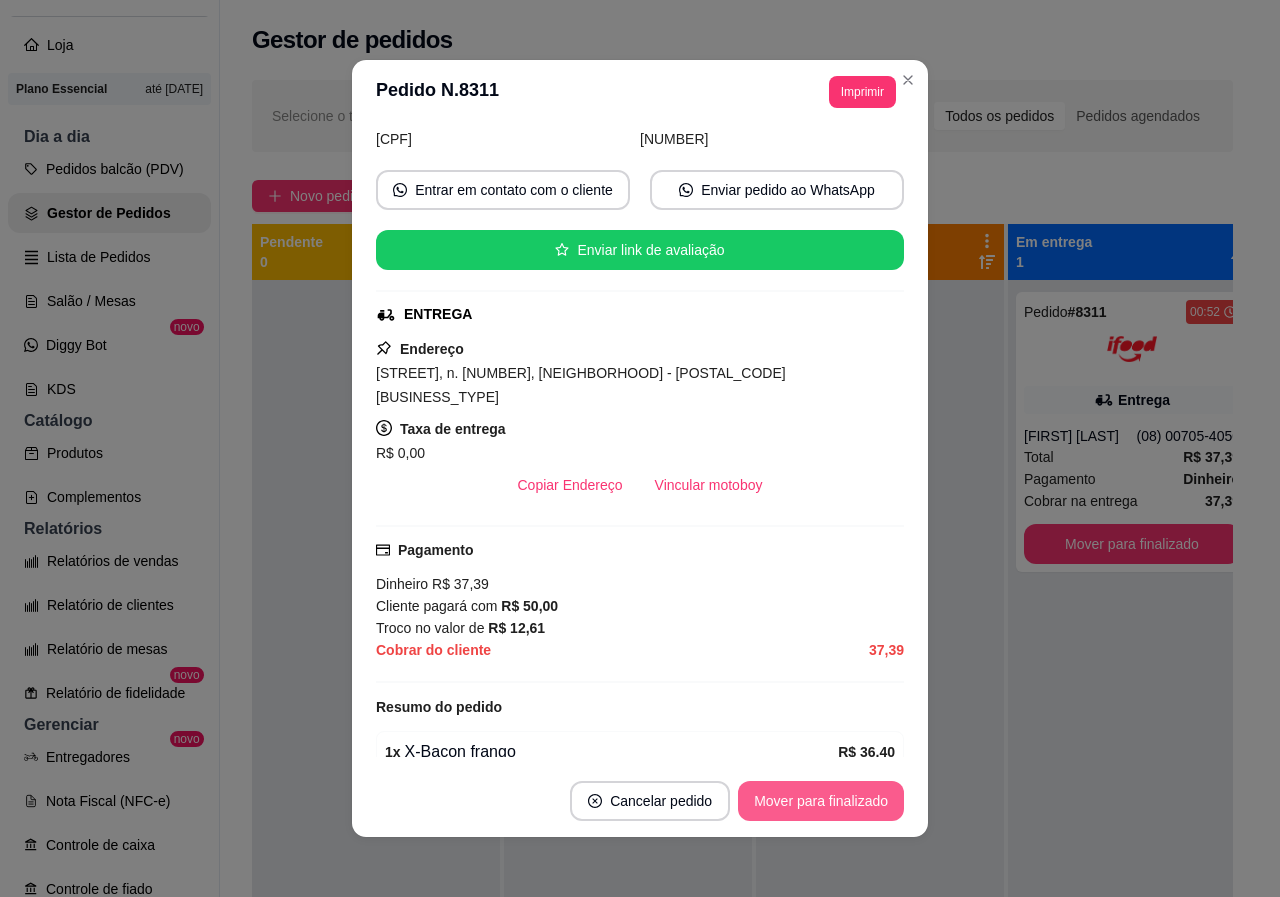 click on "Mover para finalizado" at bounding box center (821, 801) 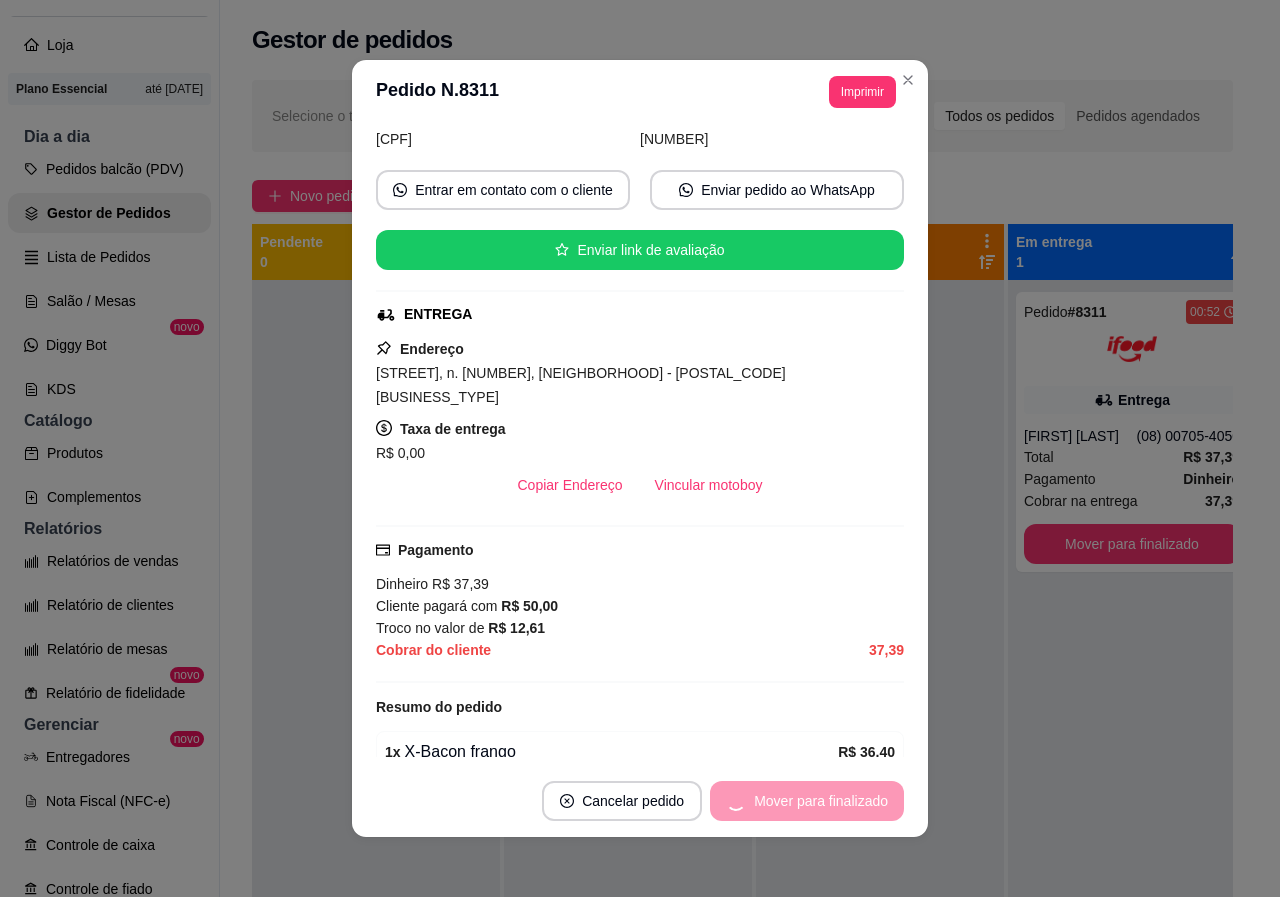 scroll, scrollTop: 154, scrollLeft: 0, axis: vertical 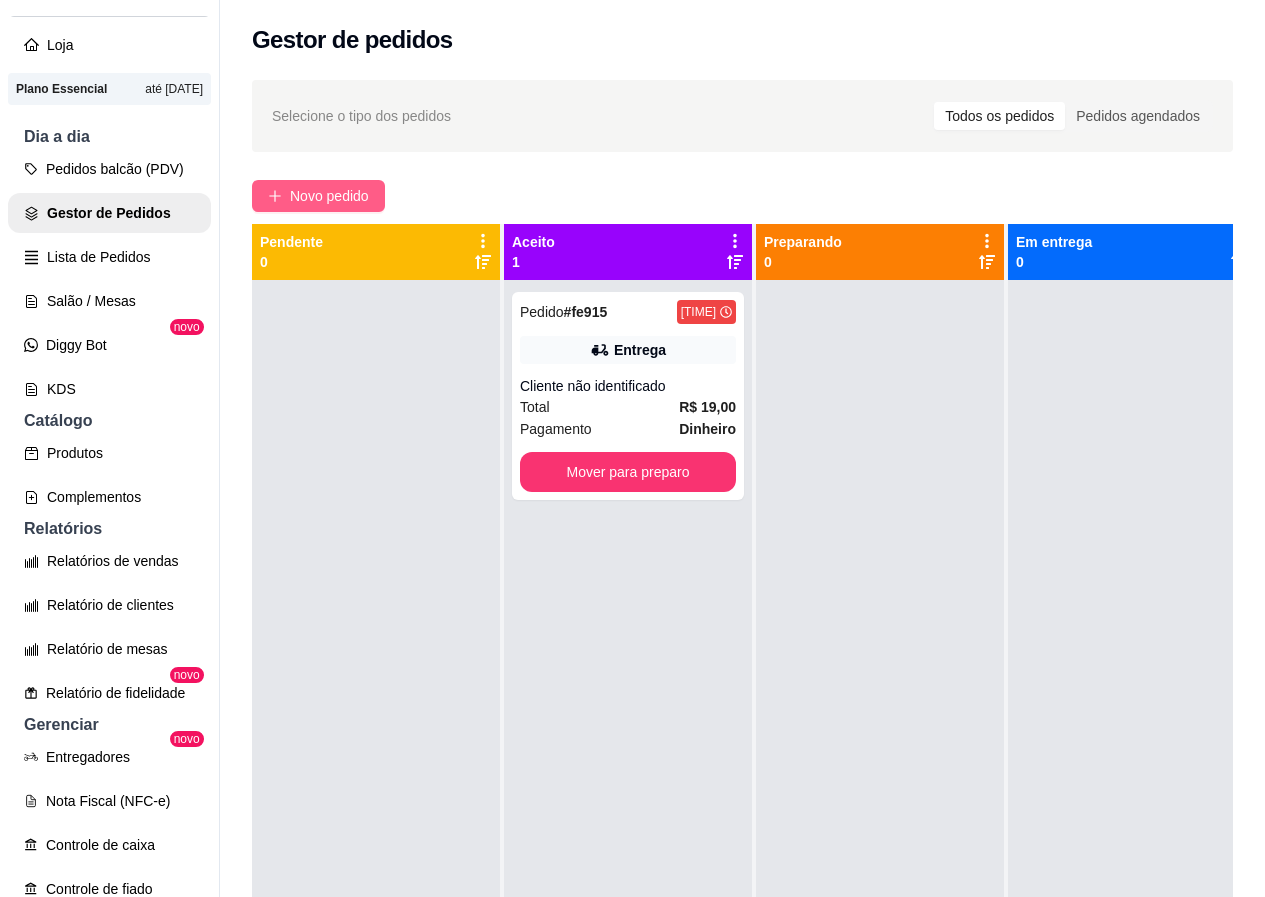 click on "Novo pedido" at bounding box center (318, 196) 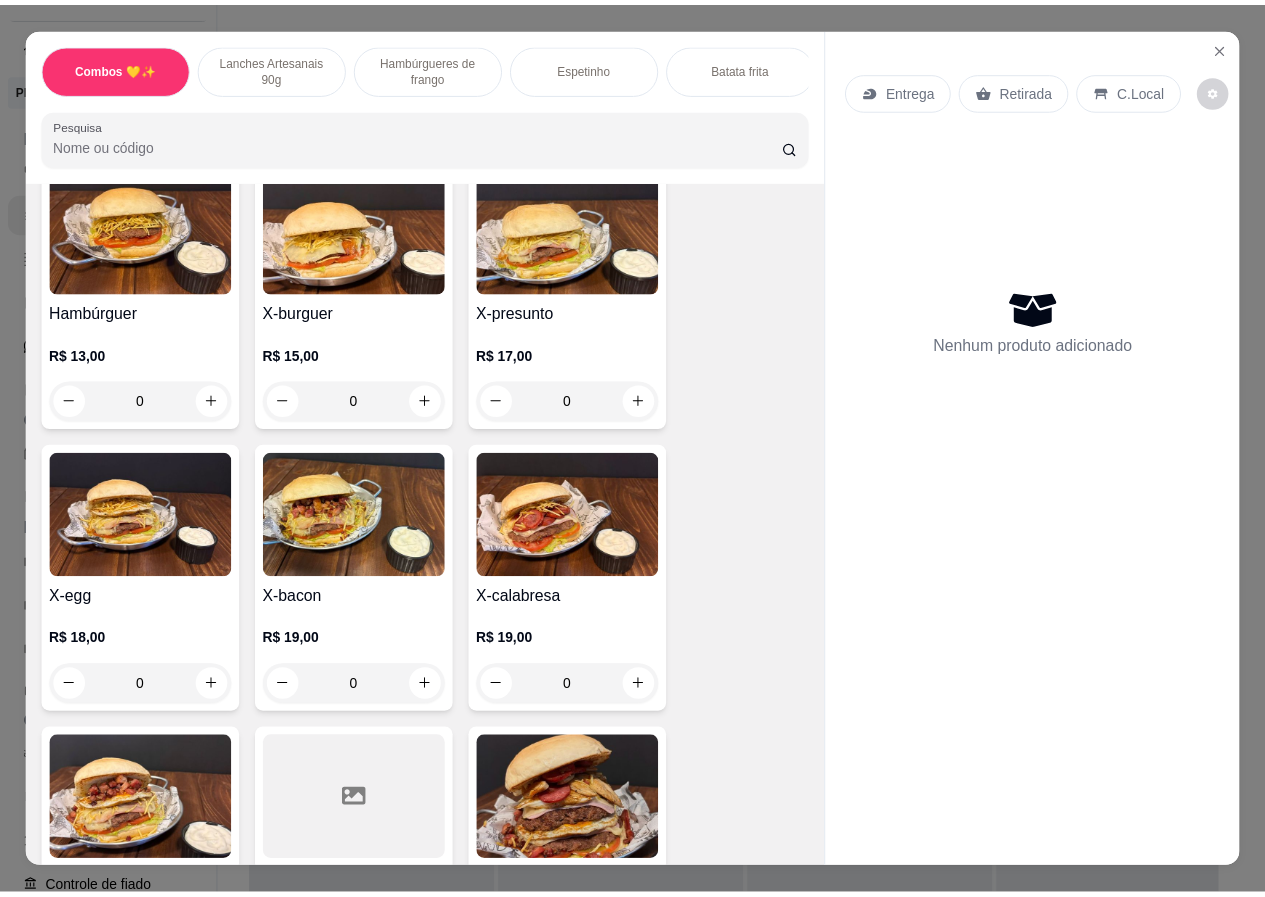 scroll, scrollTop: 0, scrollLeft: 0, axis: both 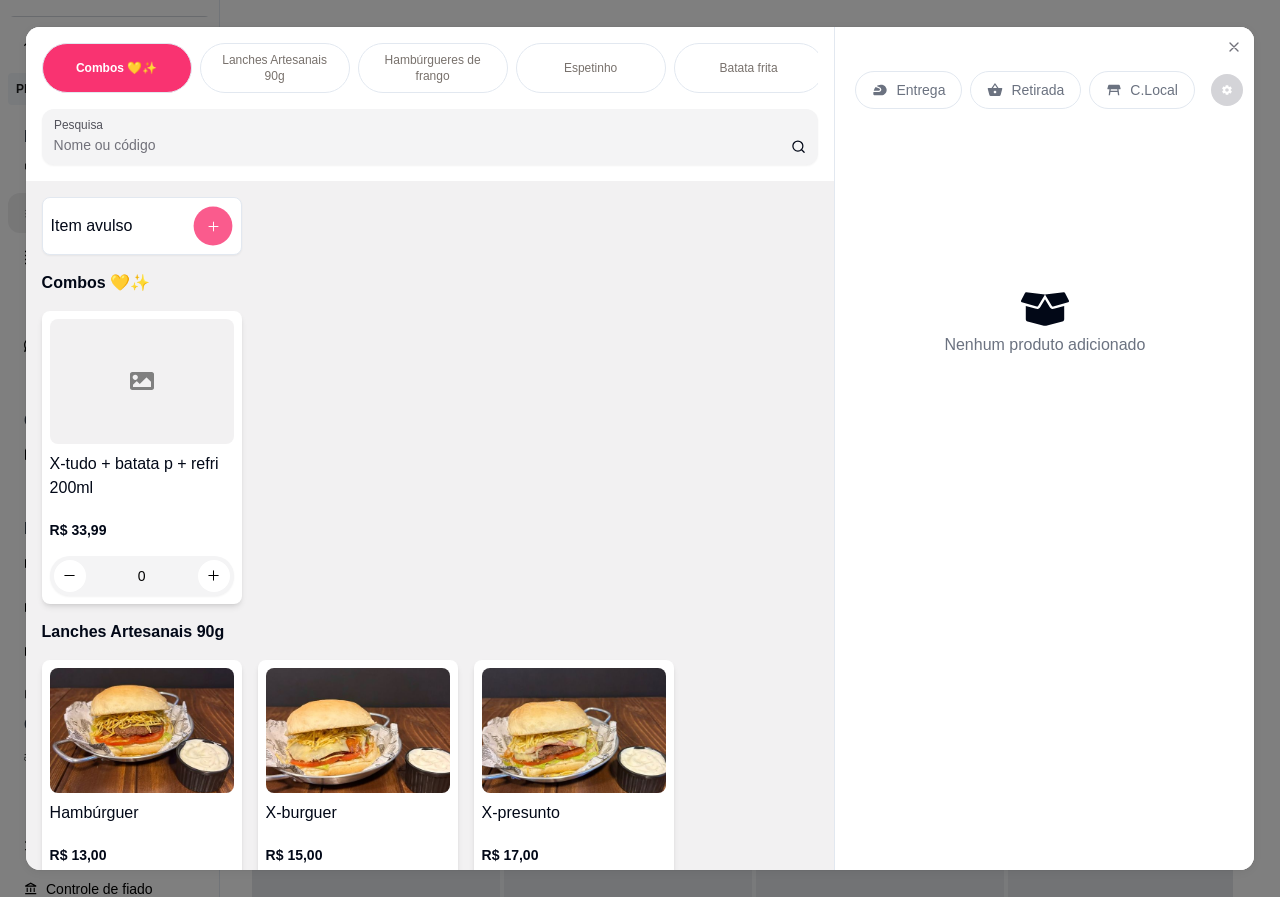 click 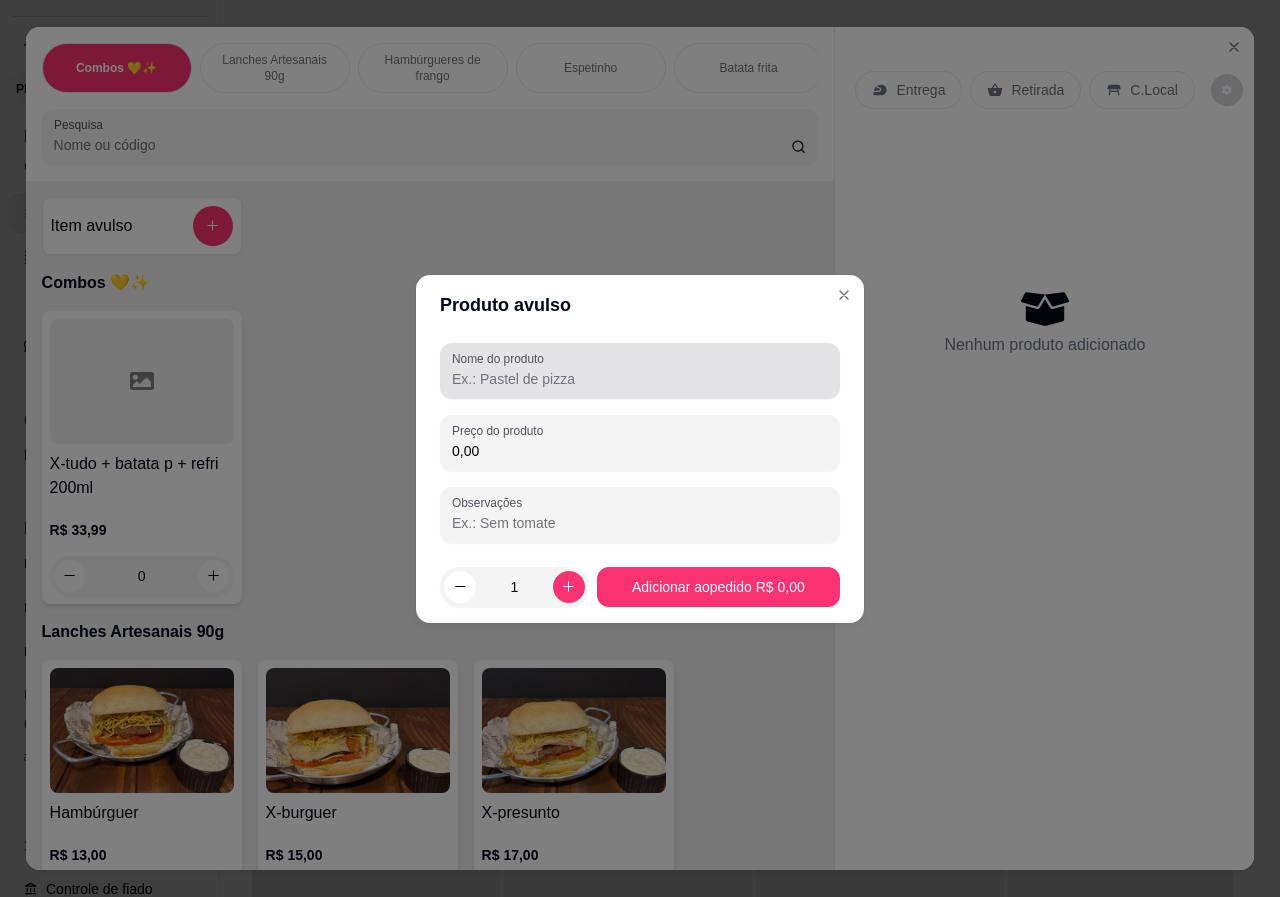 click on "Nome do produto" at bounding box center (640, 379) 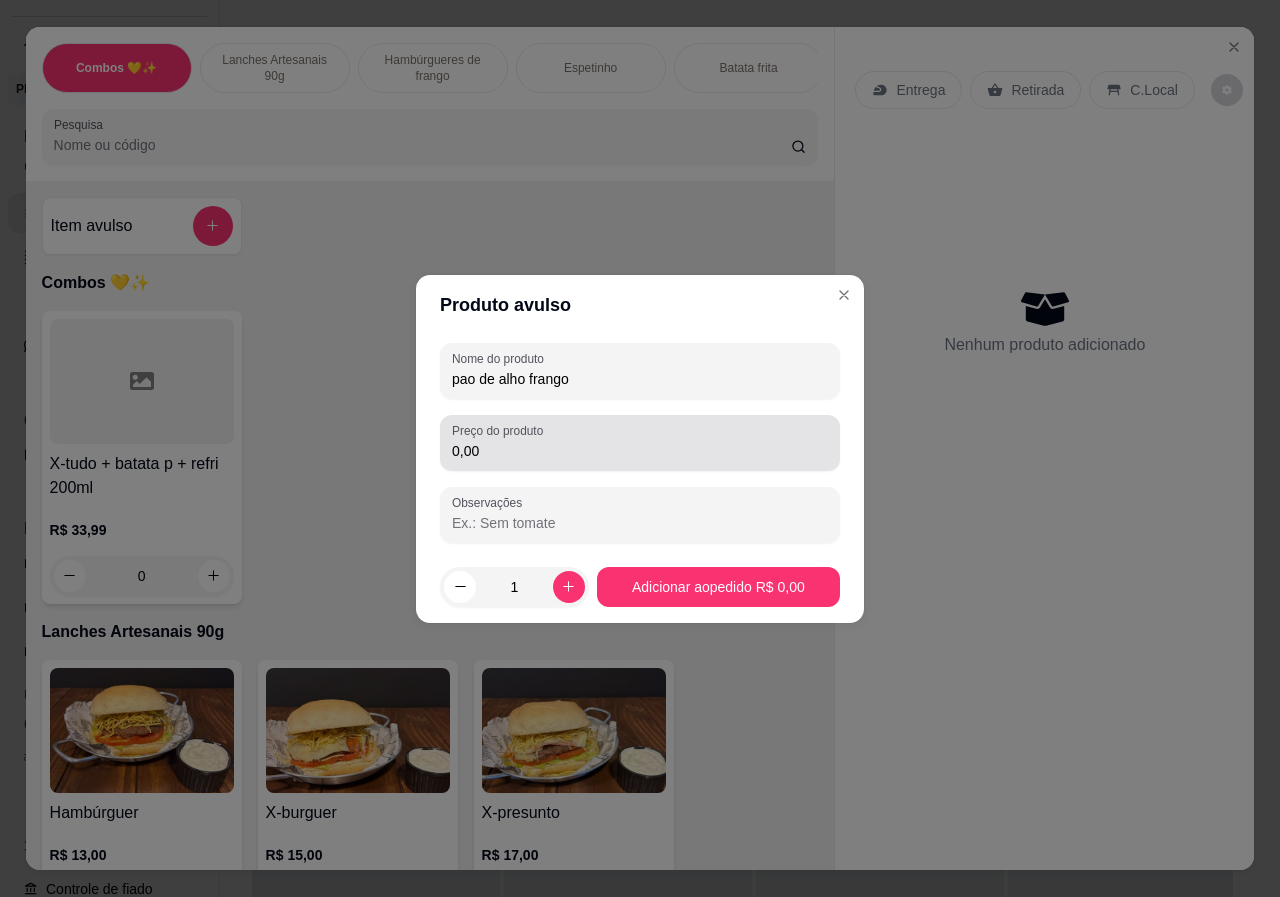 type on "pao de alho frango" 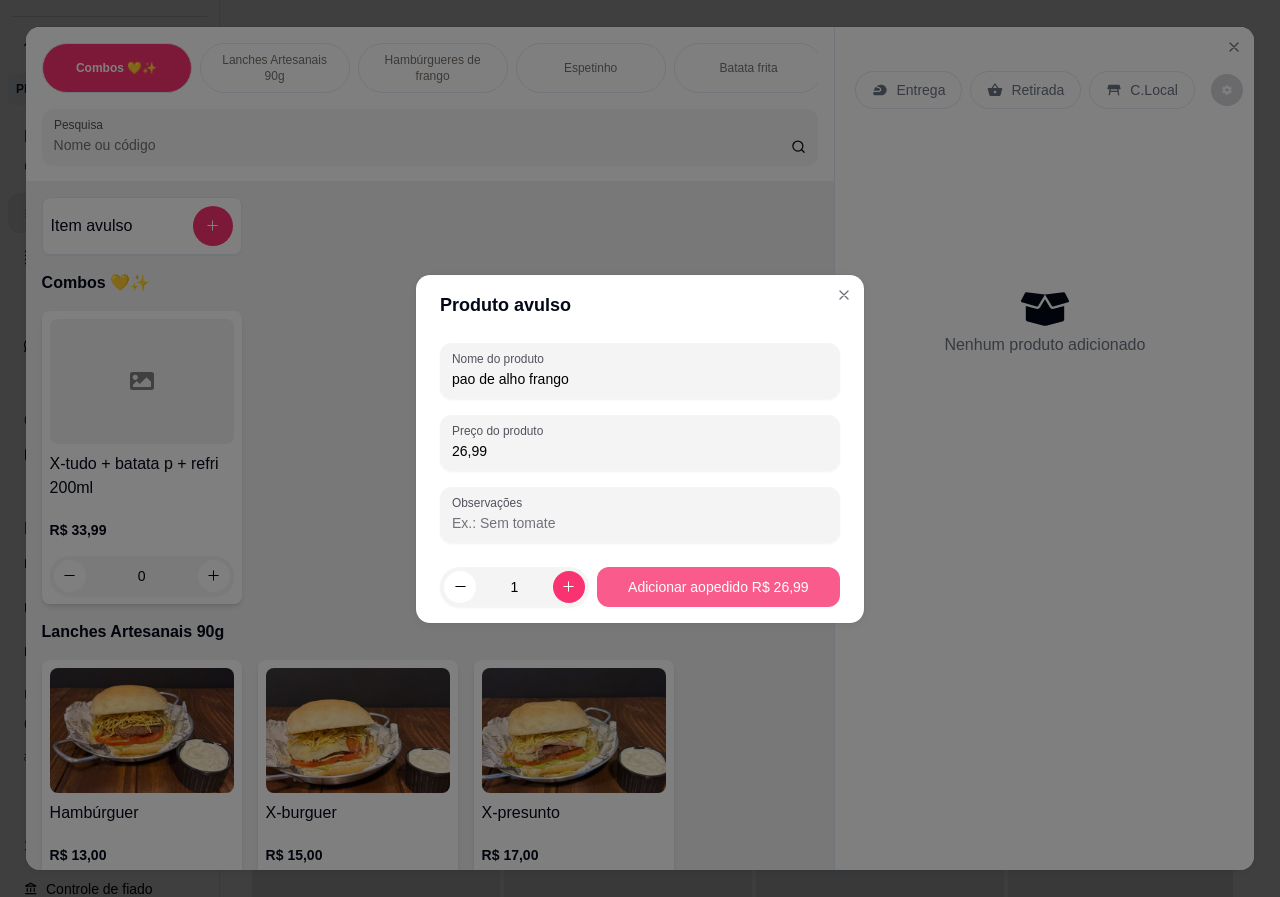 type on "26,99" 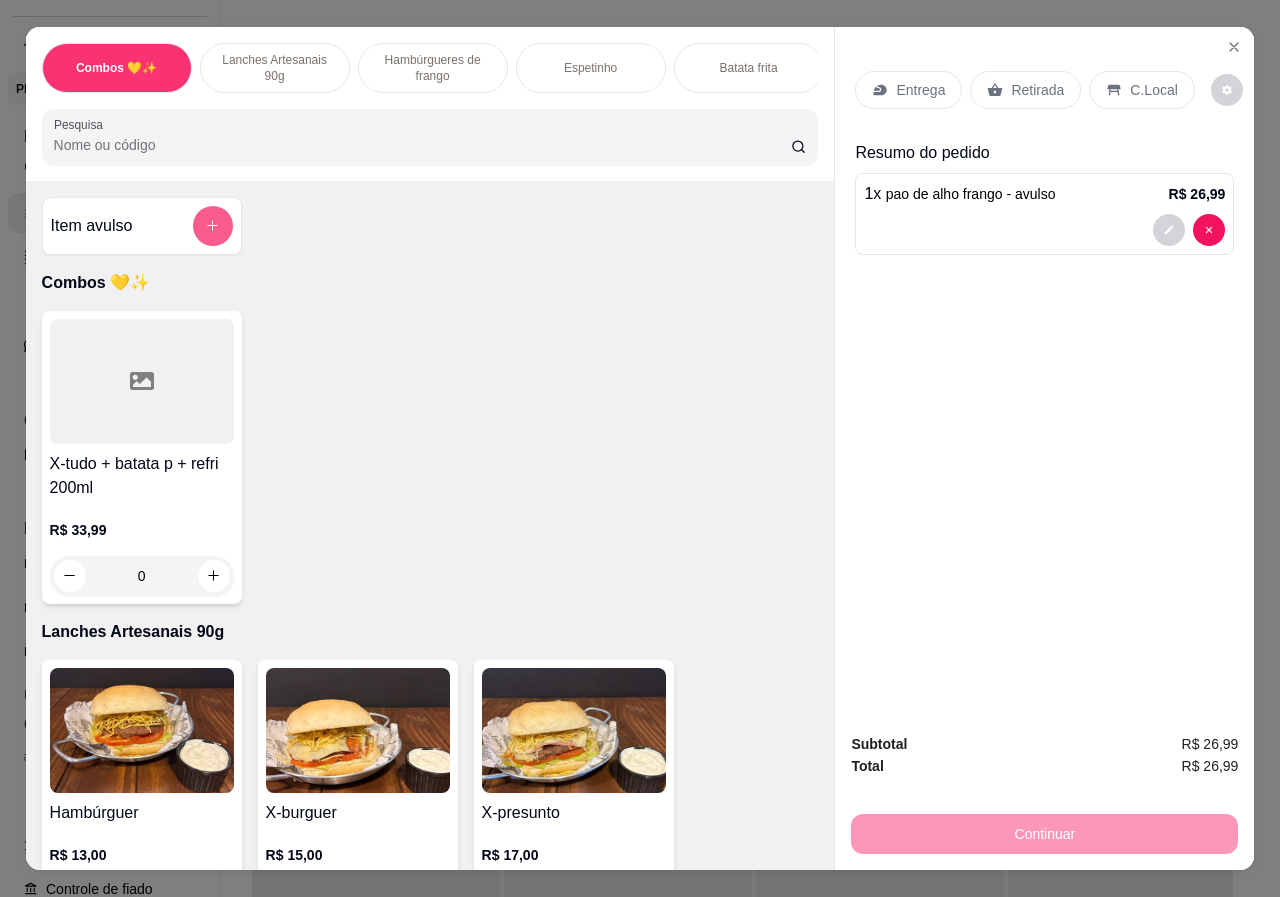 click at bounding box center (213, 226) 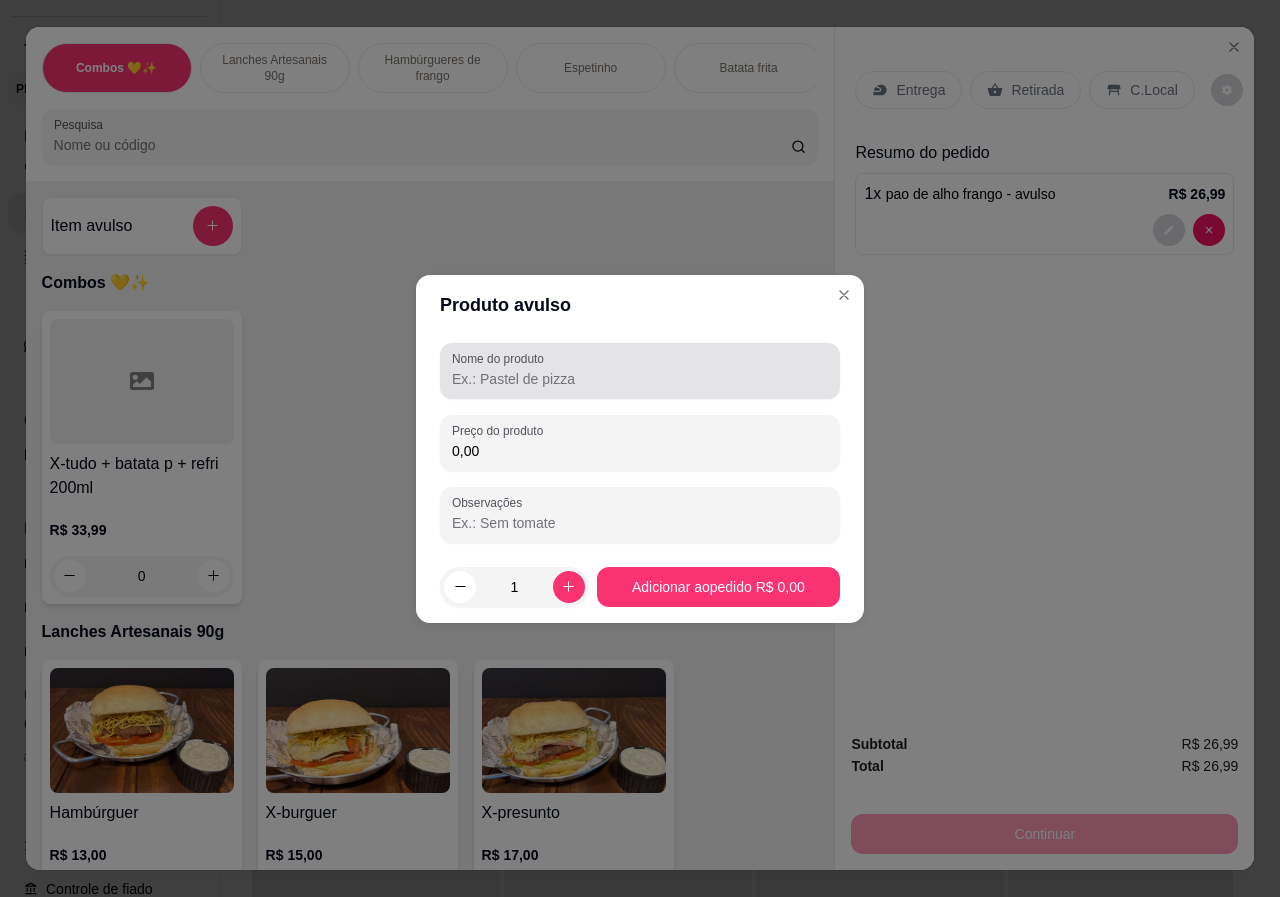 click on "Nome do produto" at bounding box center [640, 371] 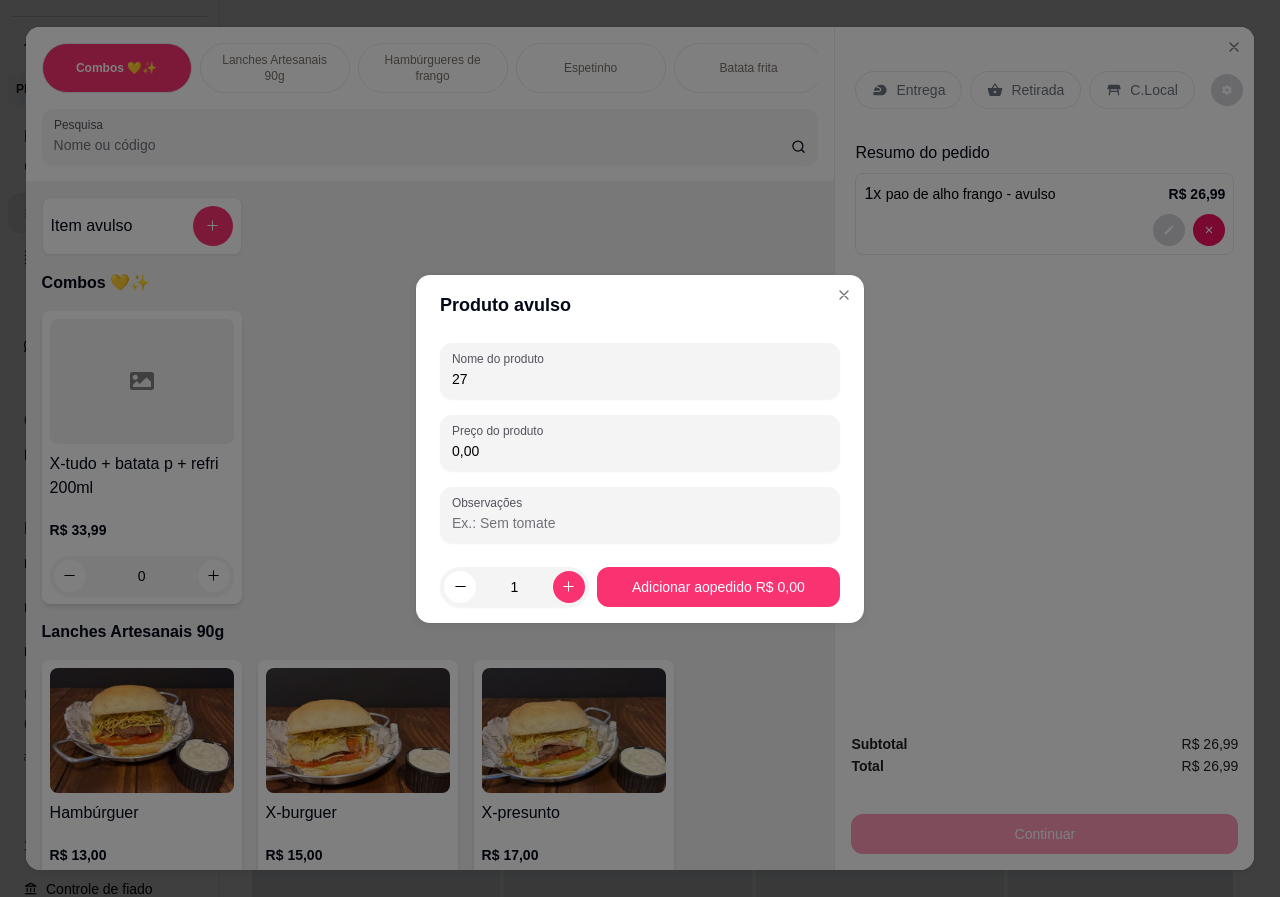 type on "2" 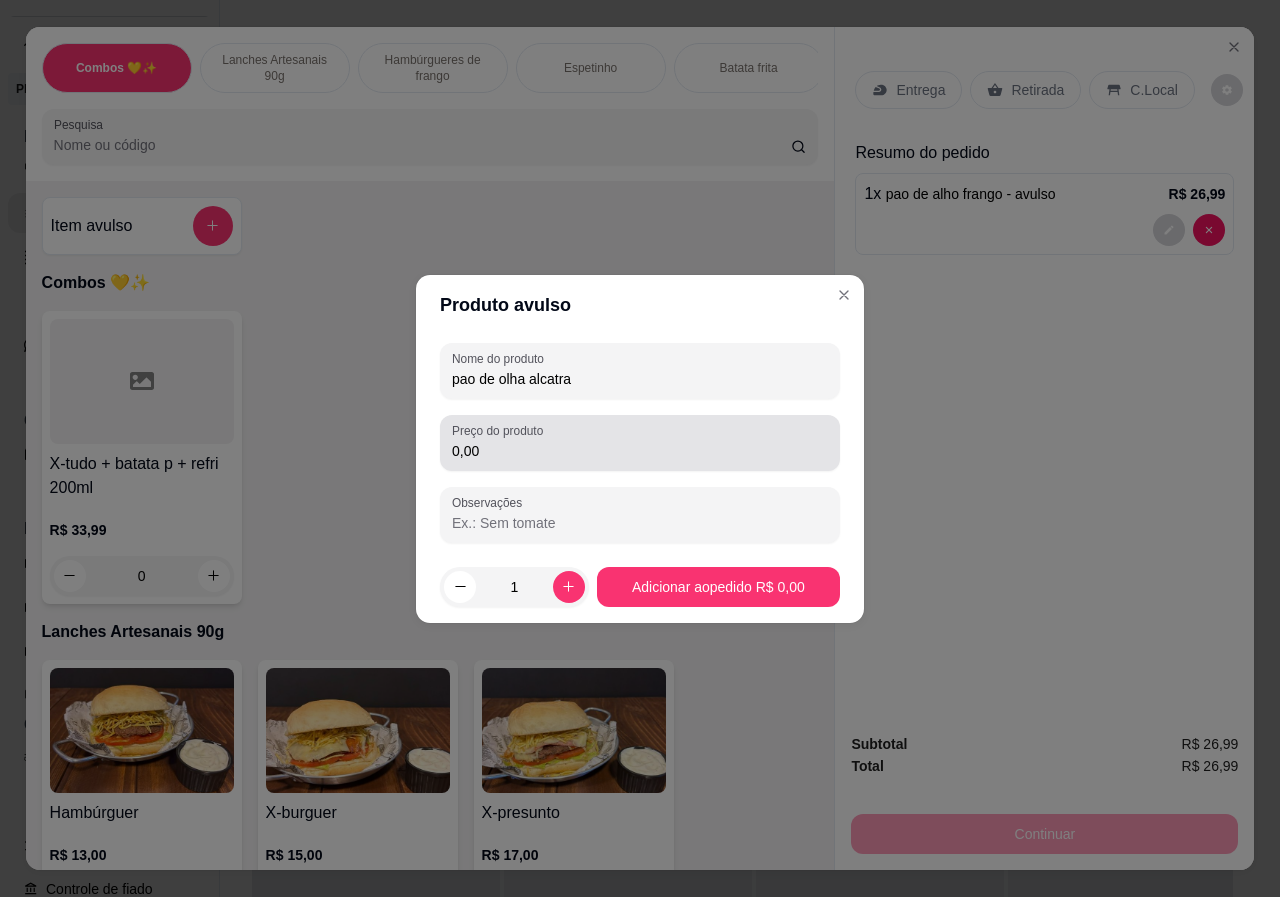 type on "pao de olha alcatra" 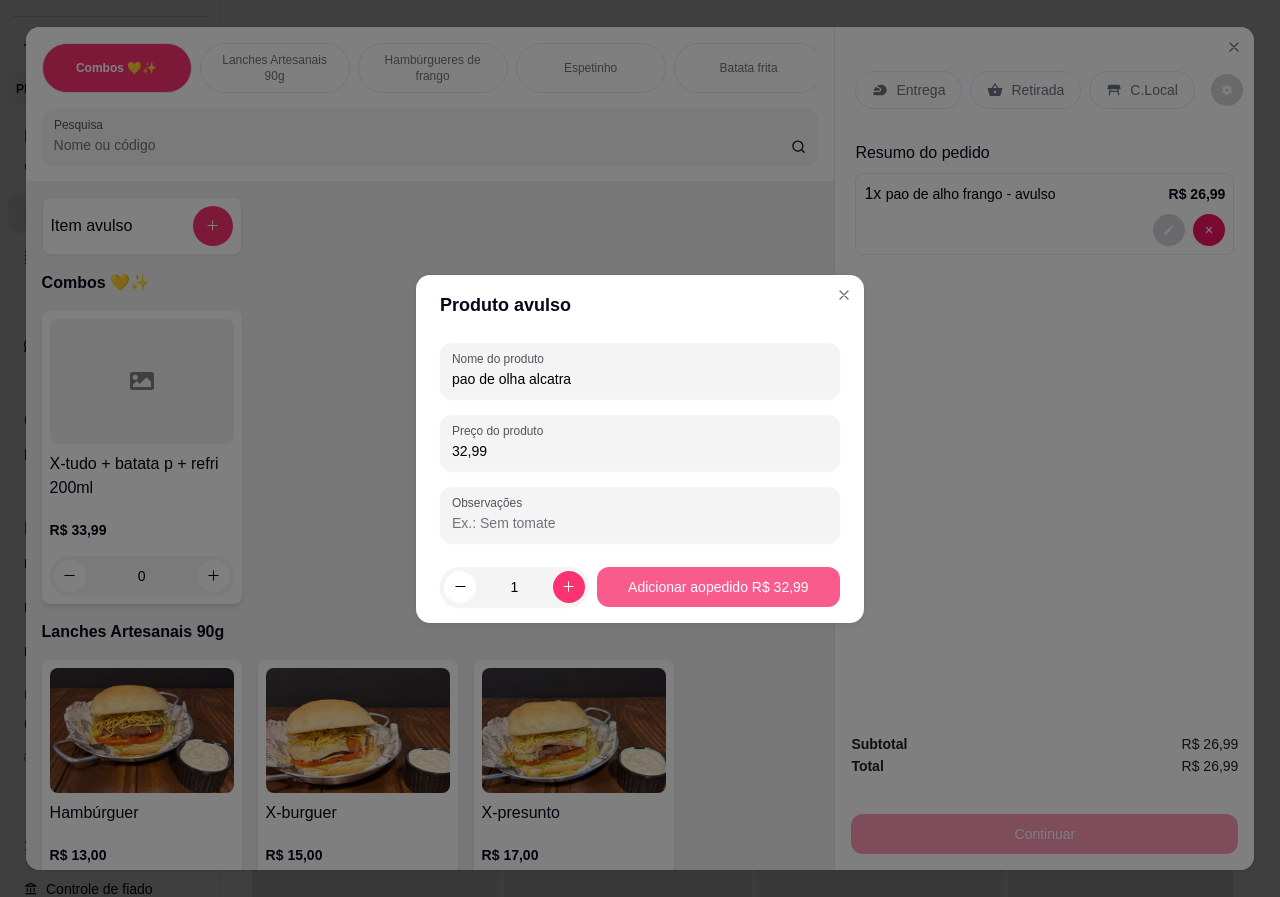 type on "32,99" 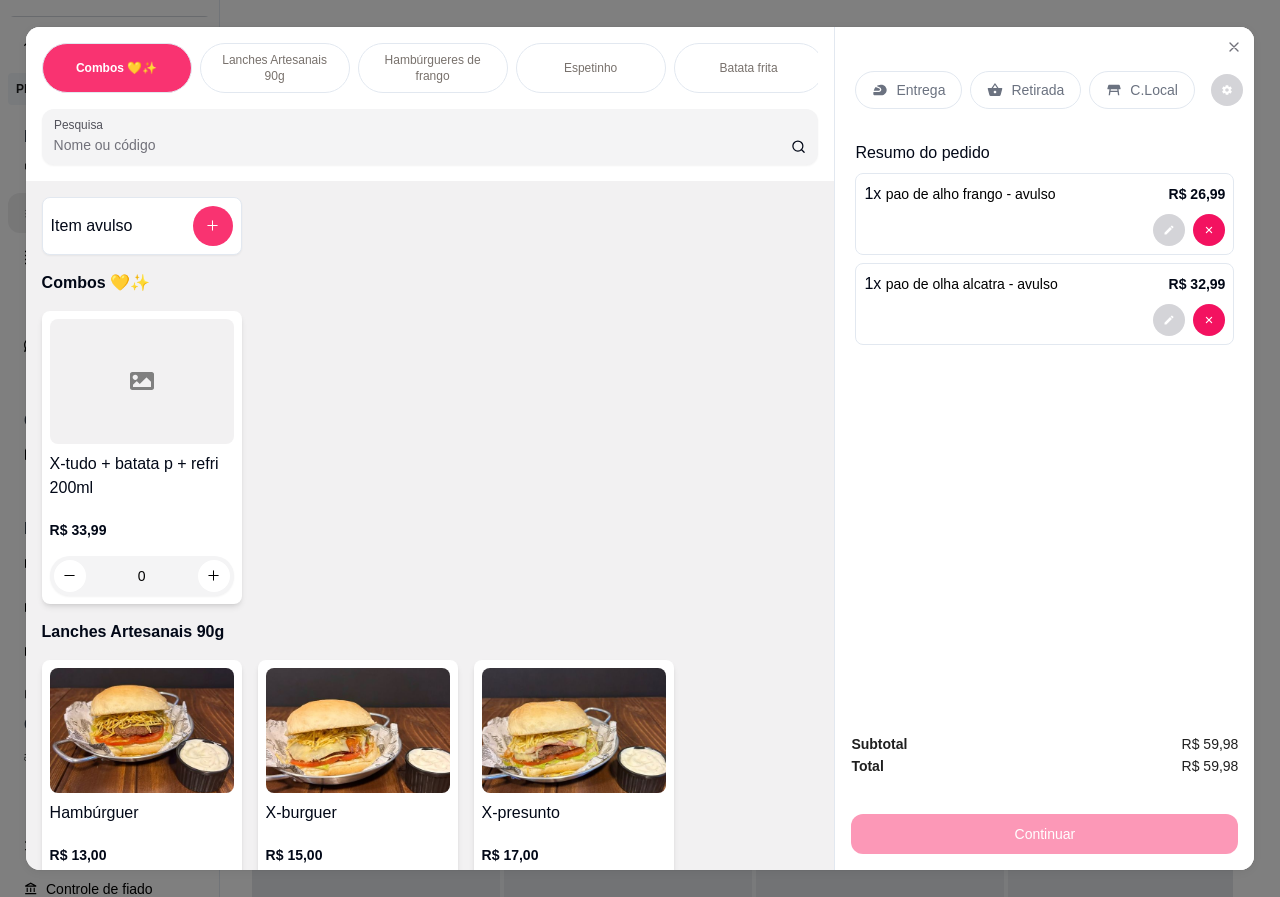 click on "Entrega" at bounding box center [920, 90] 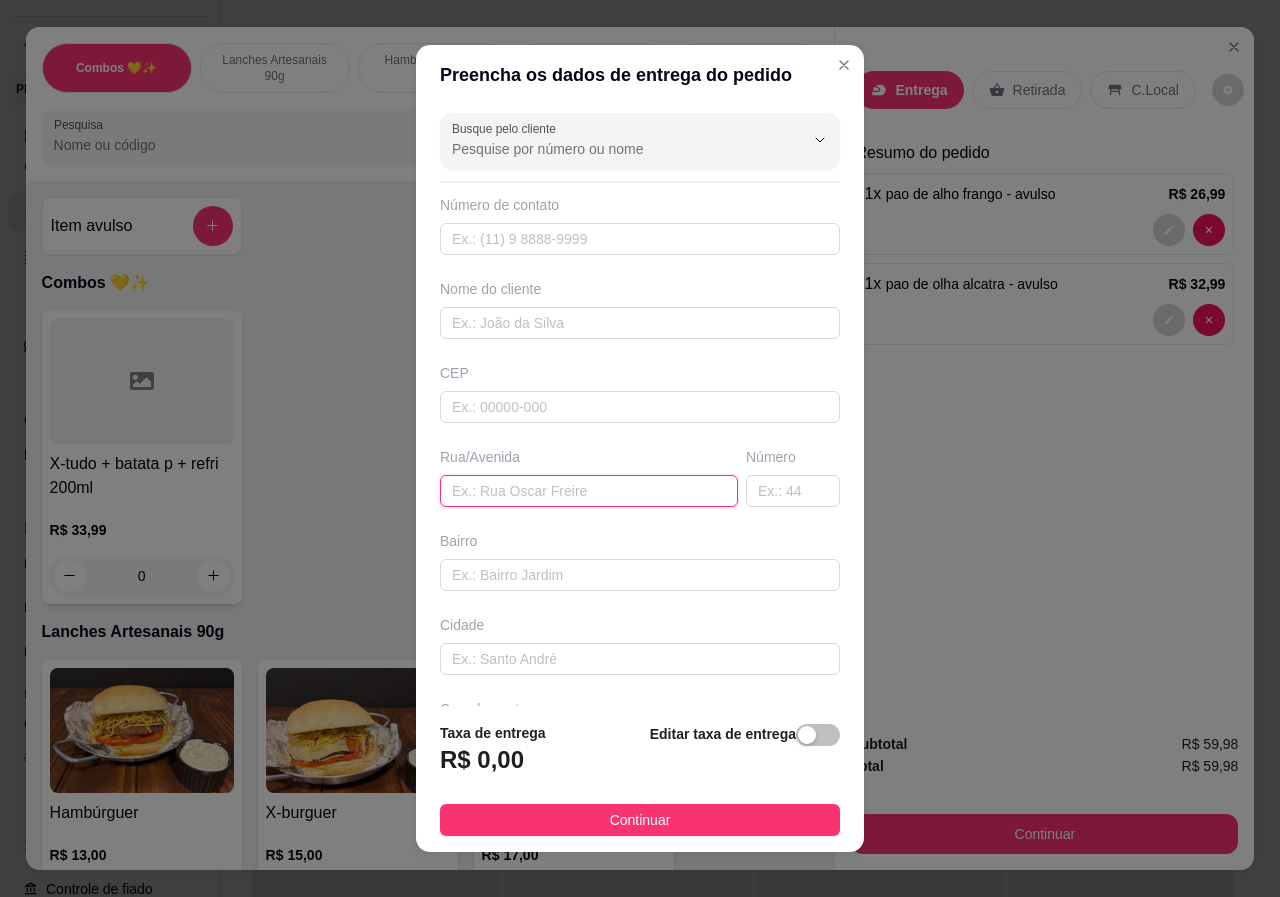click at bounding box center (589, 491) 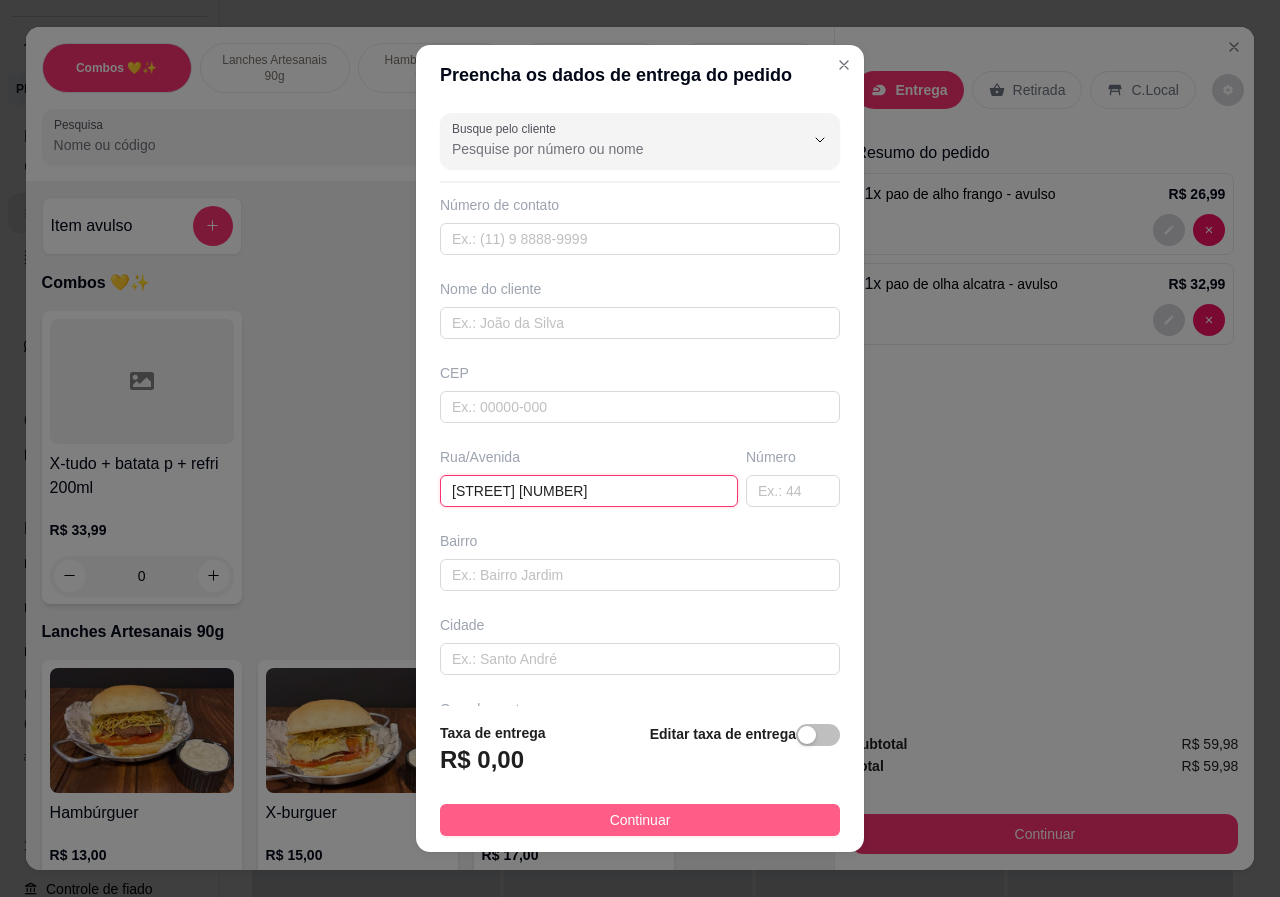 type on "[STREET] [NUMBER]" 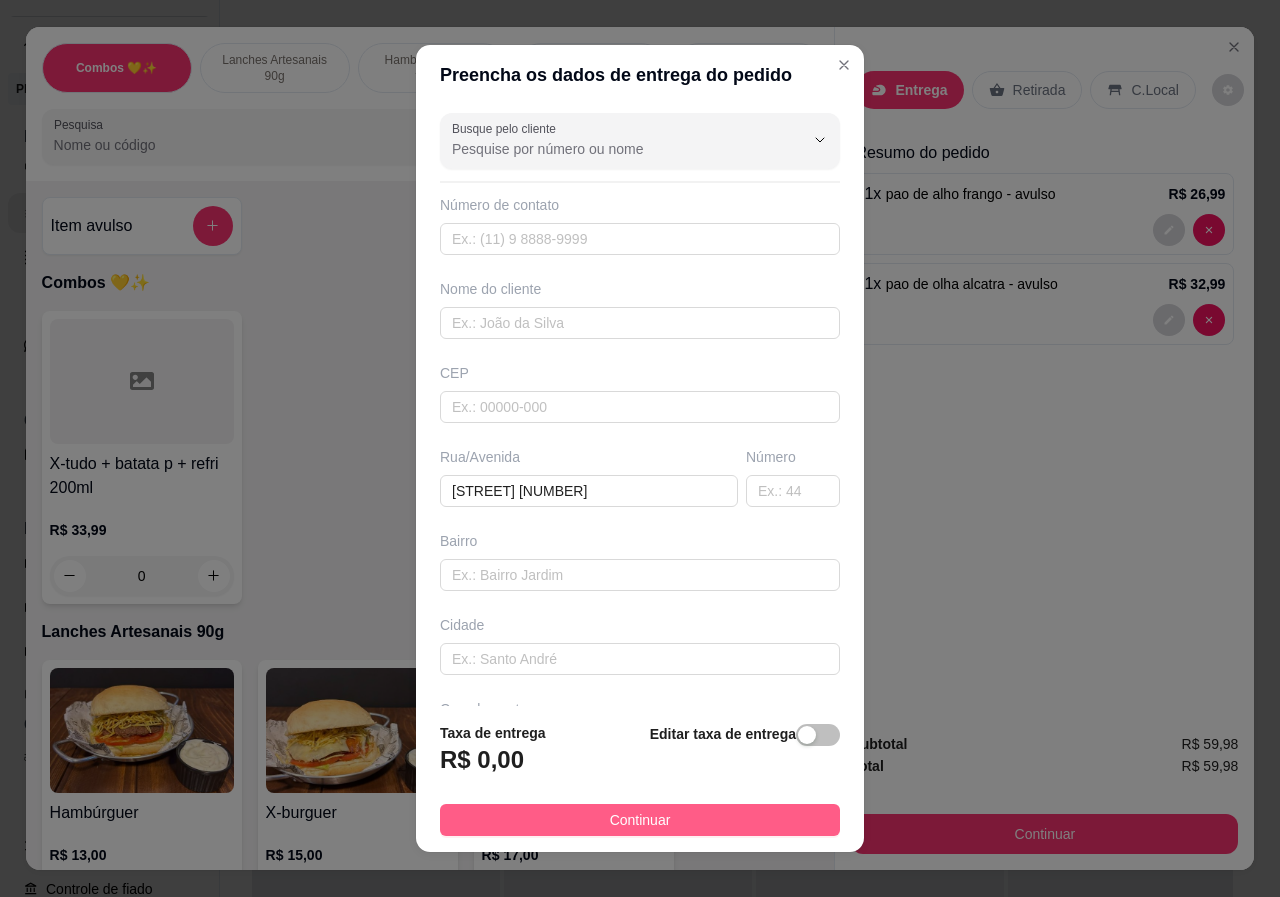 click on "Continuar" at bounding box center (640, 820) 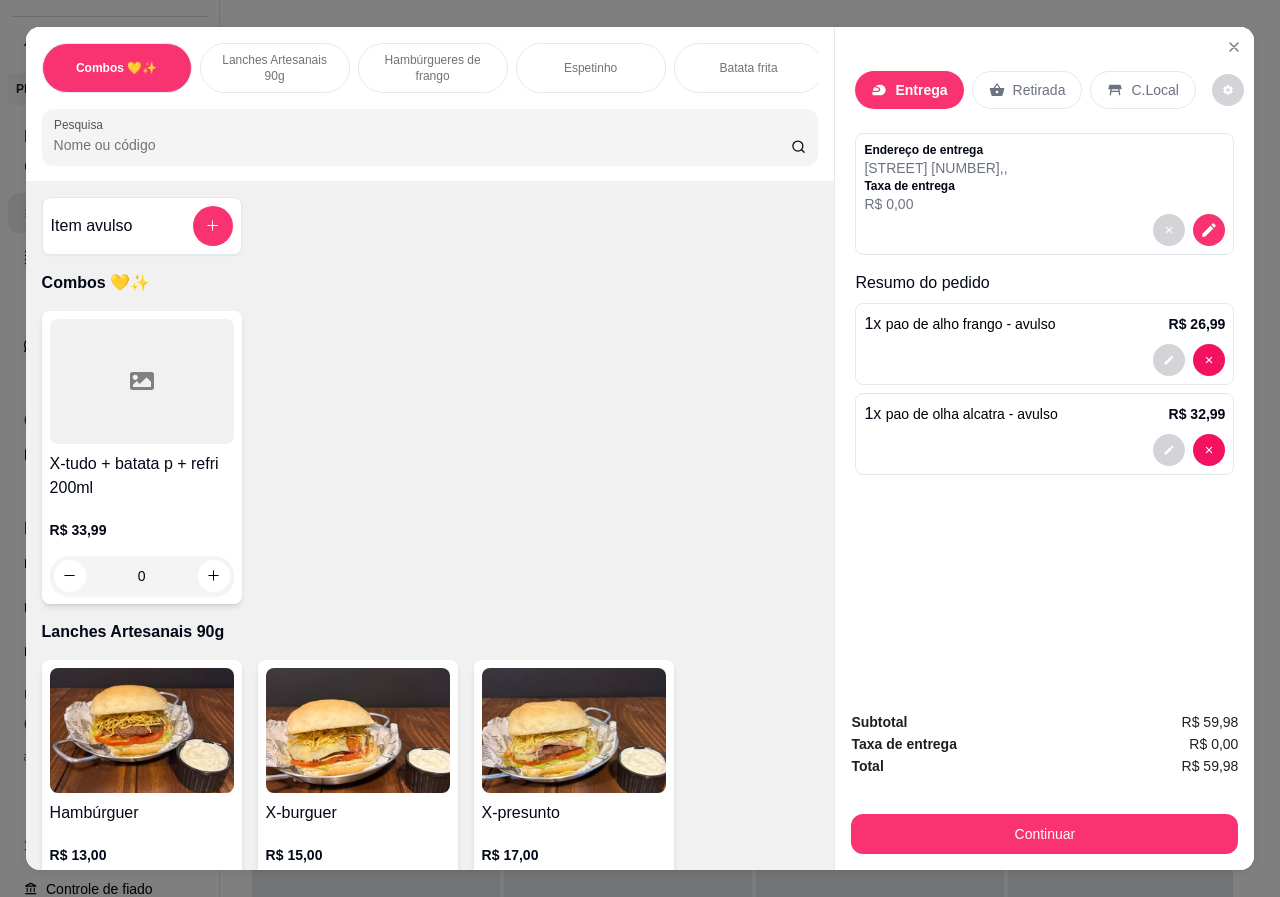 click on "Entrega" at bounding box center [921, 90] 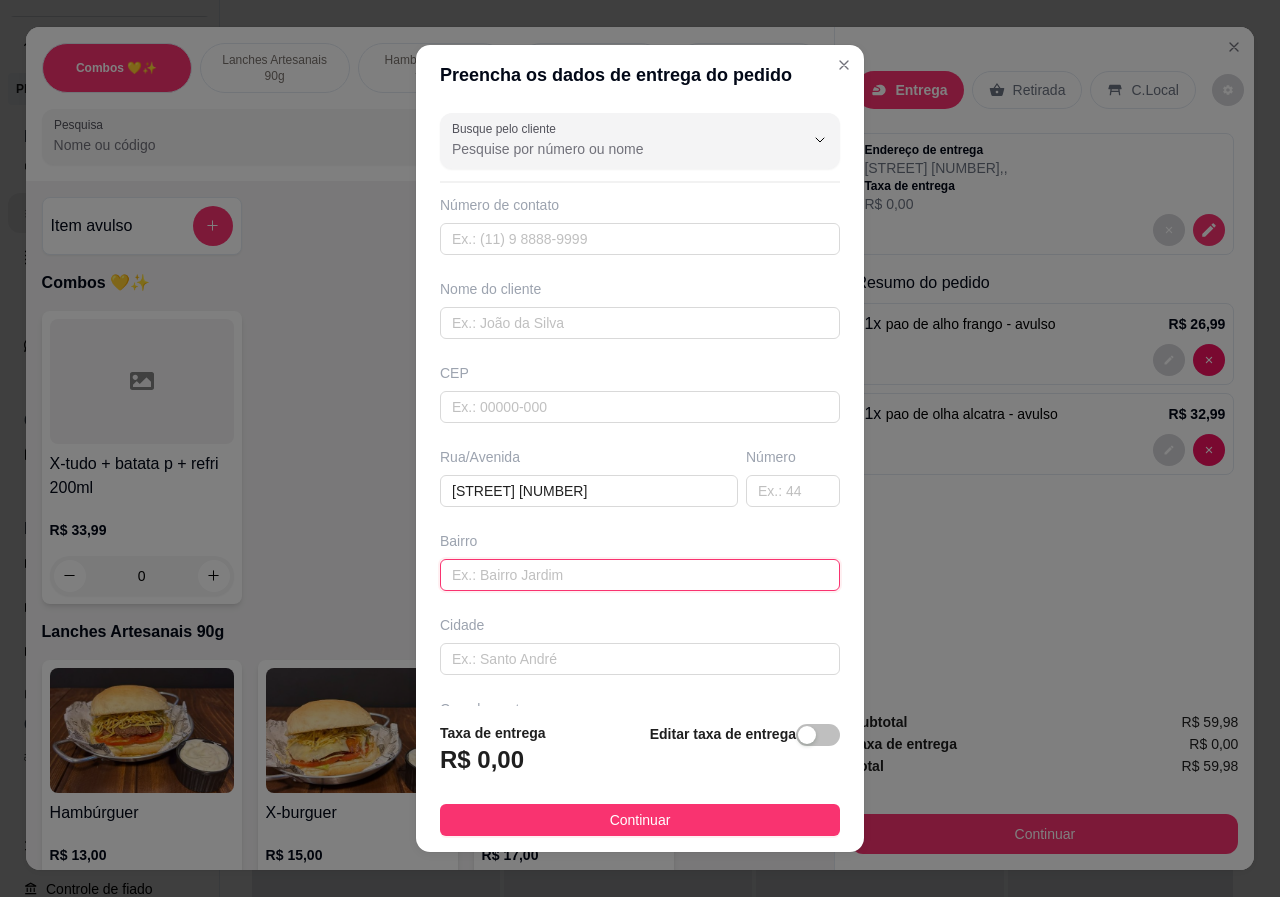 click at bounding box center (640, 575) 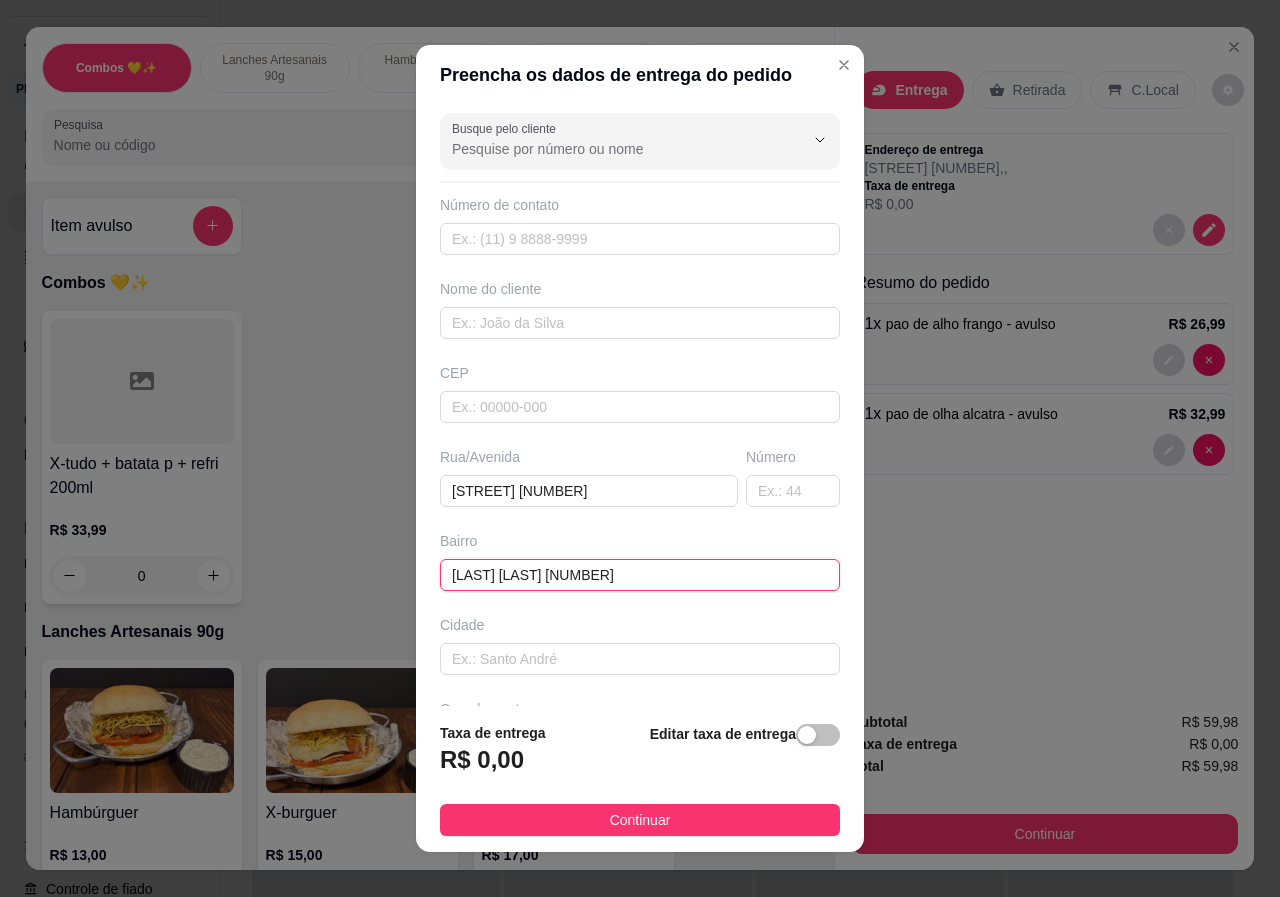 type on "[LAST_NAME] [NUMBER]" 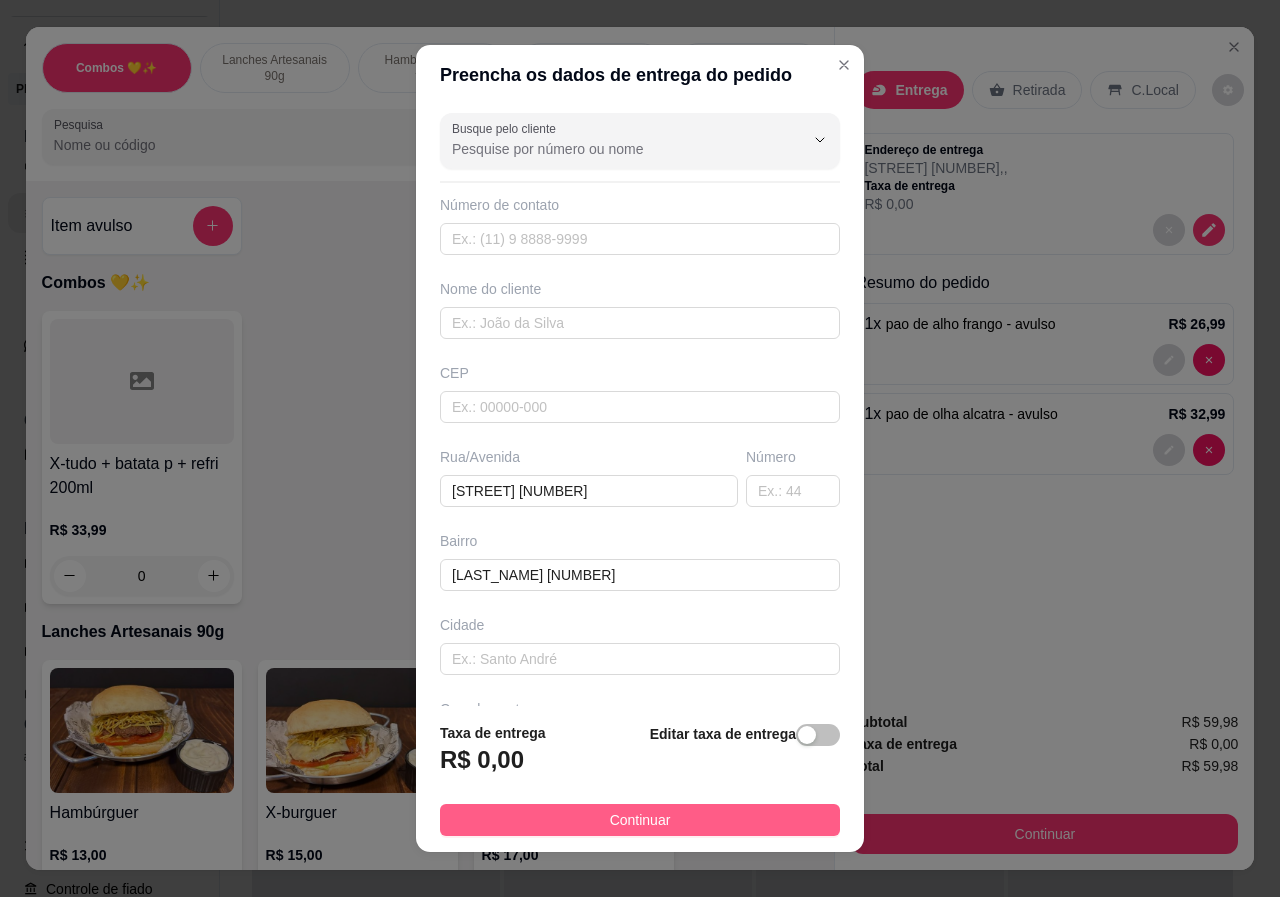 click on "Continuar" at bounding box center (640, 820) 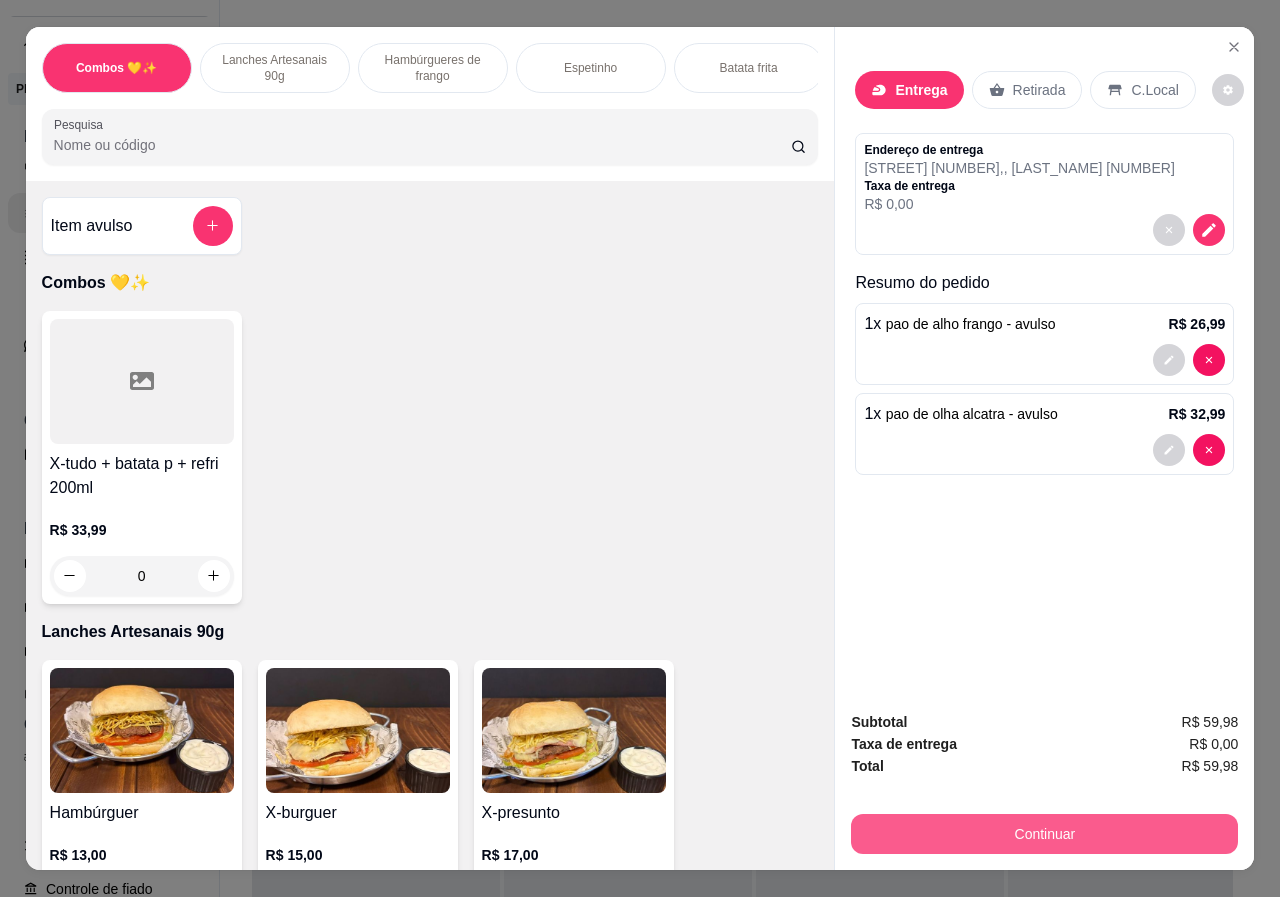 click on "Continuar" at bounding box center [1044, 834] 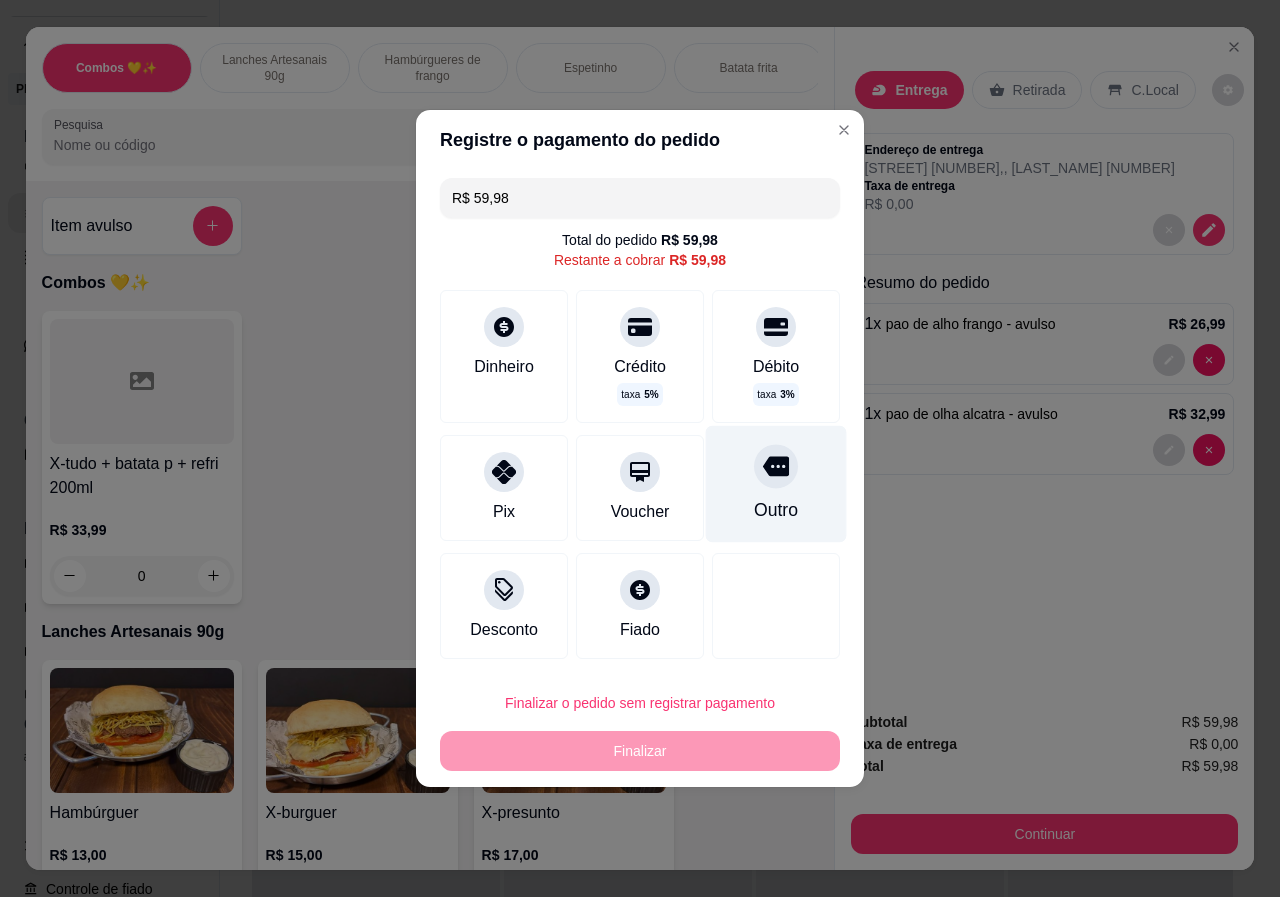 click at bounding box center [776, 466] 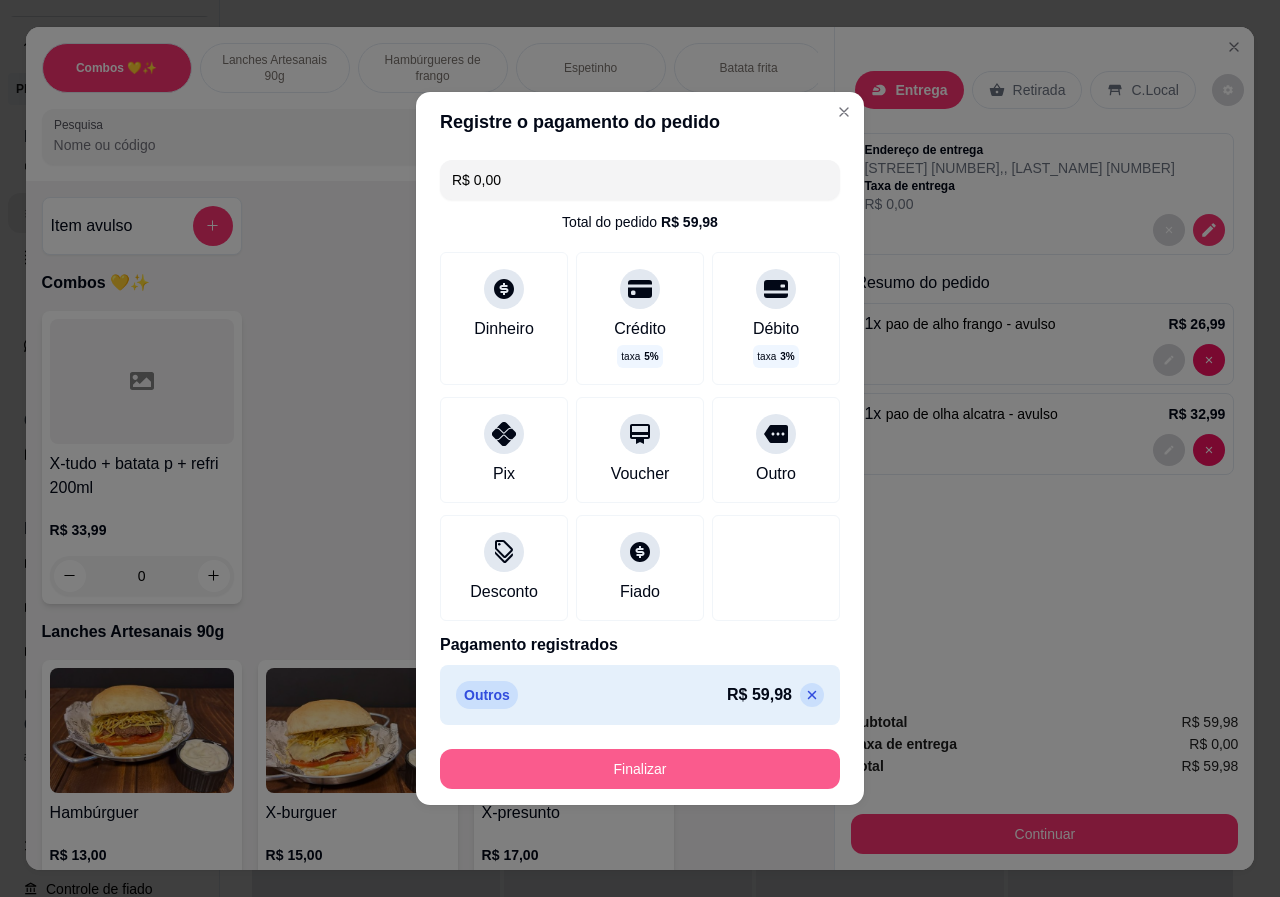 click on "Finalizar" at bounding box center (640, 769) 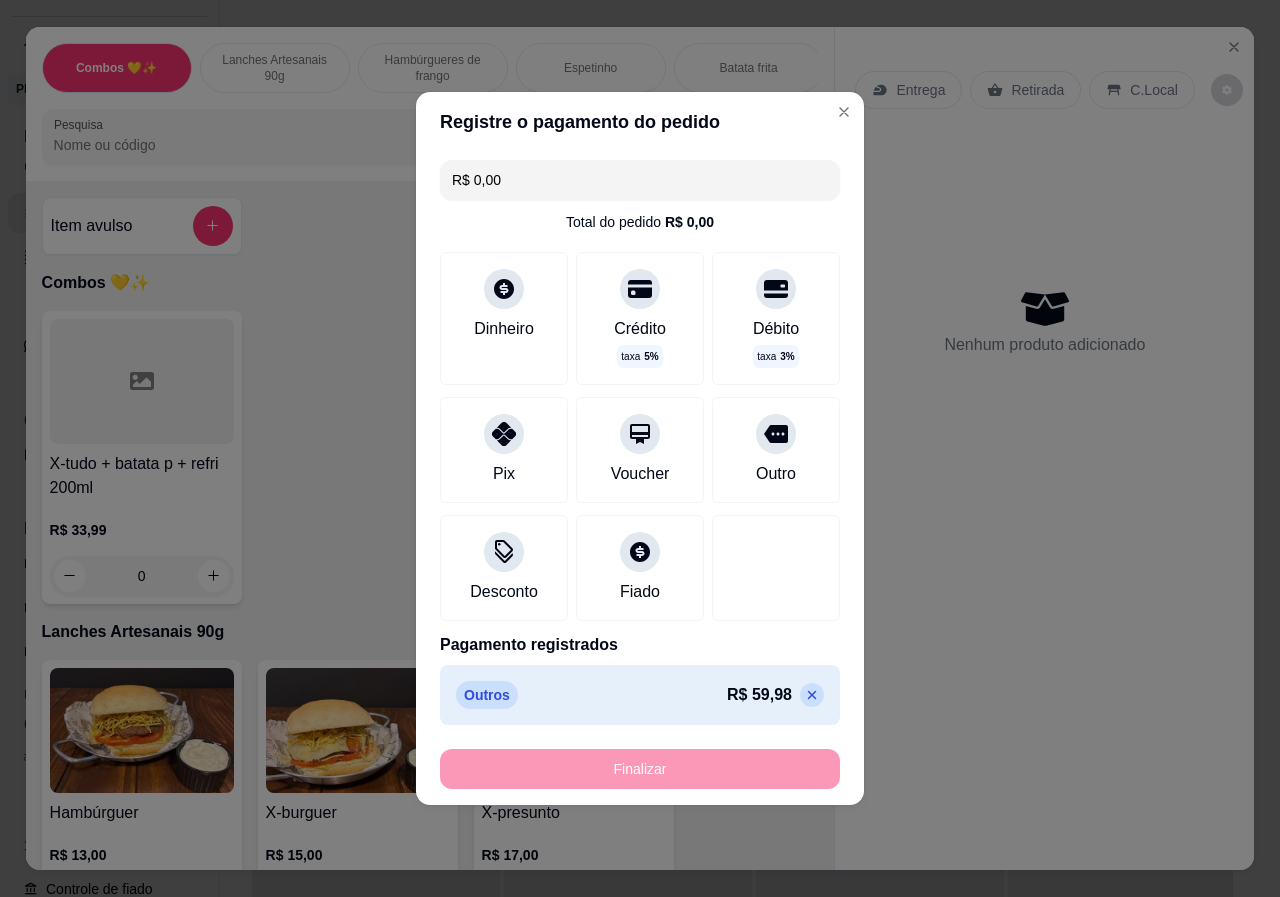 type on "-R$ 59,98" 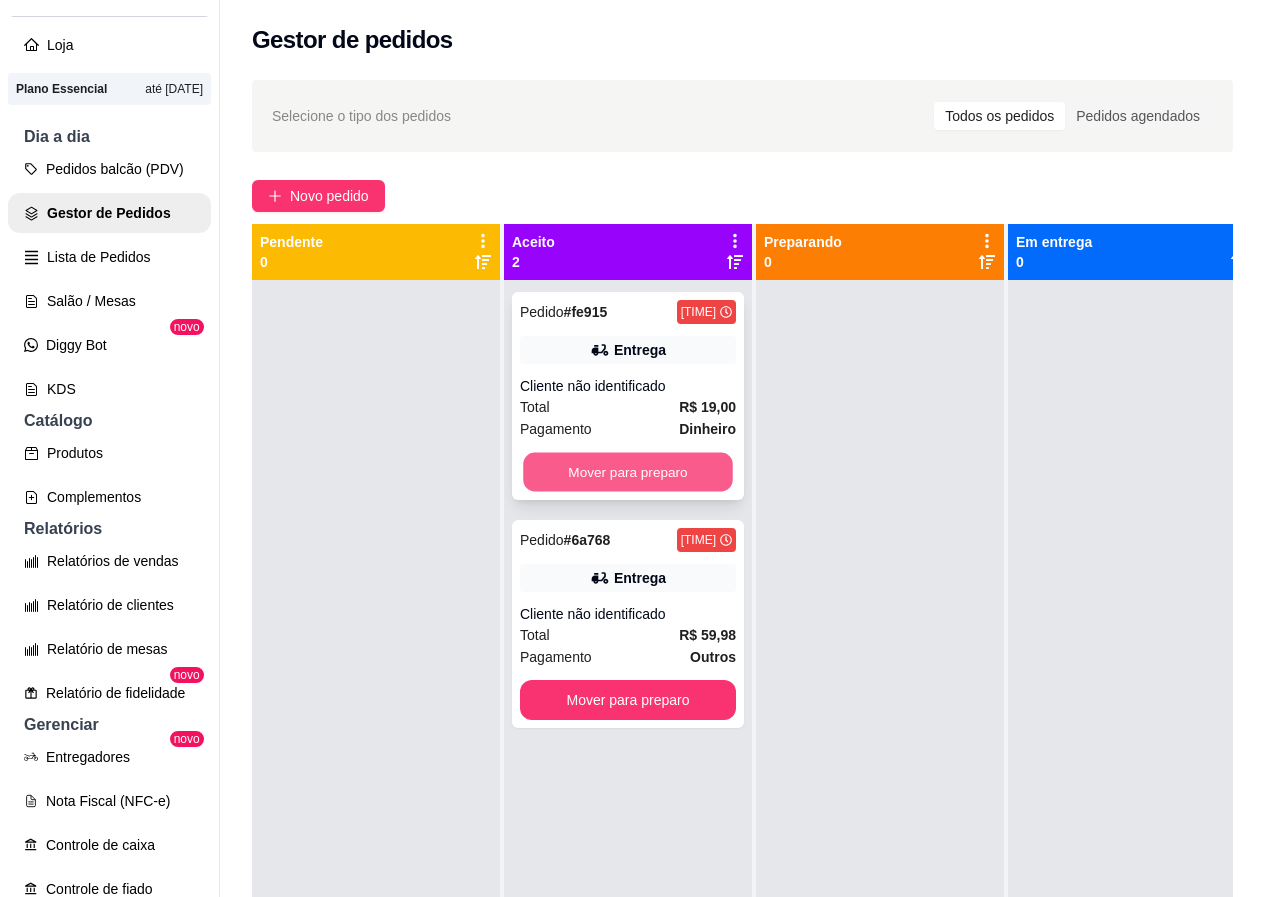 click on "Mover para preparo" at bounding box center [628, 472] 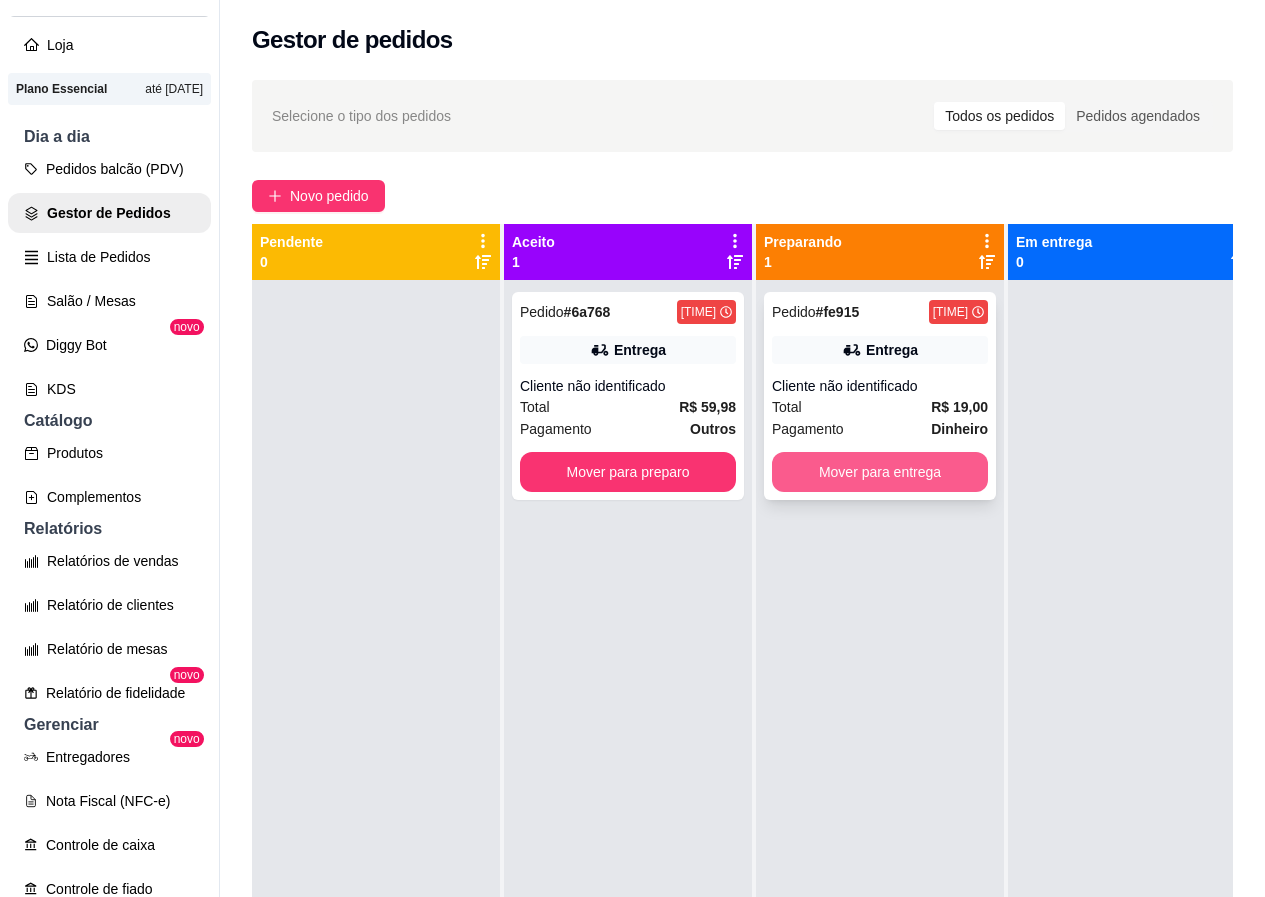 click on "Mover para entrega" at bounding box center (880, 472) 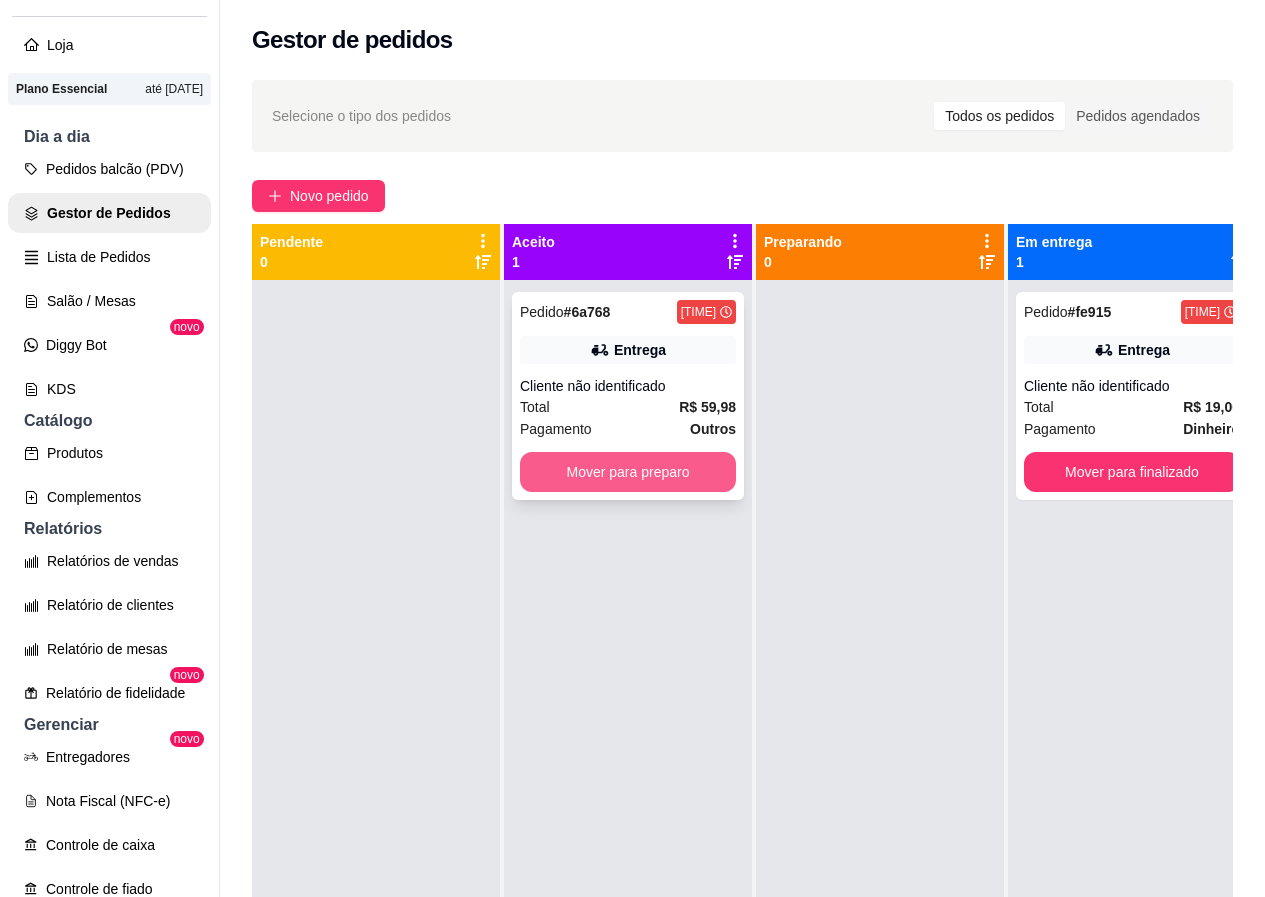 click on "Mover para preparo" at bounding box center [628, 472] 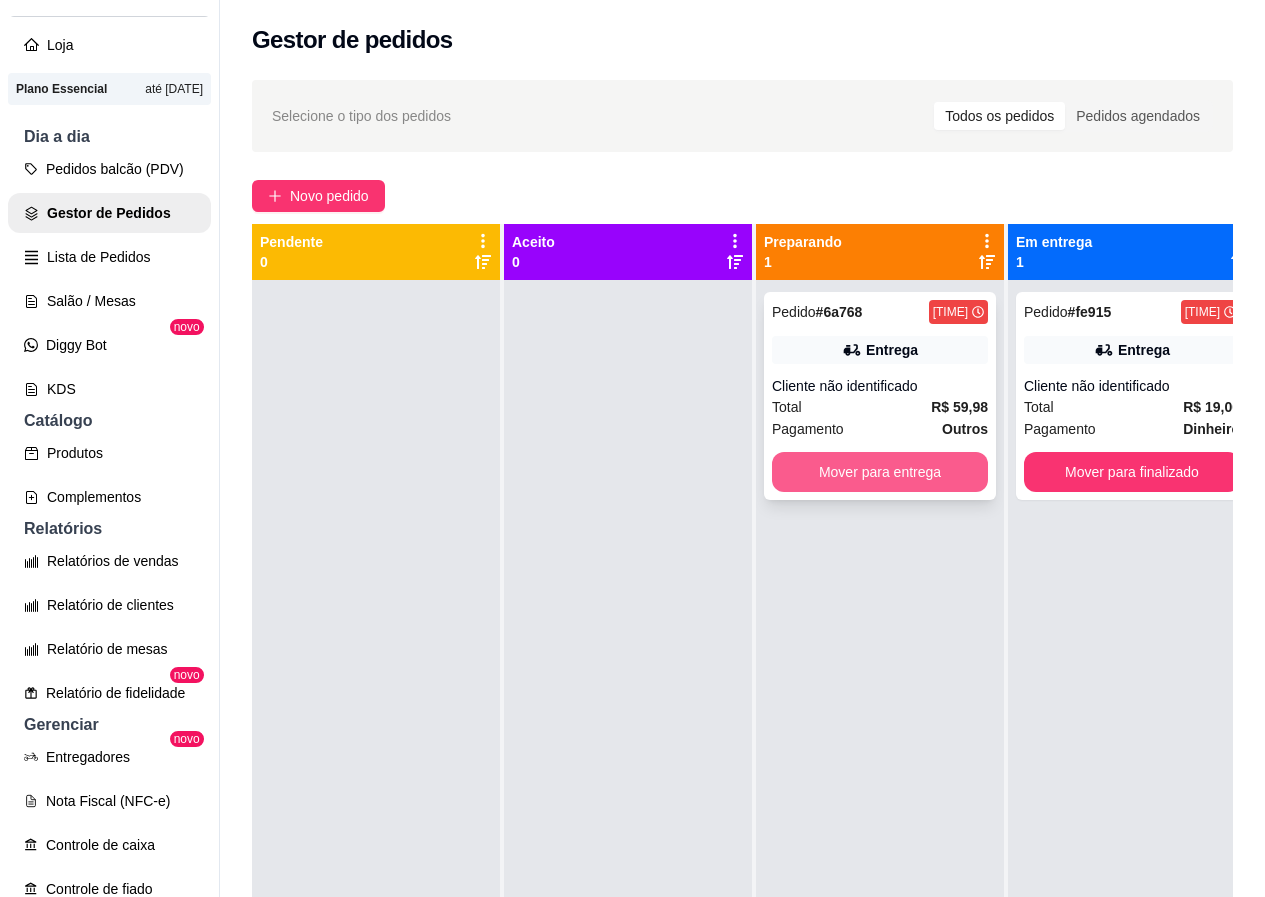 click on "Mover para entrega" at bounding box center [880, 472] 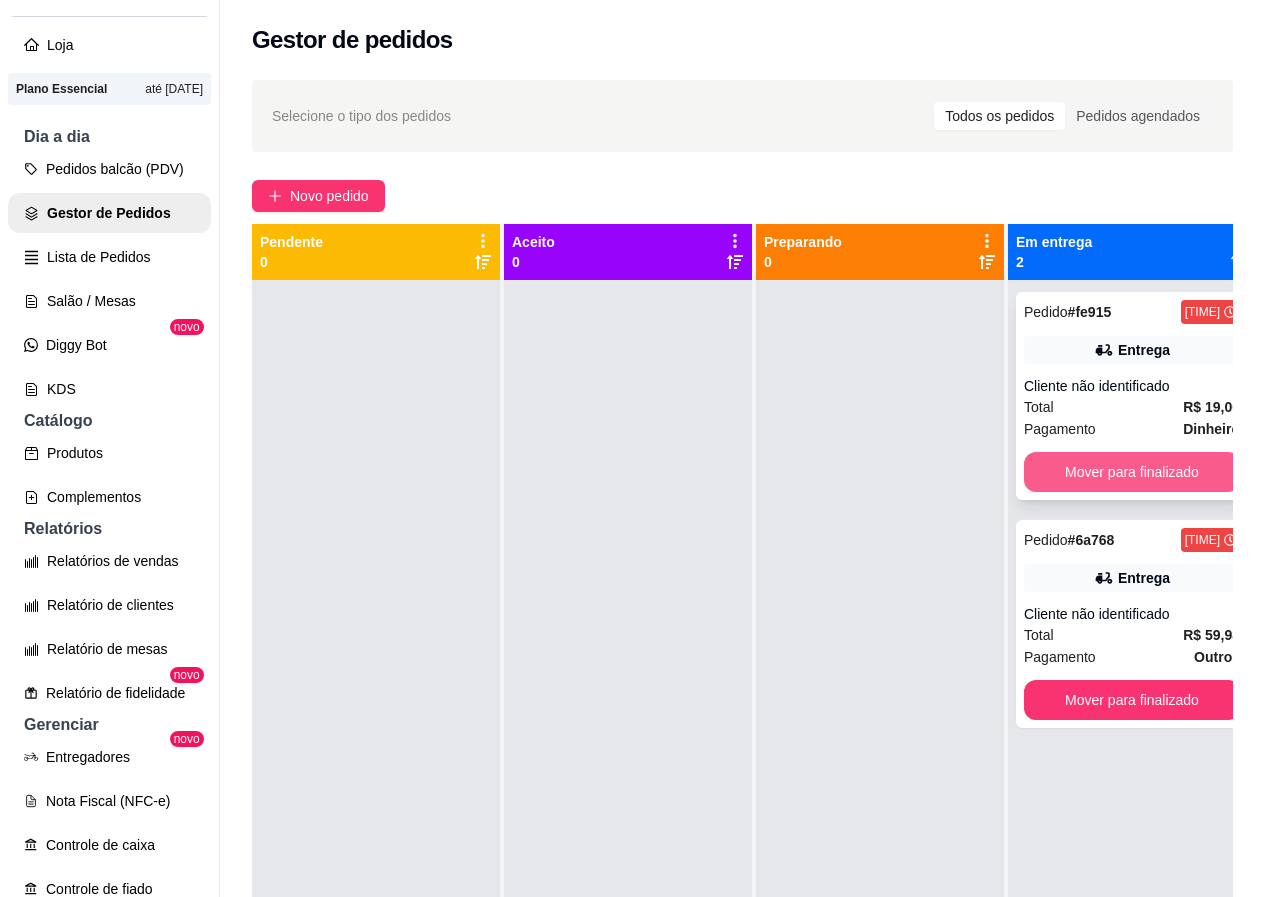 click on "Mover para finalizado" at bounding box center [1132, 472] 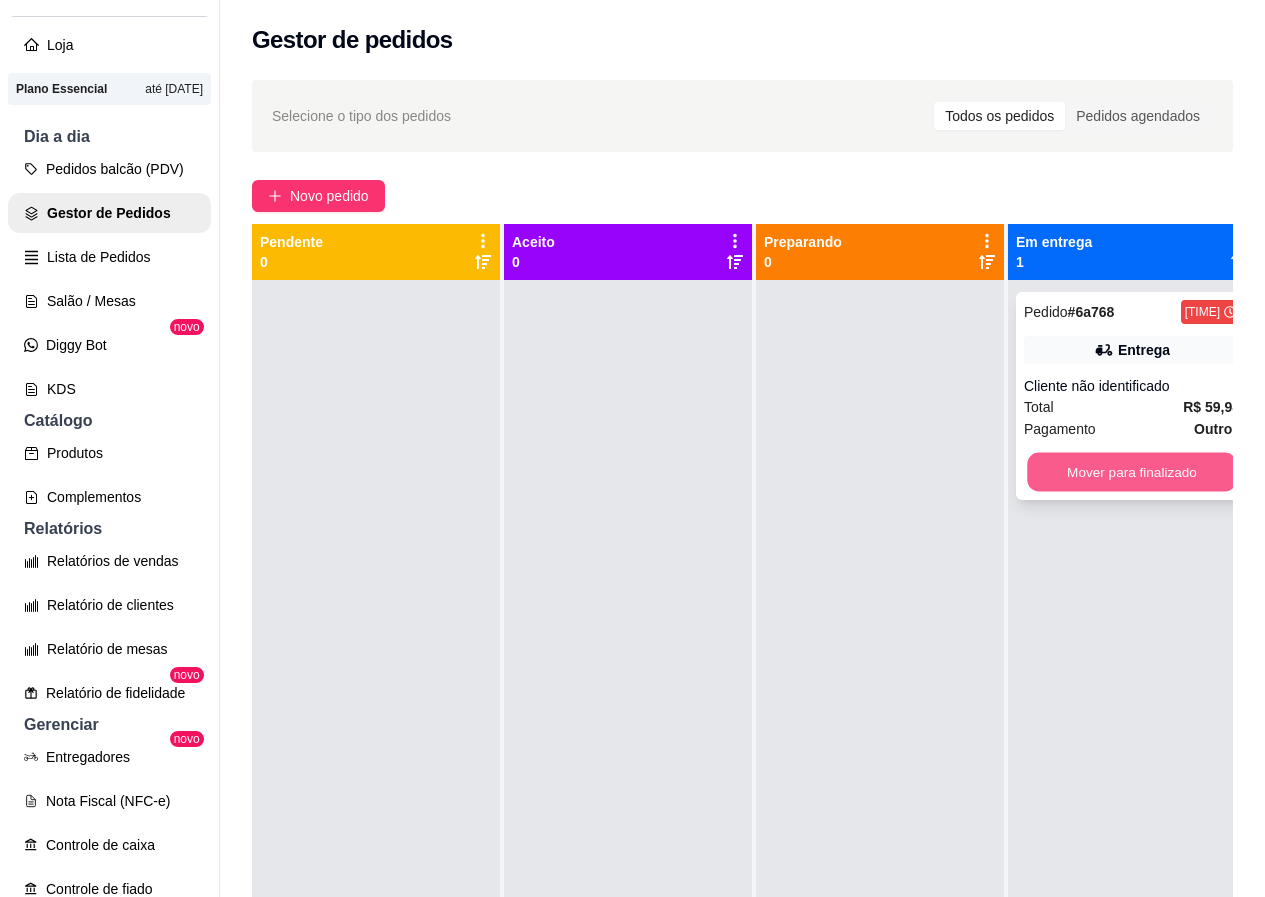 click on "Mover para finalizado" at bounding box center (1132, 472) 